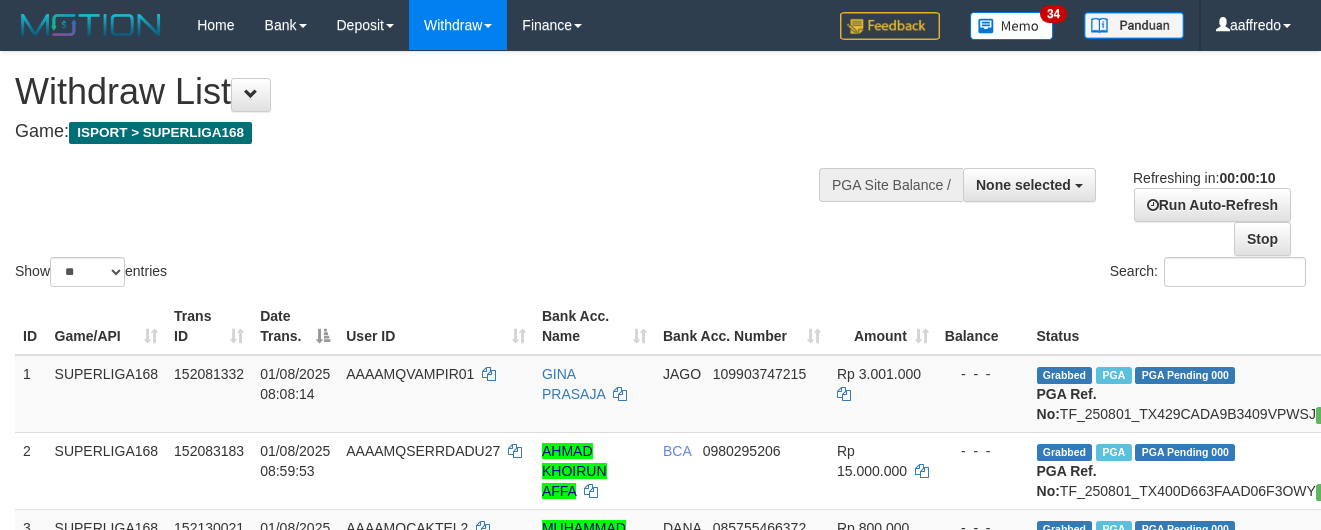 select 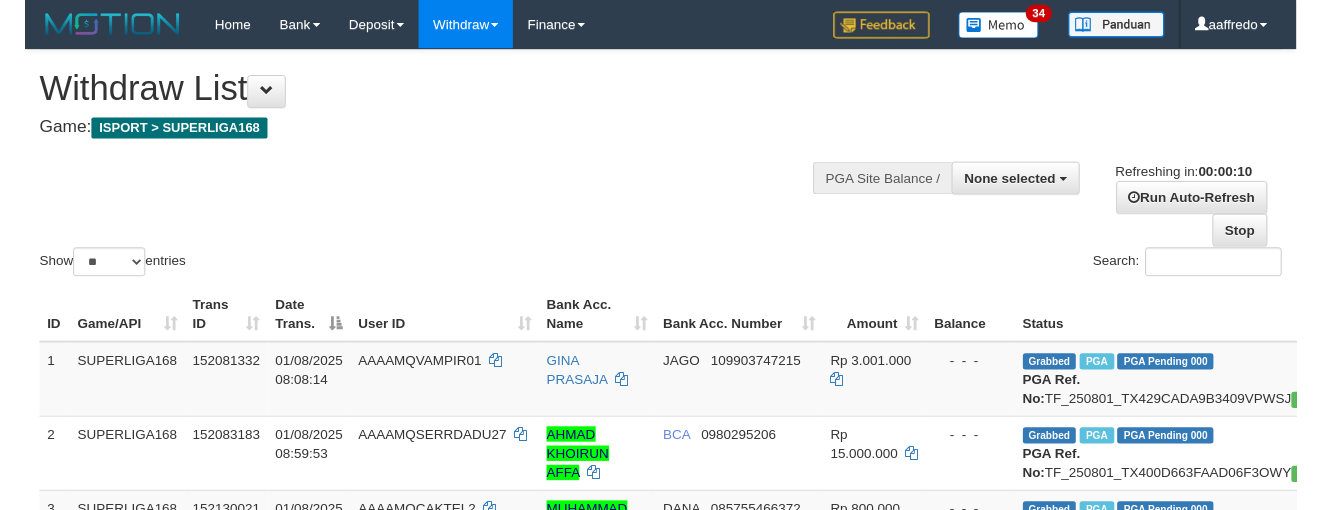 scroll, scrollTop: 0, scrollLeft: 0, axis: both 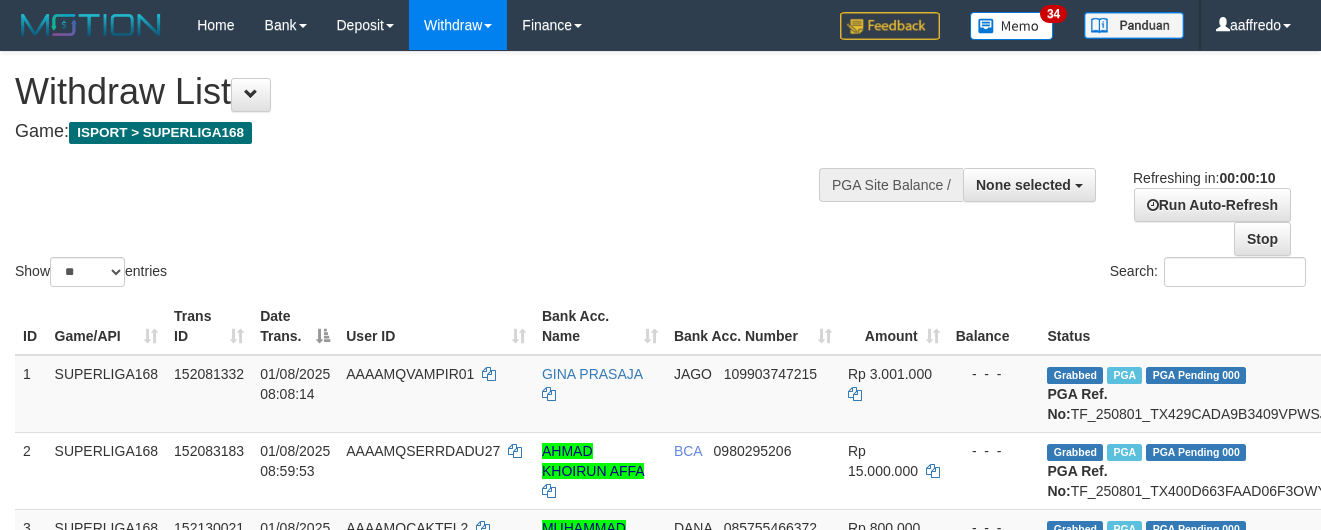 select 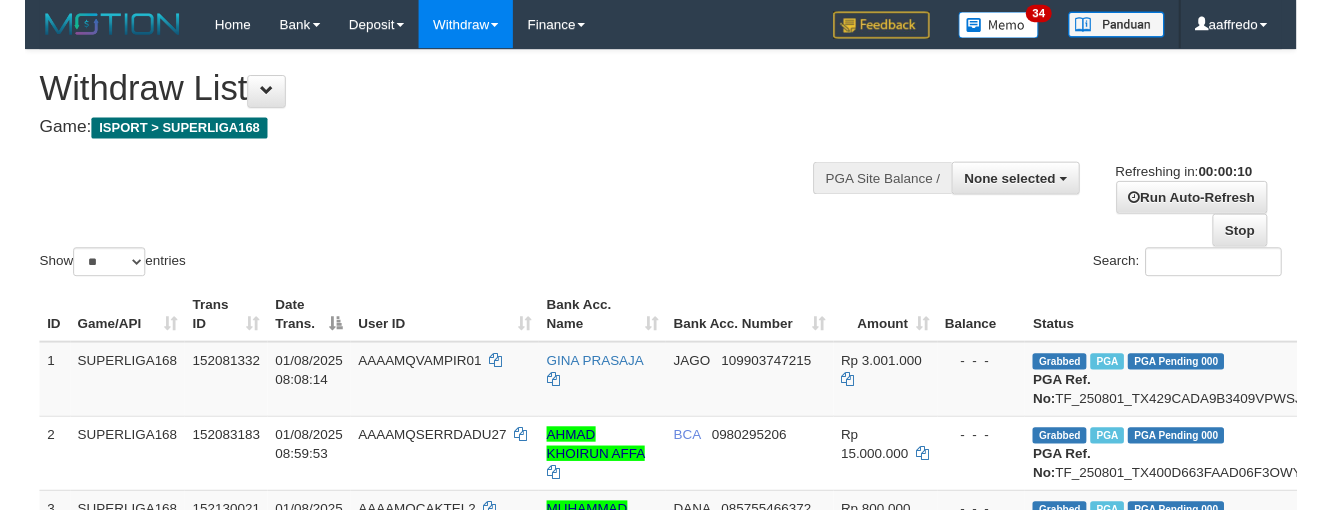 scroll, scrollTop: 0, scrollLeft: 0, axis: both 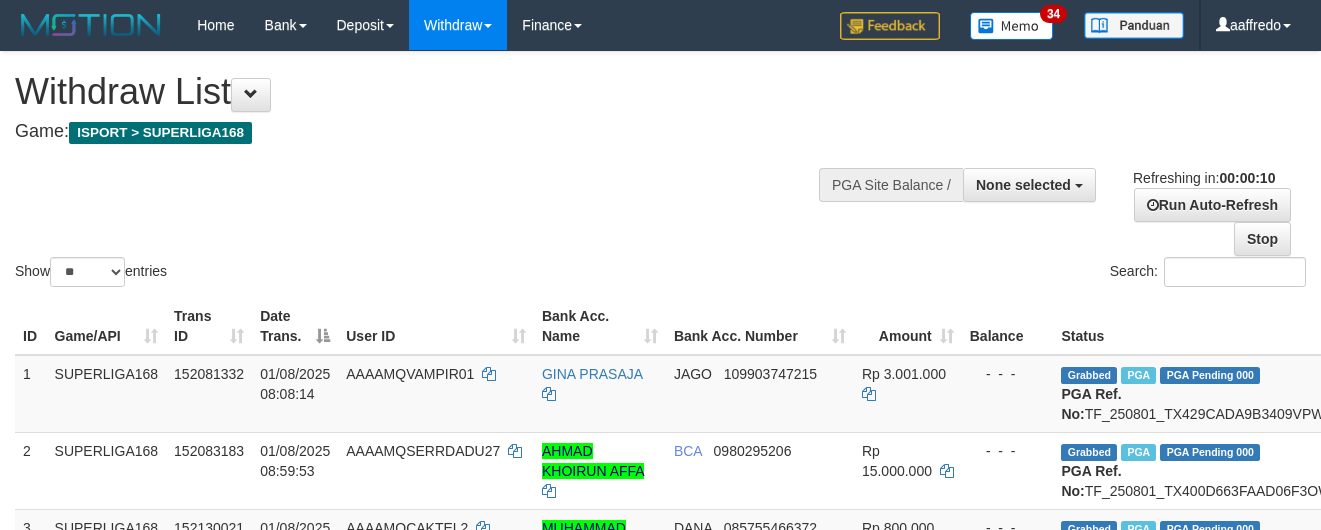 select 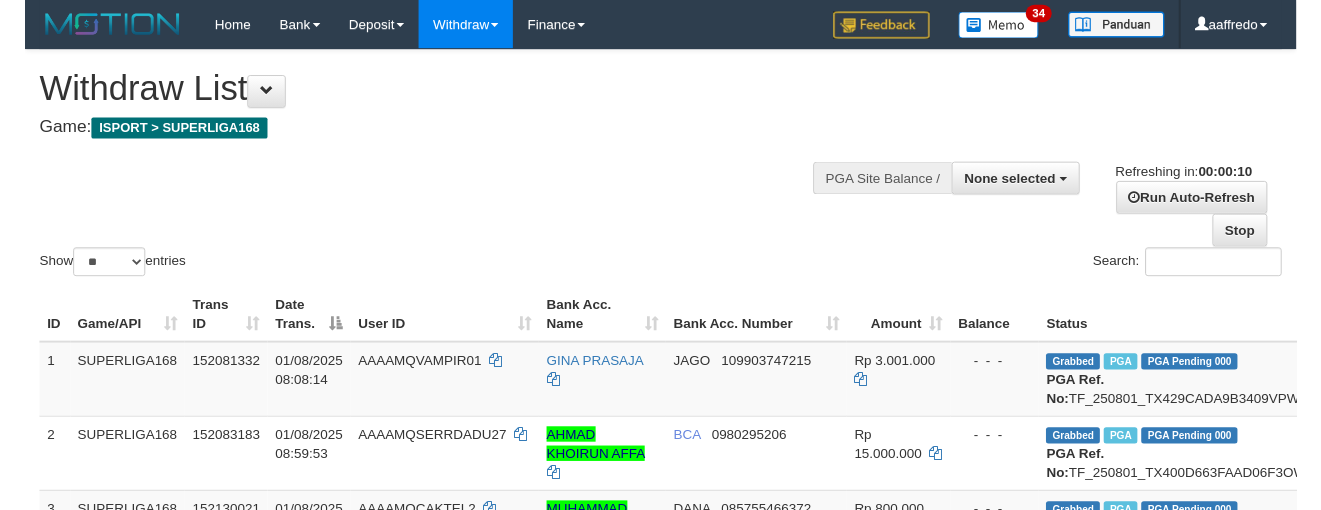 scroll, scrollTop: 0, scrollLeft: 0, axis: both 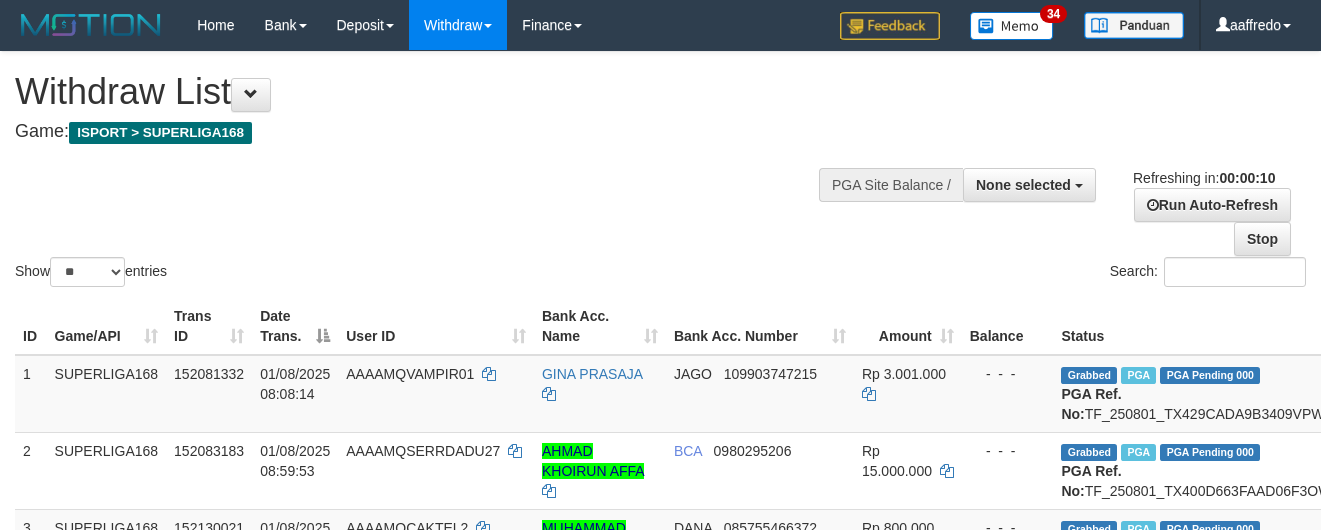 select 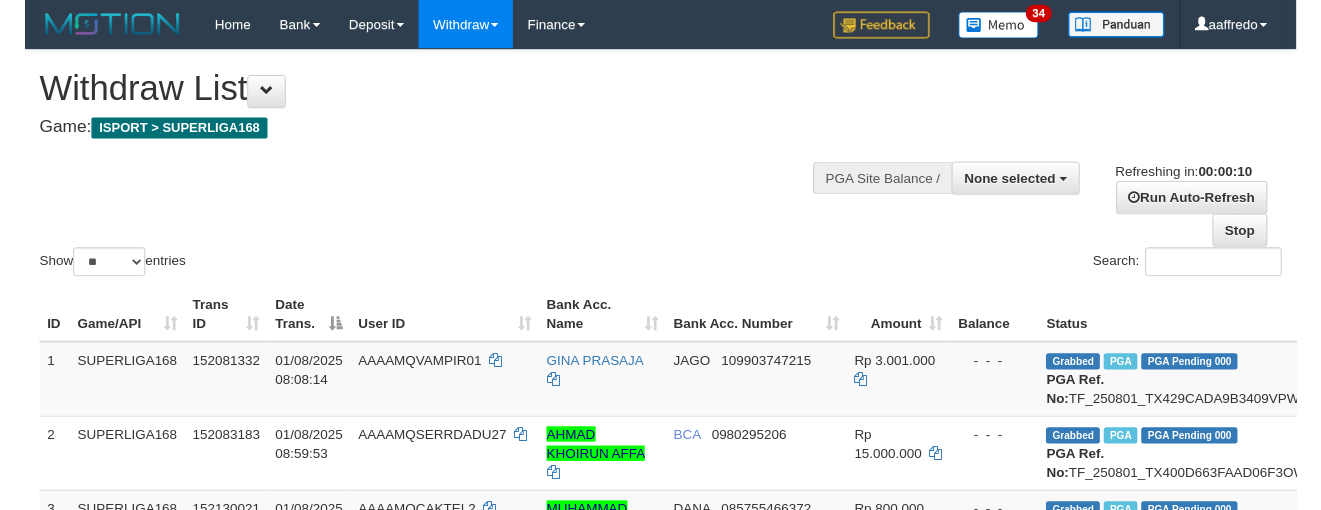 scroll, scrollTop: 0, scrollLeft: 0, axis: both 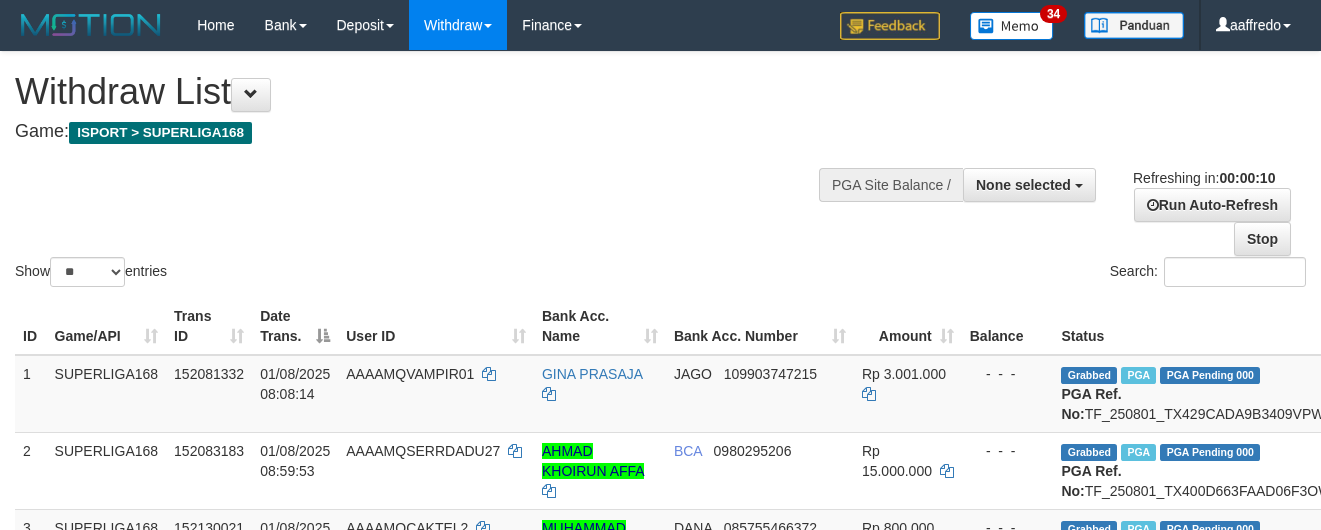 select 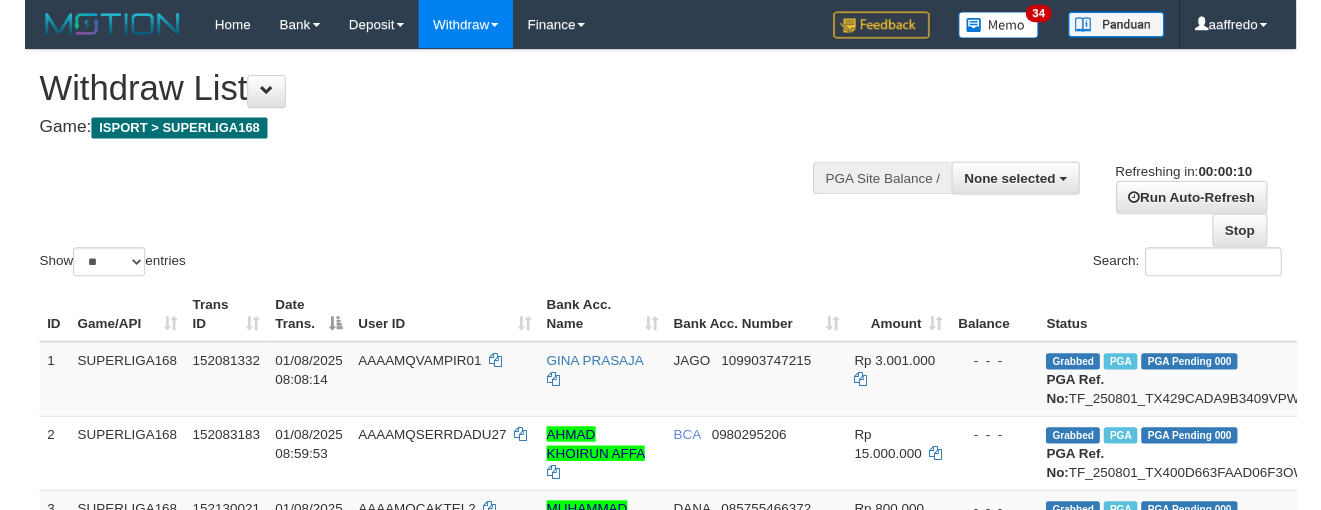 scroll, scrollTop: 0, scrollLeft: 0, axis: both 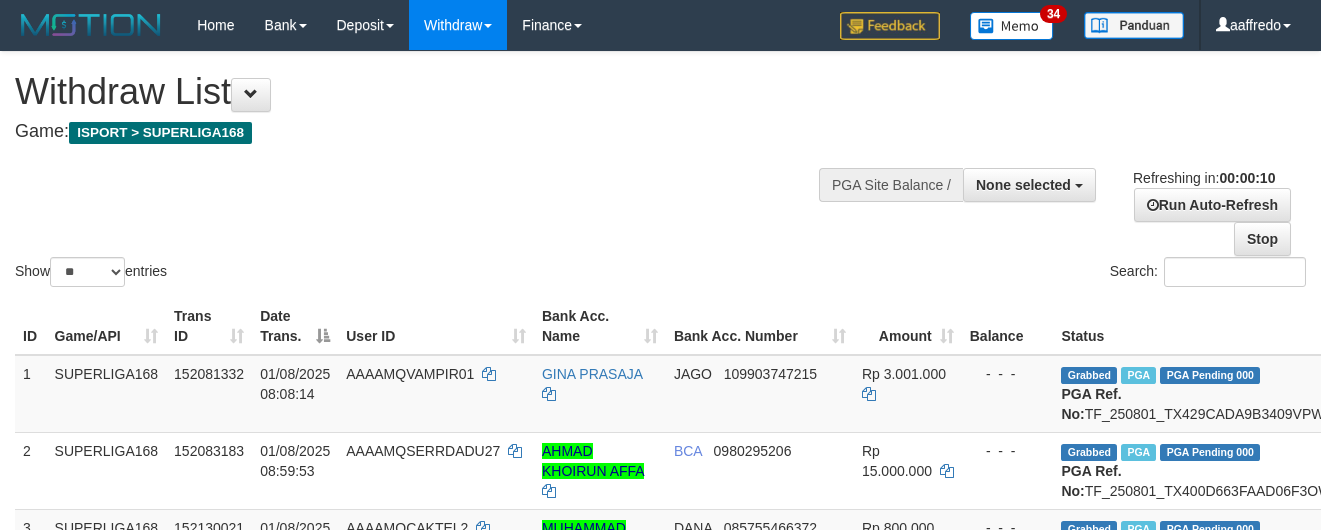 select 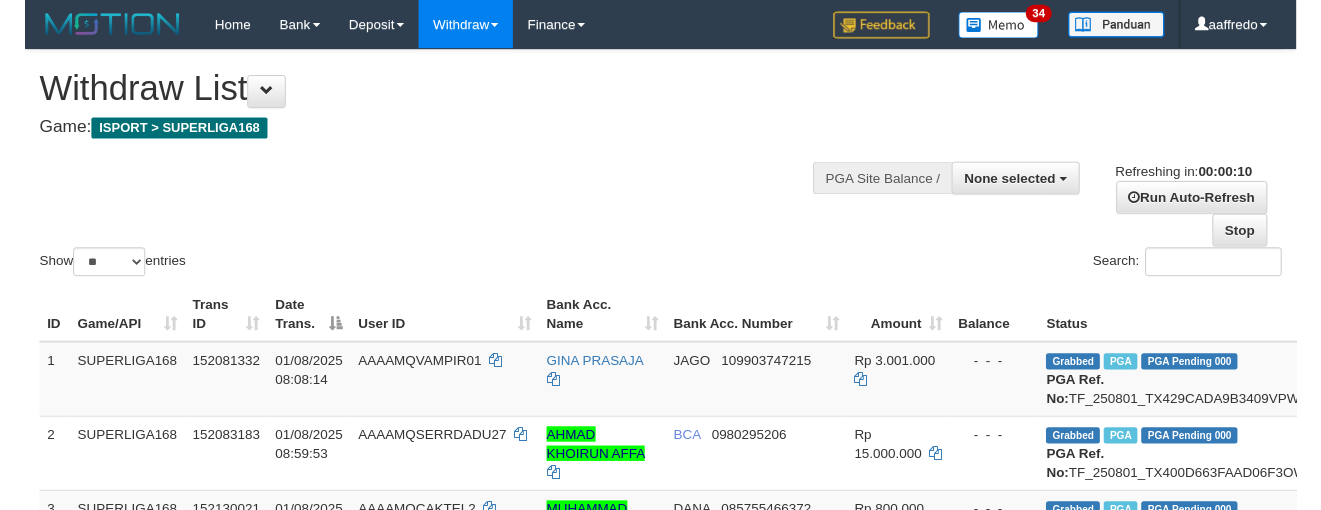 scroll, scrollTop: 0, scrollLeft: 0, axis: both 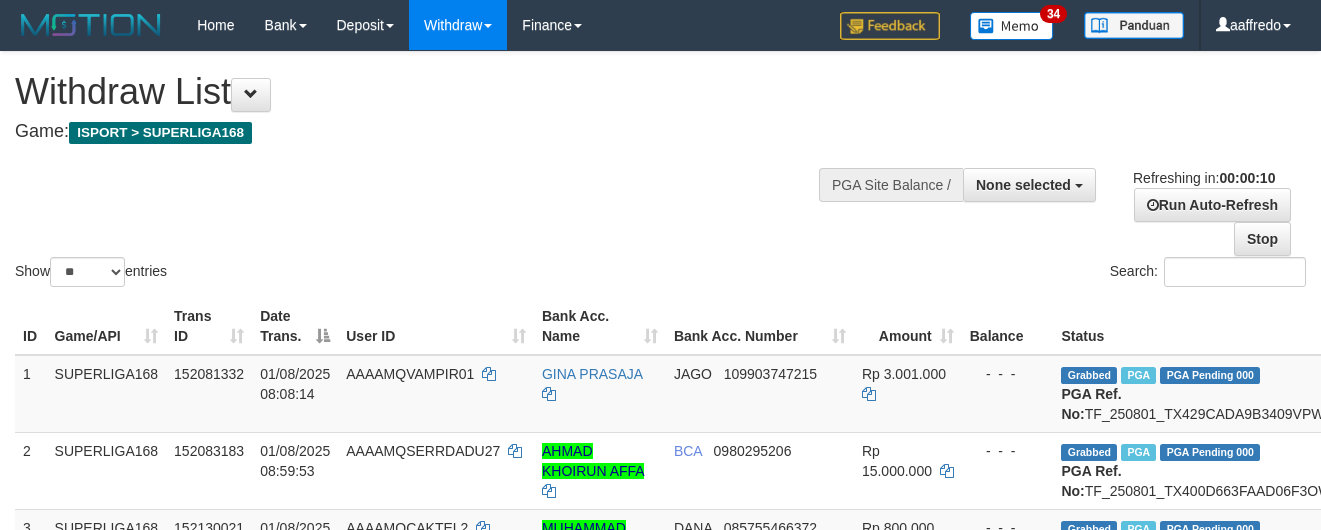 select 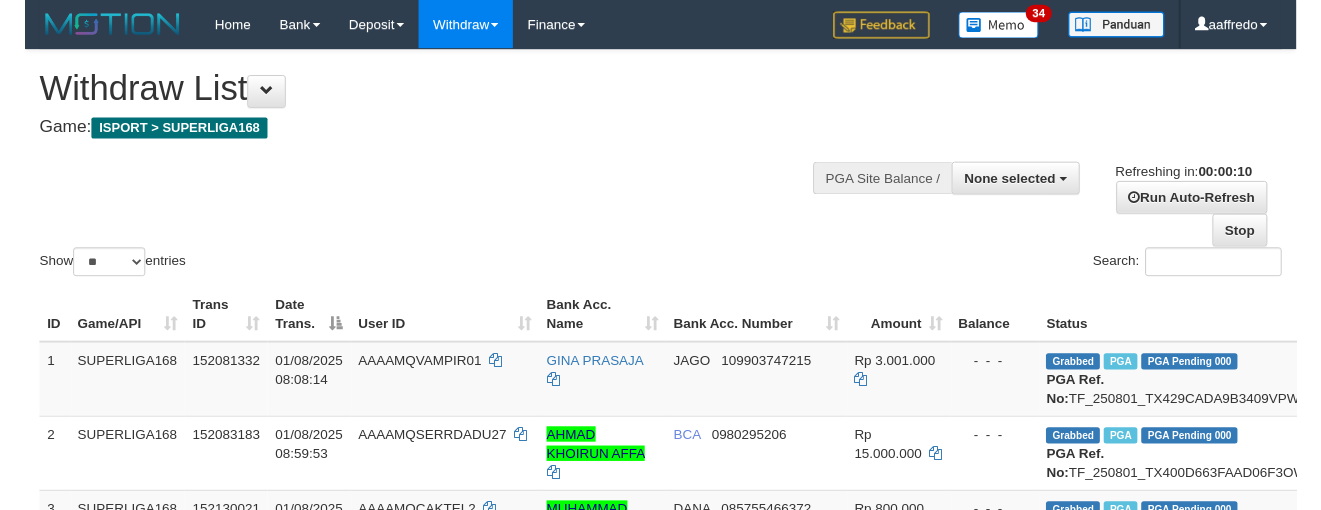 scroll, scrollTop: 0, scrollLeft: 0, axis: both 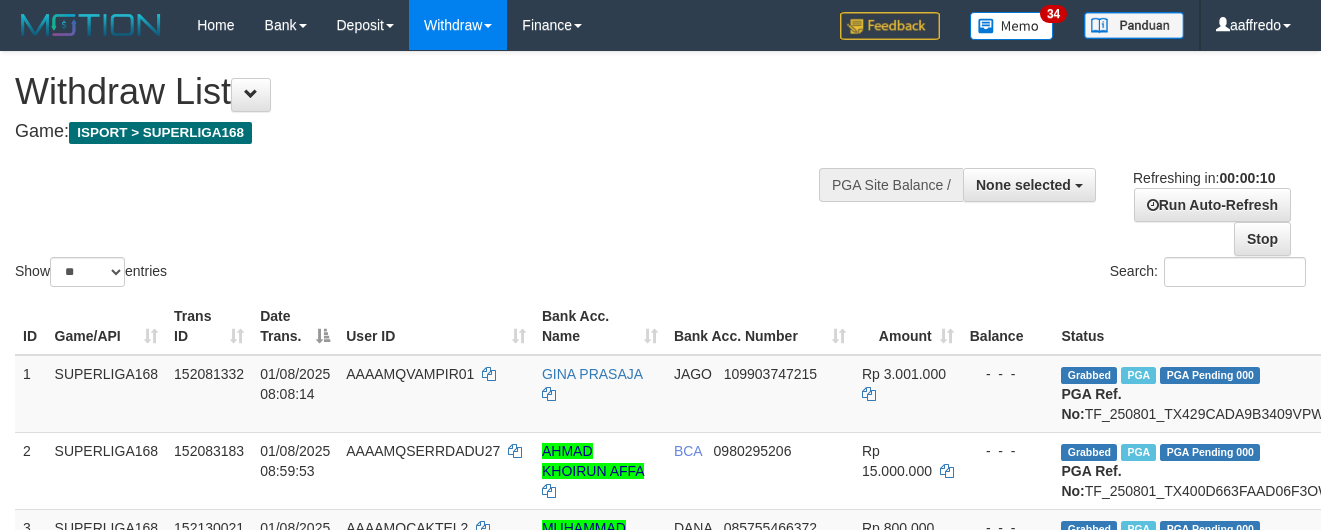 select 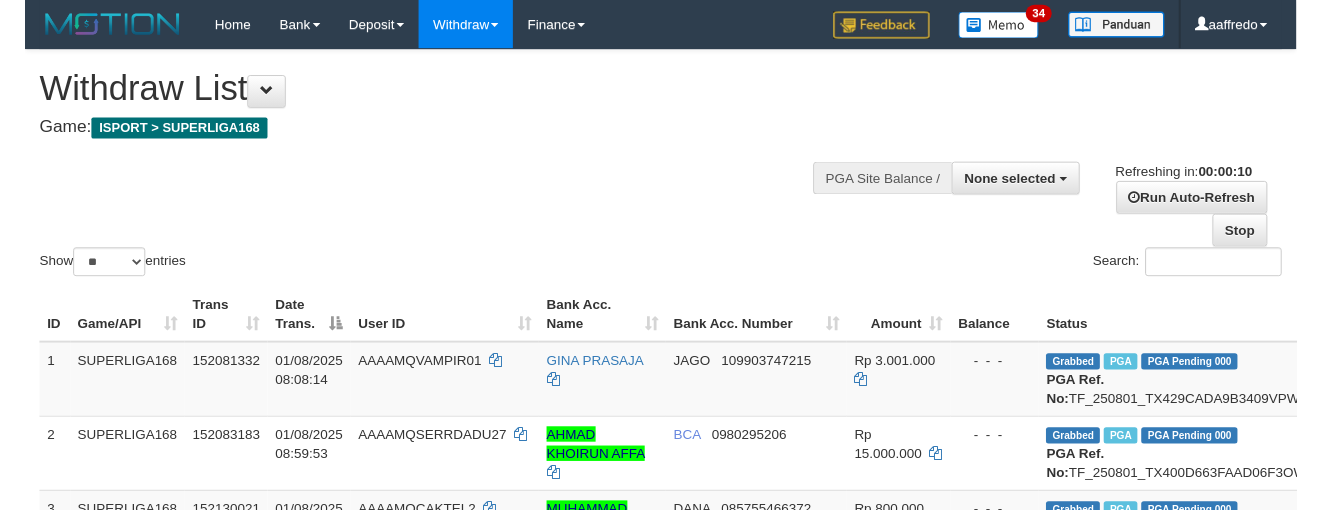 scroll, scrollTop: 0, scrollLeft: 0, axis: both 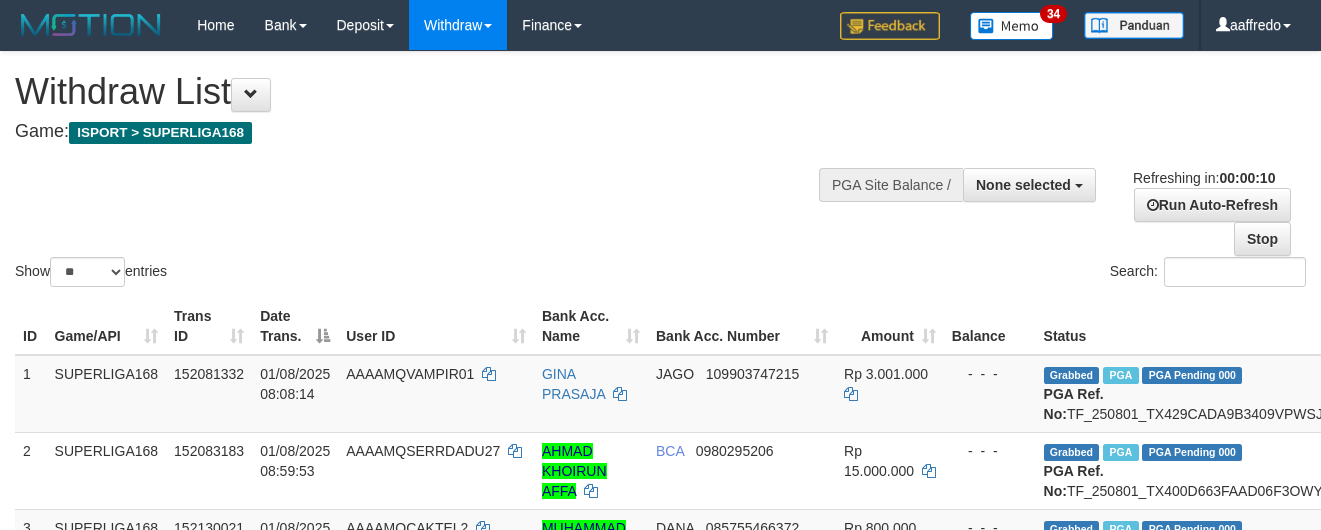 select 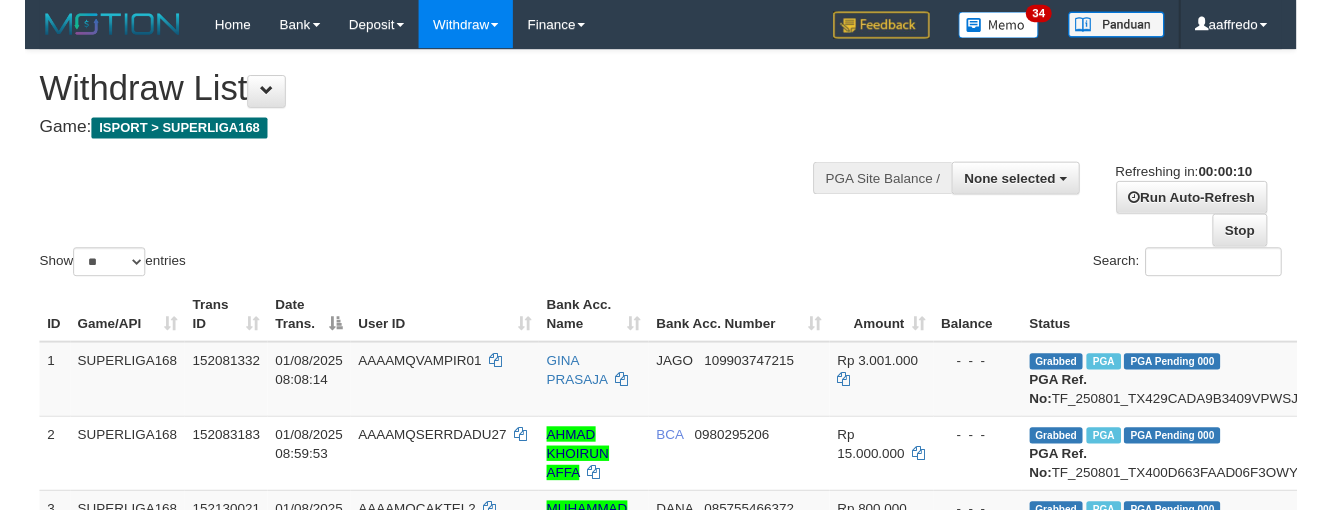 scroll, scrollTop: 0, scrollLeft: 0, axis: both 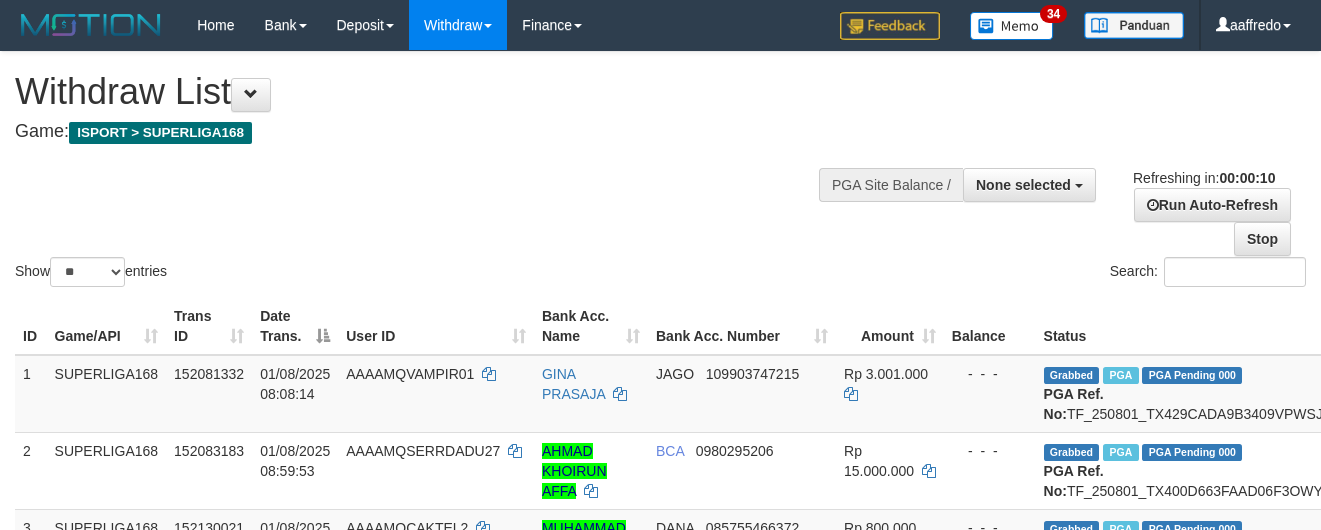 select 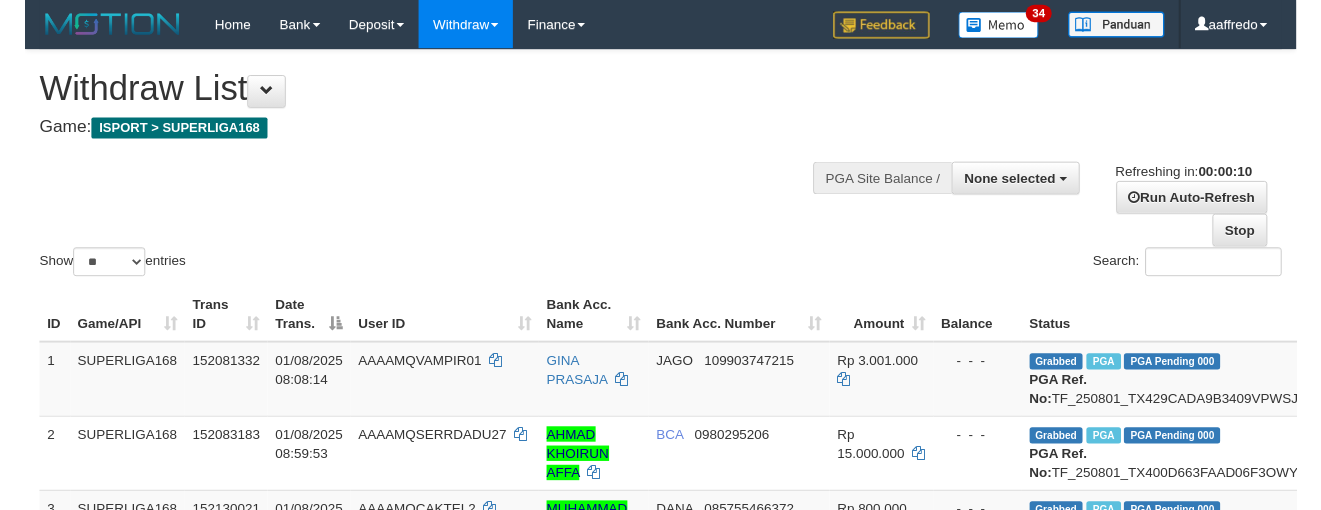 scroll, scrollTop: 0, scrollLeft: 0, axis: both 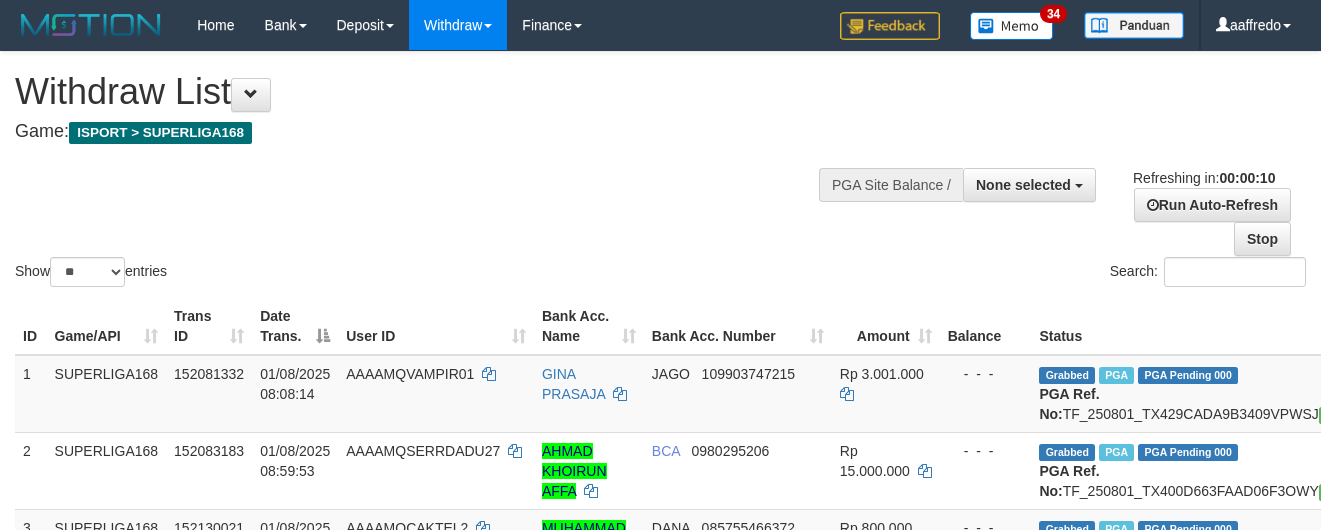 select 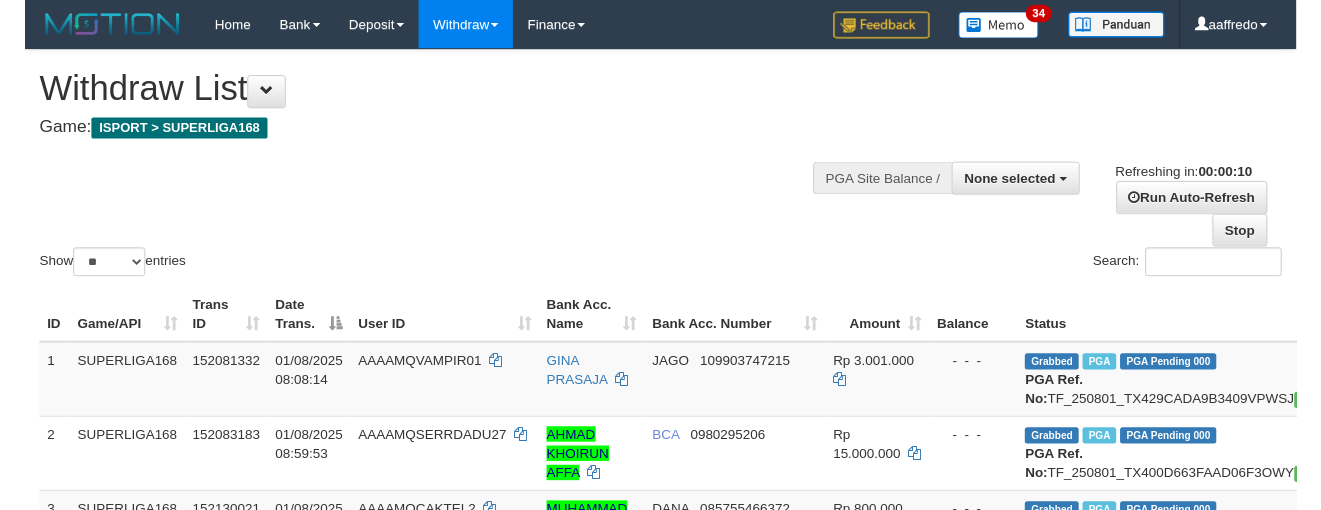 scroll, scrollTop: 0, scrollLeft: 0, axis: both 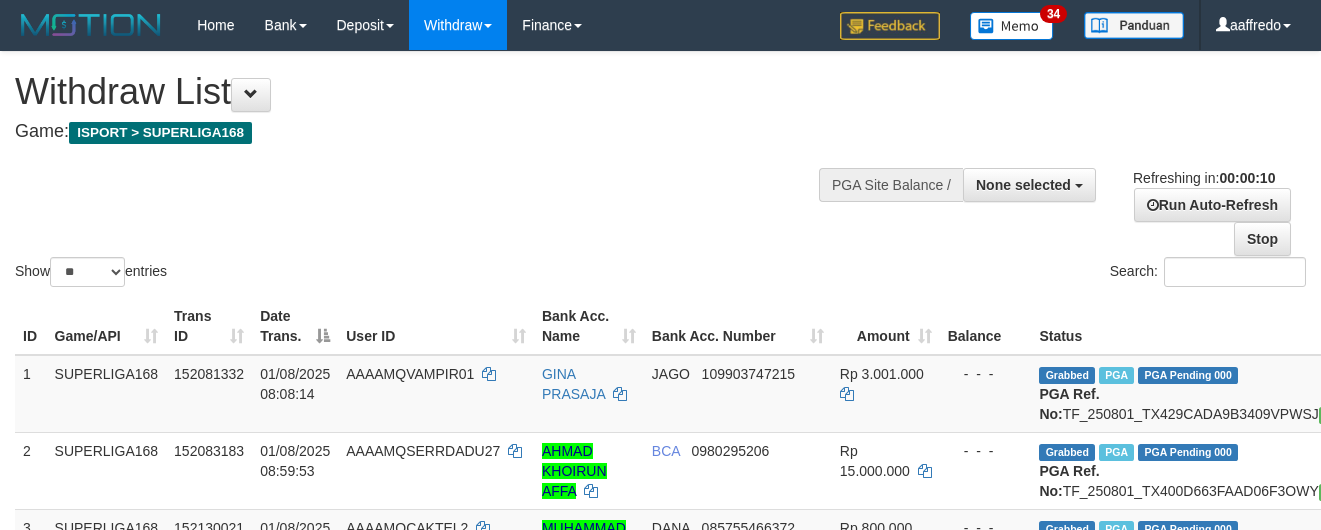select 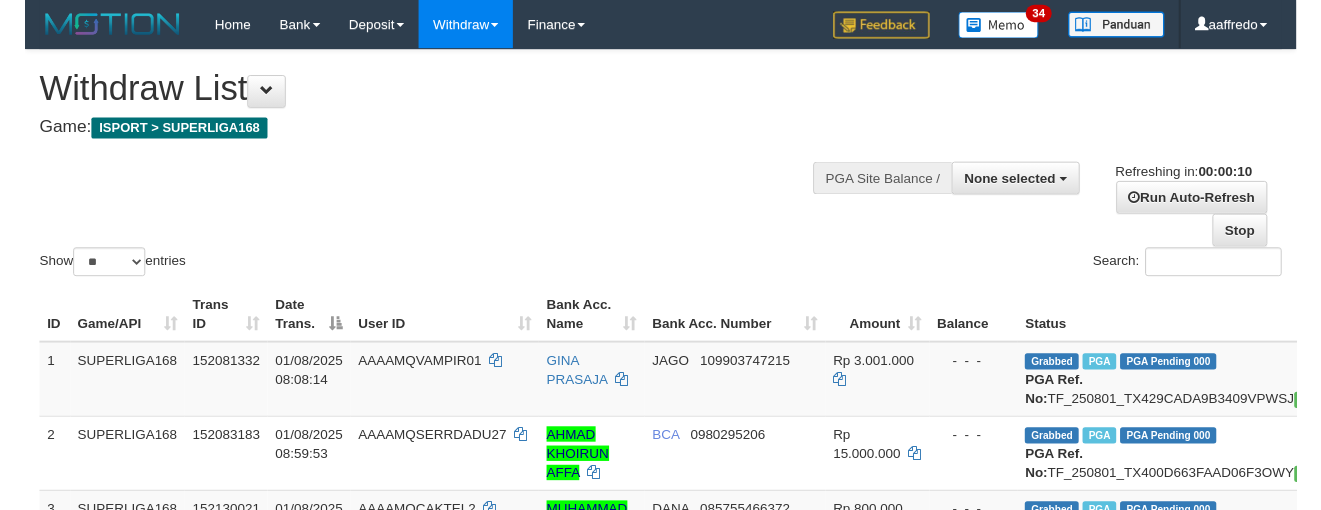 scroll, scrollTop: 0, scrollLeft: 0, axis: both 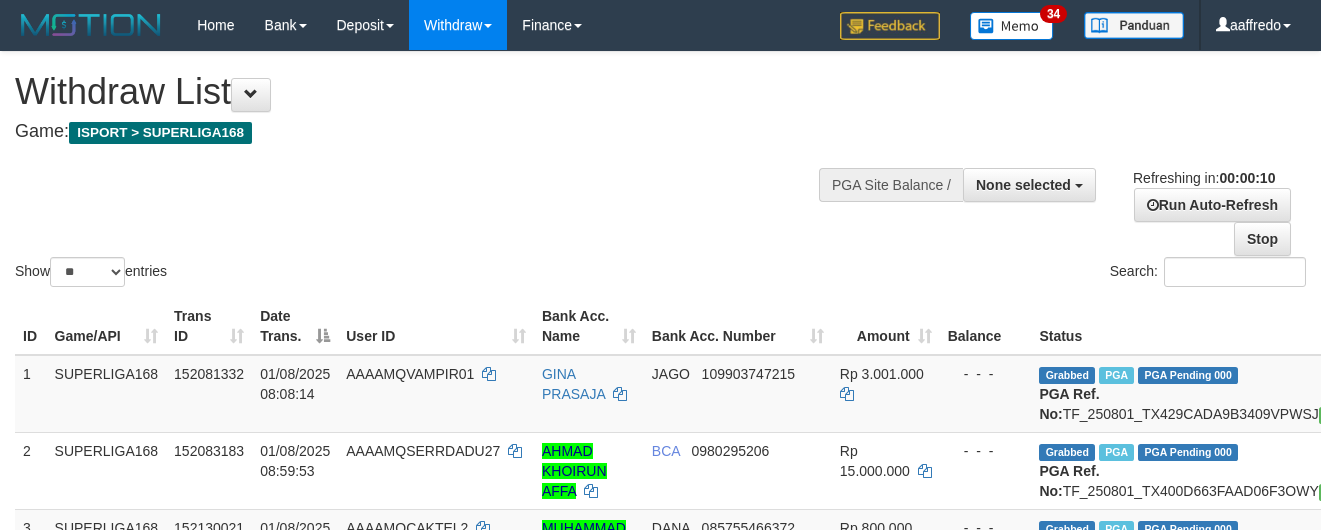 select 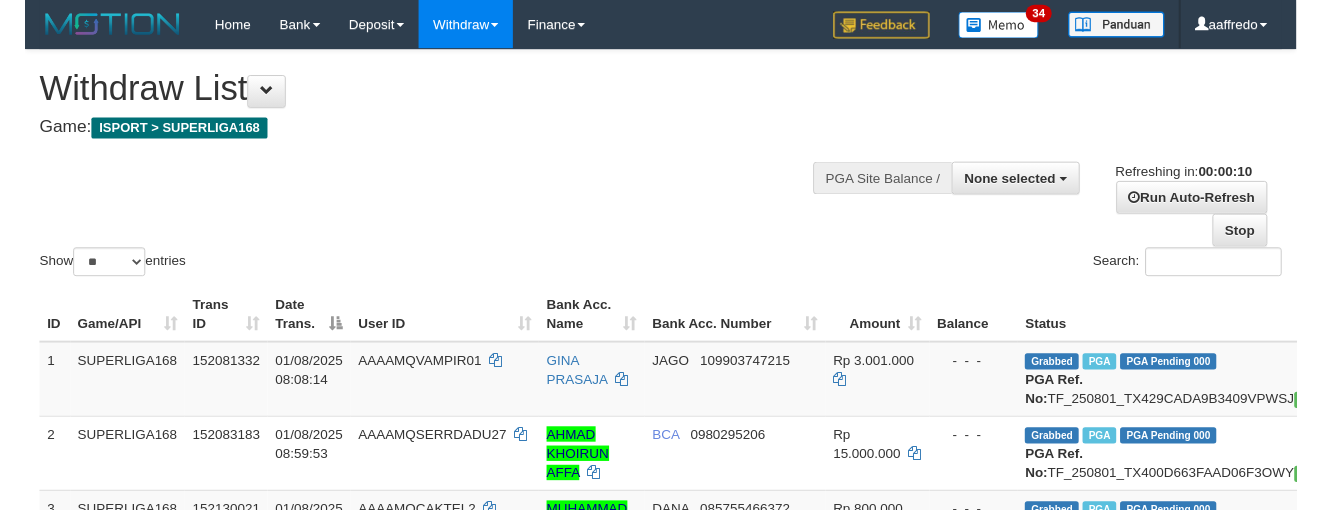scroll, scrollTop: 0, scrollLeft: 0, axis: both 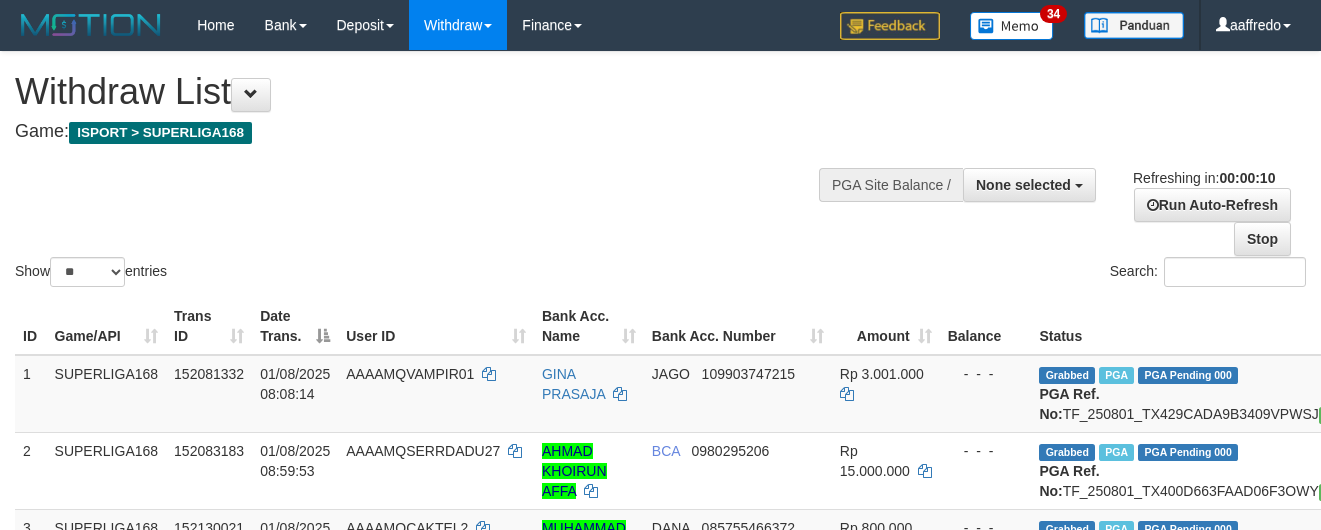 select 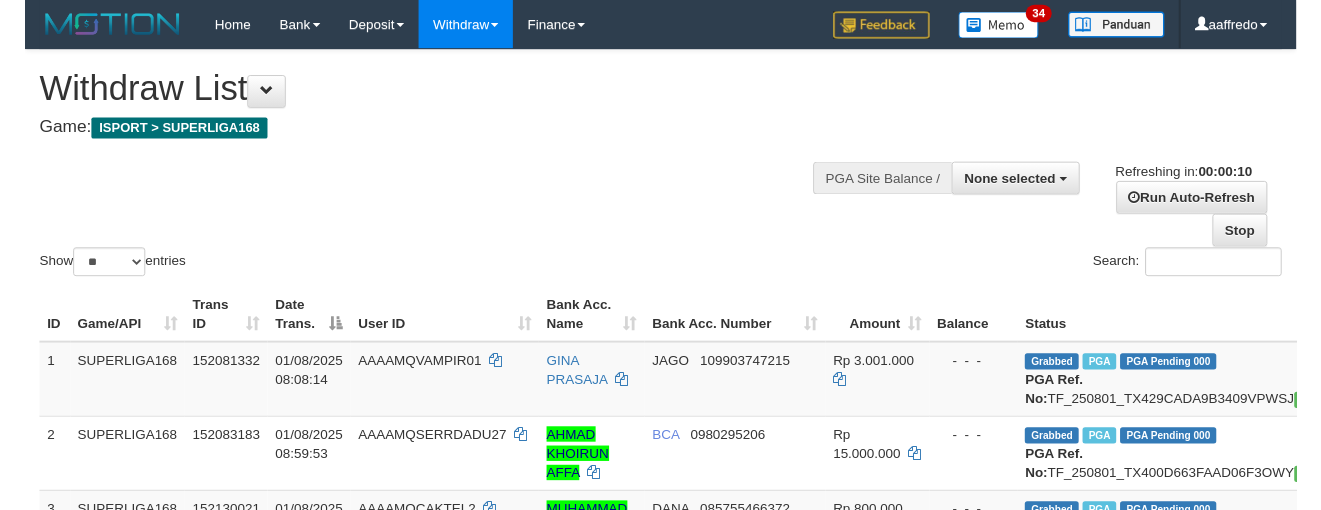 scroll, scrollTop: 0, scrollLeft: 0, axis: both 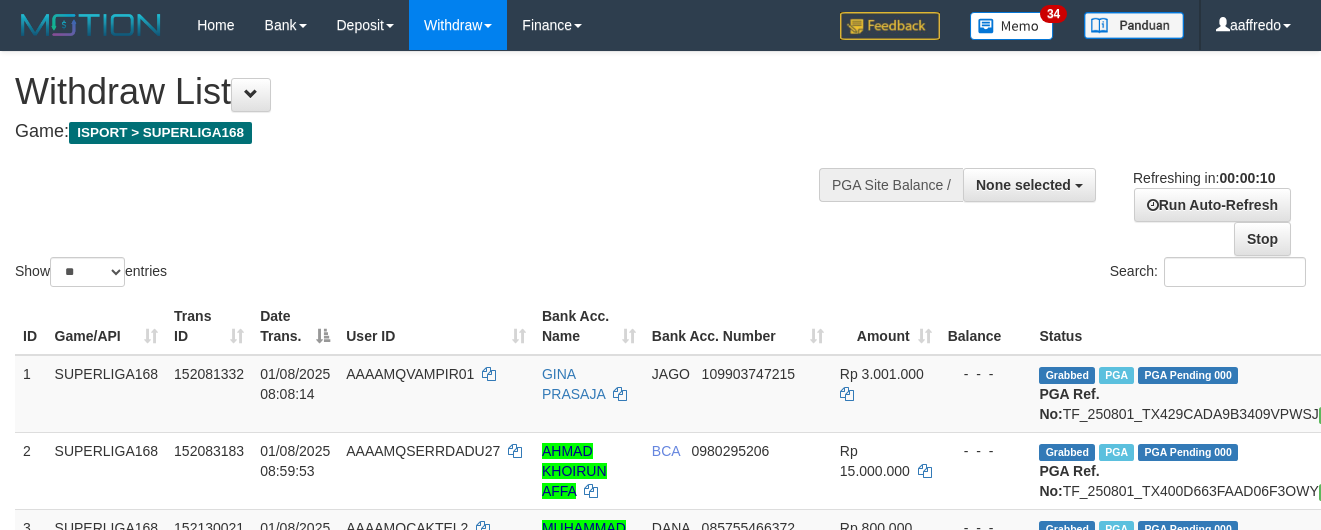 select 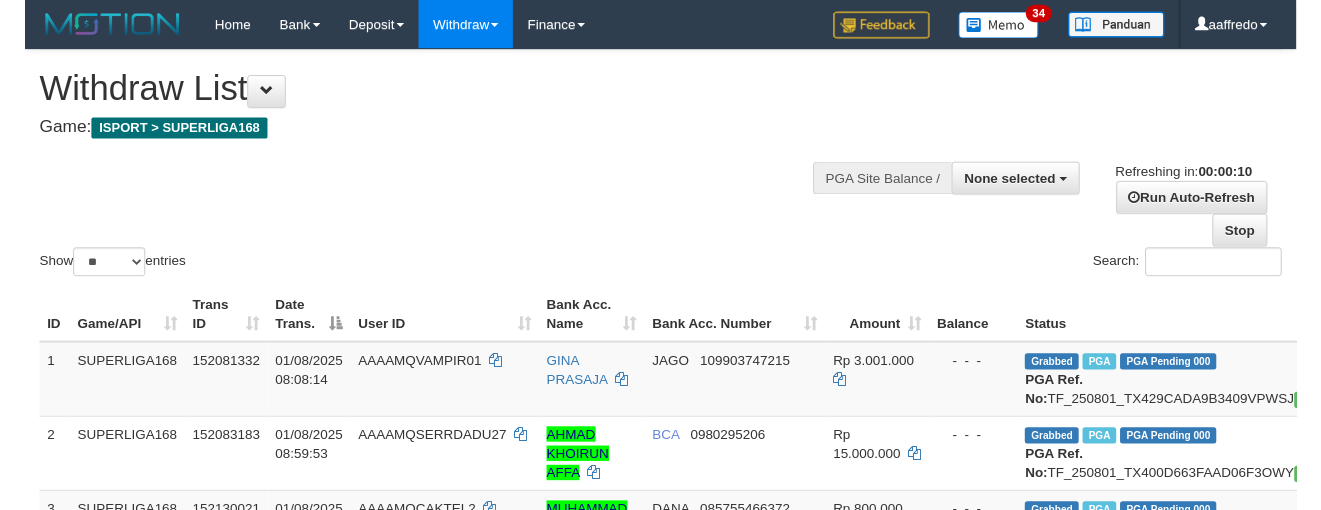 scroll, scrollTop: 0, scrollLeft: 0, axis: both 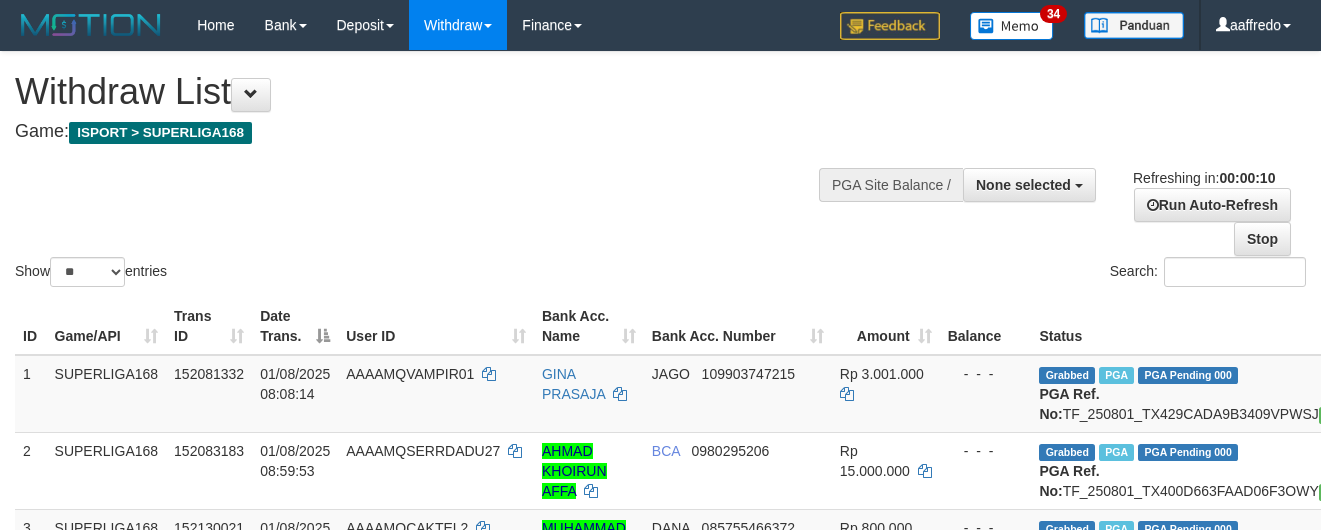 select 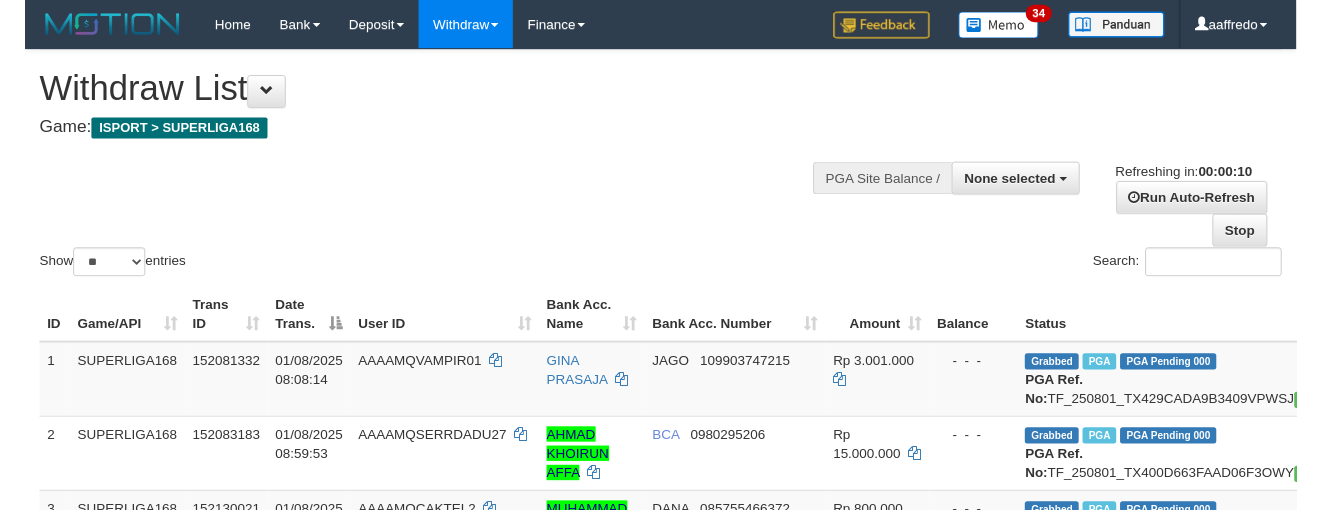 scroll, scrollTop: 0, scrollLeft: 0, axis: both 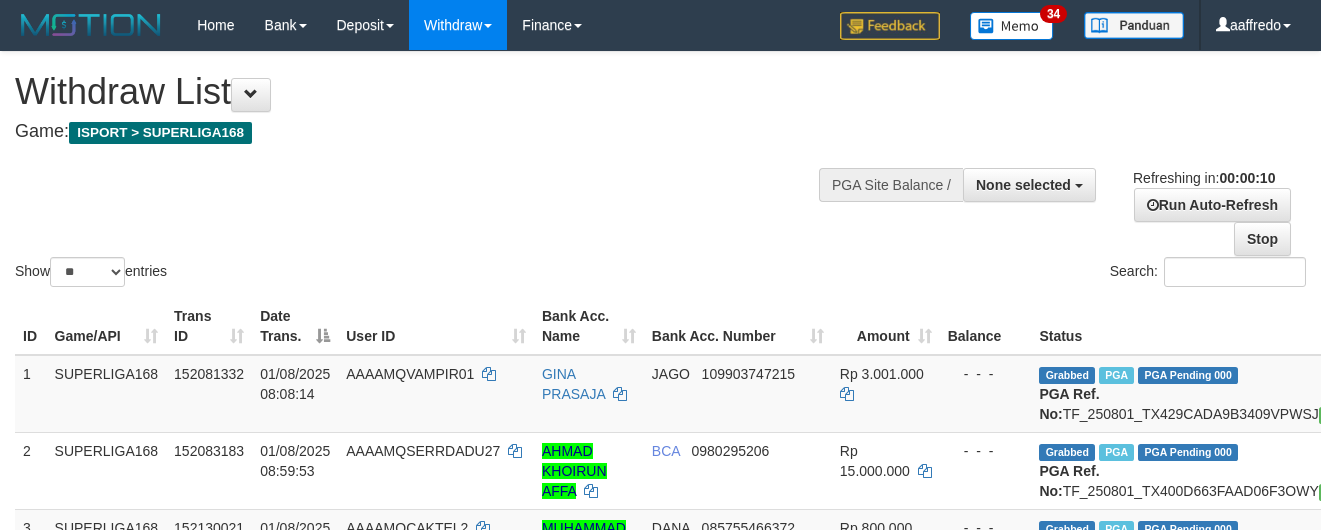 select 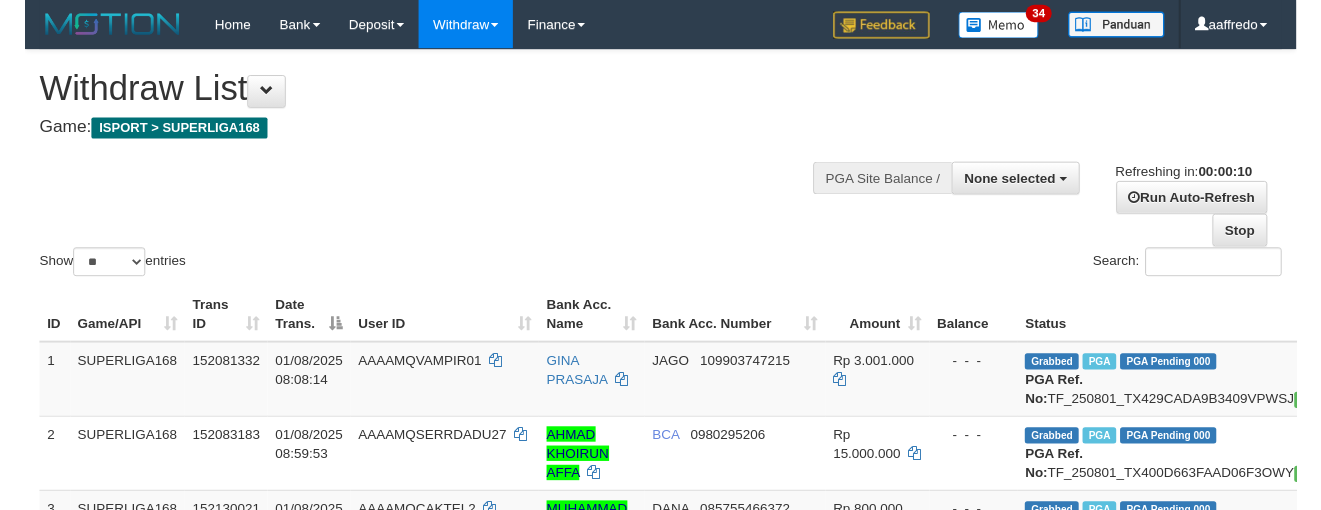 scroll, scrollTop: 0, scrollLeft: 0, axis: both 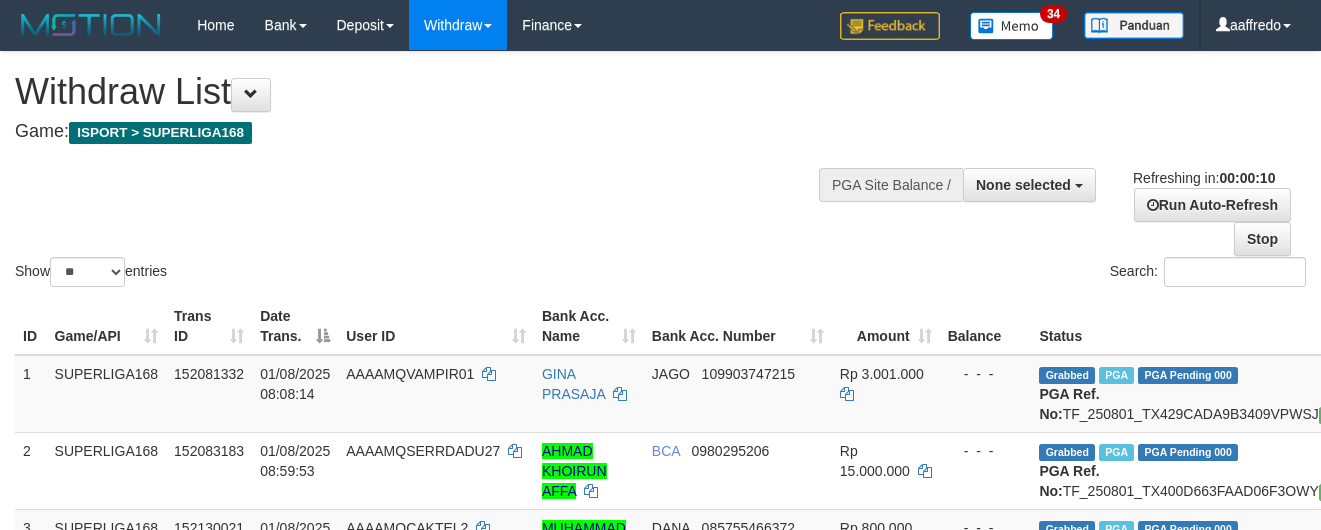 select 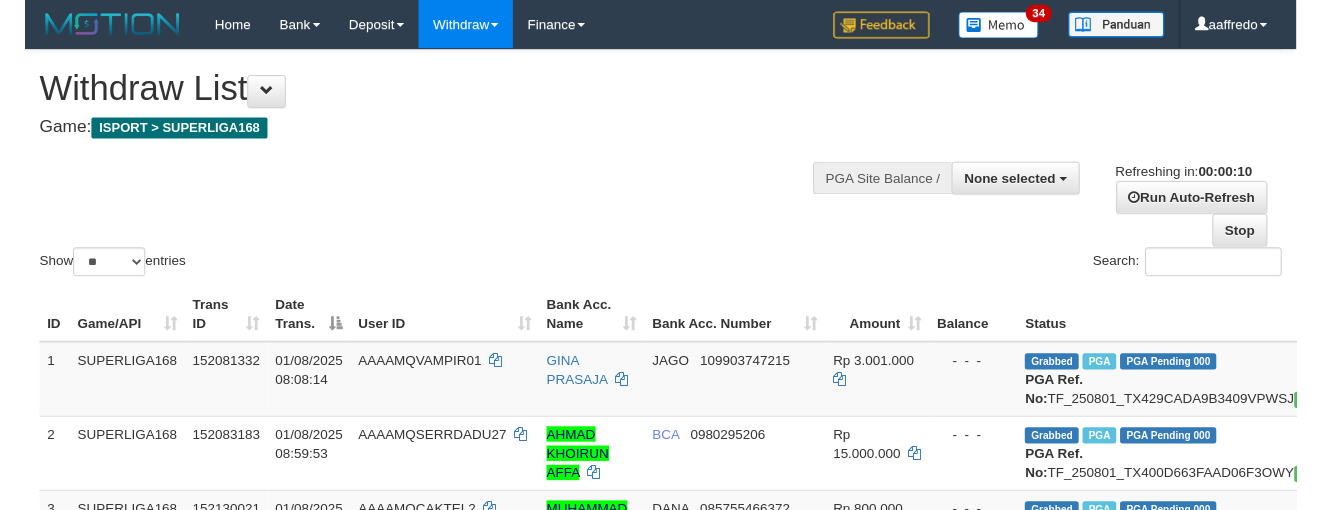 scroll, scrollTop: 0, scrollLeft: 0, axis: both 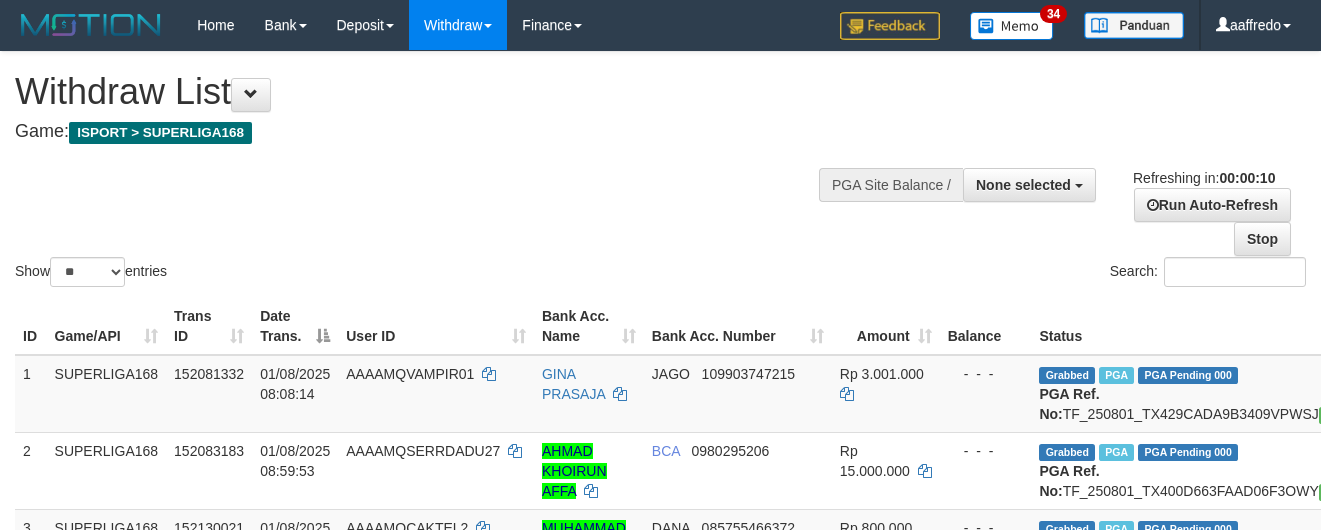 select 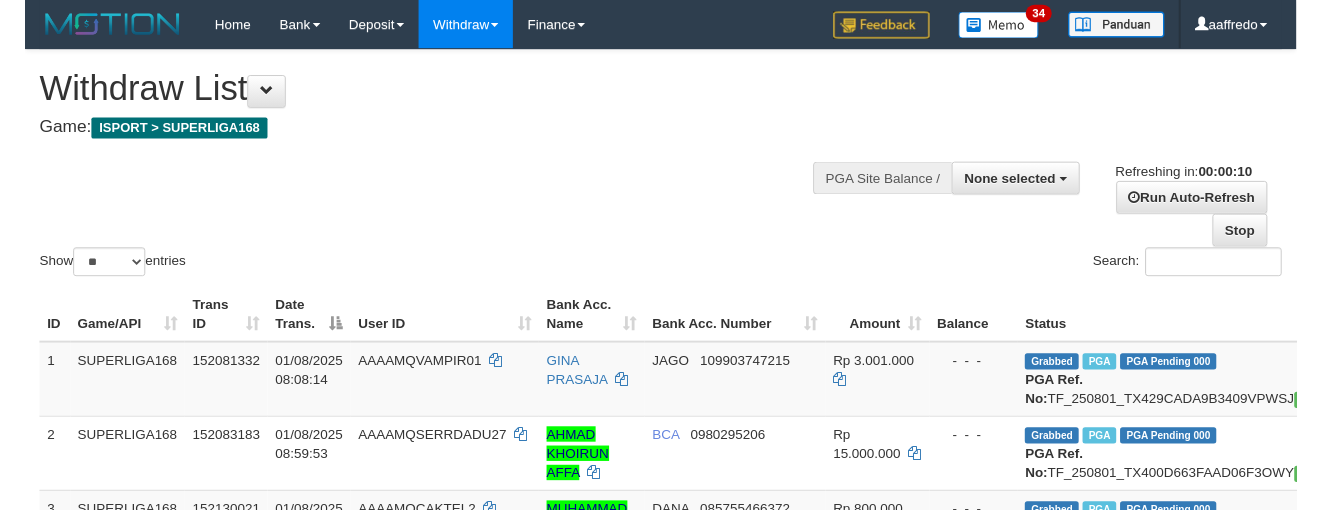 scroll, scrollTop: 0, scrollLeft: 0, axis: both 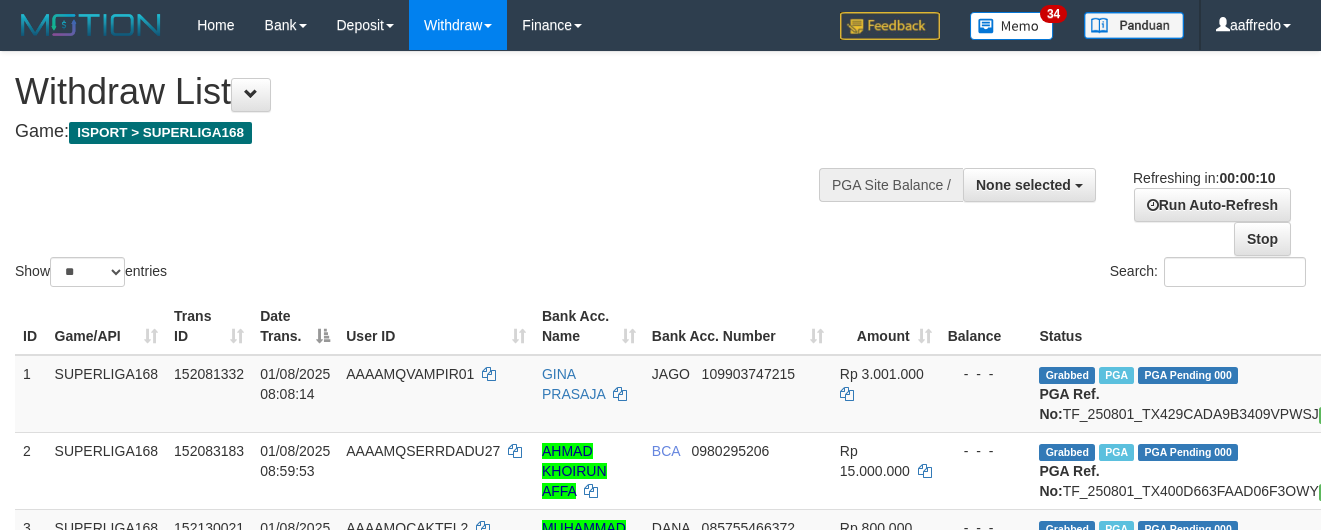 select 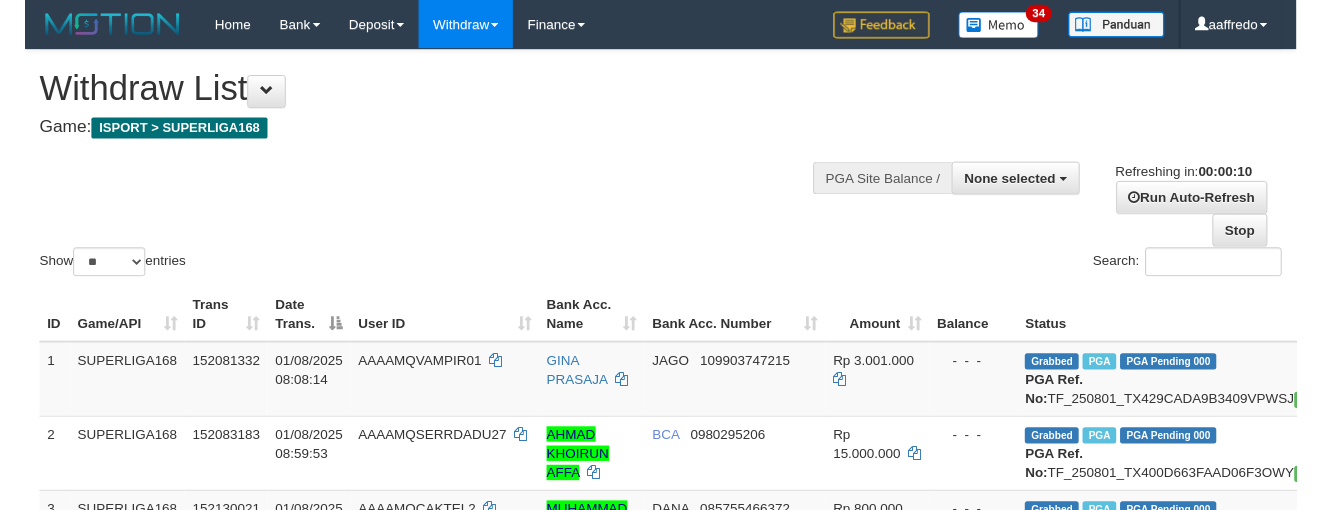 scroll, scrollTop: 0, scrollLeft: 0, axis: both 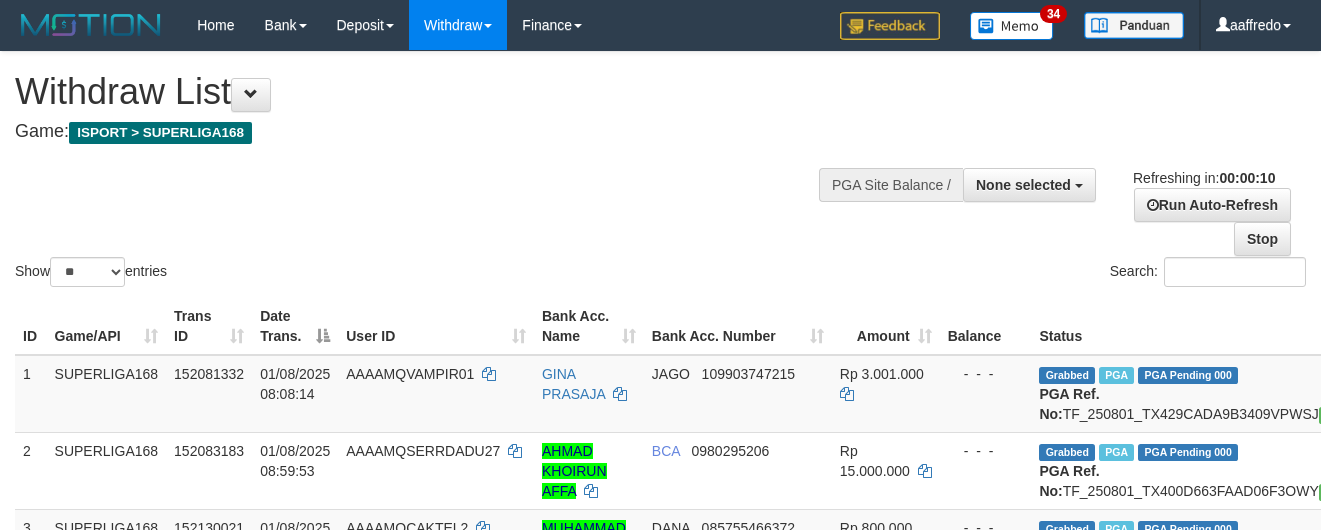 select 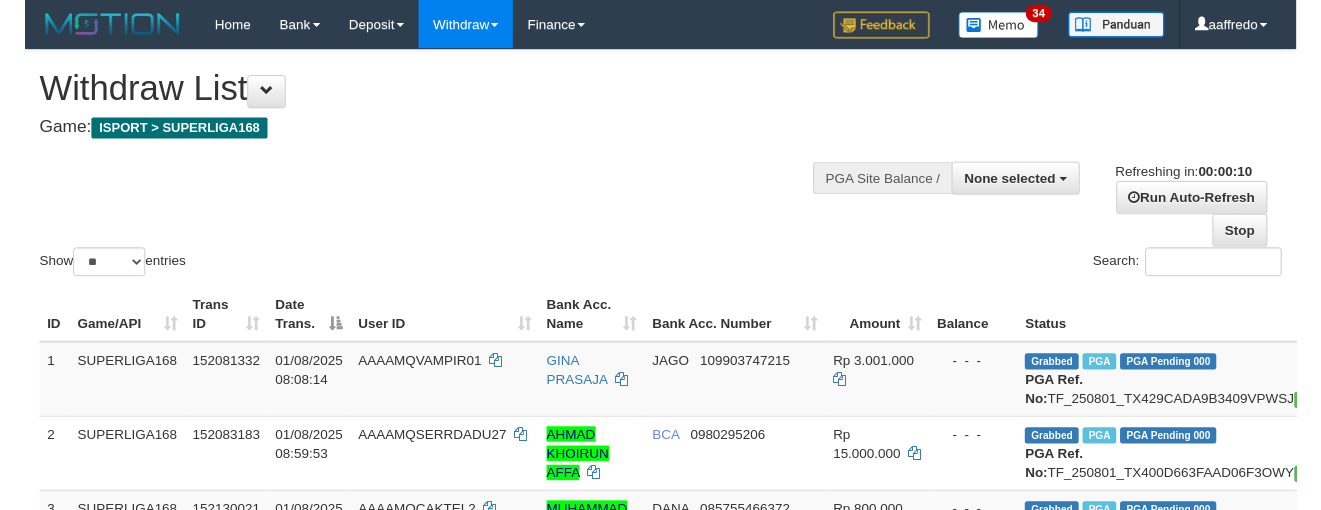scroll, scrollTop: 0, scrollLeft: 0, axis: both 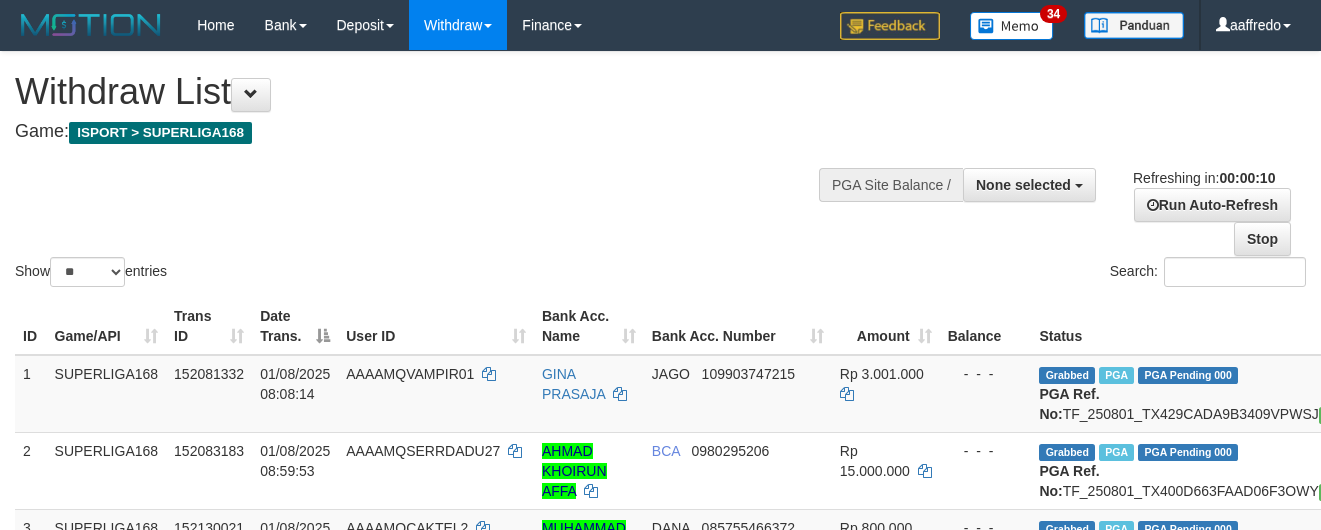 select 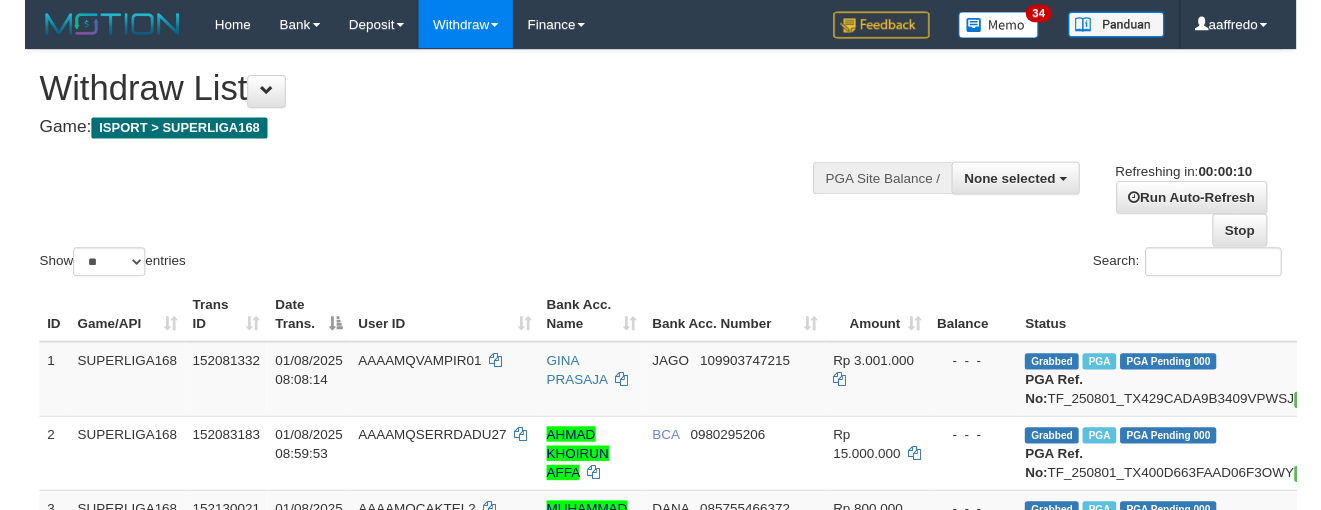 scroll, scrollTop: 0, scrollLeft: 0, axis: both 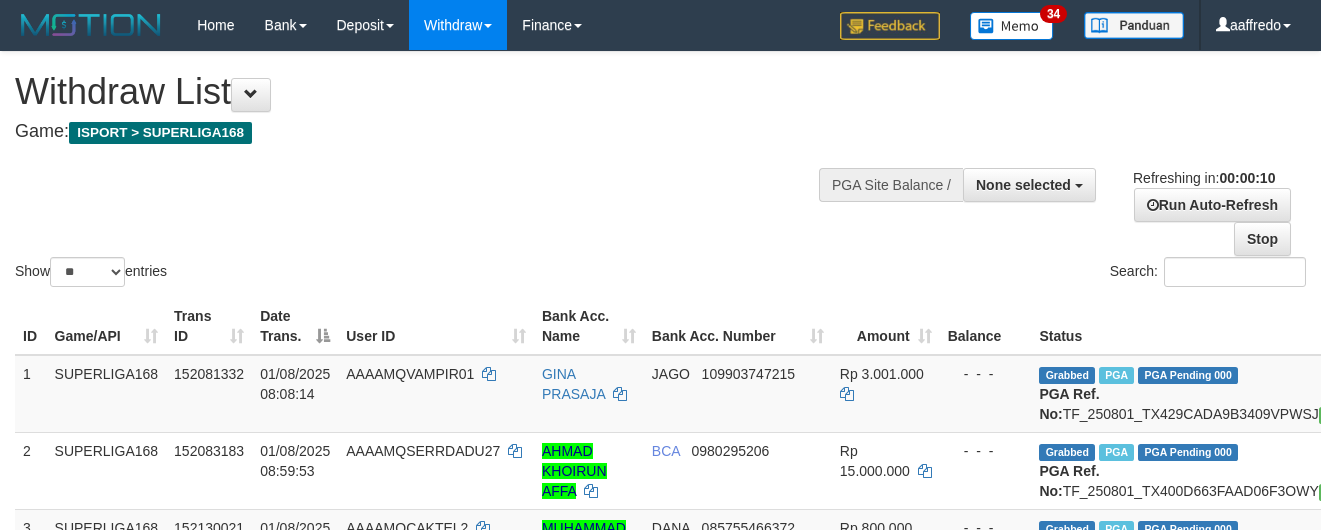 select 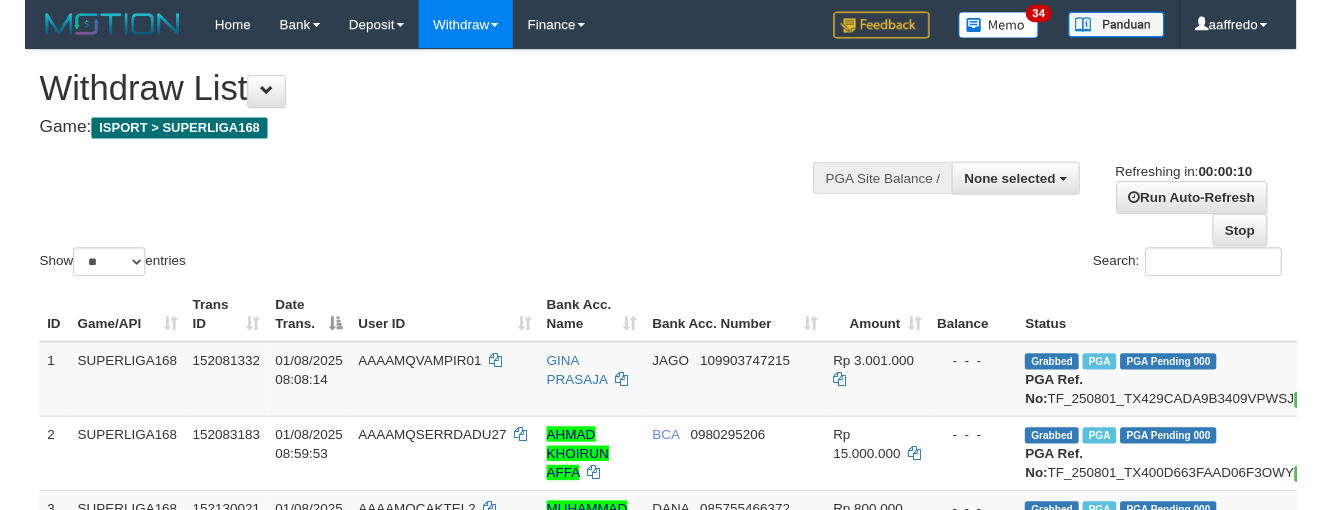 scroll, scrollTop: 0, scrollLeft: 0, axis: both 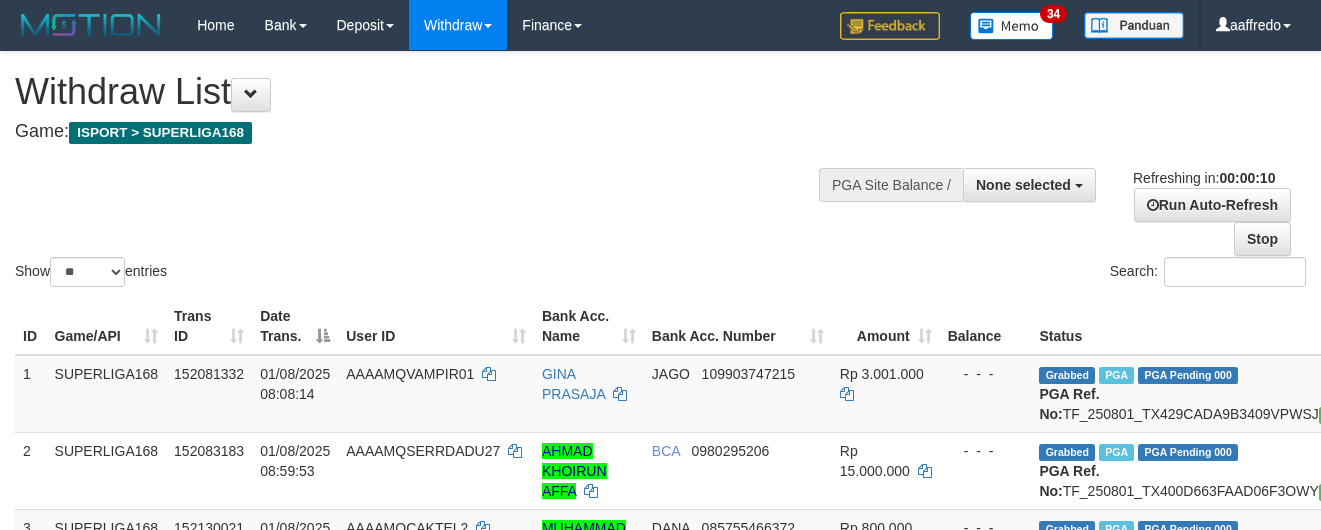 select 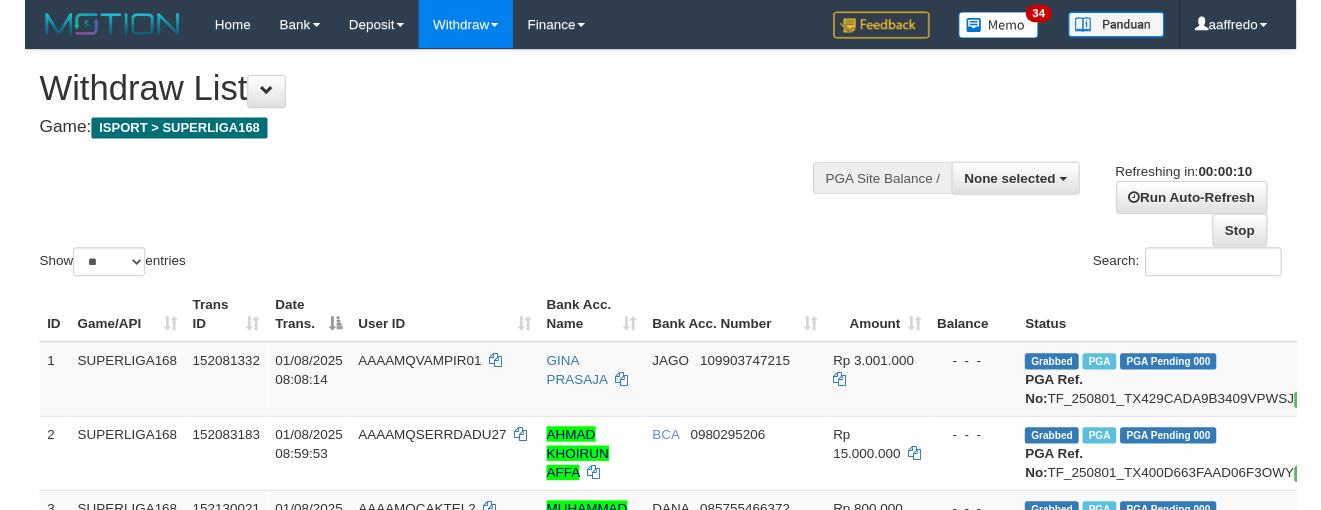 scroll, scrollTop: 0, scrollLeft: 0, axis: both 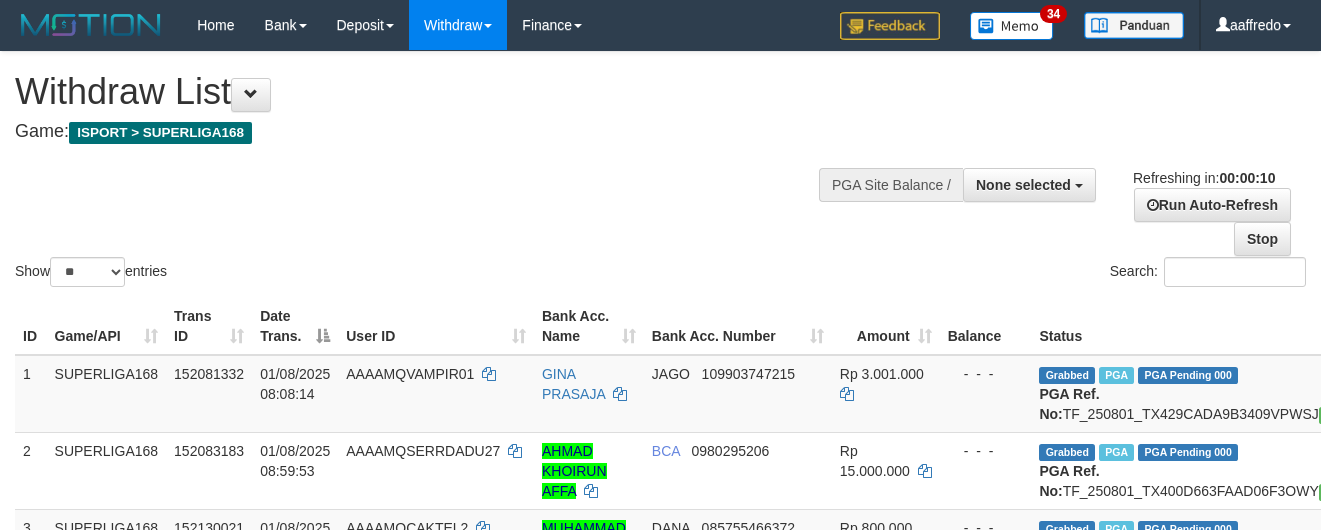 select 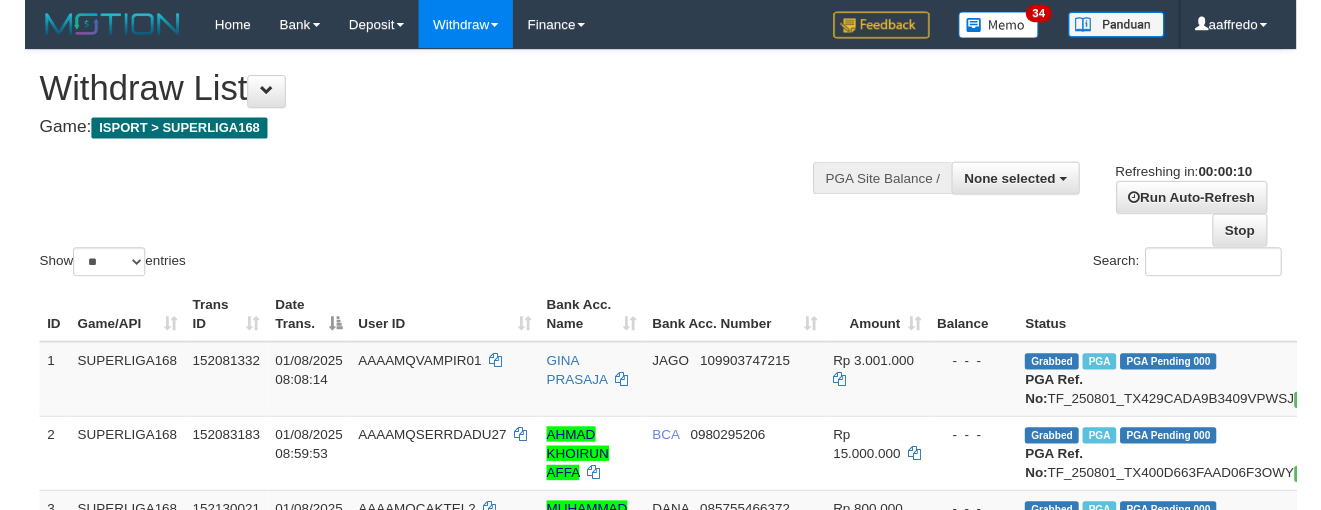 scroll, scrollTop: 0, scrollLeft: 0, axis: both 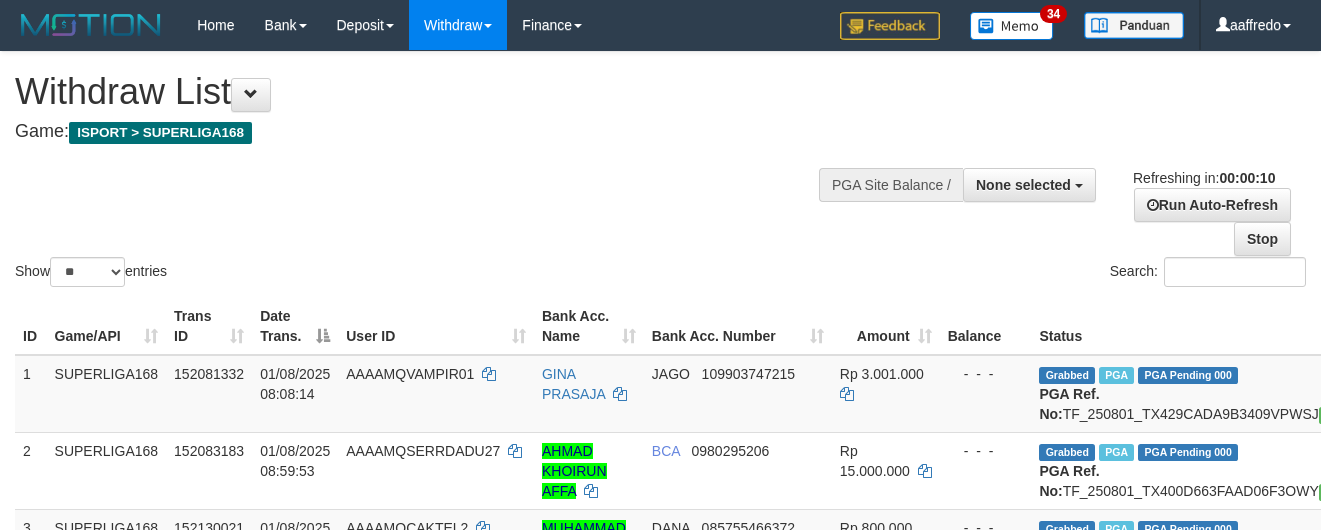 select 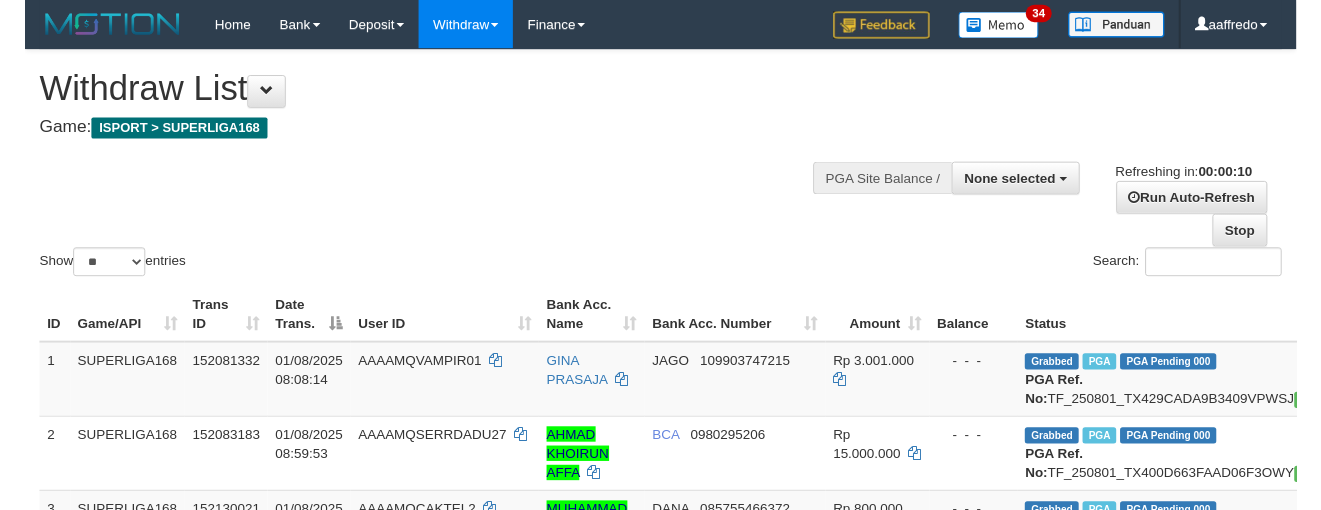 scroll, scrollTop: 0, scrollLeft: 0, axis: both 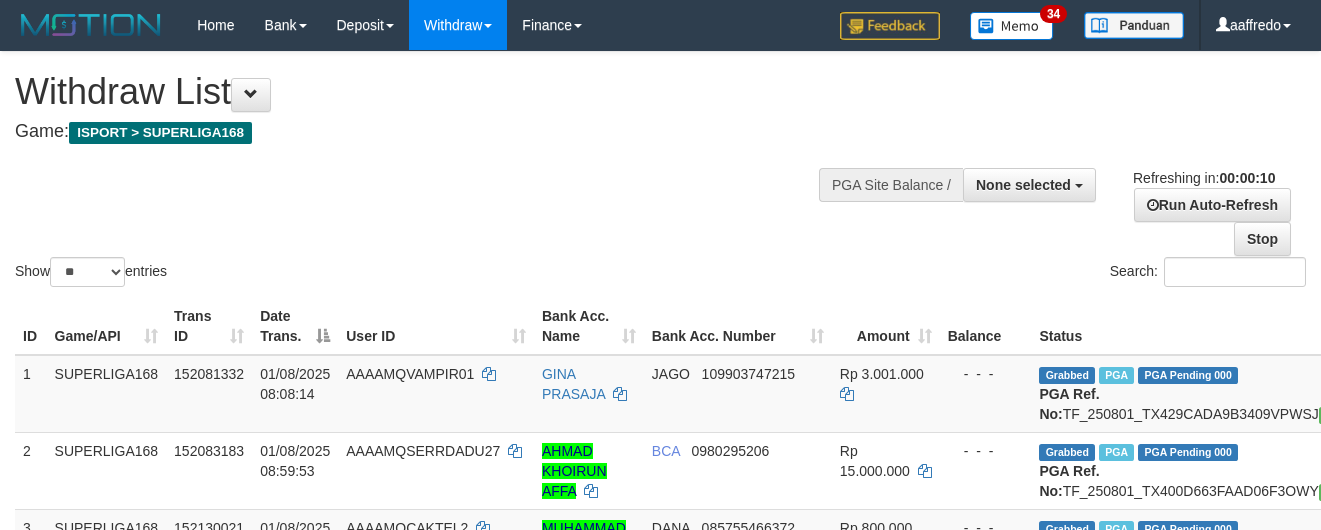select 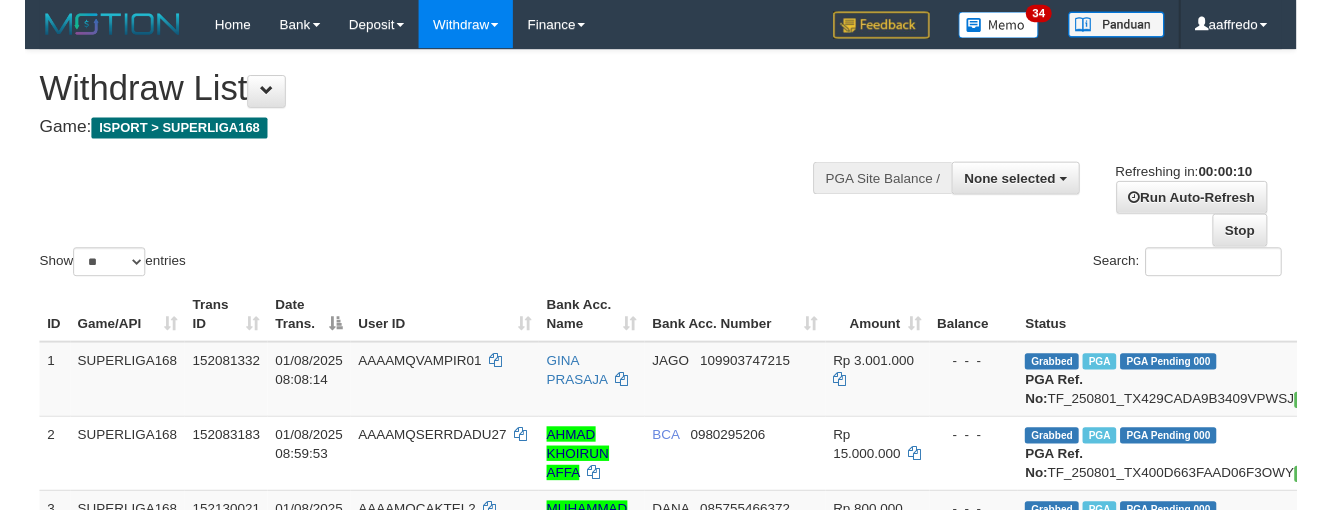 scroll, scrollTop: 0, scrollLeft: 0, axis: both 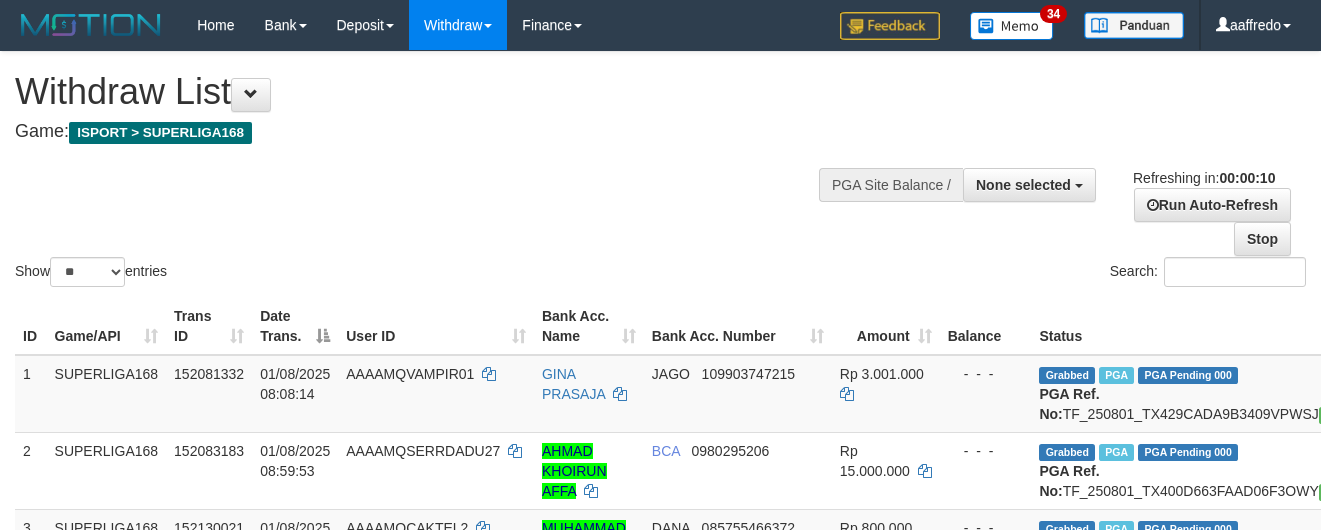 select 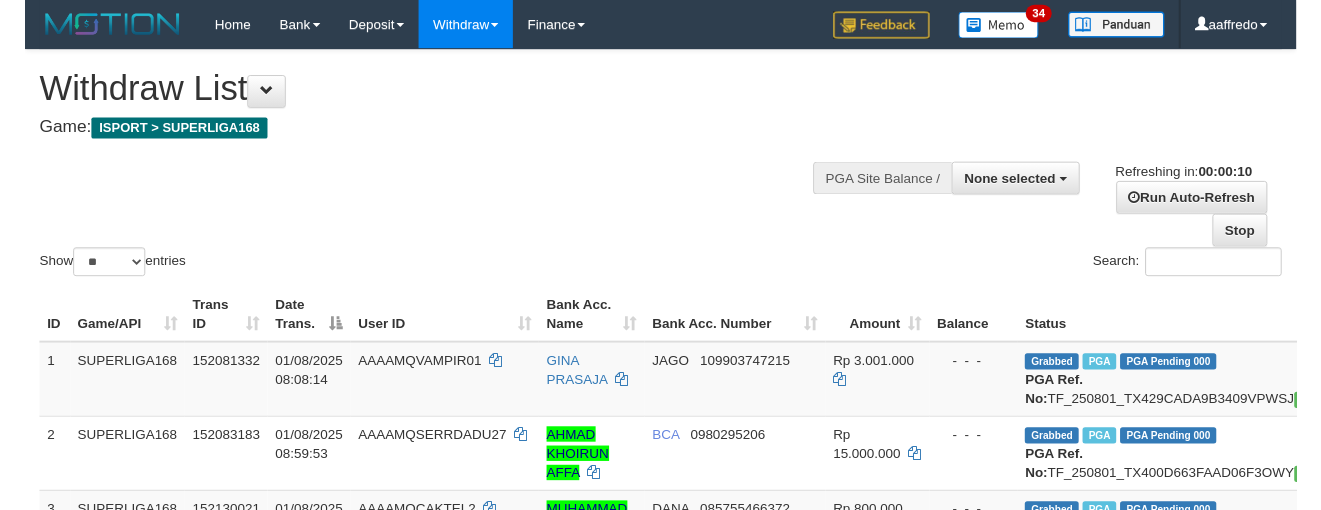 scroll, scrollTop: 0, scrollLeft: 0, axis: both 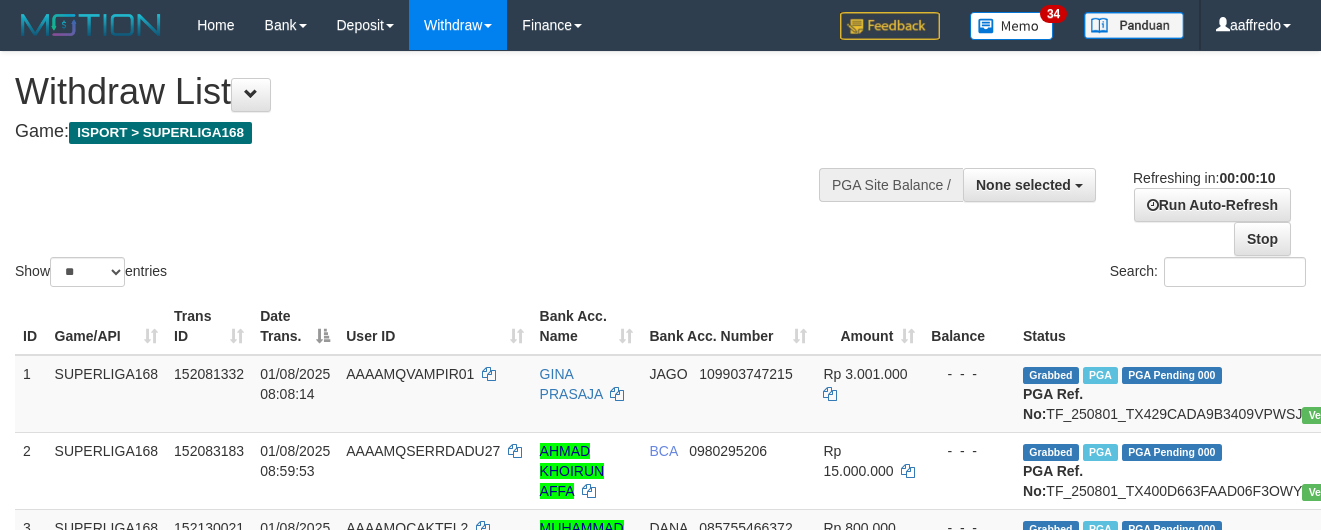 select 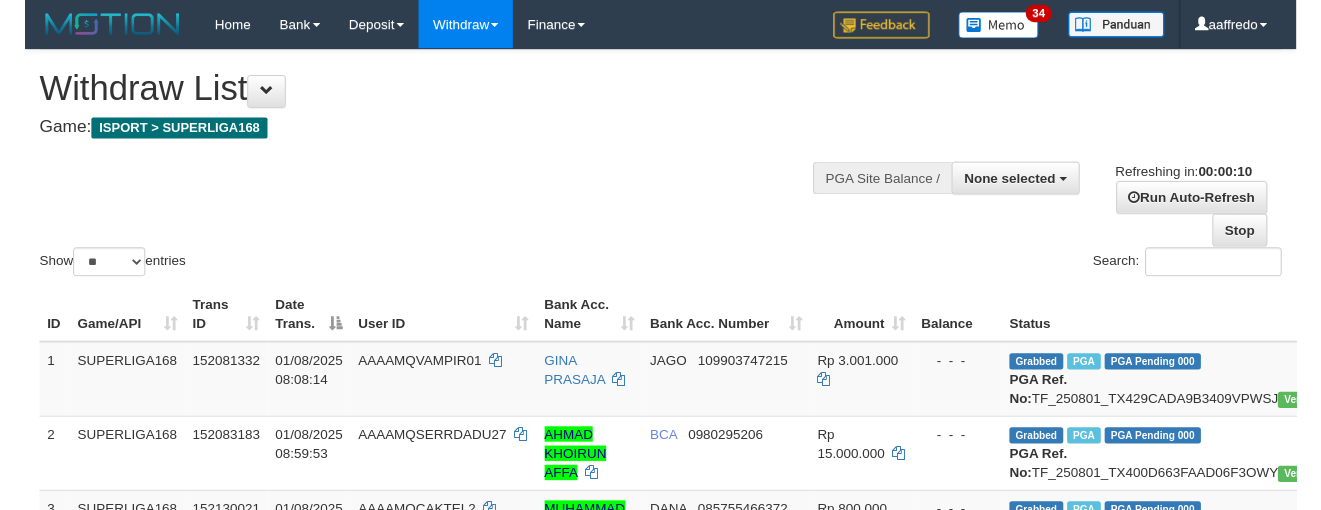scroll, scrollTop: 0, scrollLeft: 0, axis: both 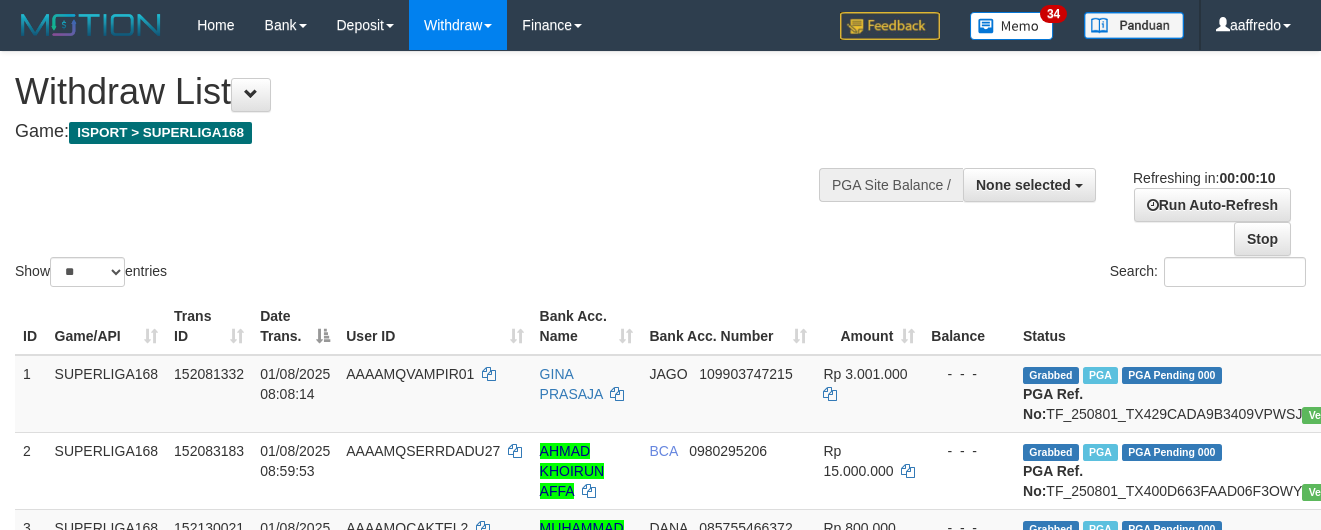 select 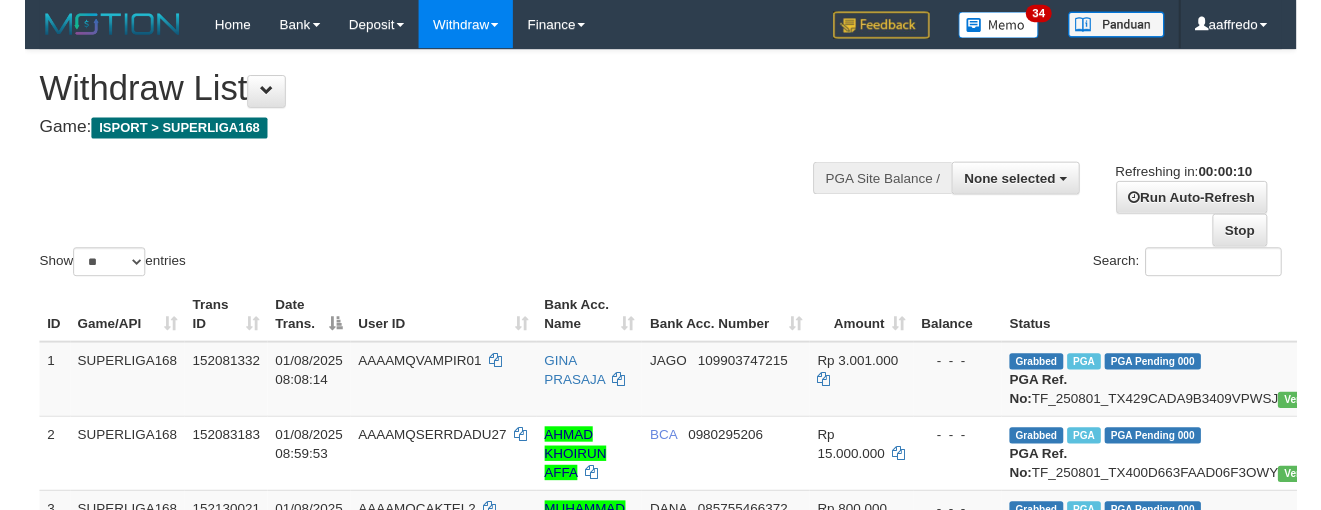 scroll, scrollTop: 0, scrollLeft: 0, axis: both 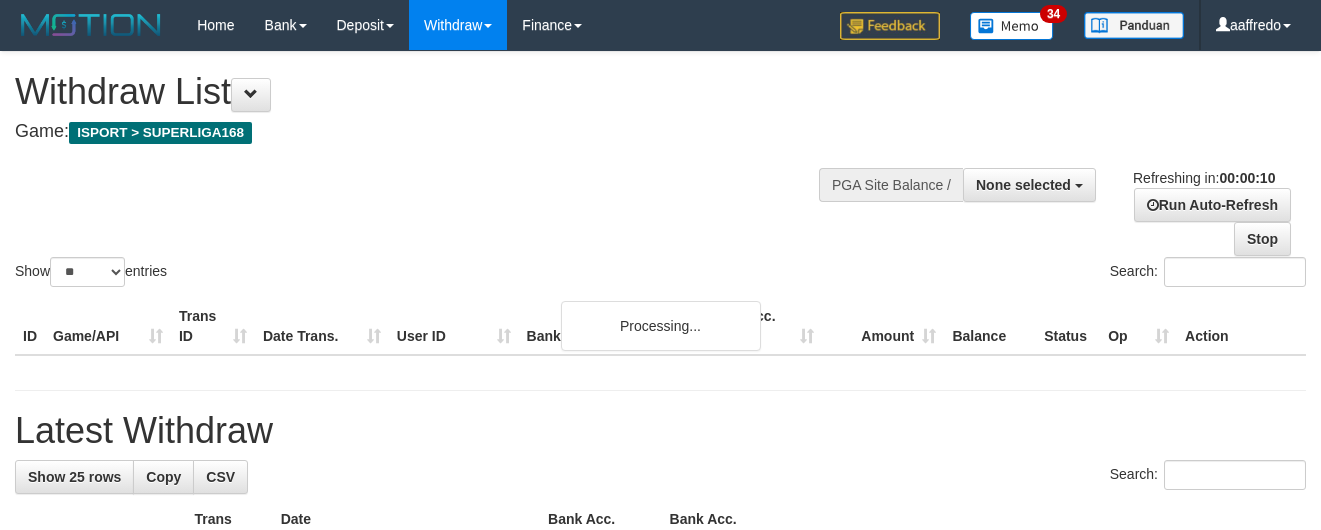 select 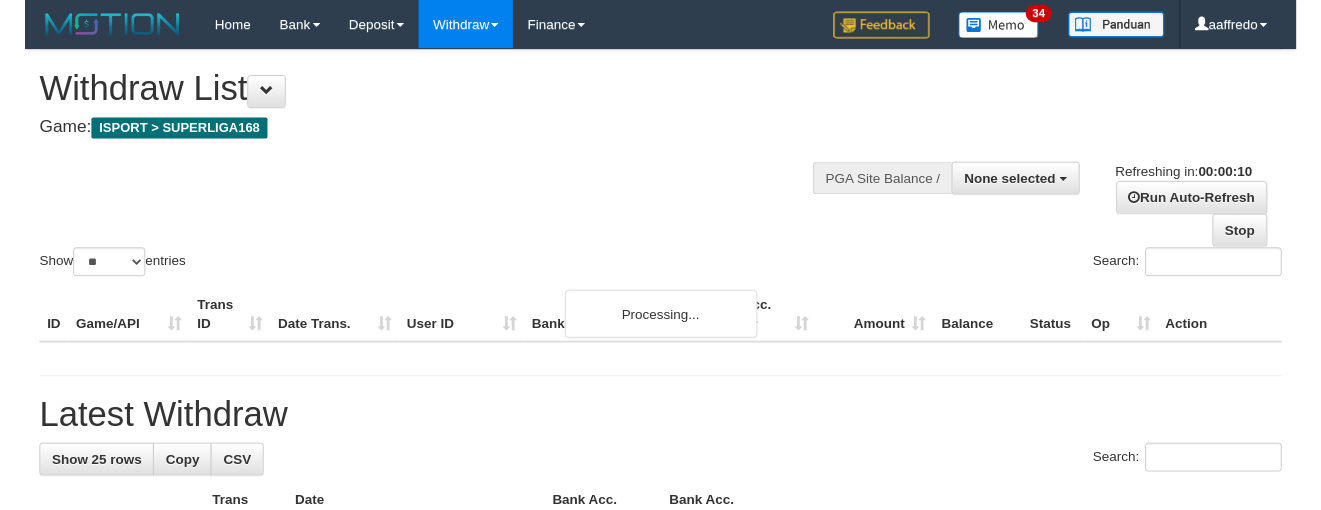 scroll, scrollTop: 0, scrollLeft: 0, axis: both 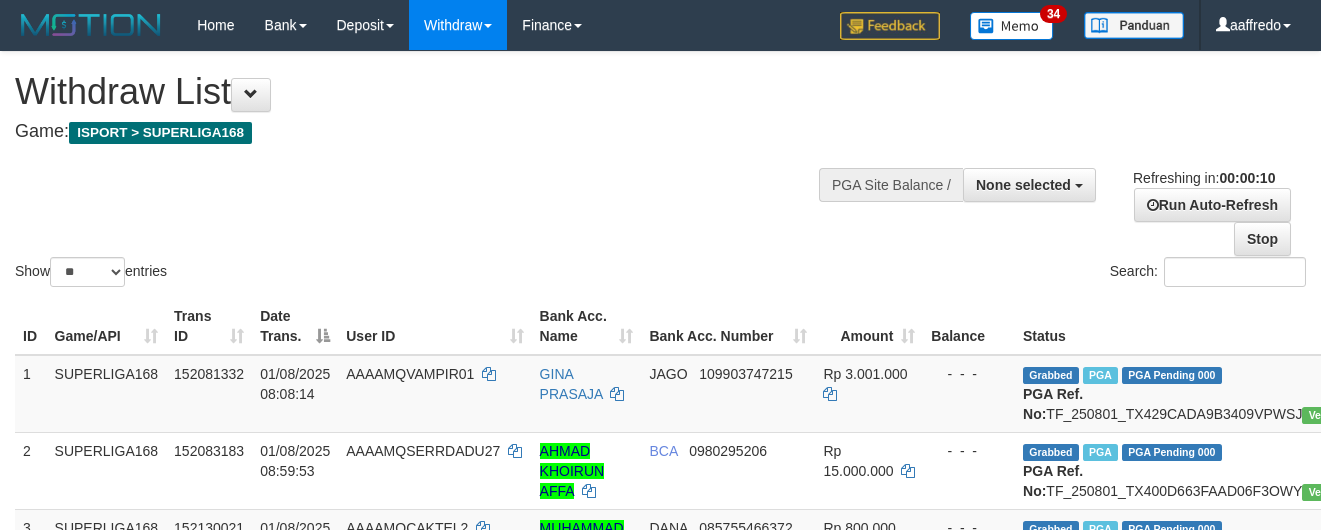 select 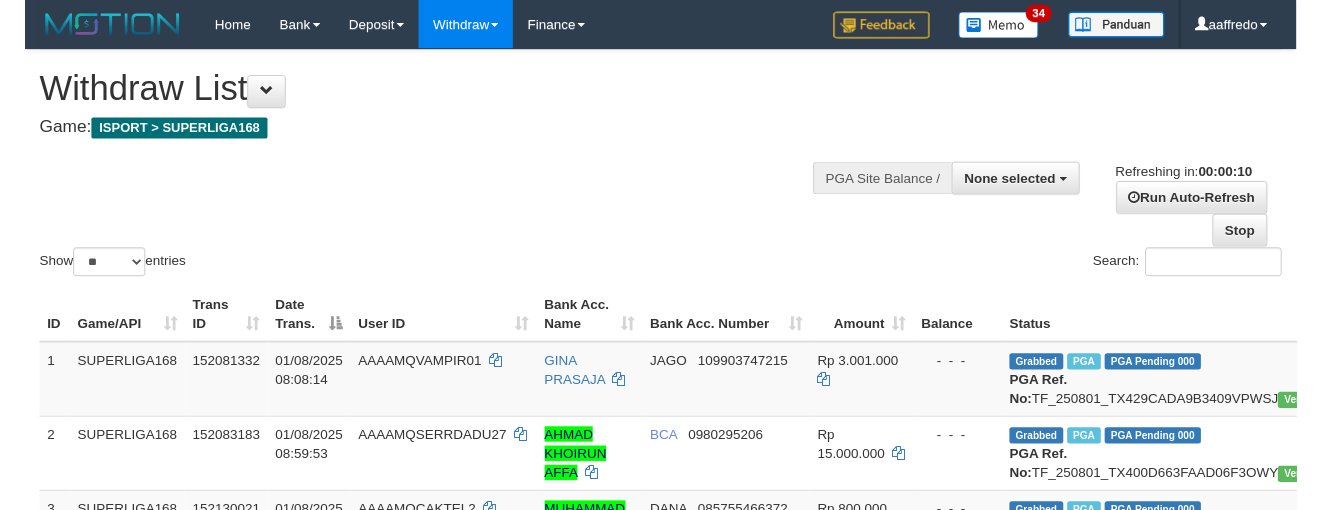 scroll, scrollTop: 0, scrollLeft: 0, axis: both 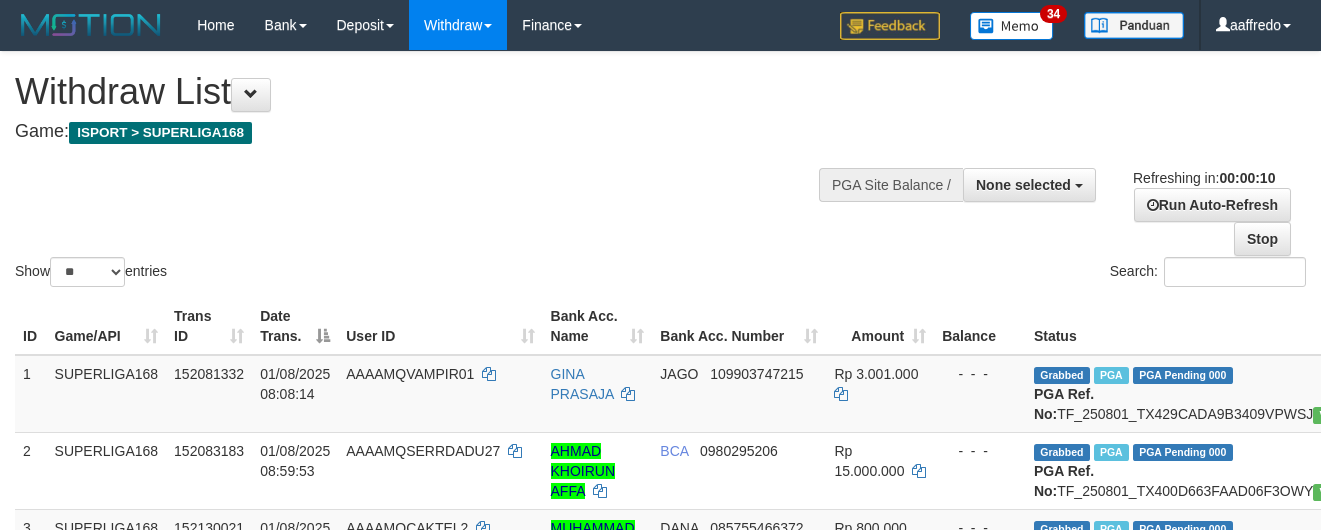select 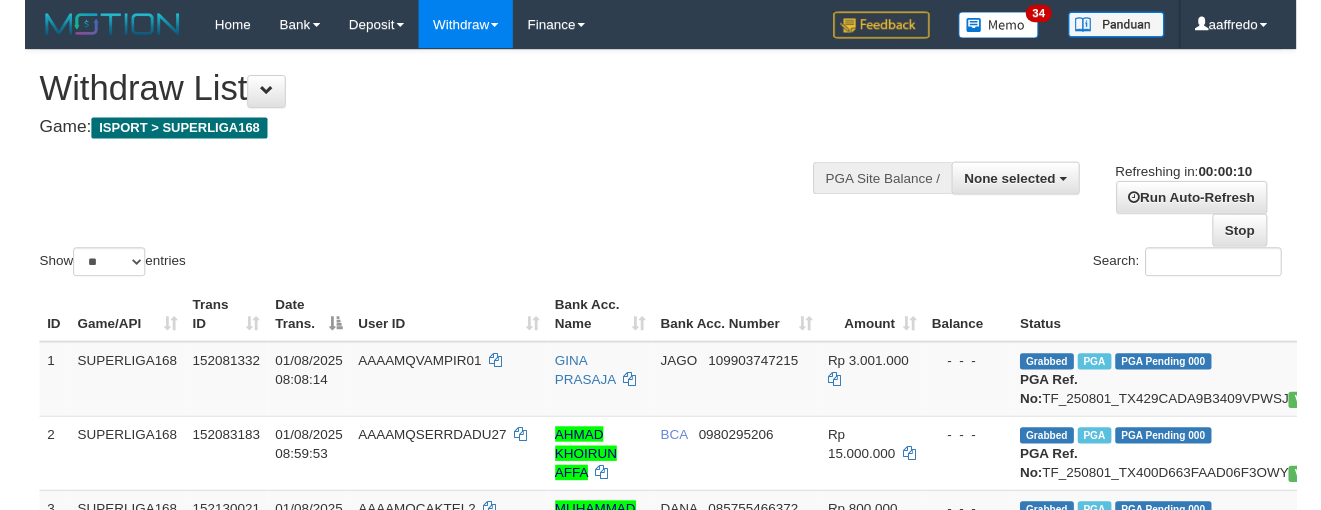 scroll, scrollTop: 0, scrollLeft: 0, axis: both 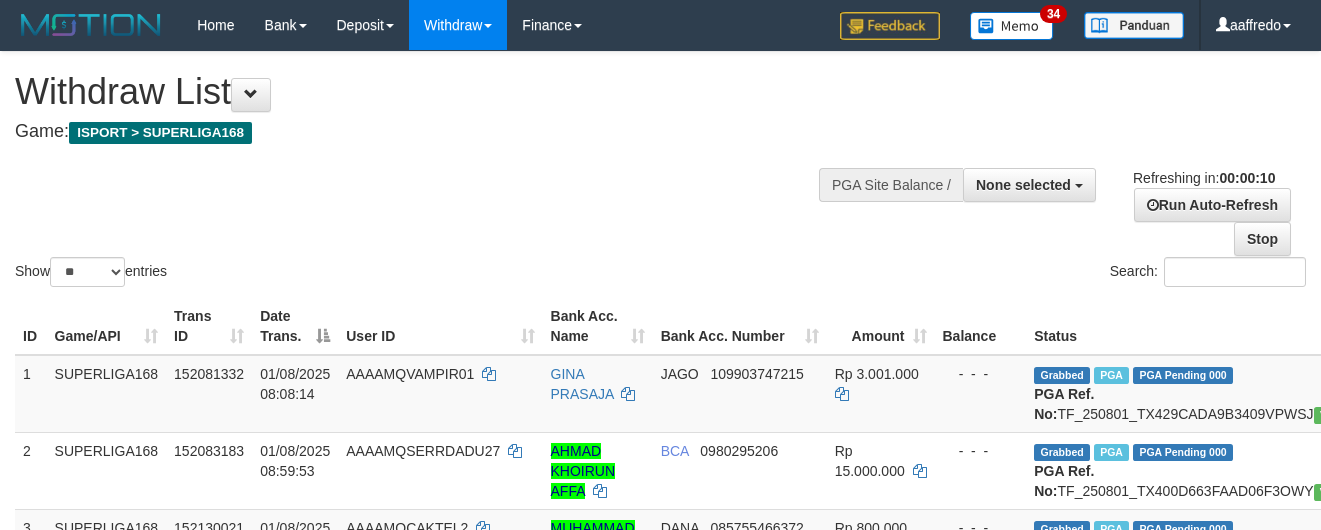 select 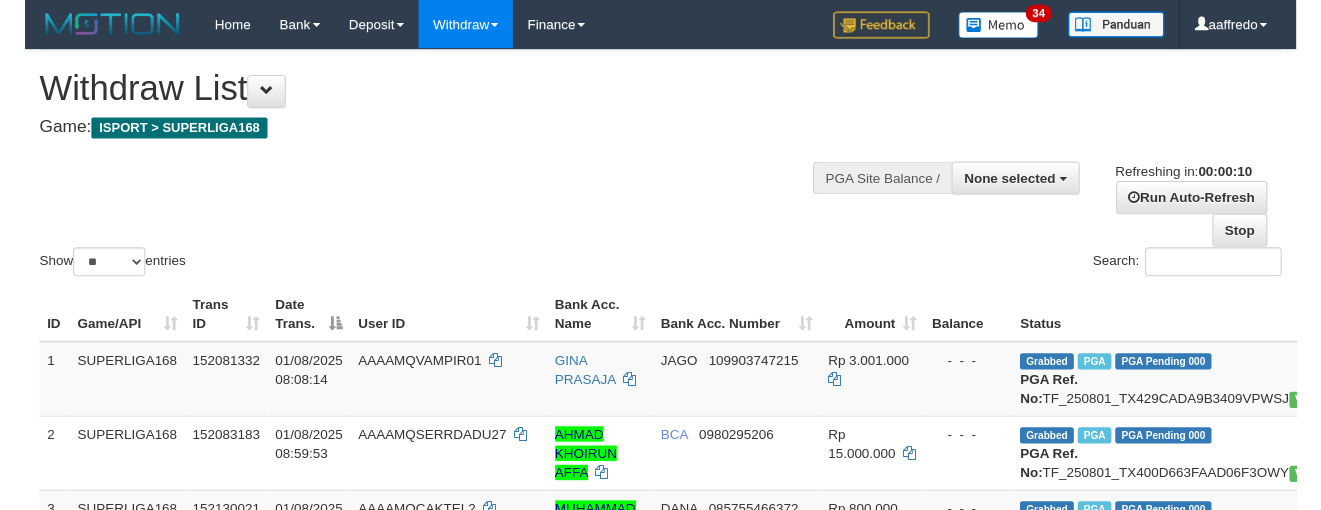 scroll, scrollTop: 0, scrollLeft: 0, axis: both 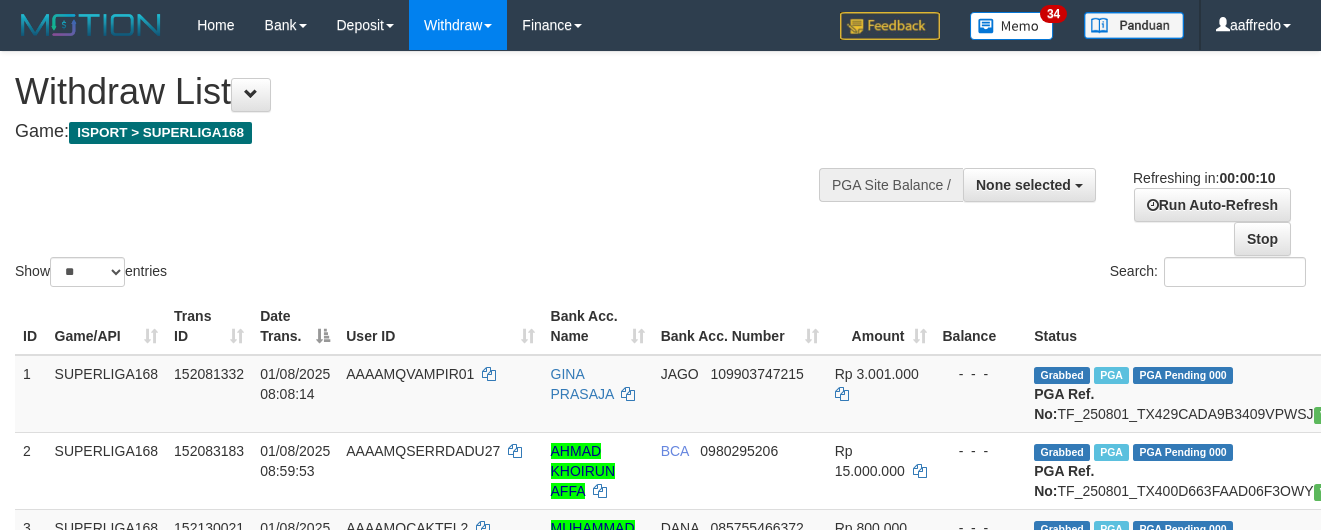 select 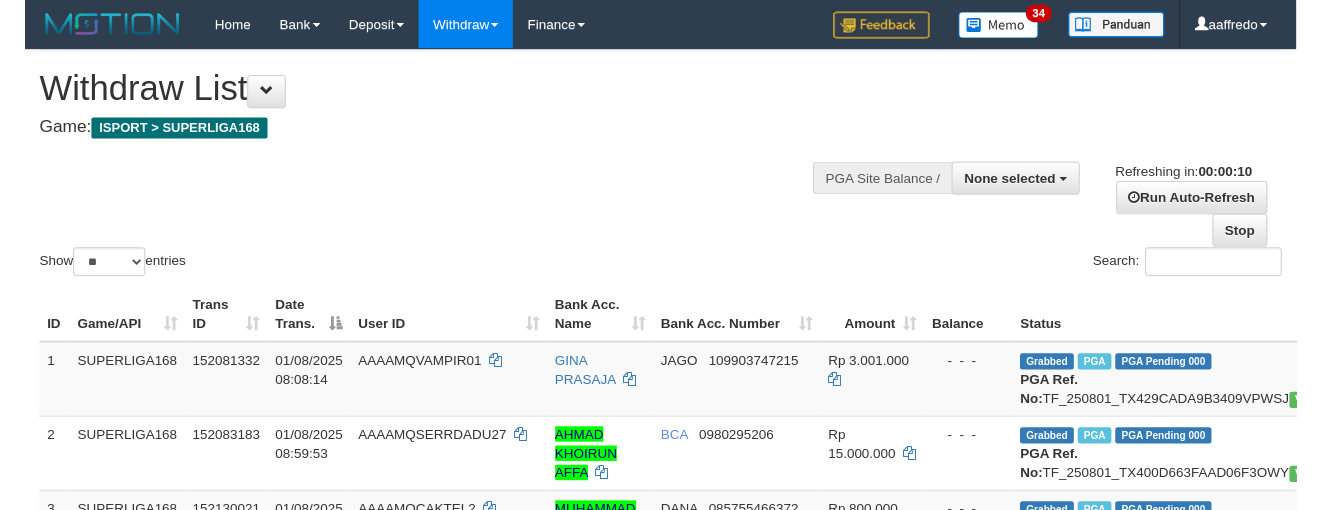 scroll, scrollTop: 0, scrollLeft: 0, axis: both 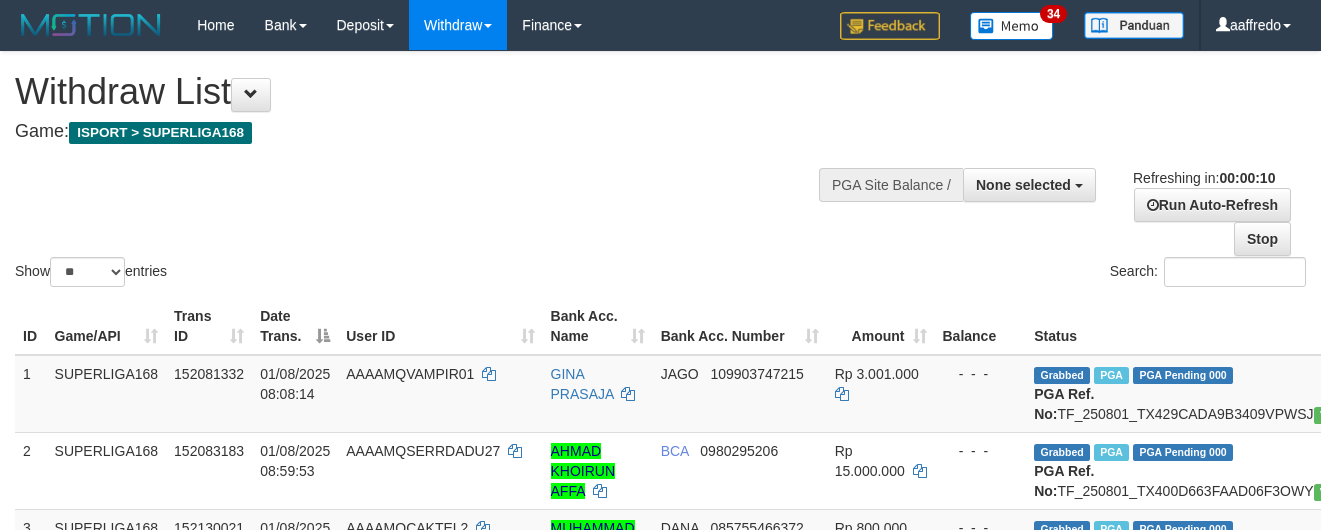 select 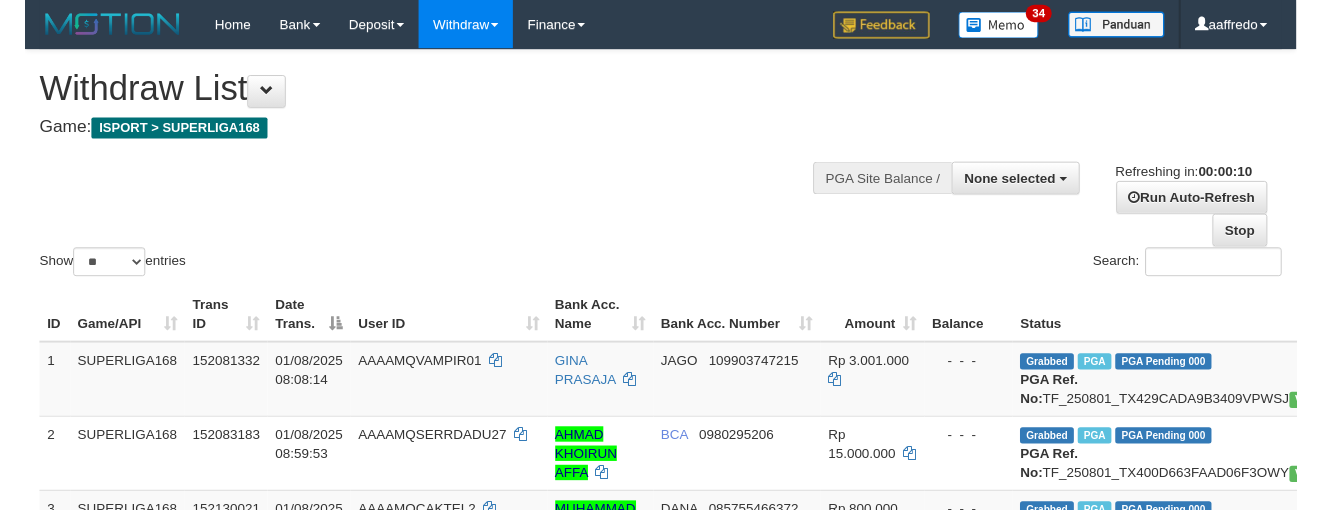 scroll, scrollTop: 0, scrollLeft: 0, axis: both 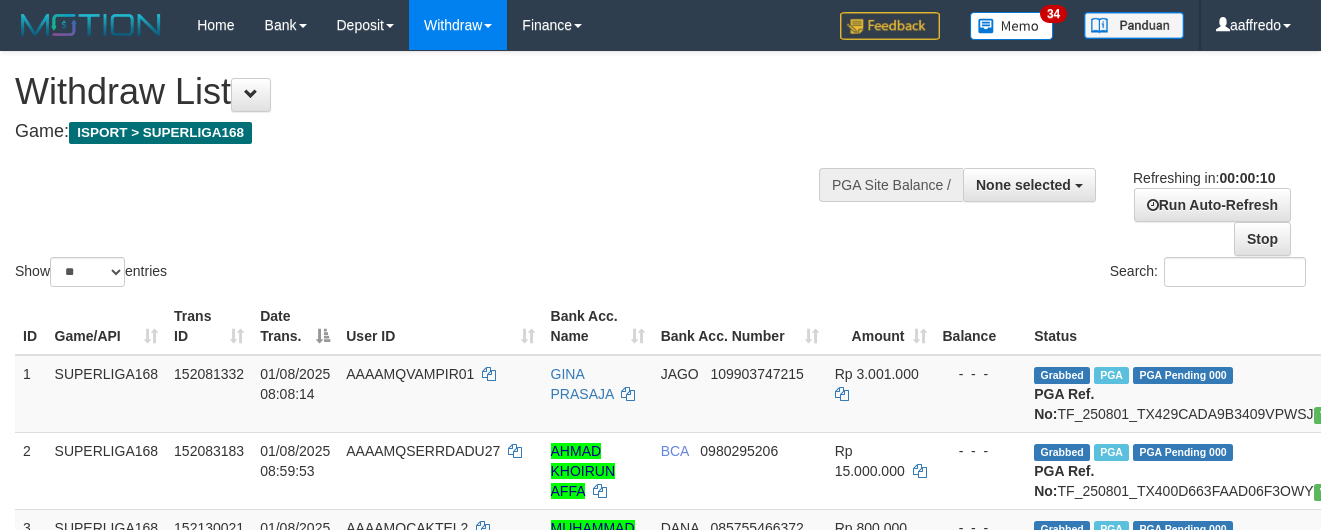 select 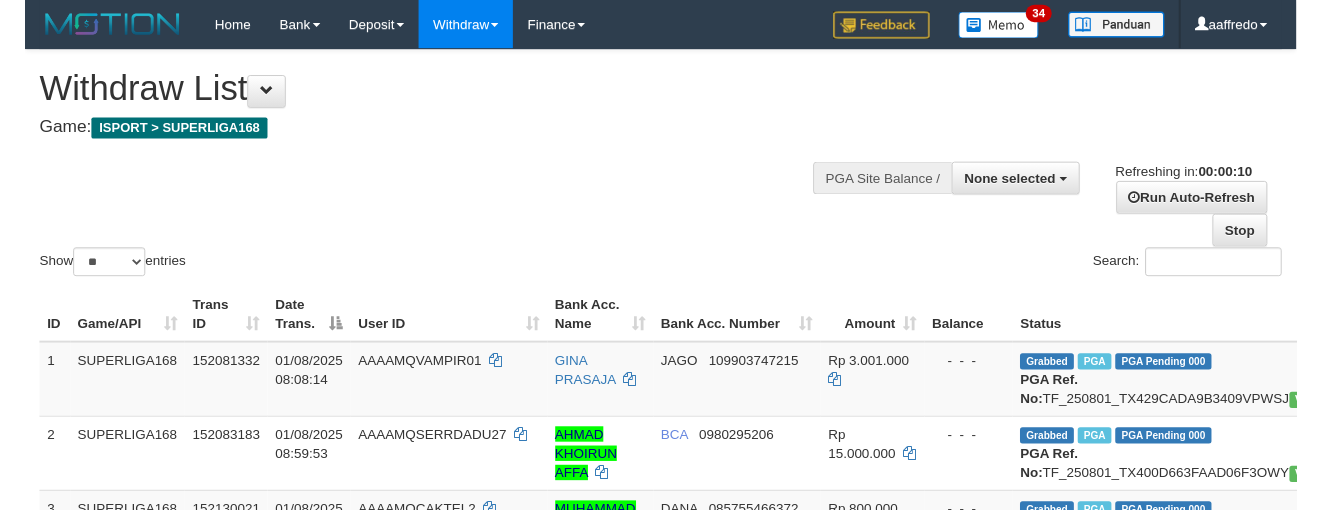 scroll, scrollTop: 0, scrollLeft: 0, axis: both 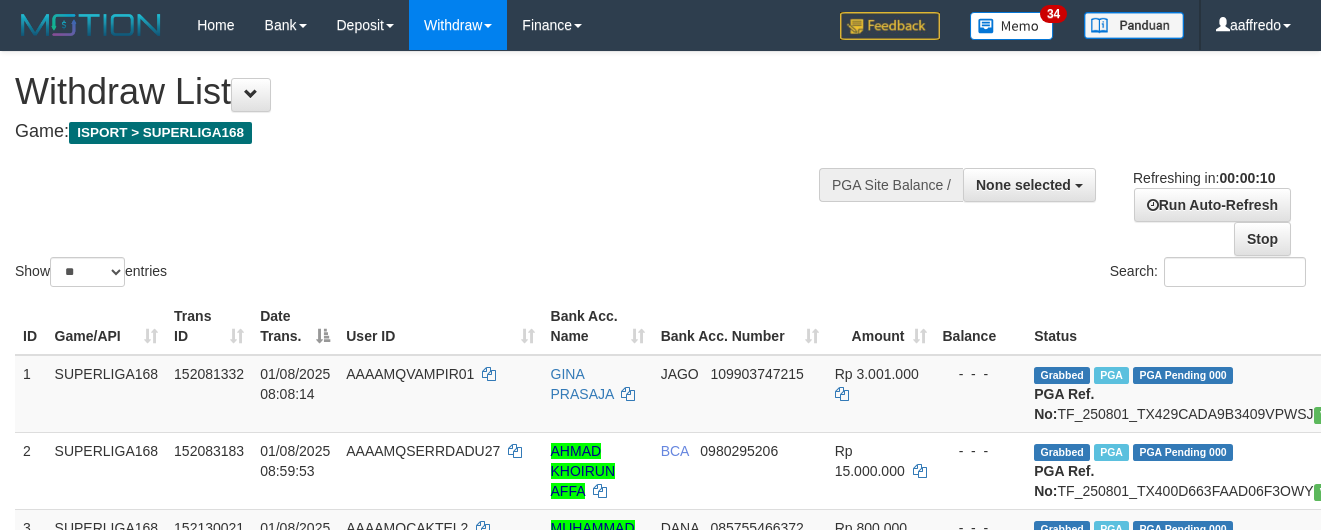 select 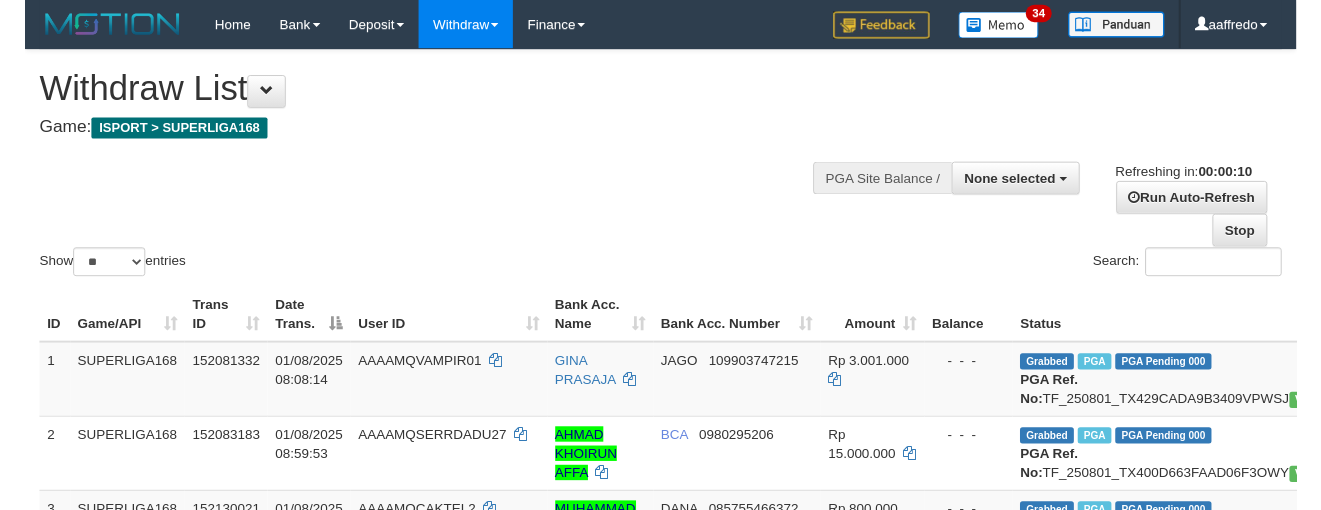 scroll, scrollTop: 0, scrollLeft: 0, axis: both 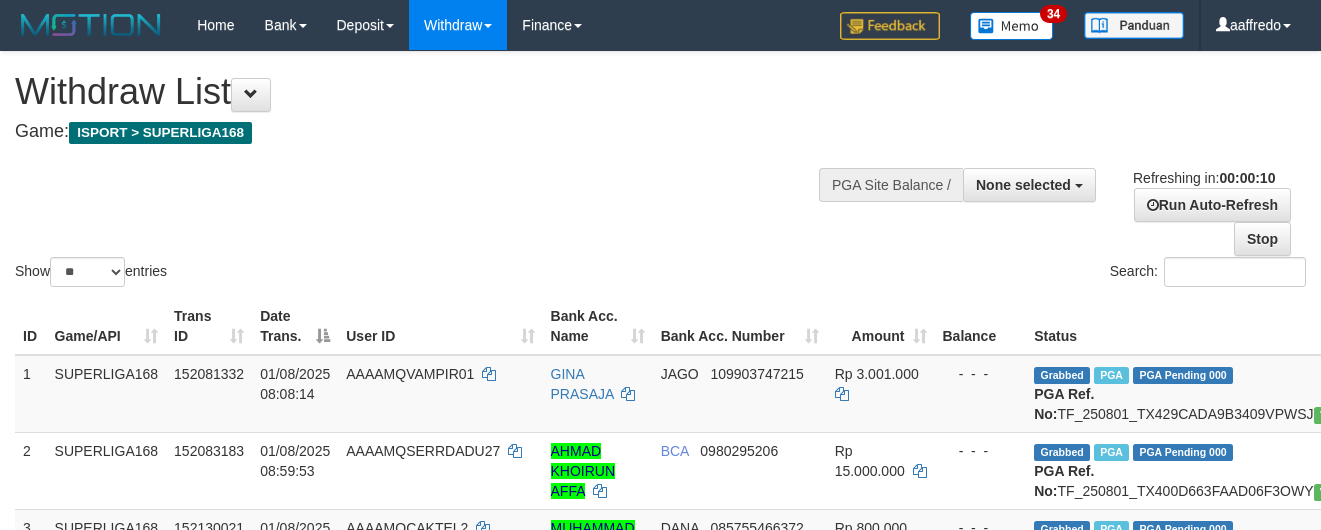 select 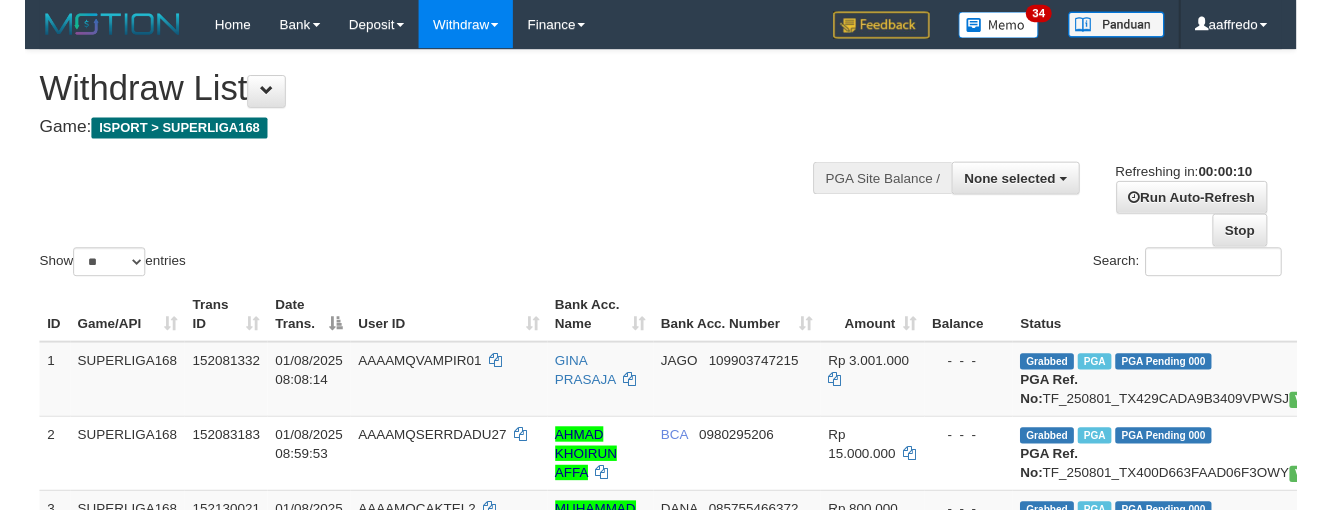 scroll, scrollTop: 0, scrollLeft: 0, axis: both 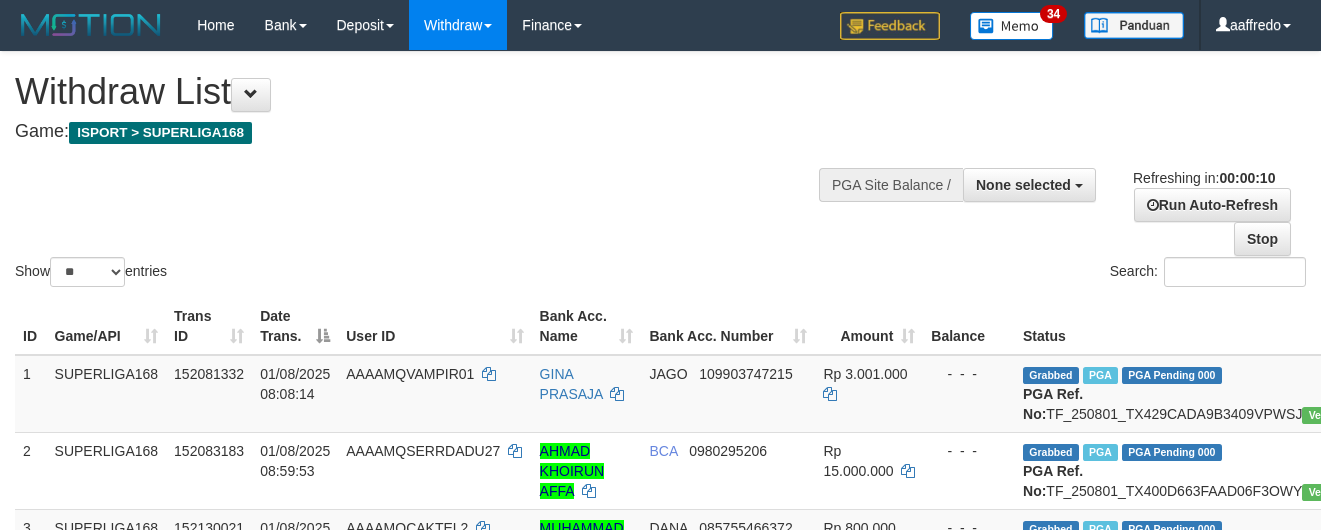 select 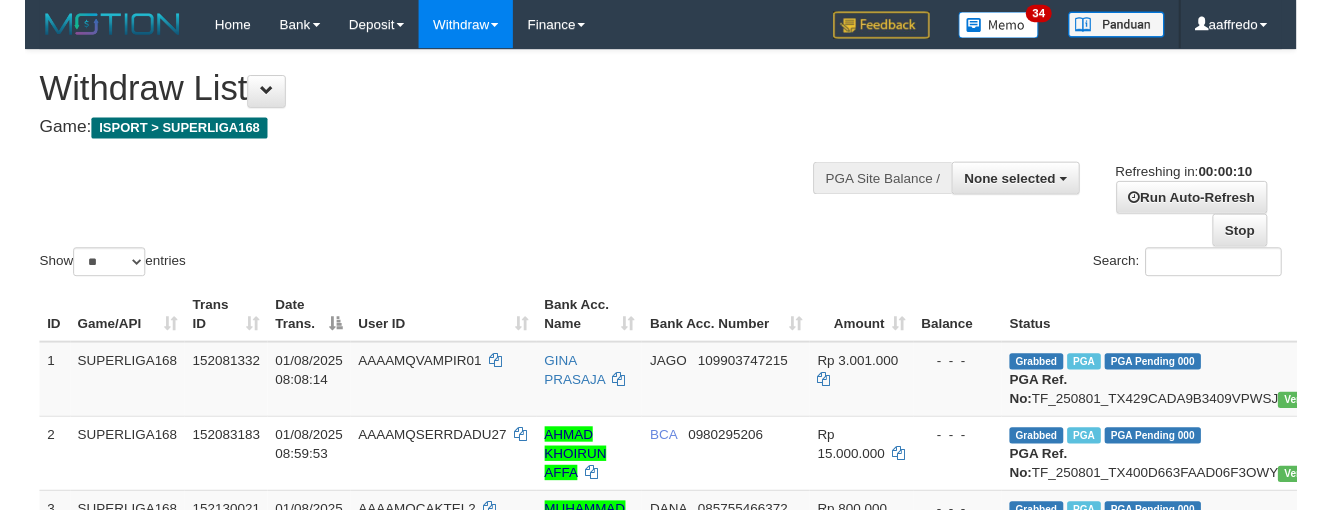 scroll, scrollTop: 0, scrollLeft: 0, axis: both 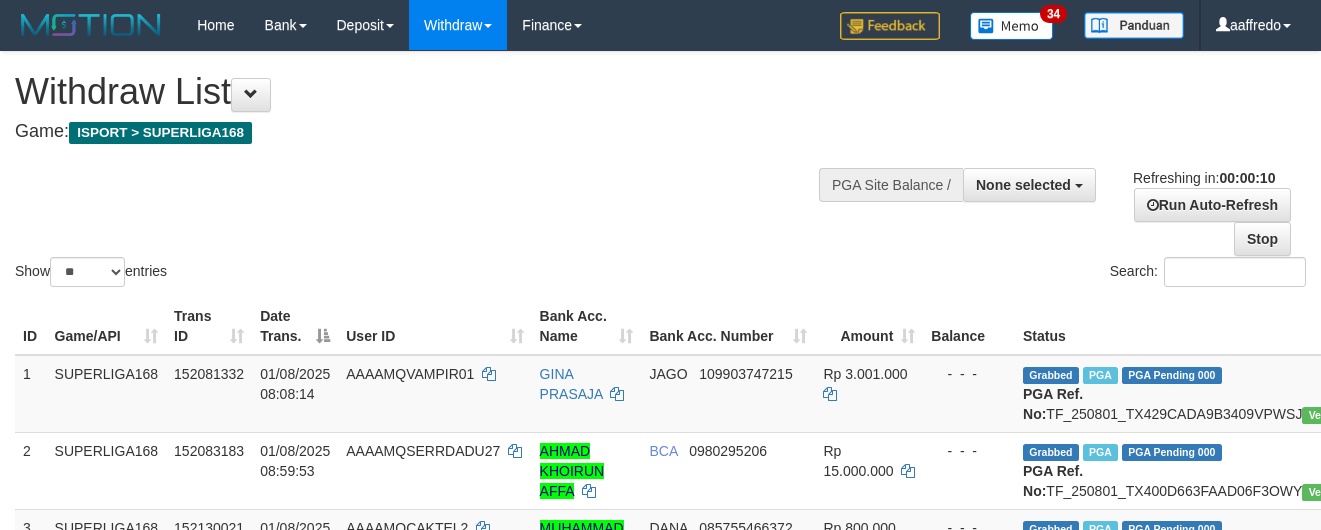 select 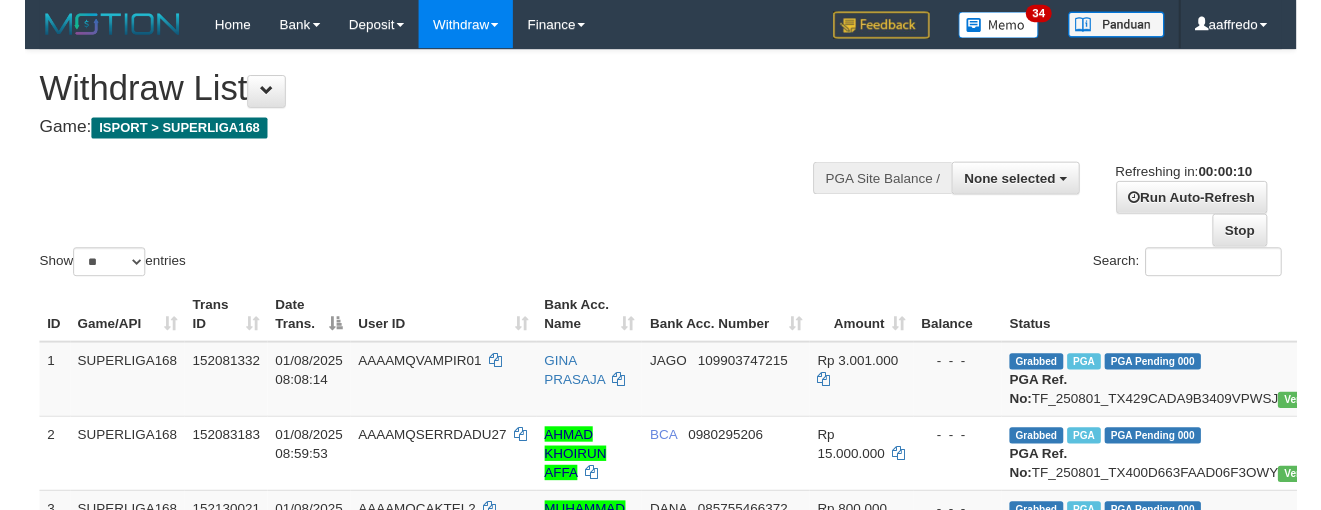 scroll, scrollTop: 0, scrollLeft: 0, axis: both 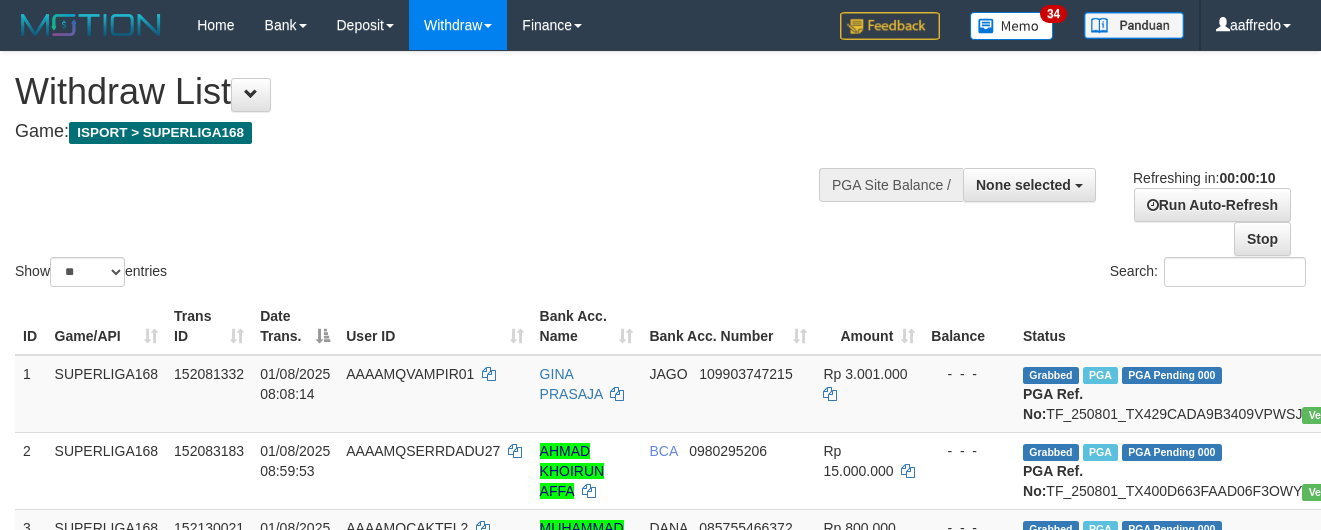 select 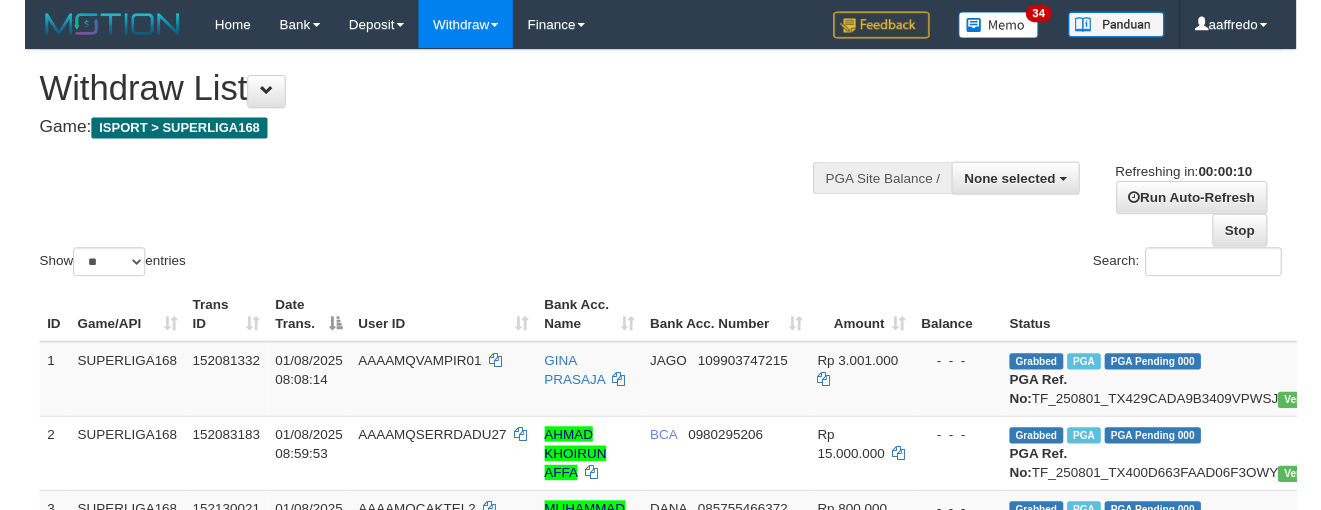 scroll, scrollTop: 0, scrollLeft: 0, axis: both 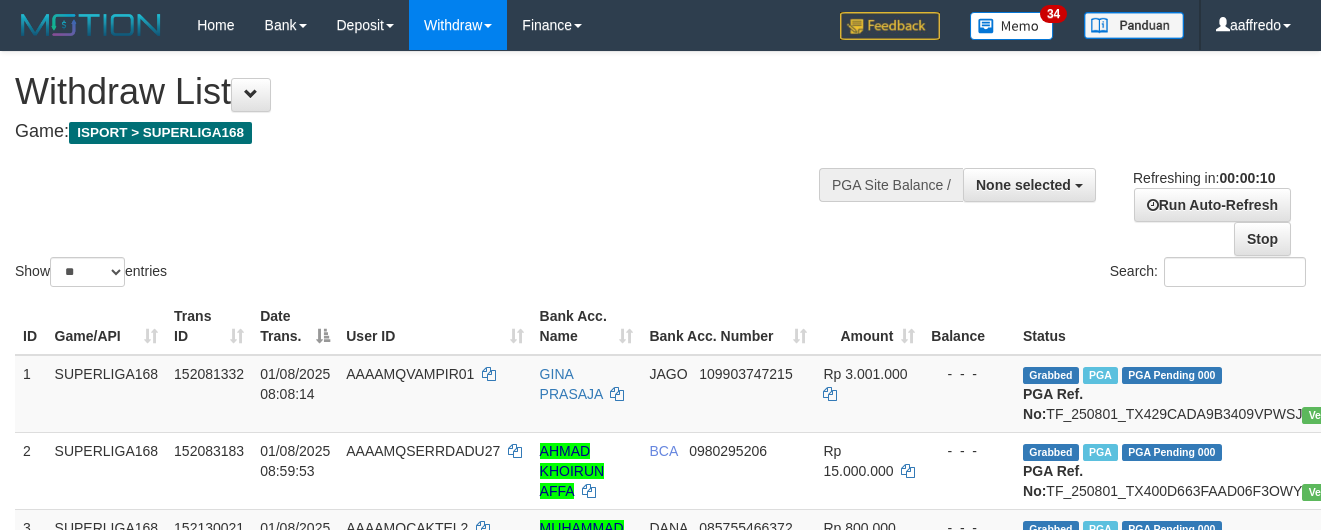 select 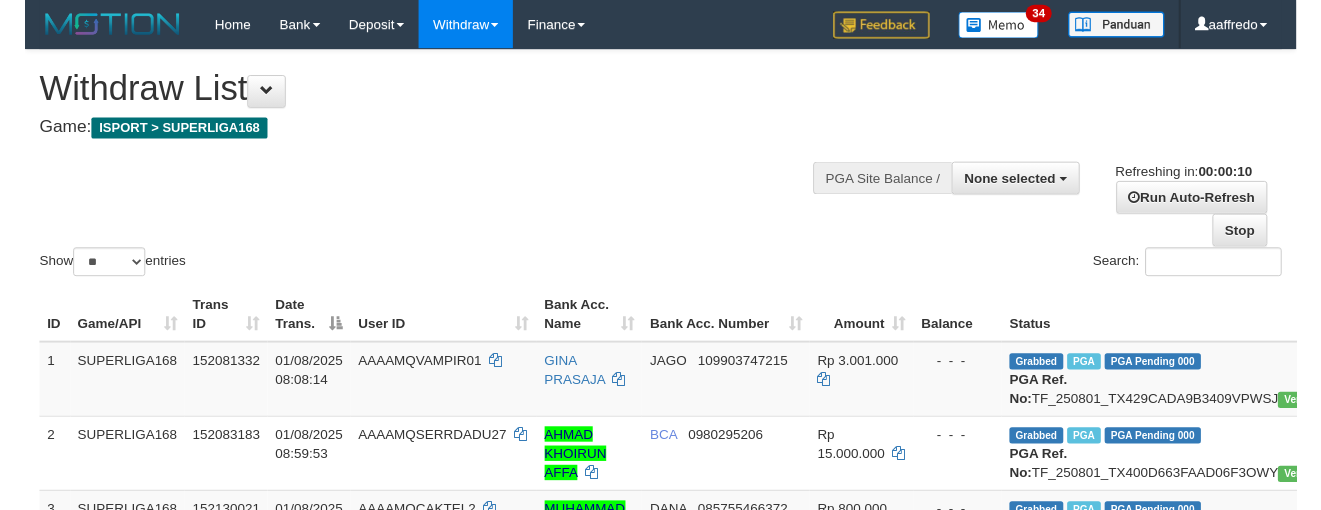 scroll, scrollTop: 0, scrollLeft: 0, axis: both 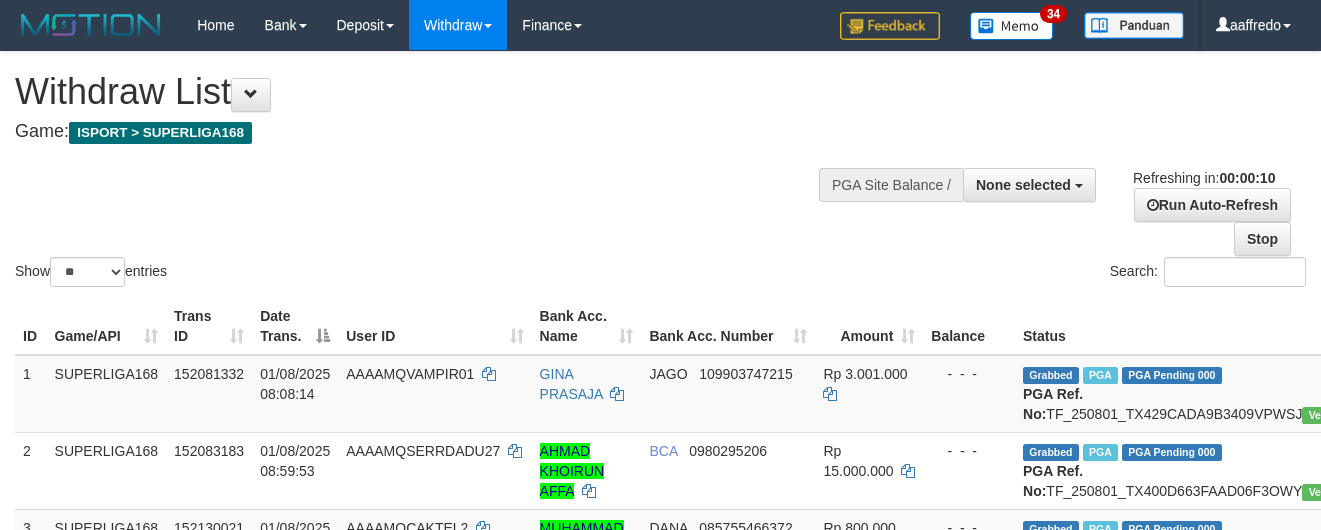 select 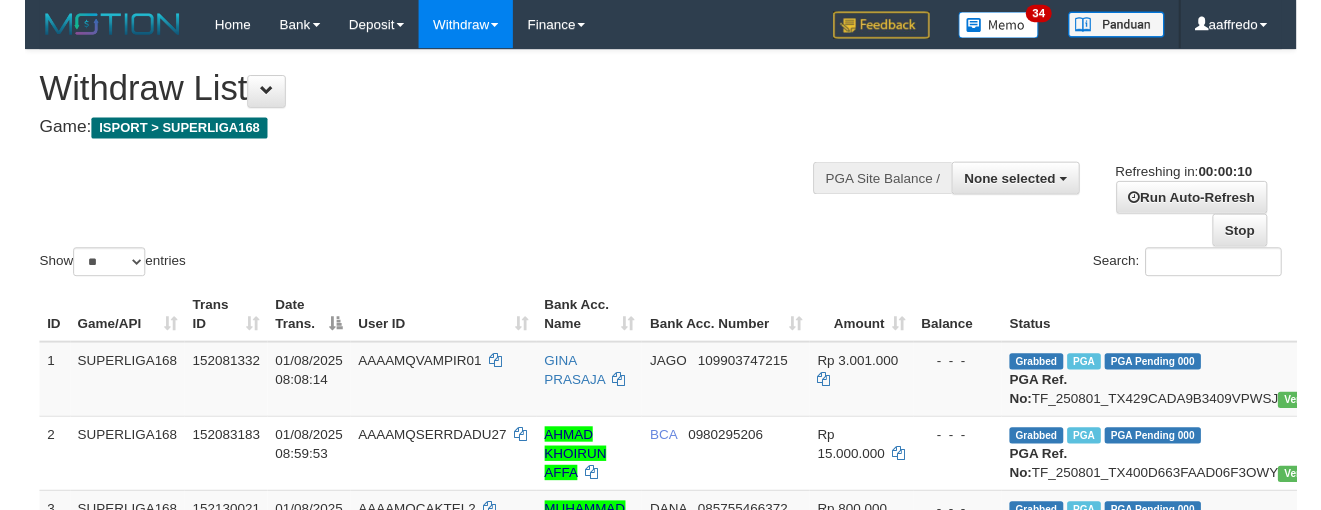 scroll, scrollTop: 0, scrollLeft: 0, axis: both 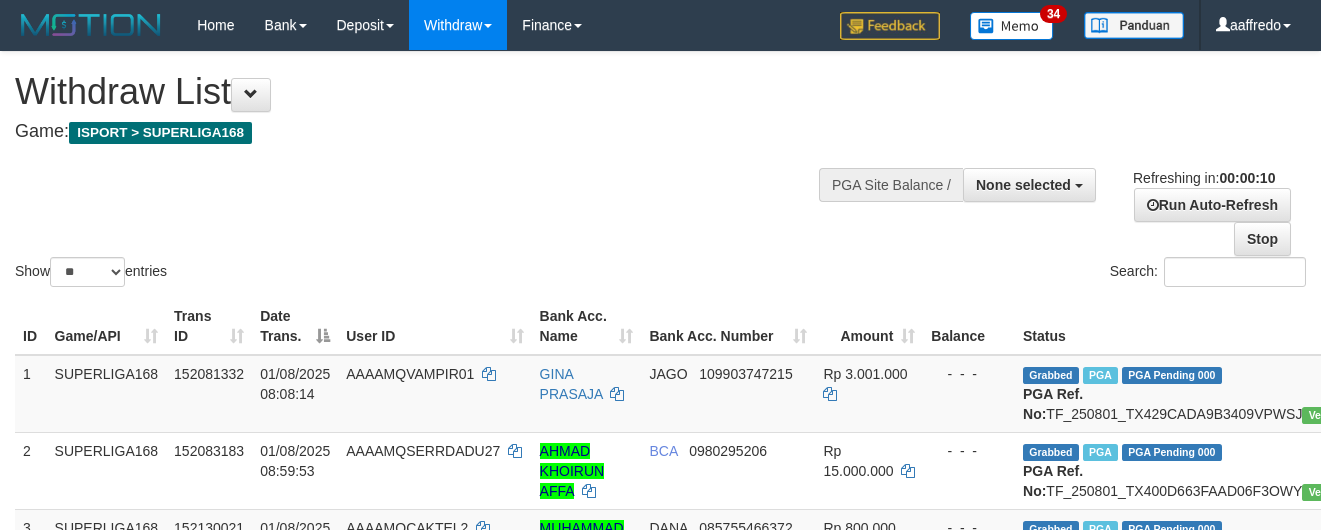 select 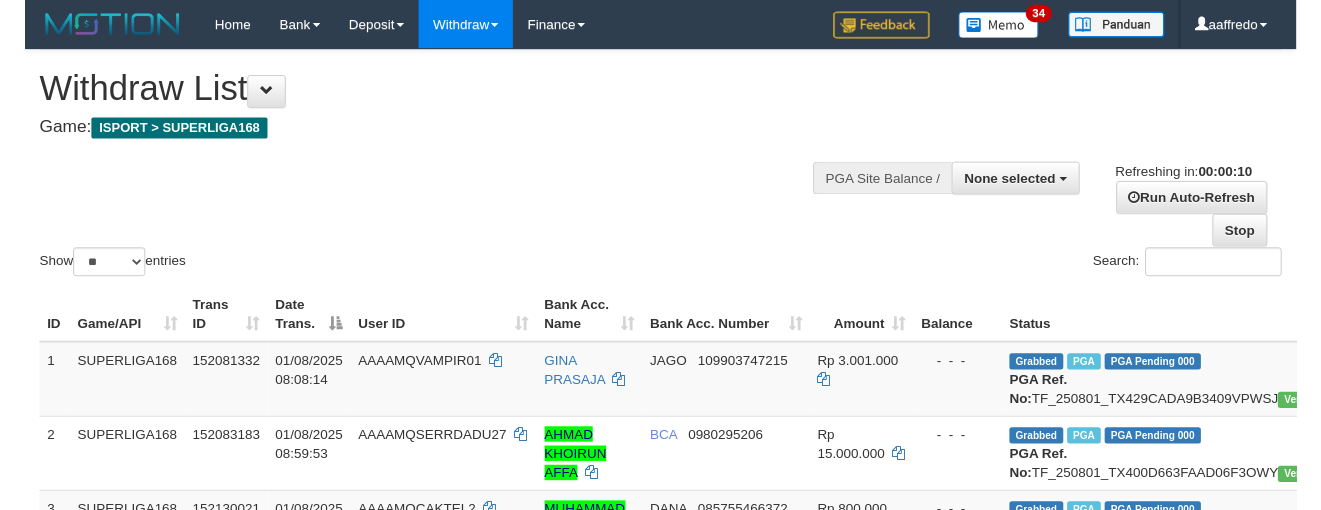 scroll, scrollTop: 0, scrollLeft: 0, axis: both 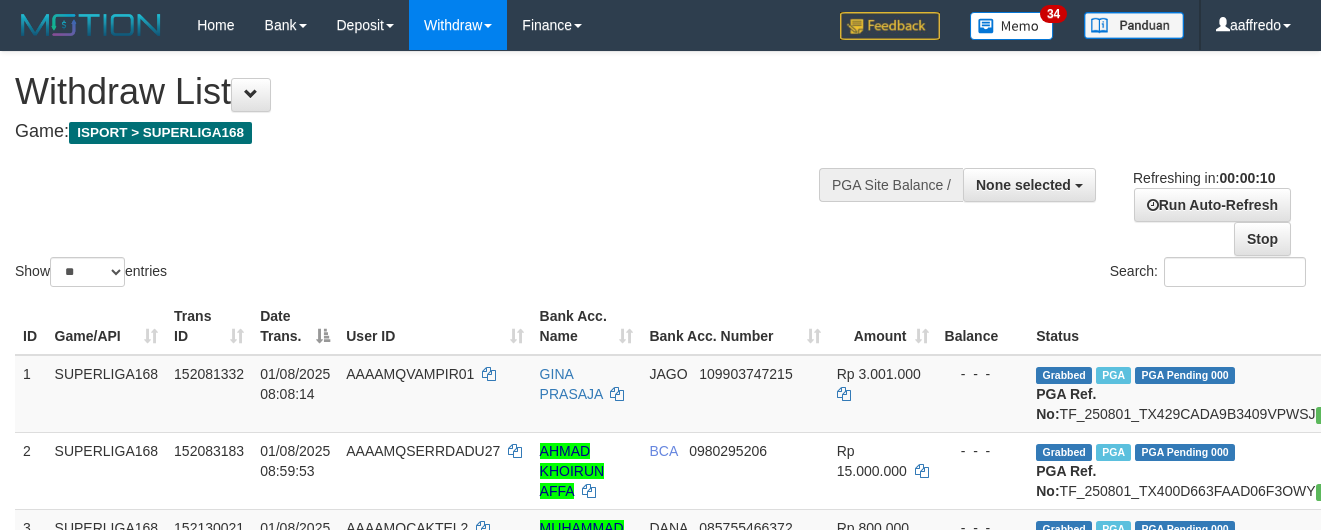 select 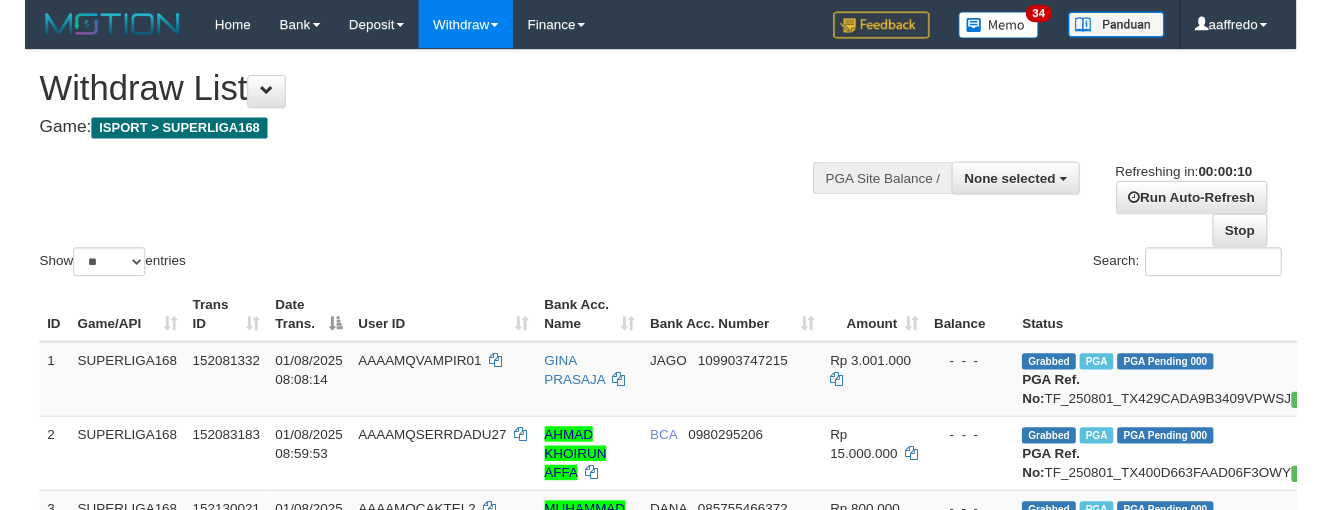 scroll, scrollTop: 0, scrollLeft: 0, axis: both 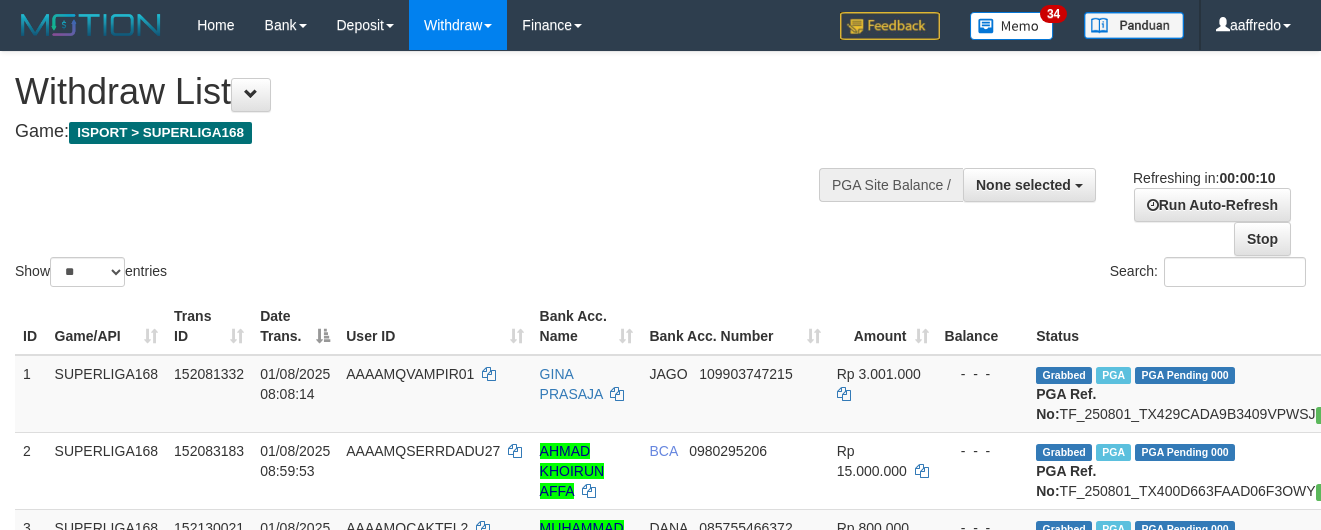 select 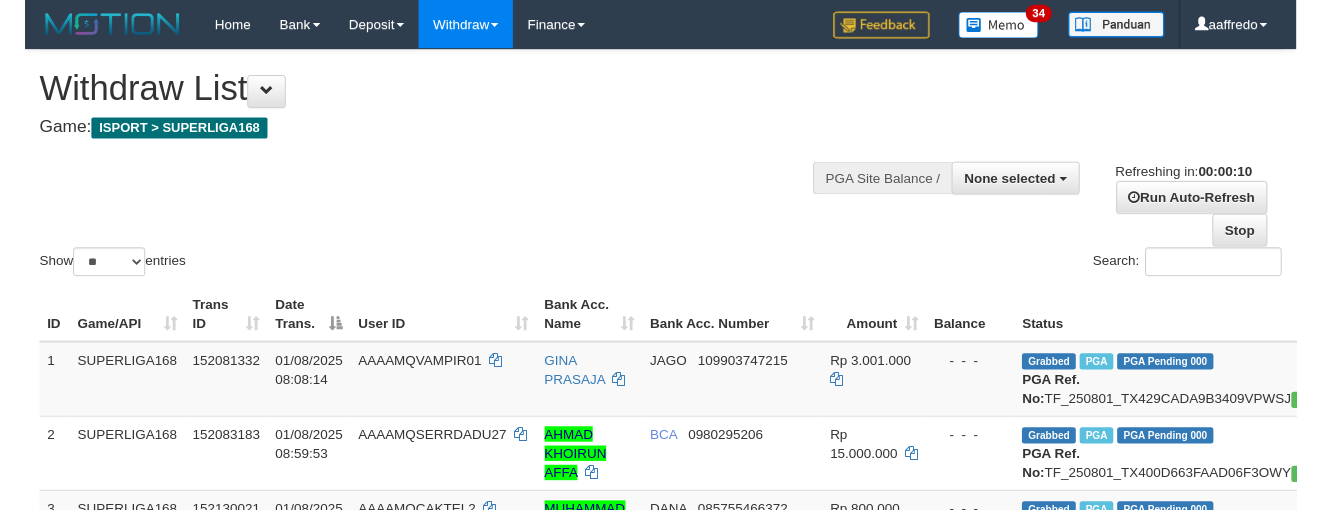 scroll, scrollTop: 0, scrollLeft: 0, axis: both 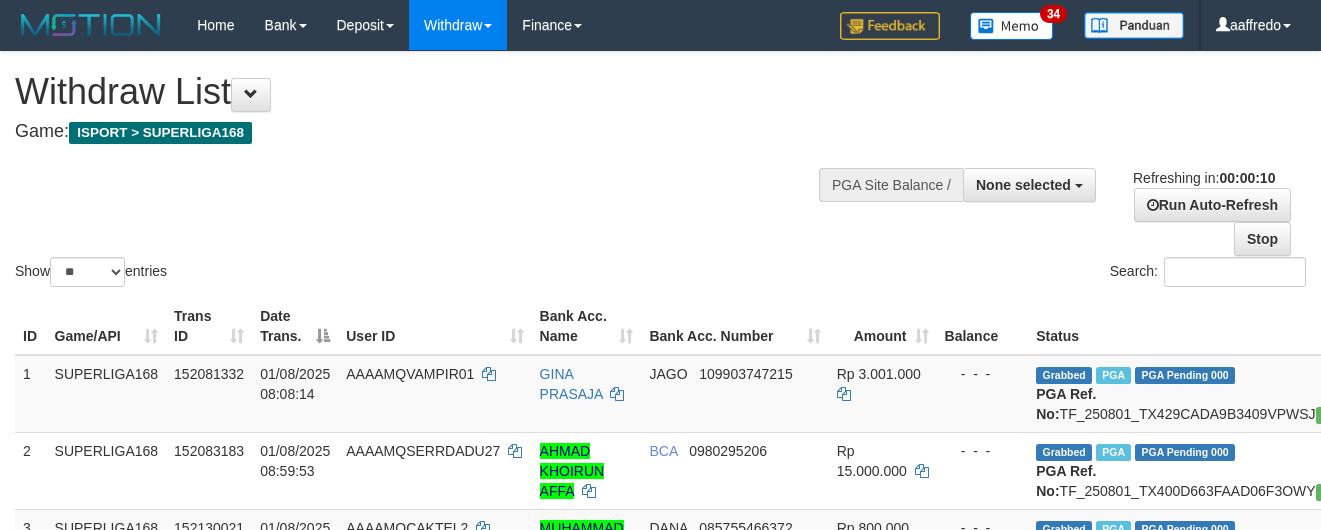 select 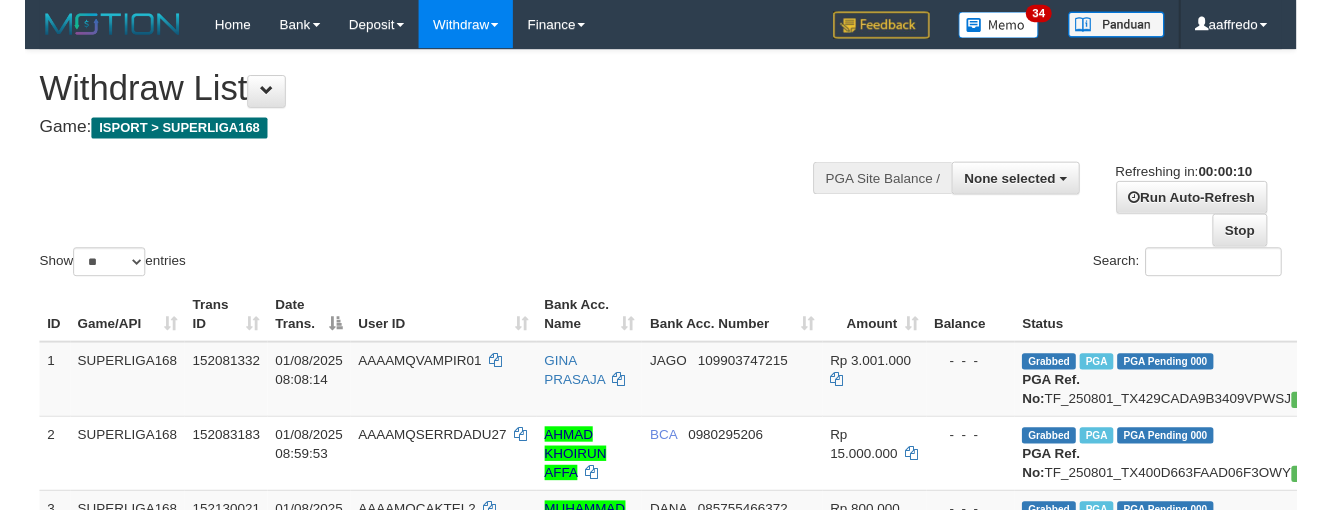 scroll, scrollTop: 0, scrollLeft: 0, axis: both 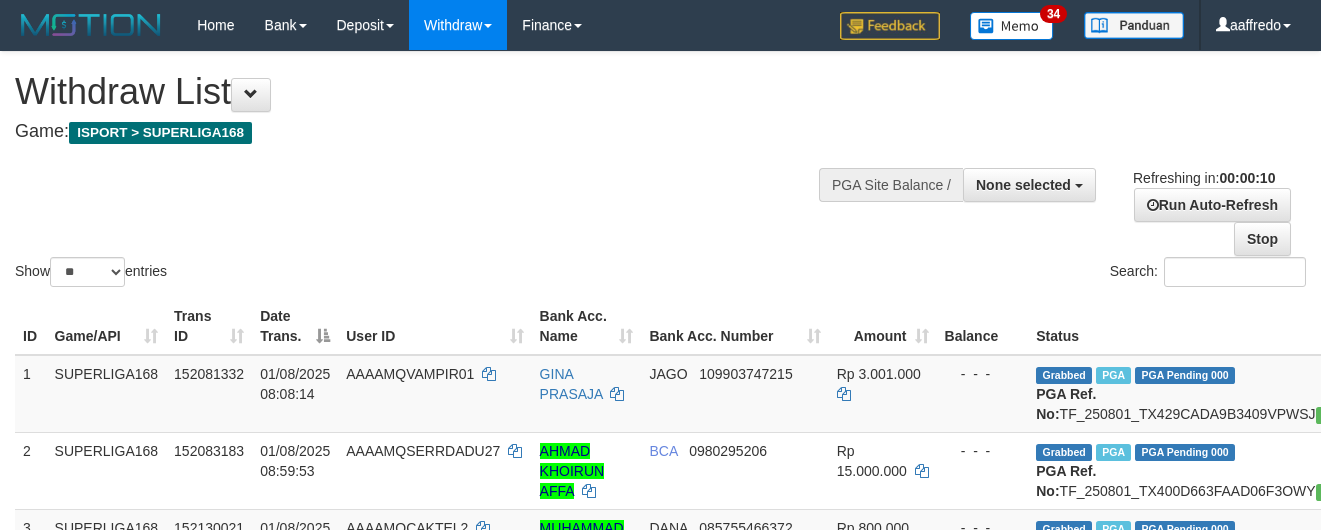 select 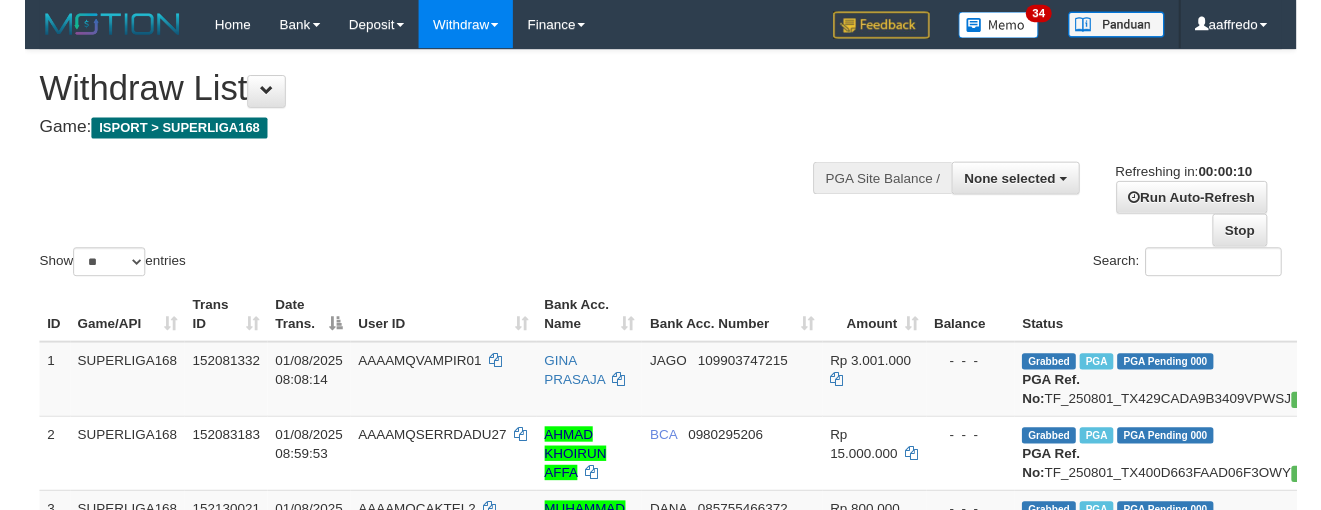 scroll, scrollTop: 0, scrollLeft: 0, axis: both 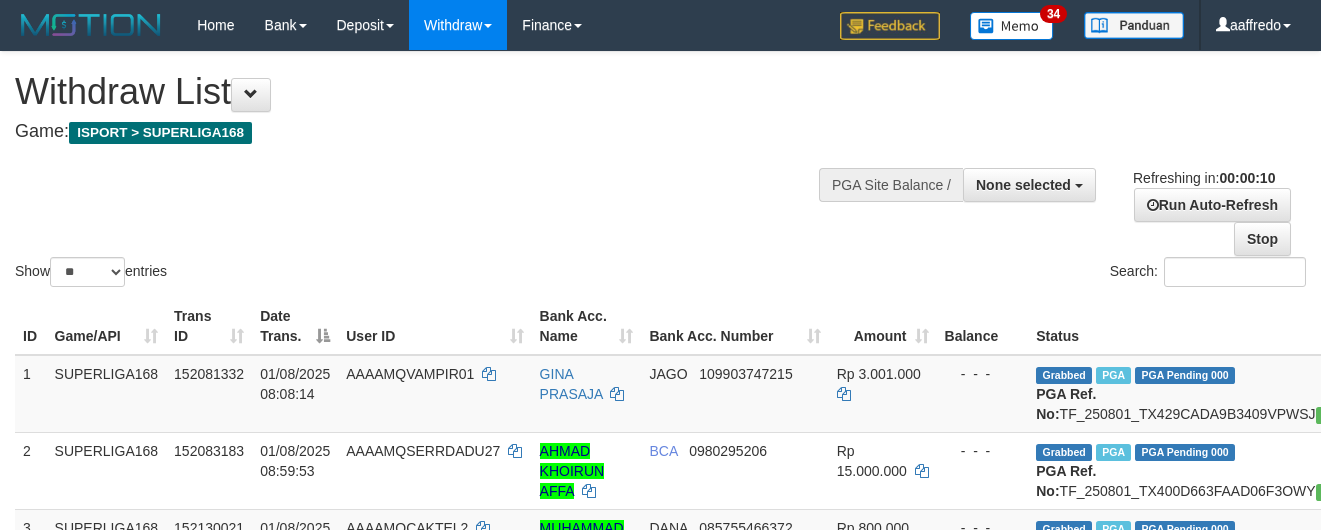 select 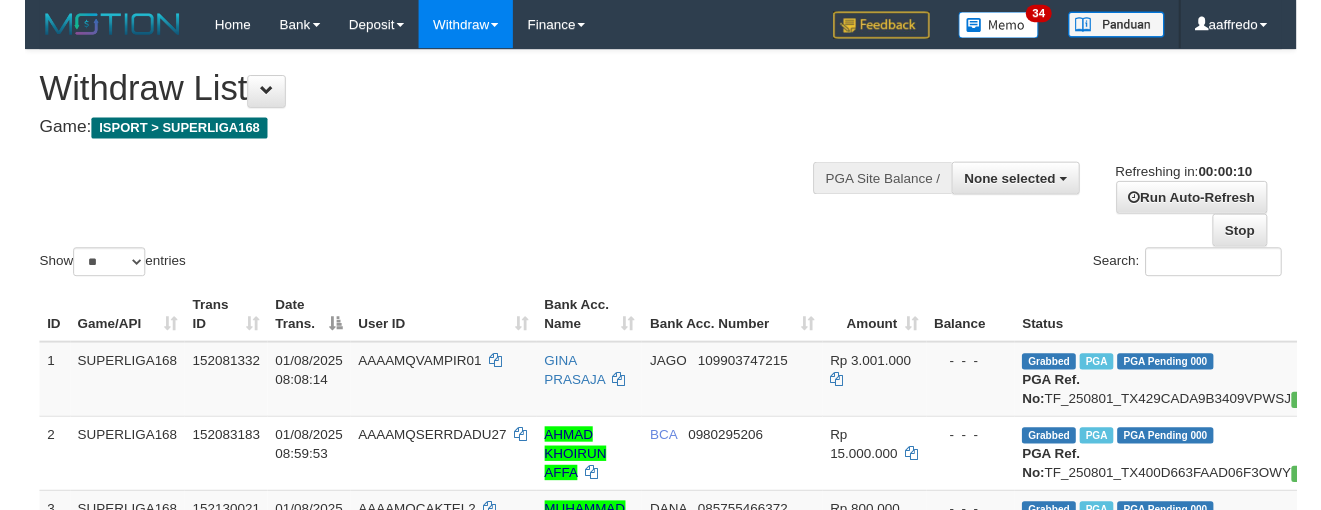 scroll, scrollTop: 0, scrollLeft: 0, axis: both 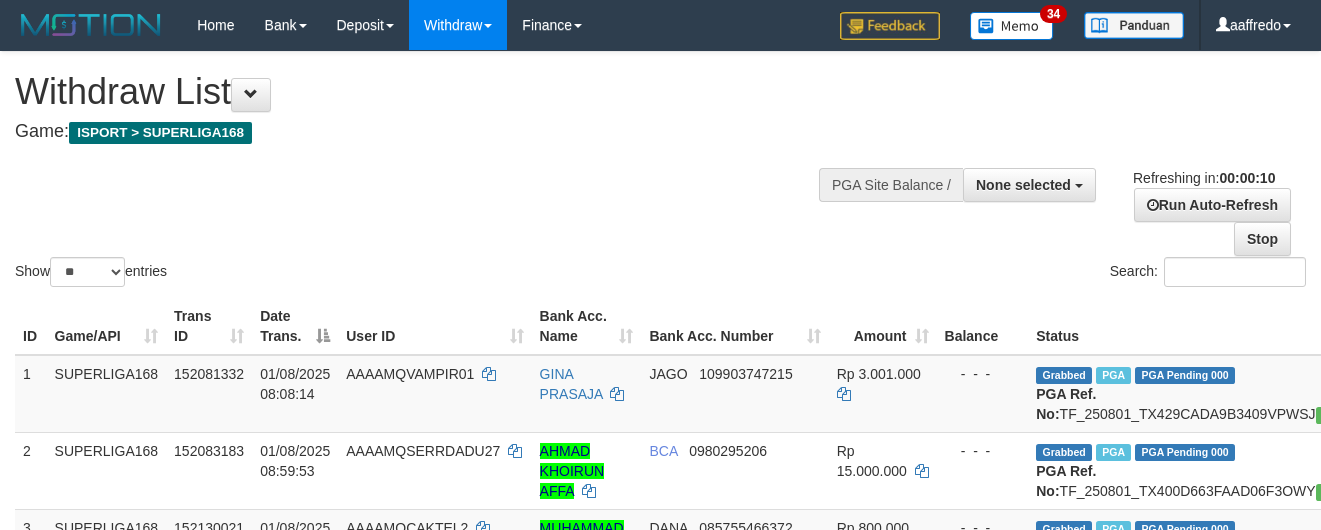 select 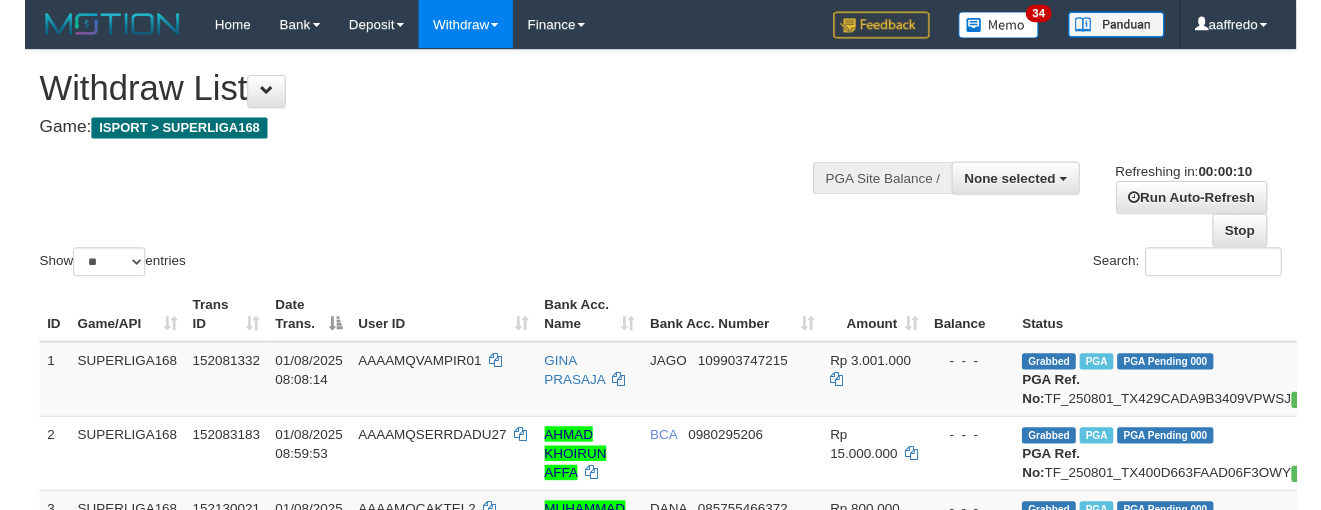 scroll, scrollTop: 0, scrollLeft: 0, axis: both 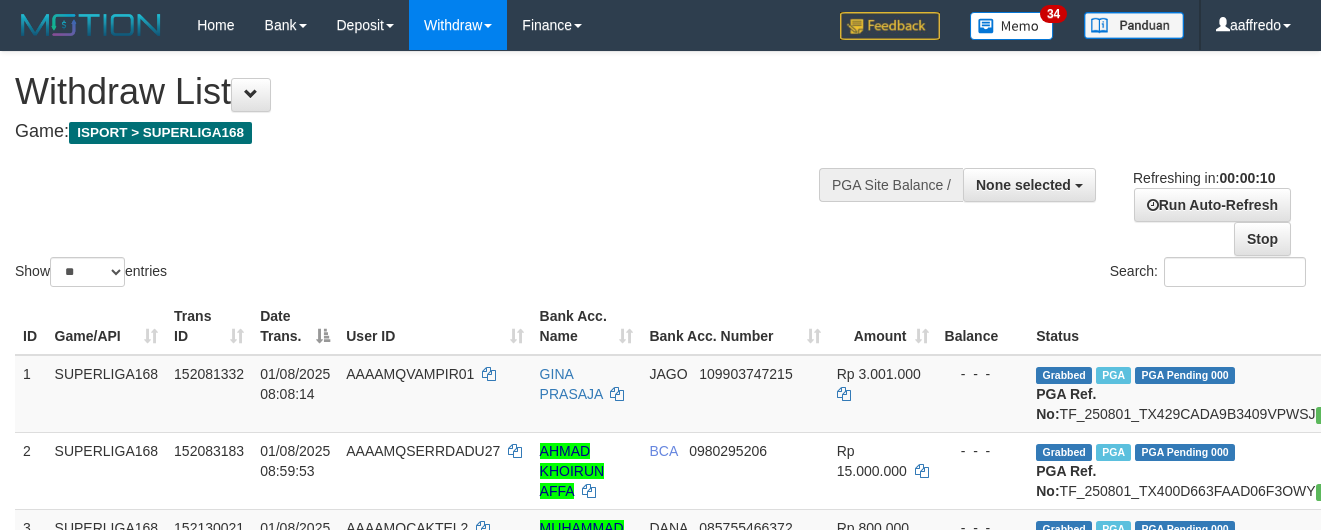 select 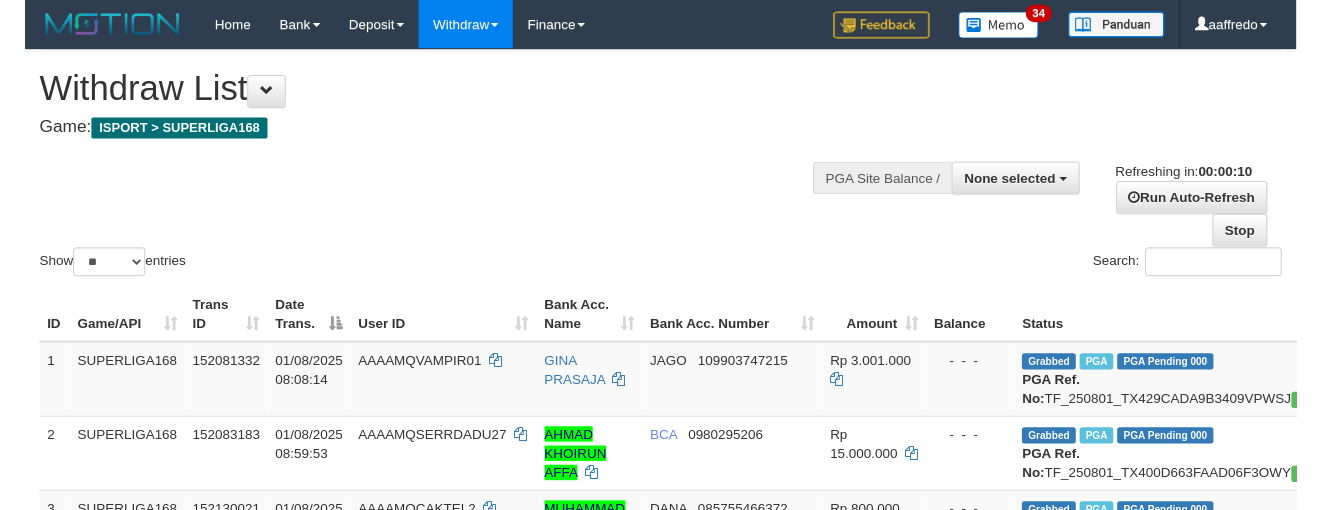 scroll, scrollTop: 0, scrollLeft: 0, axis: both 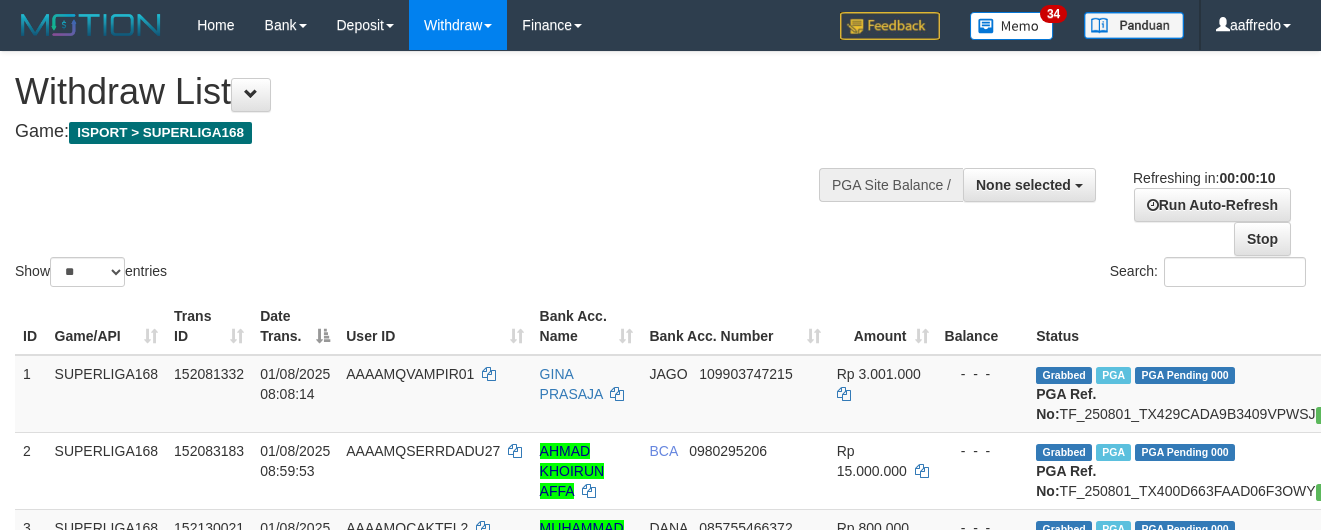 select 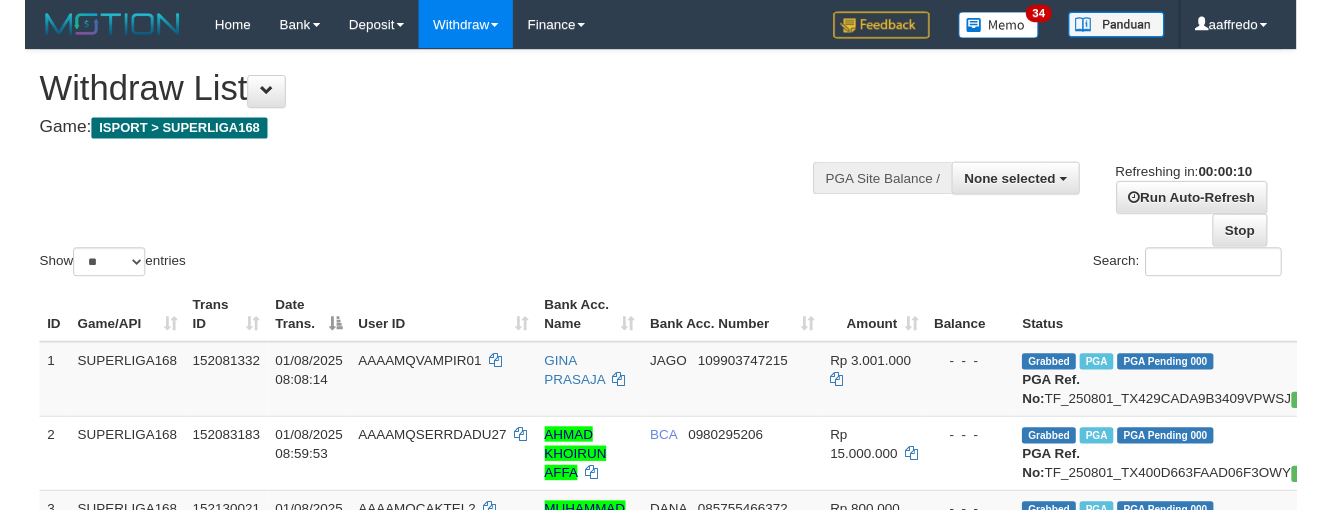 scroll, scrollTop: 0, scrollLeft: 0, axis: both 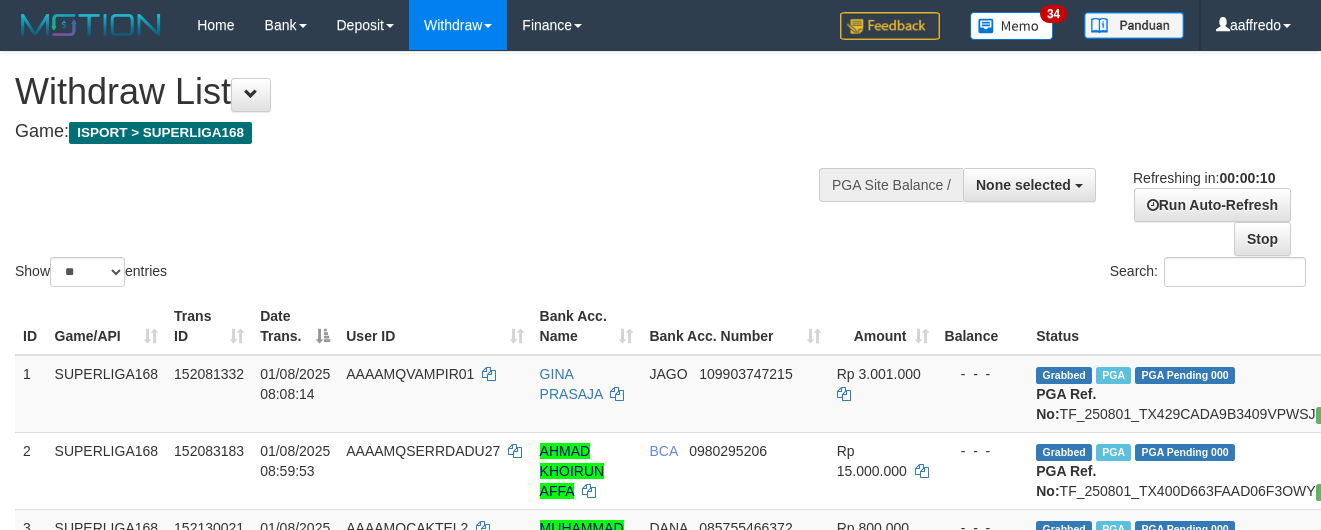 select 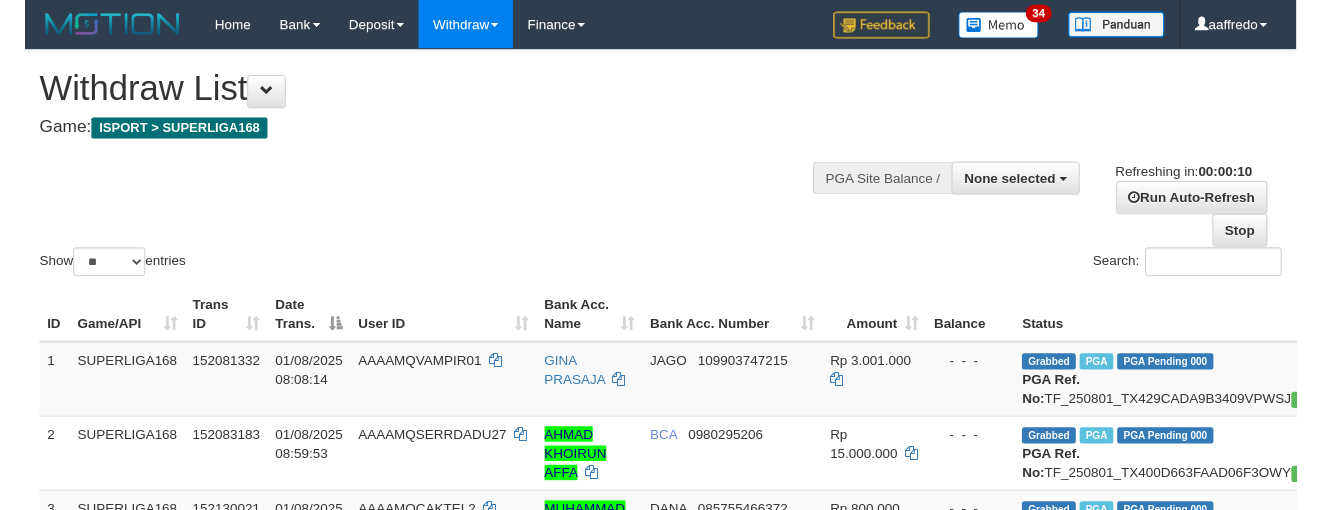 scroll, scrollTop: 0, scrollLeft: 0, axis: both 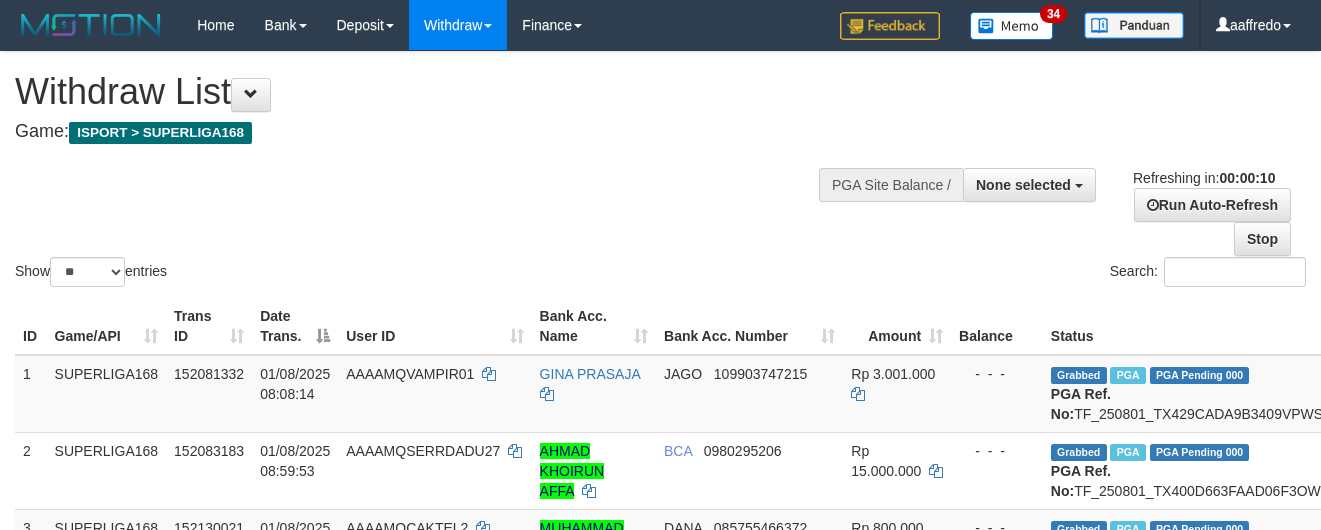 select 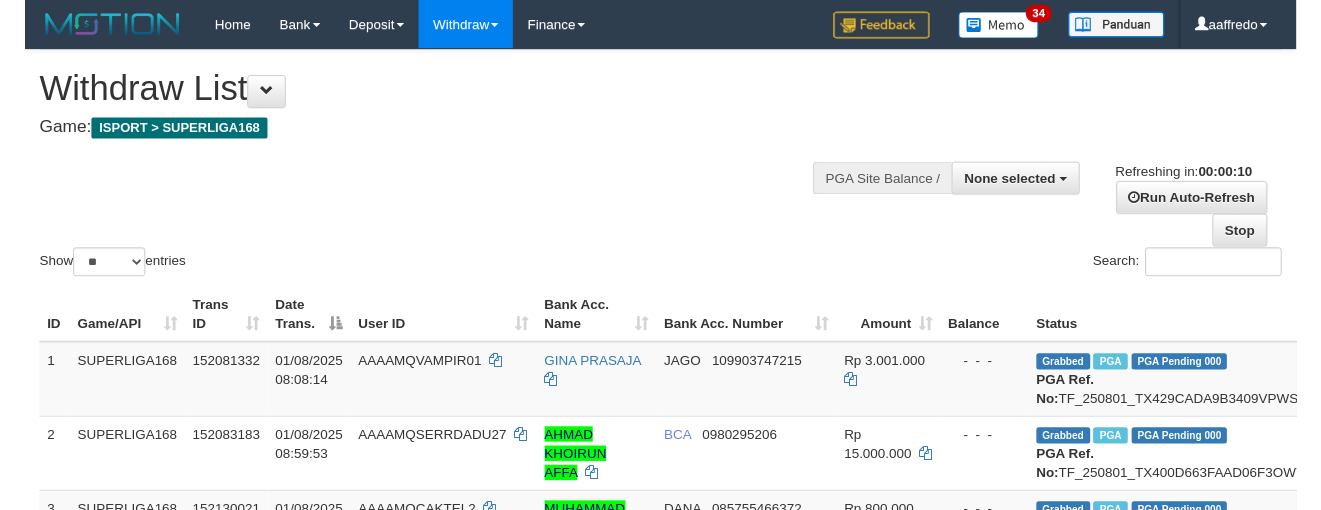 scroll, scrollTop: 0, scrollLeft: 0, axis: both 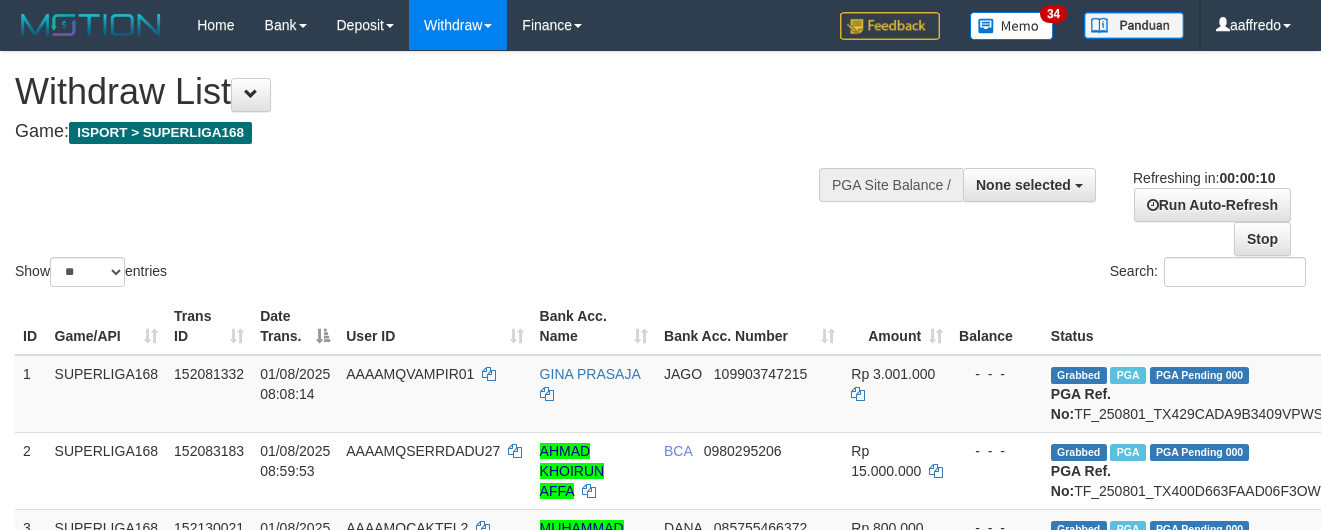 select 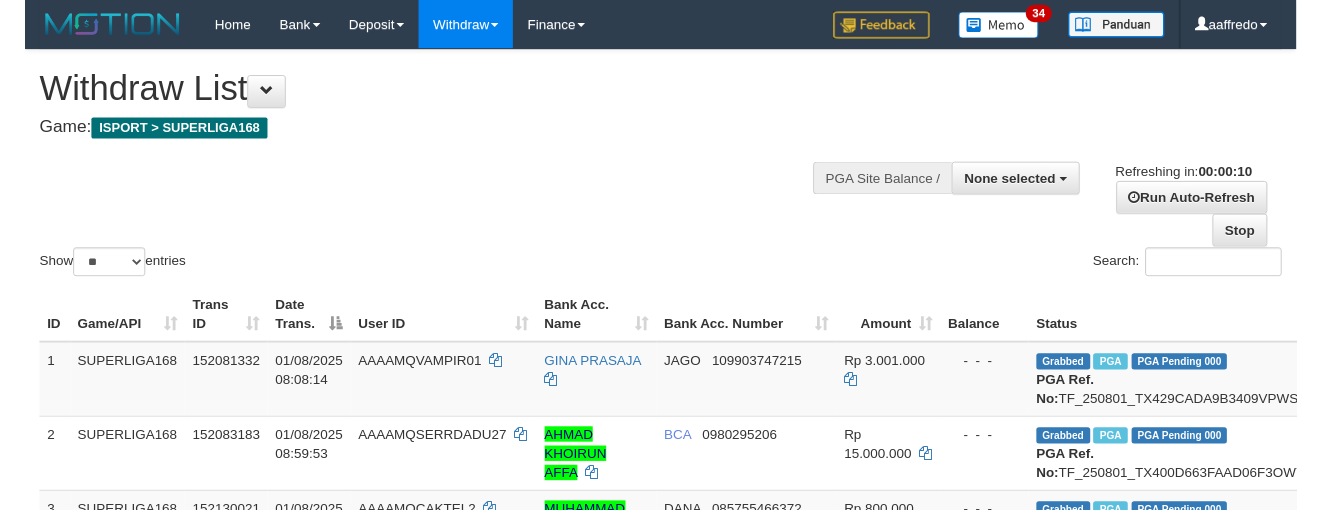 scroll, scrollTop: 0, scrollLeft: 0, axis: both 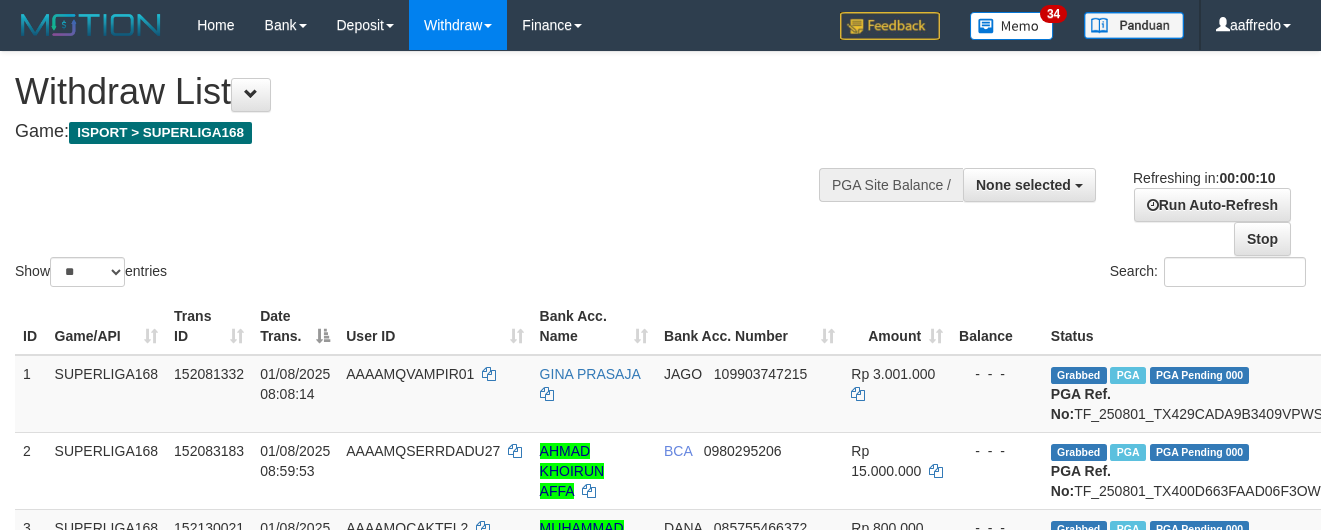 select 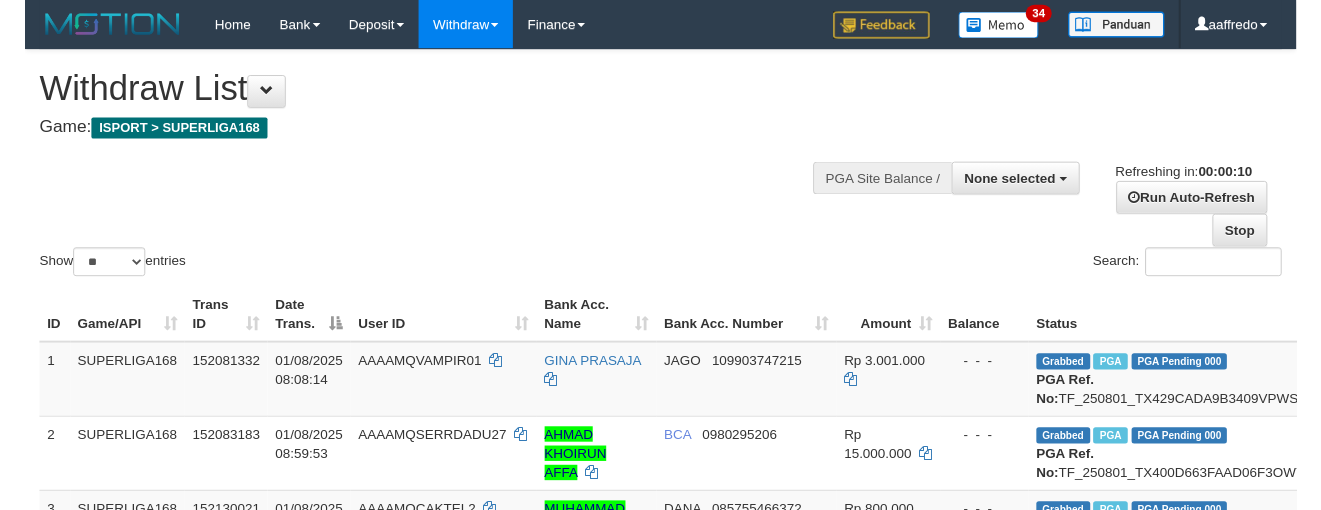 scroll, scrollTop: 0, scrollLeft: 0, axis: both 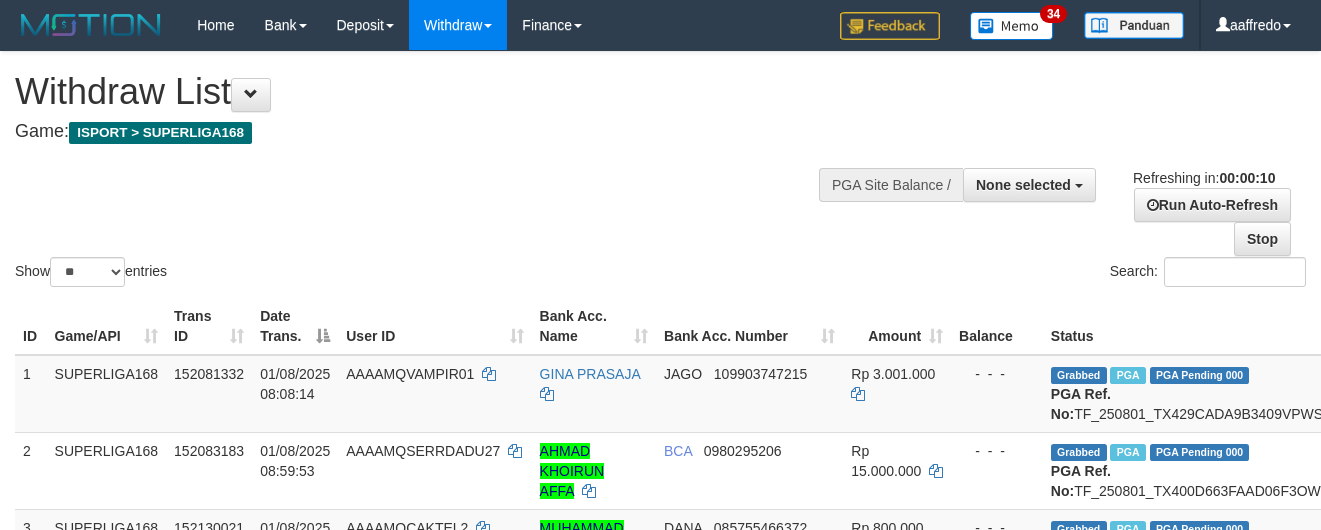 select 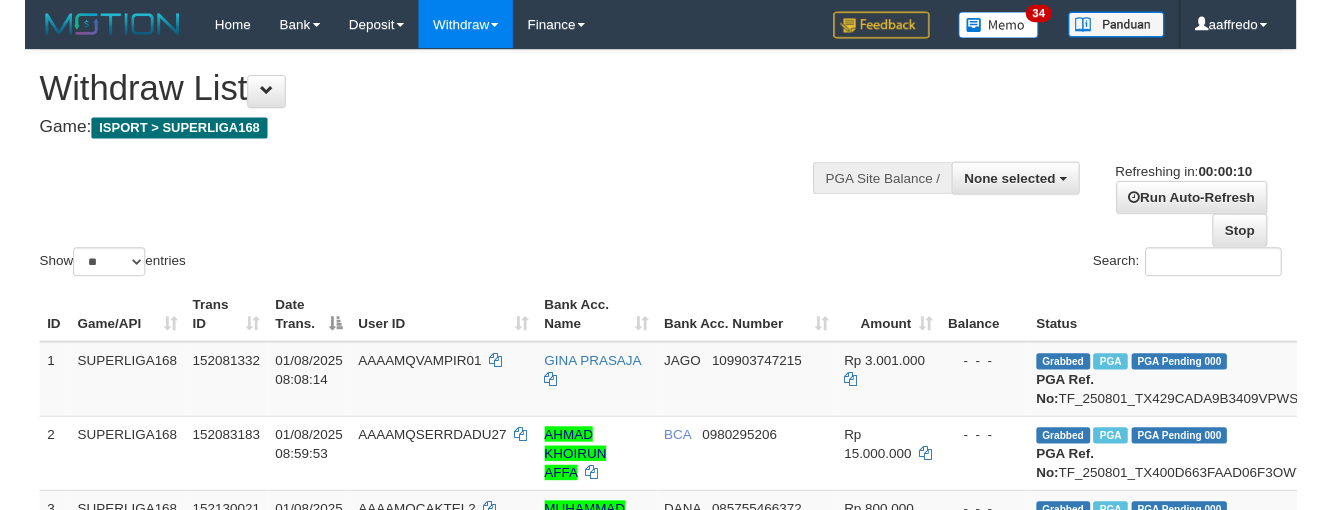 scroll, scrollTop: 0, scrollLeft: 0, axis: both 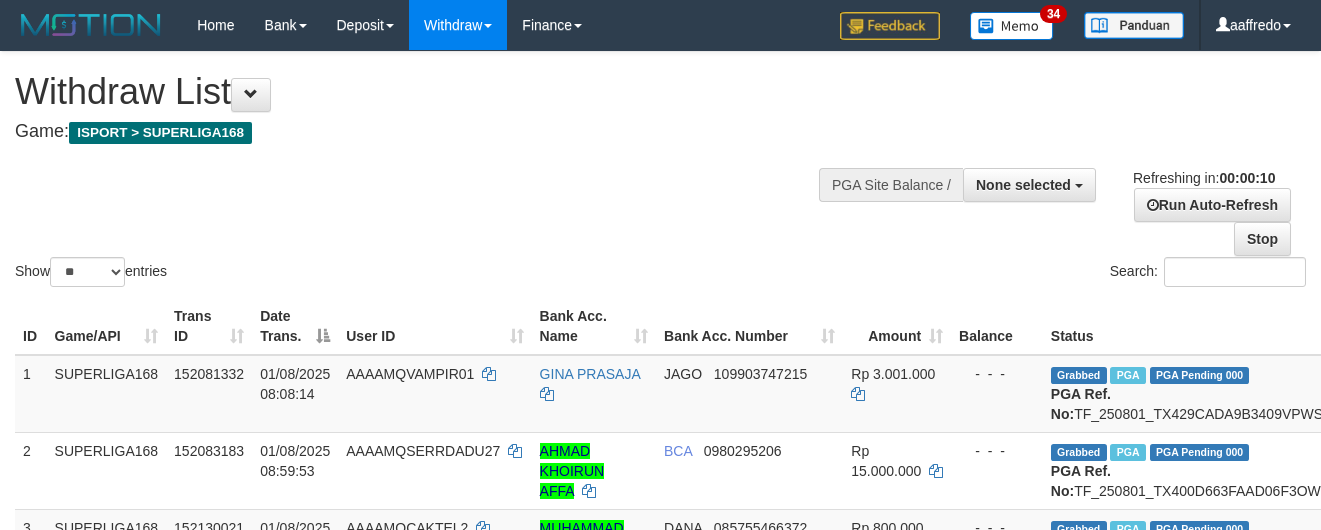 select 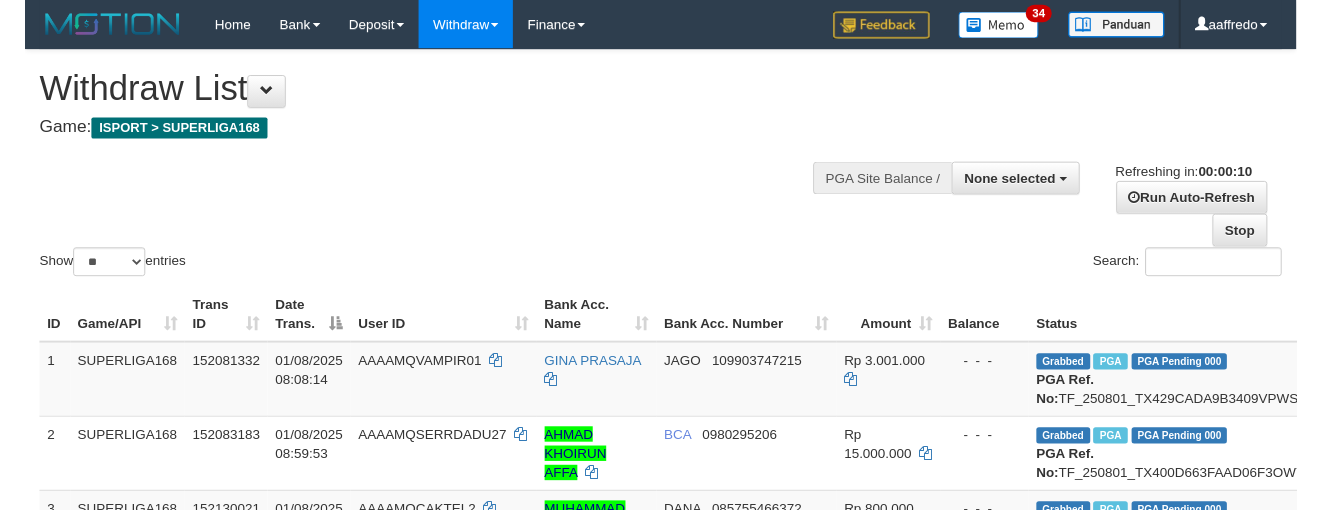 scroll, scrollTop: 0, scrollLeft: 0, axis: both 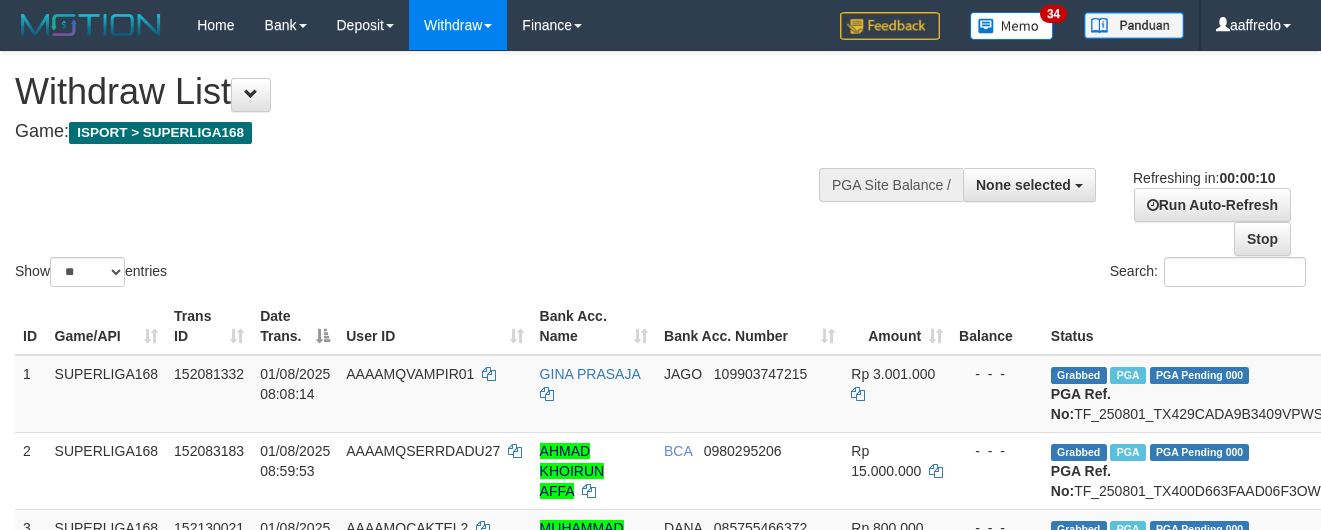 select 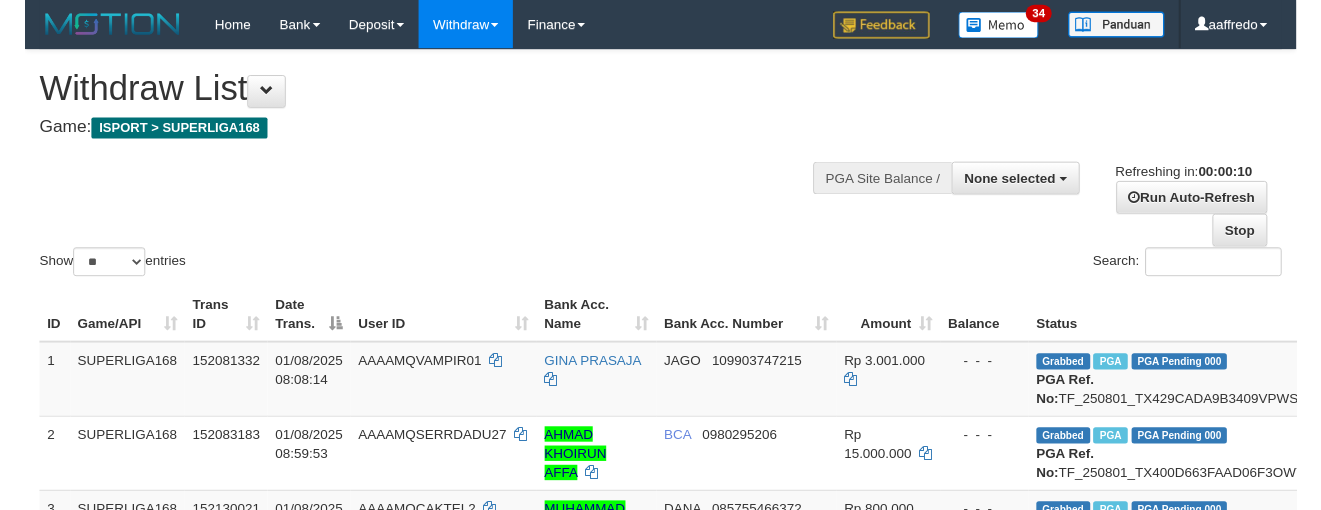 scroll, scrollTop: 0, scrollLeft: 0, axis: both 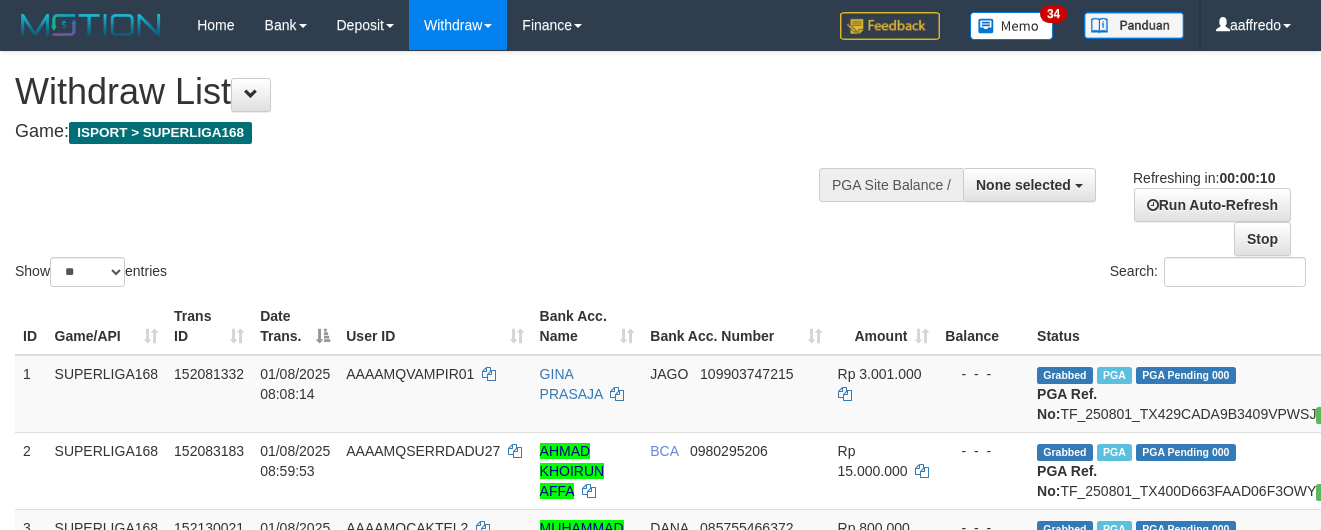 select 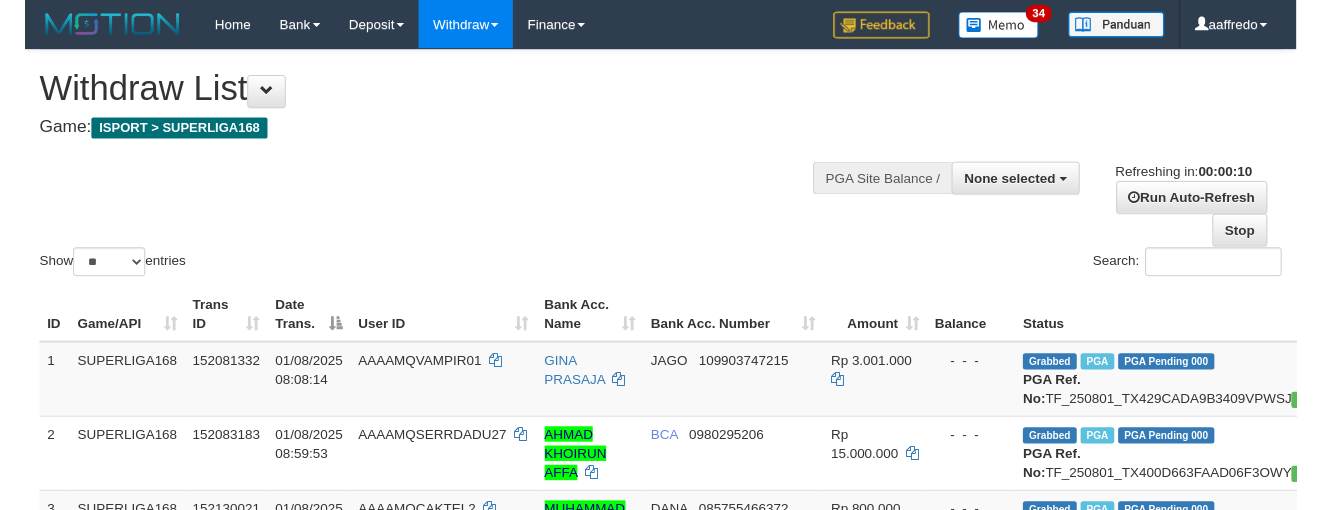 scroll, scrollTop: 0, scrollLeft: 0, axis: both 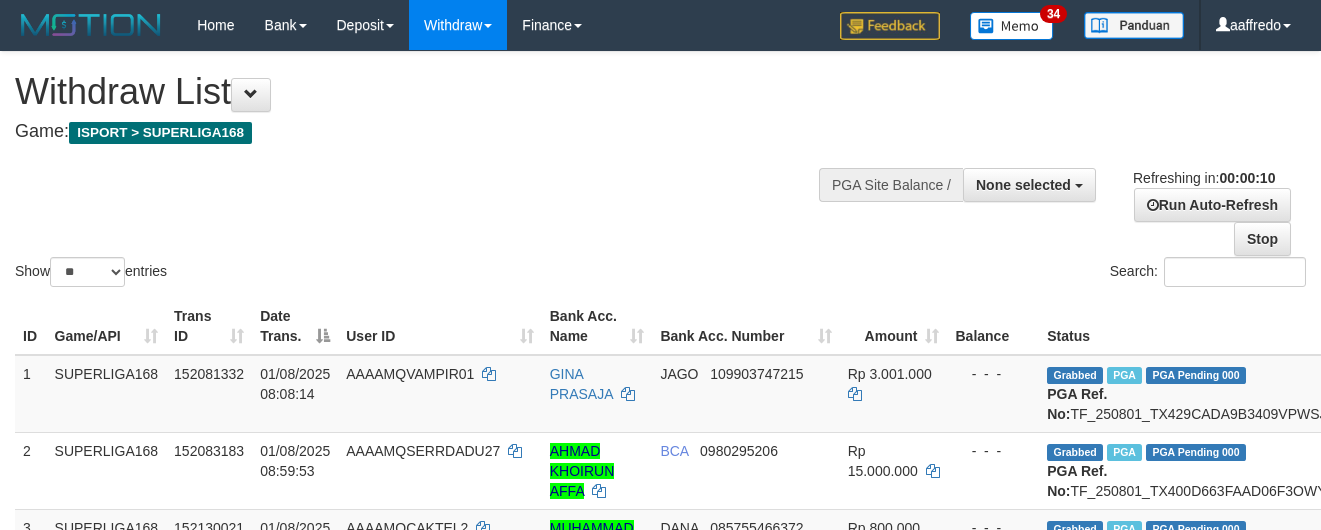 select 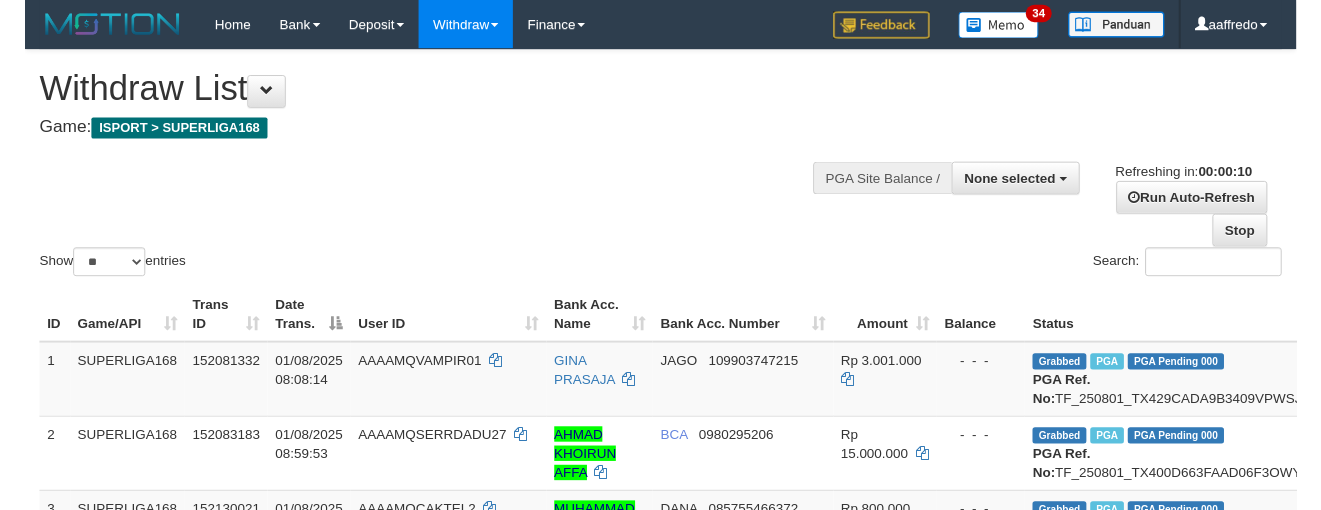 scroll, scrollTop: 0, scrollLeft: 0, axis: both 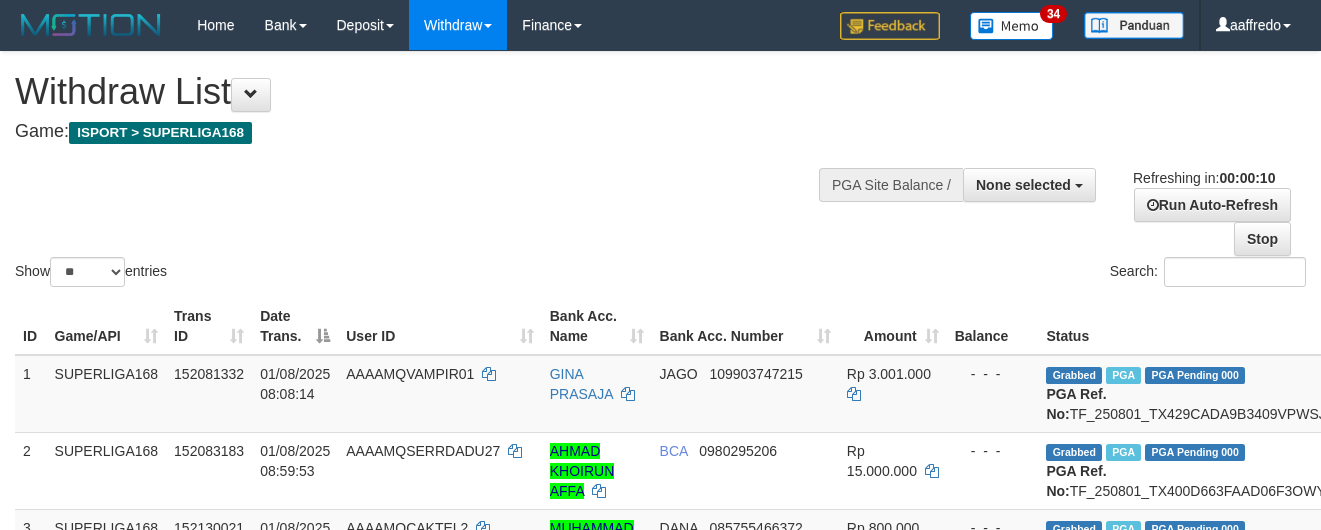 select 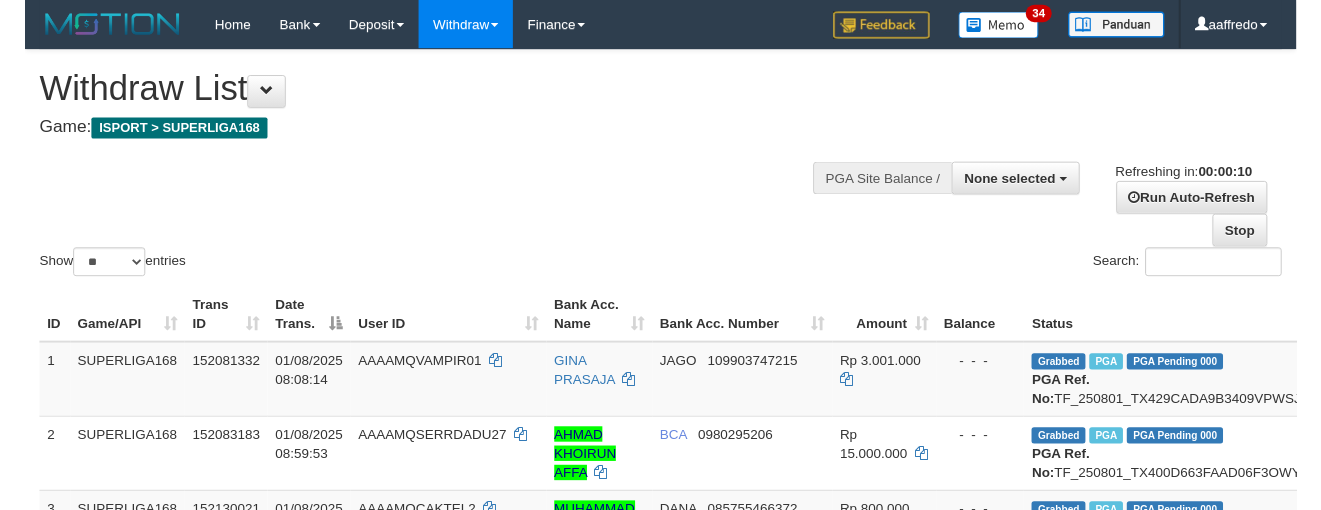 scroll, scrollTop: 0, scrollLeft: 0, axis: both 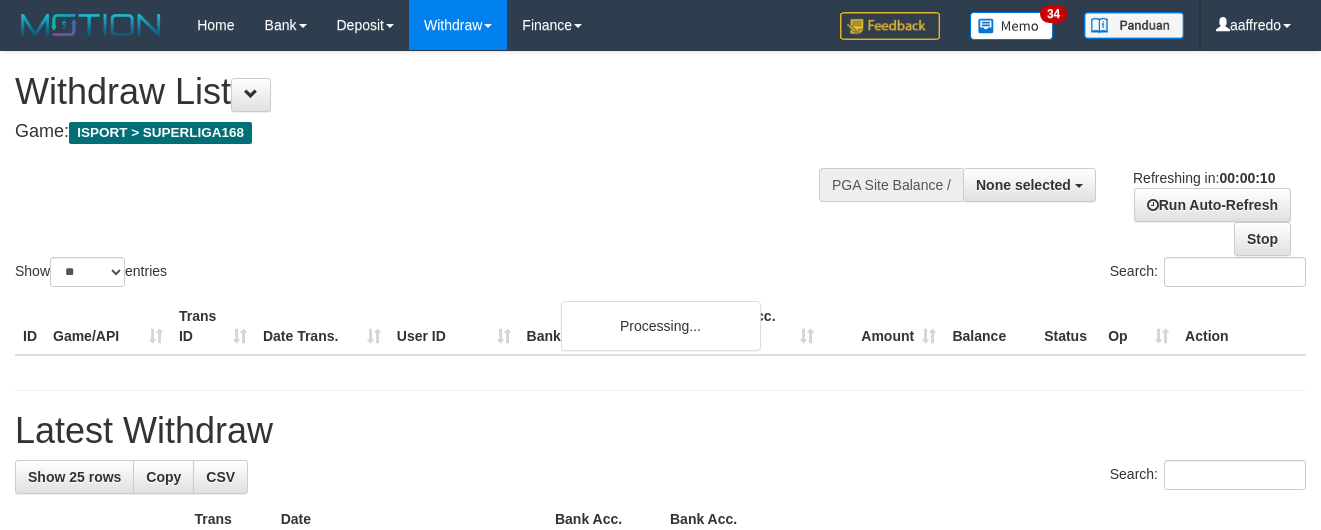 select 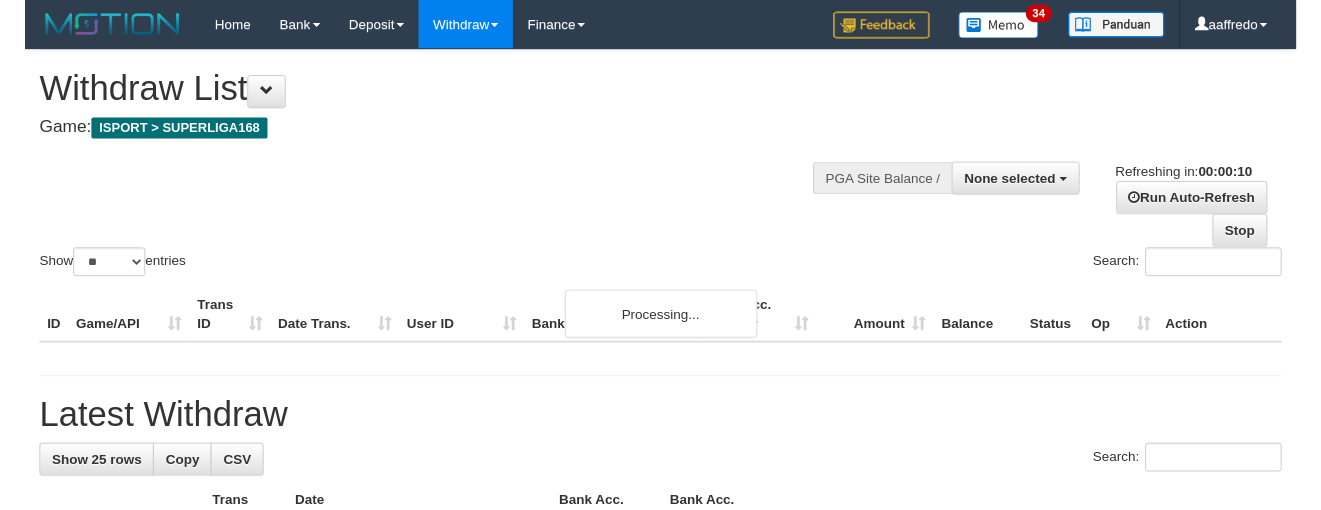 scroll, scrollTop: 0, scrollLeft: 0, axis: both 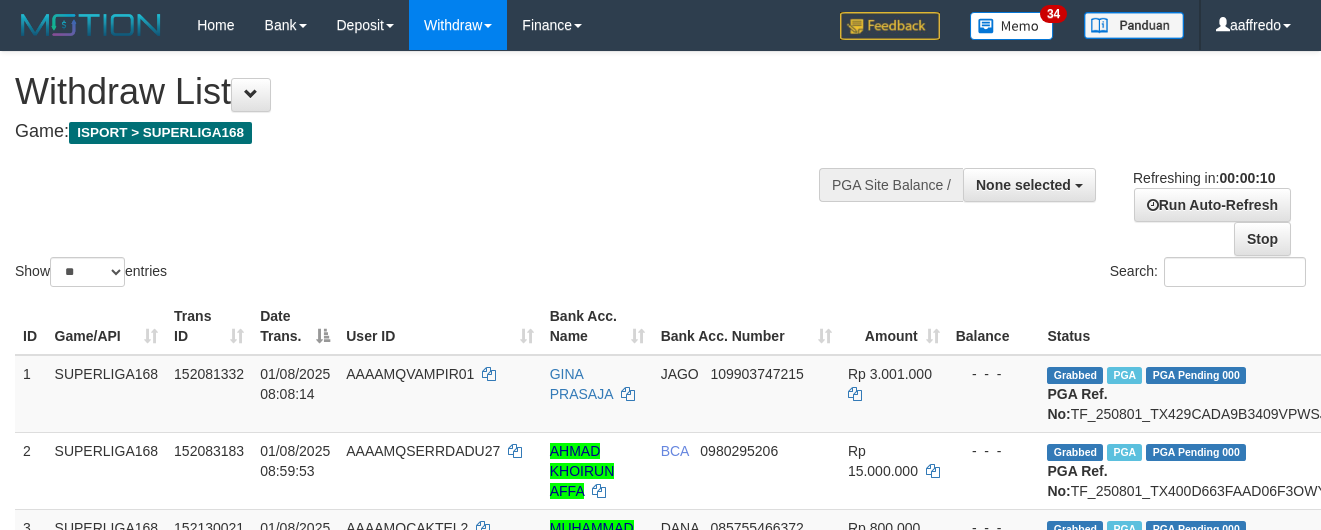 select 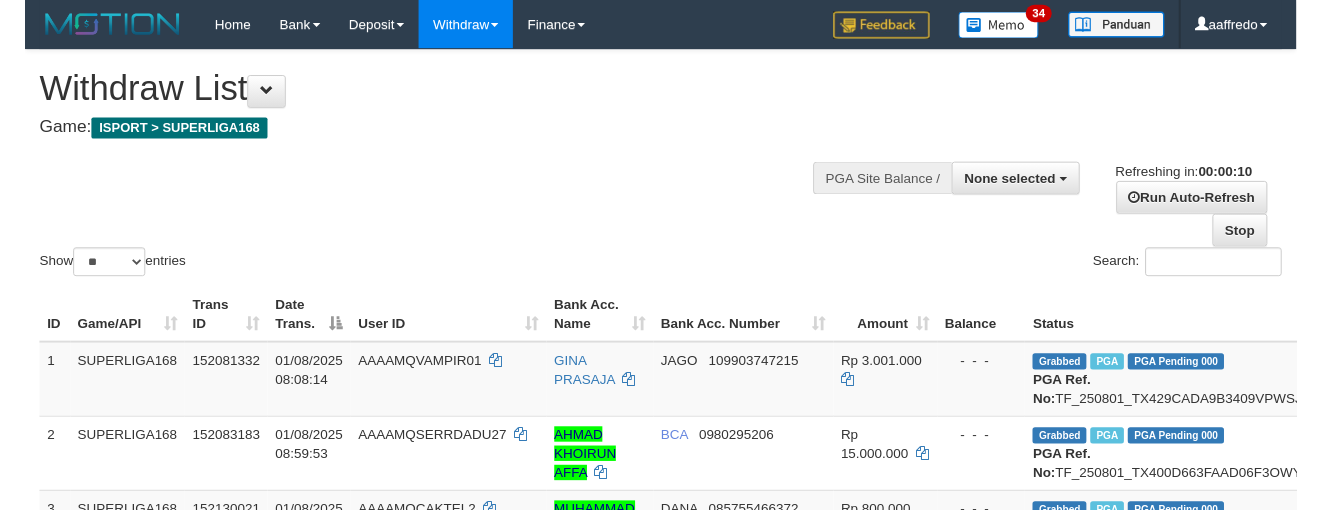 scroll, scrollTop: 0, scrollLeft: 0, axis: both 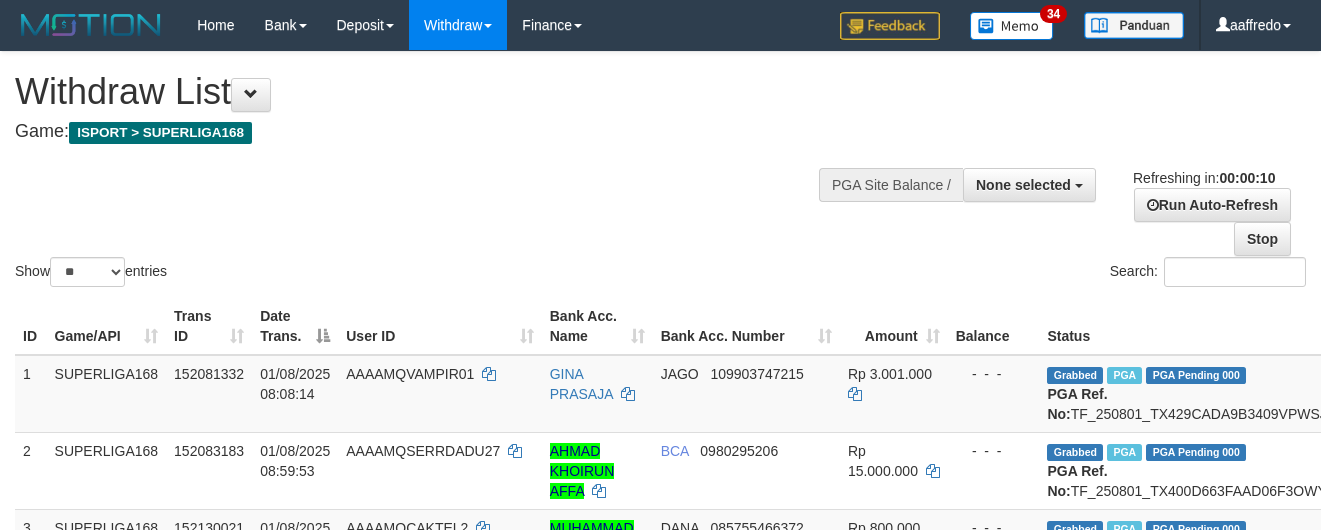select 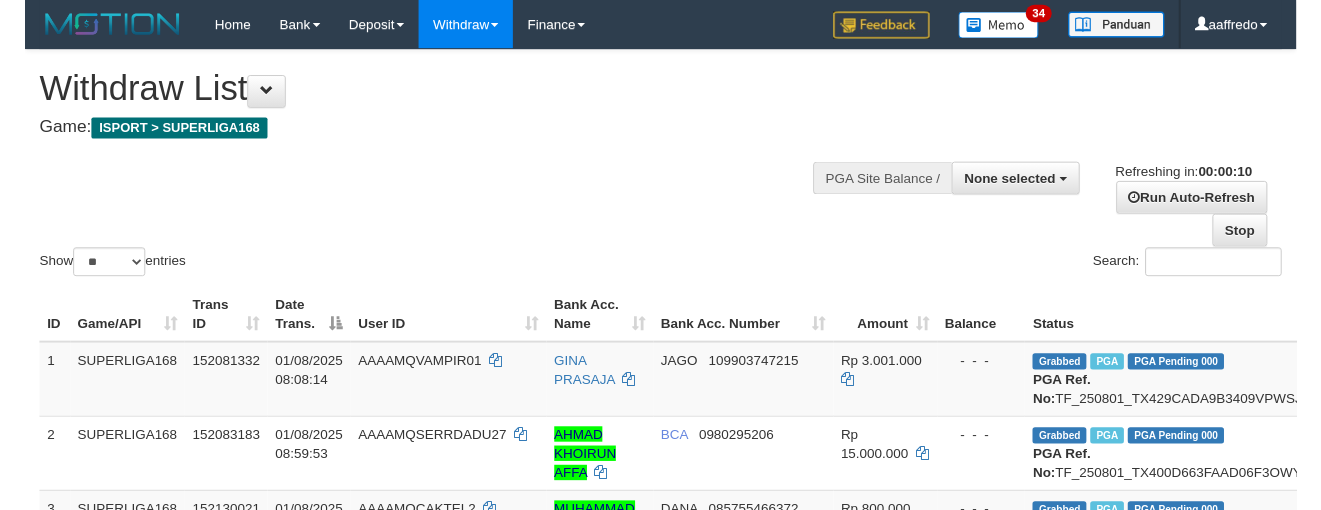 scroll, scrollTop: 0, scrollLeft: 0, axis: both 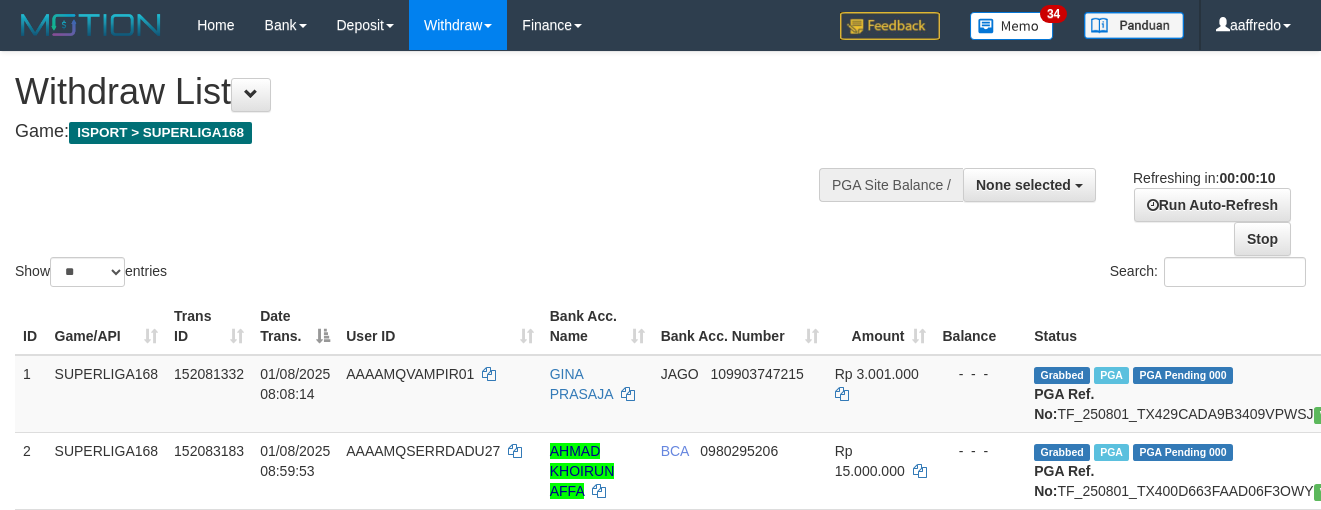 select 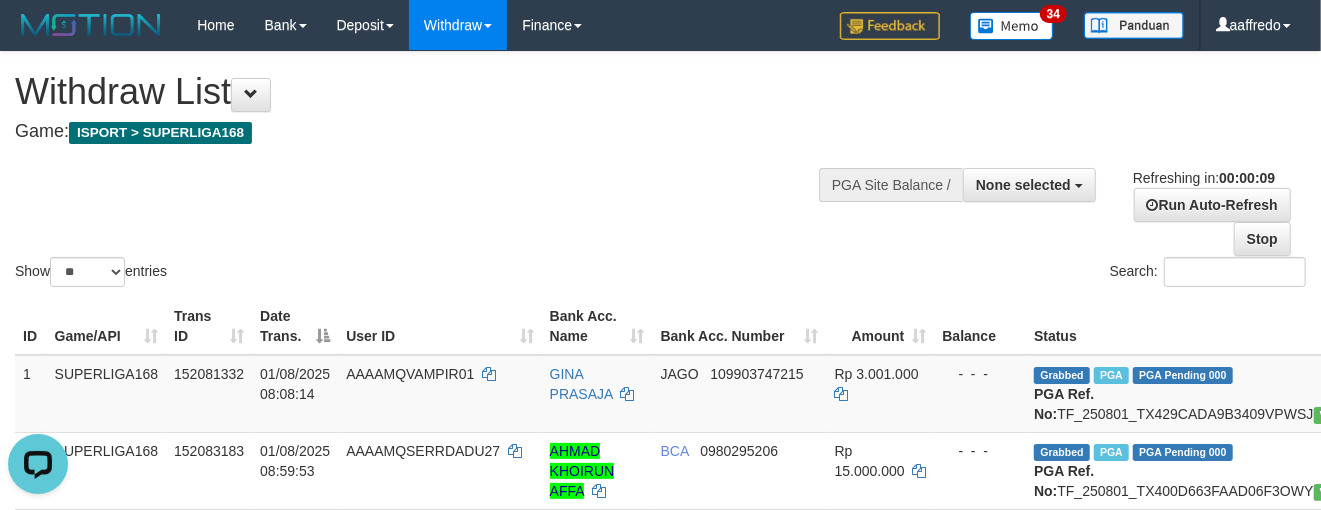 scroll, scrollTop: 0, scrollLeft: 0, axis: both 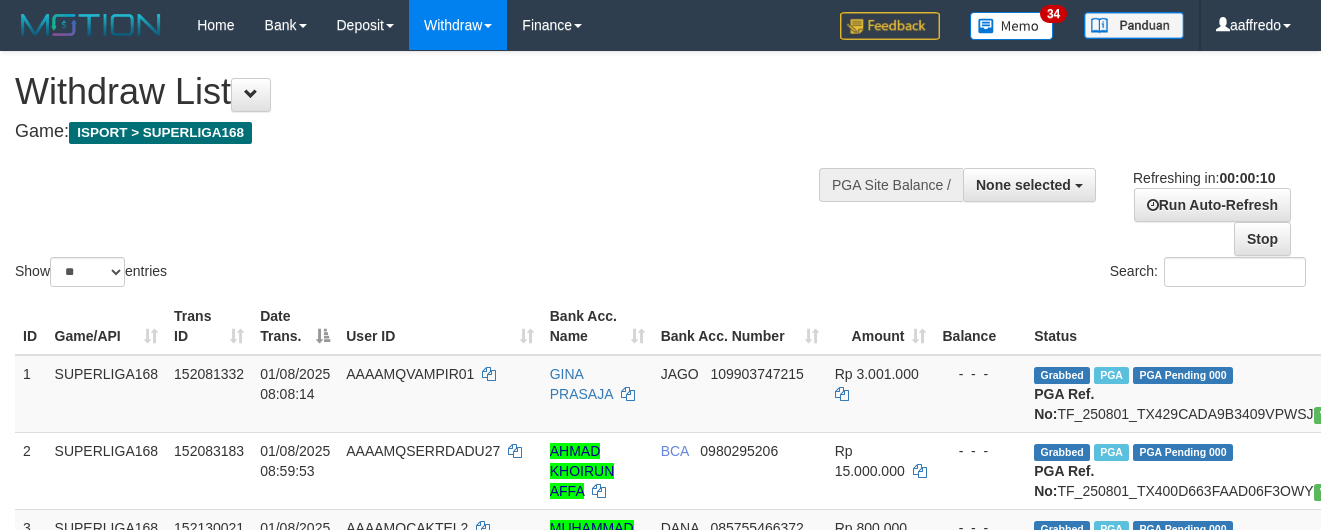 select 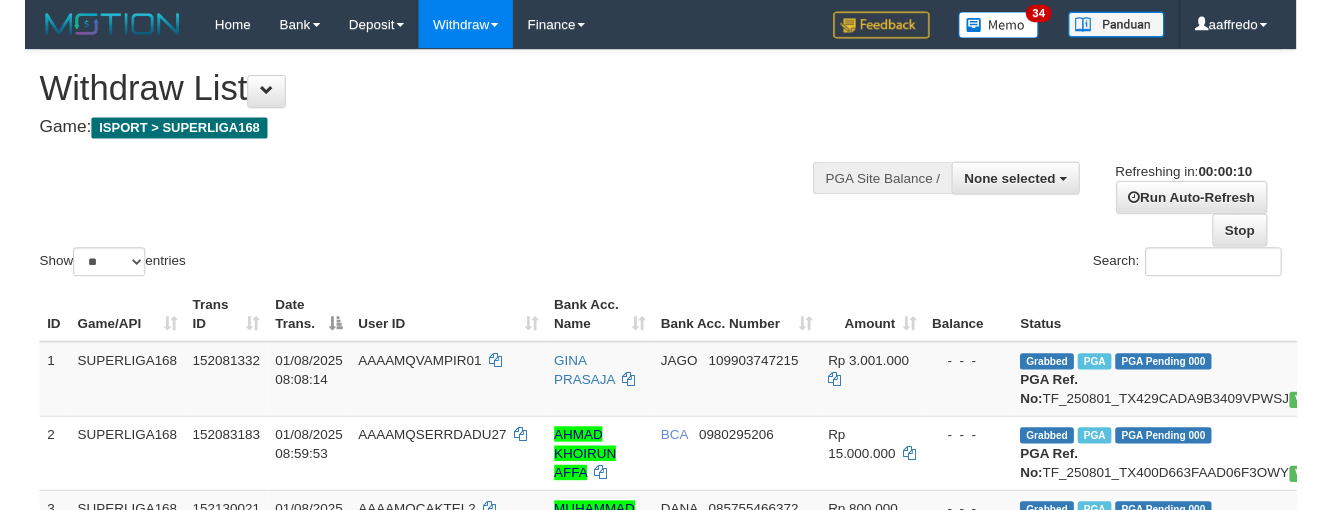 scroll, scrollTop: 0, scrollLeft: 0, axis: both 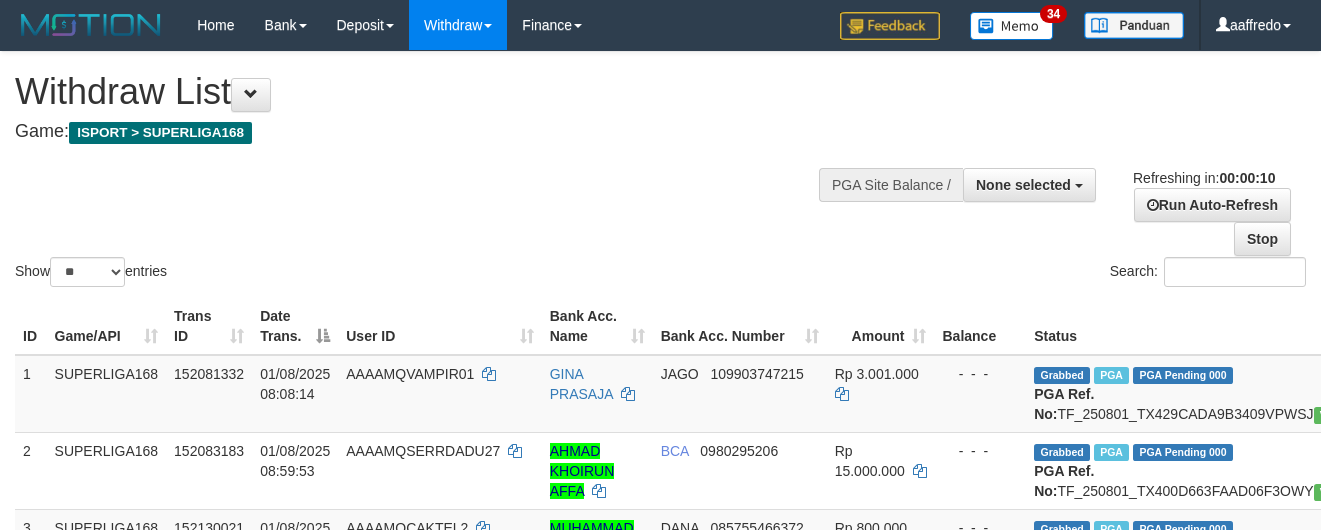select 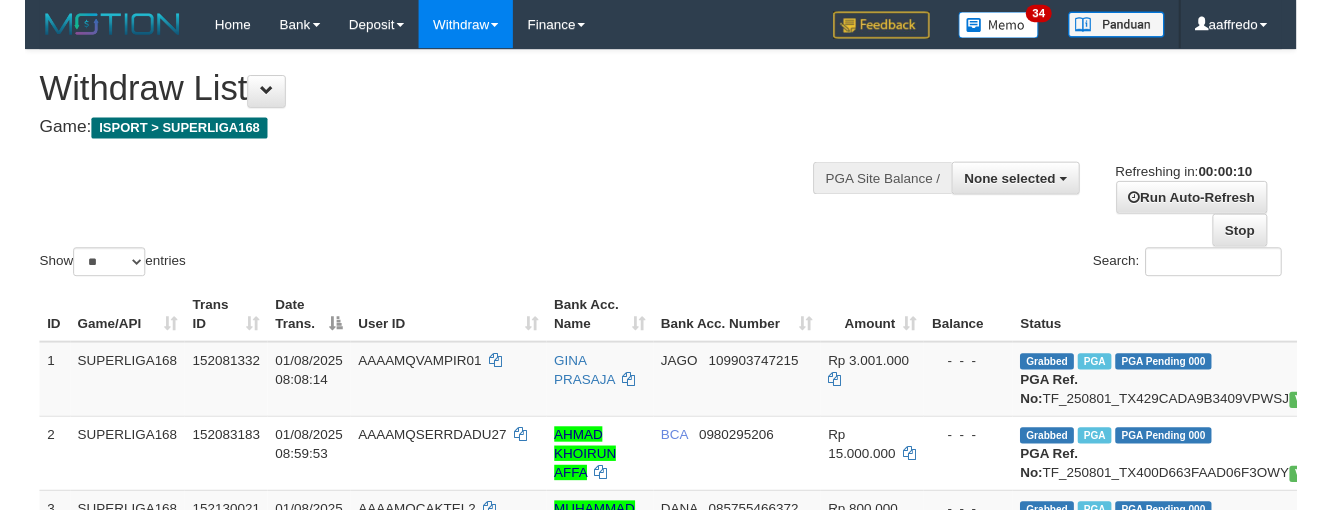 scroll, scrollTop: 0, scrollLeft: 0, axis: both 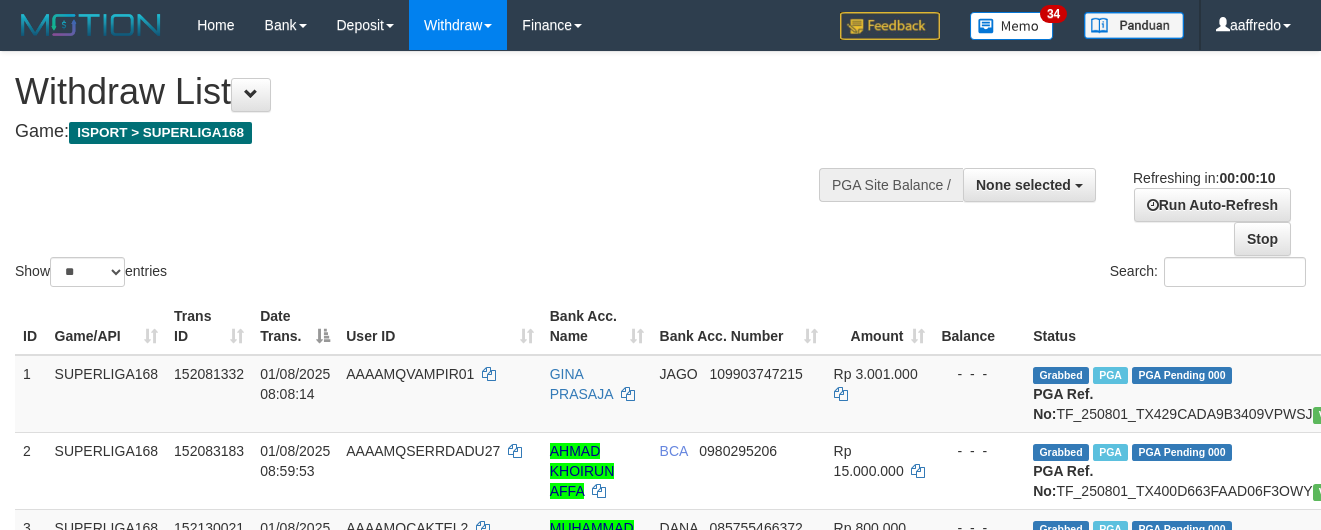 select 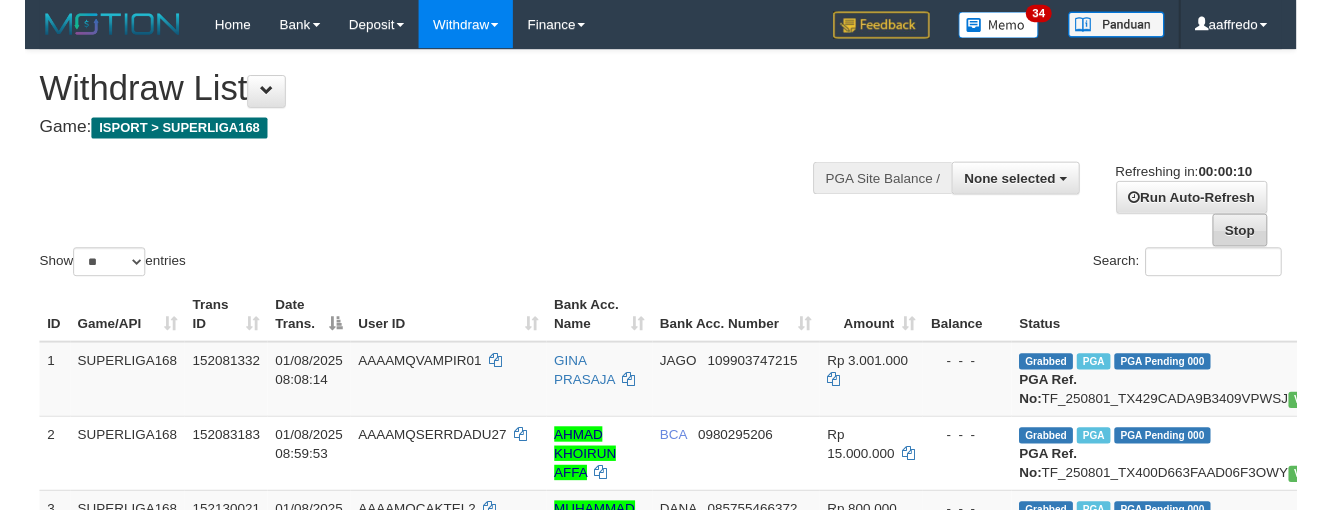 scroll, scrollTop: 0, scrollLeft: 0, axis: both 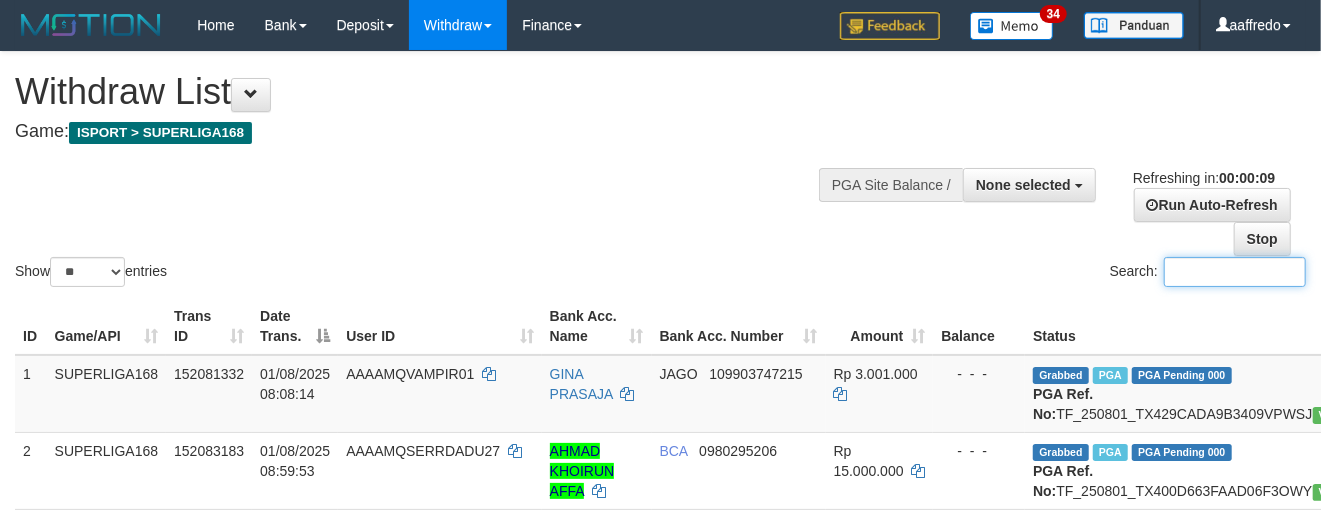 click on "Search:" at bounding box center [1235, 272] 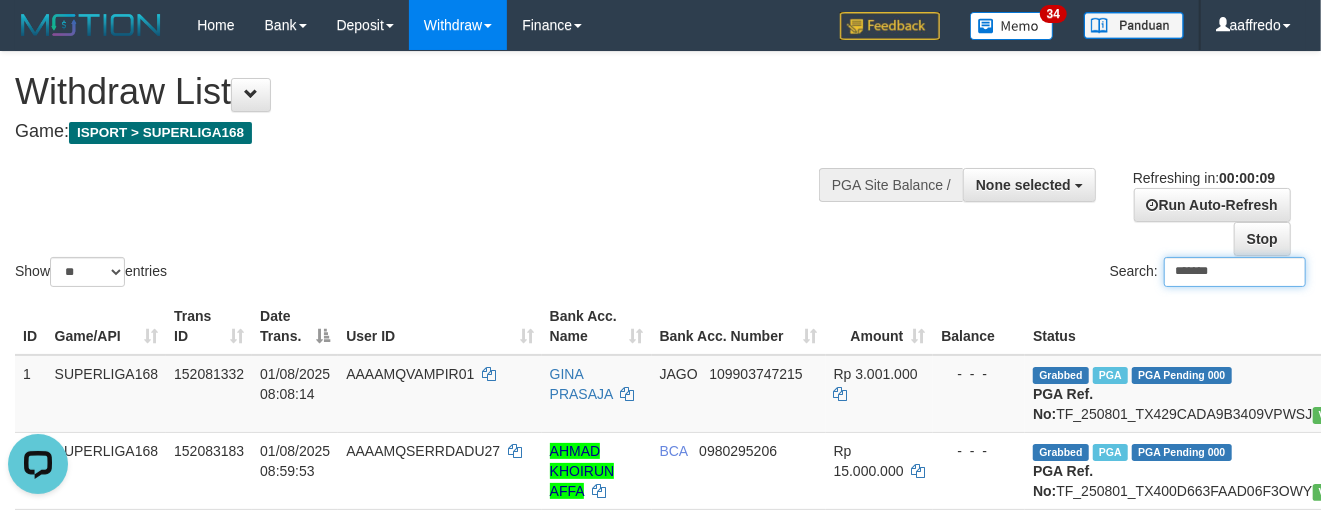 scroll, scrollTop: 0, scrollLeft: 0, axis: both 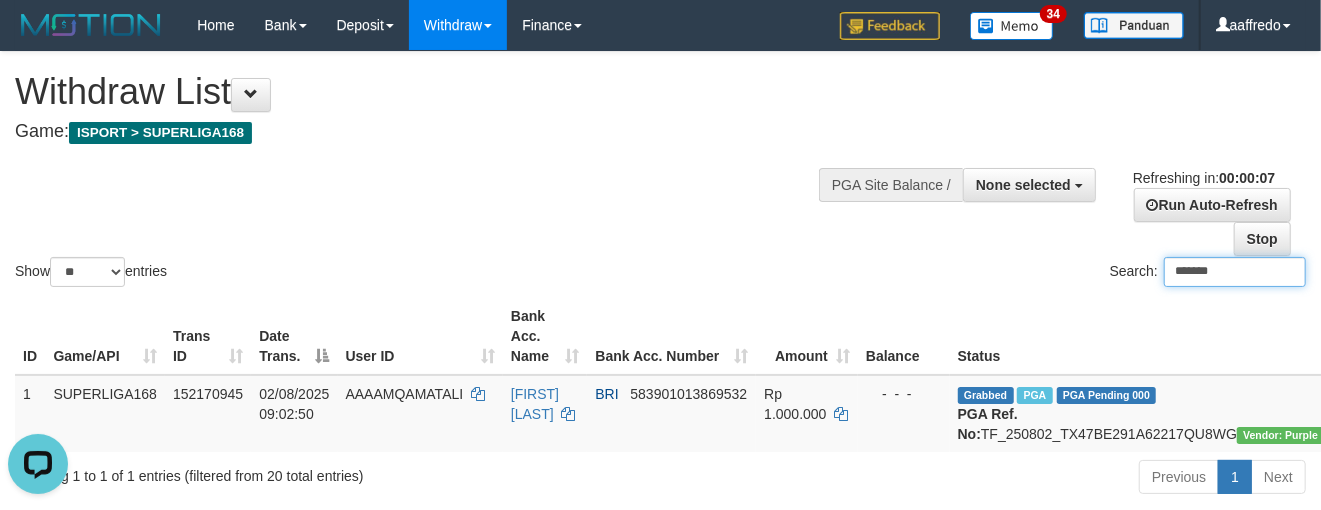 type on "*******" 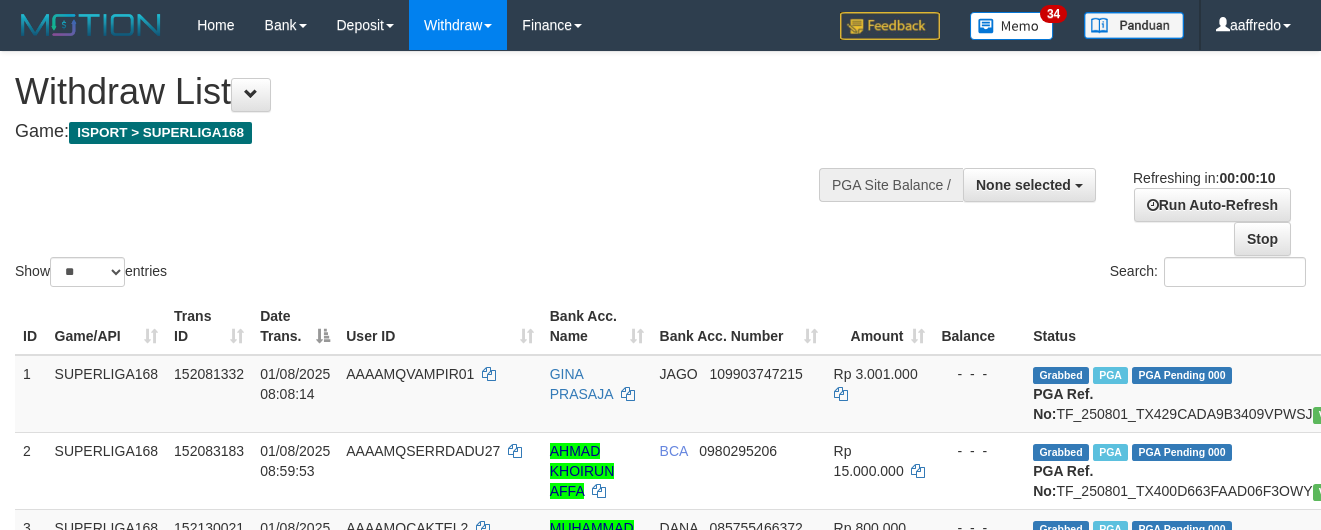 select 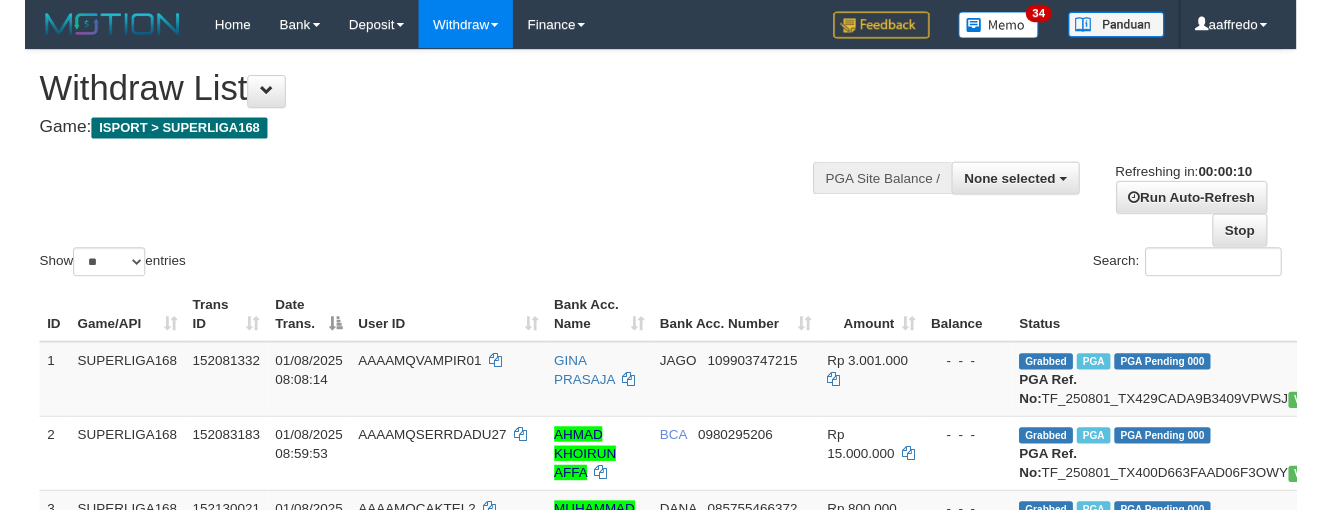 scroll, scrollTop: 0, scrollLeft: 0, axis: both 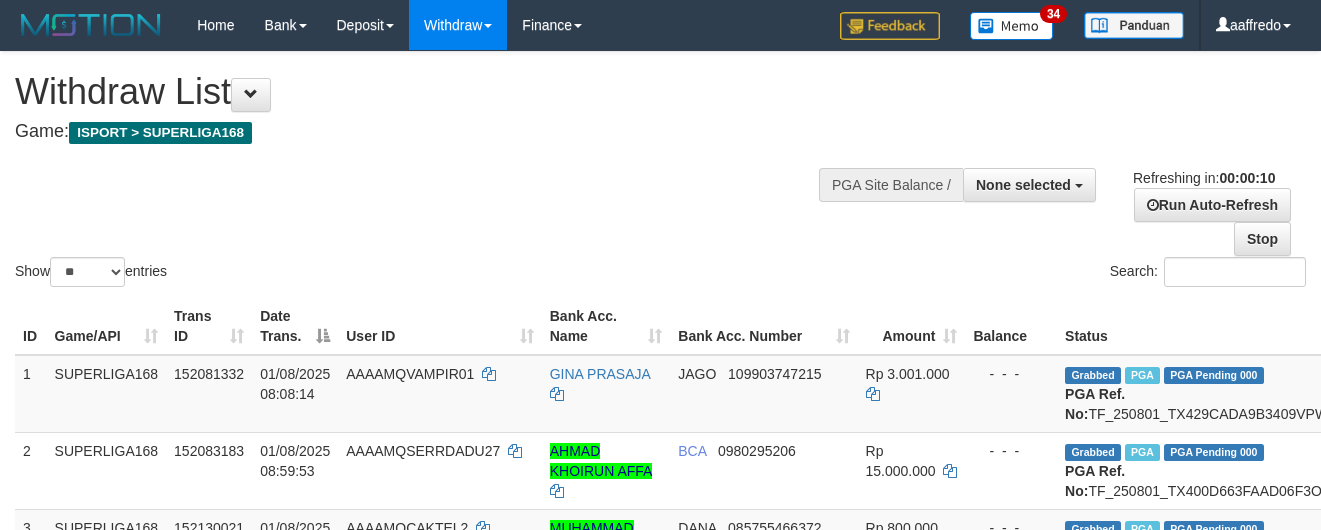 select 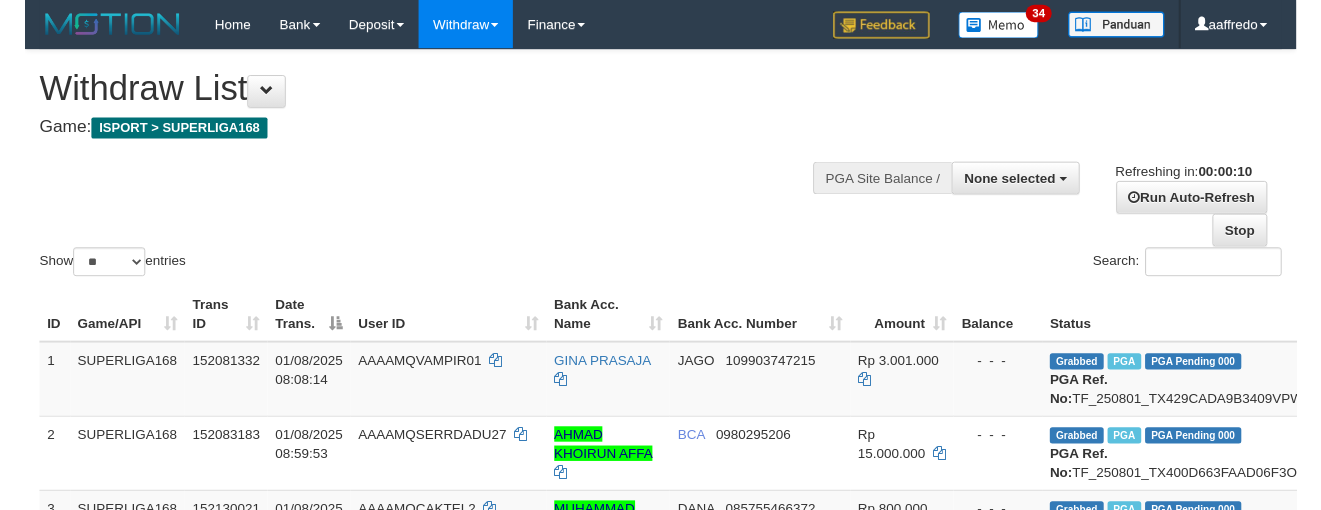 scroll, scrollTop: 0, scrollLeft: 0, axis: both 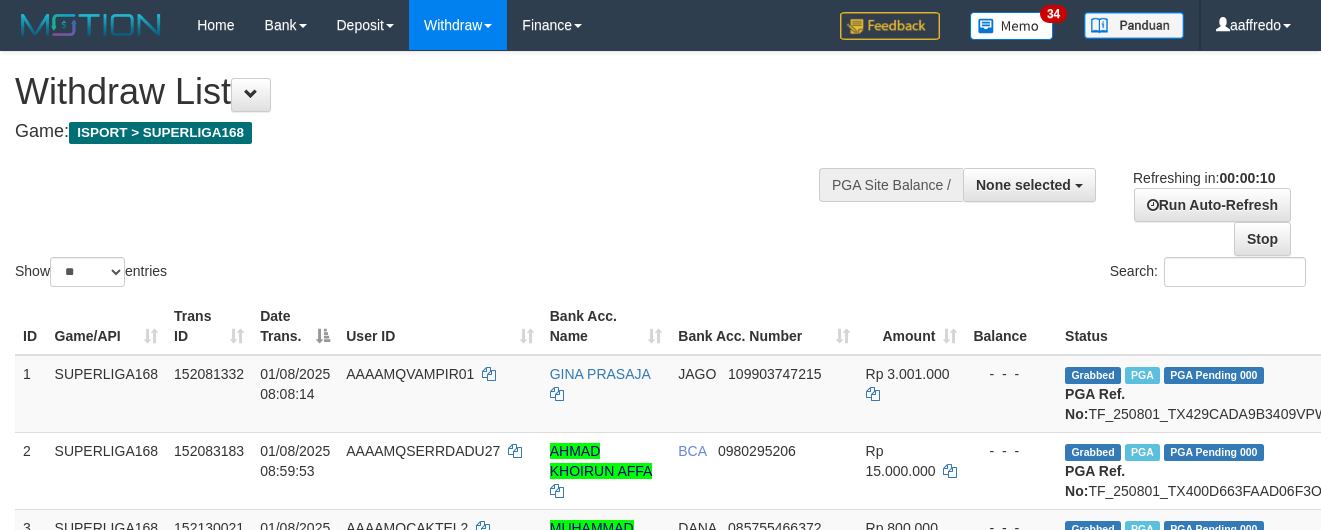 select 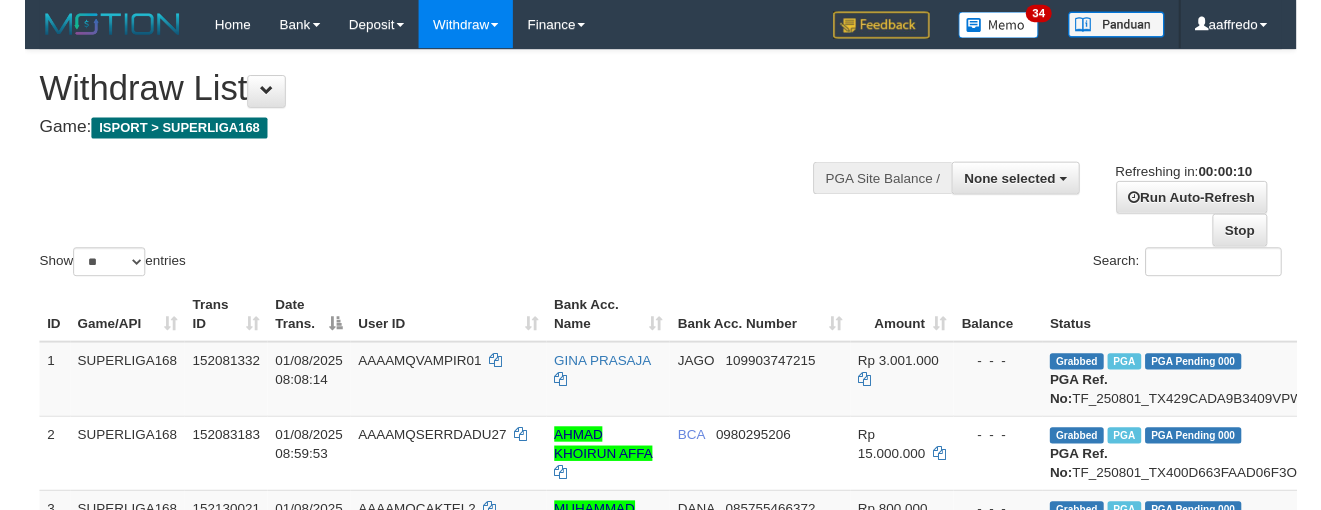 scroll, scrollTop: 0, scrollLeft: 0, axis: both 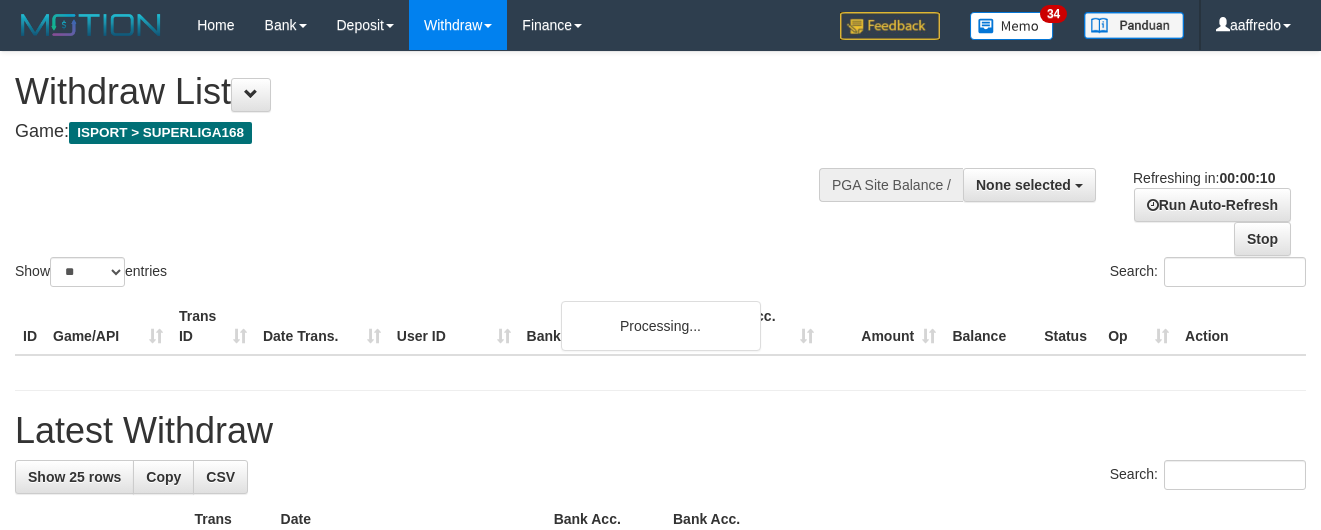 select 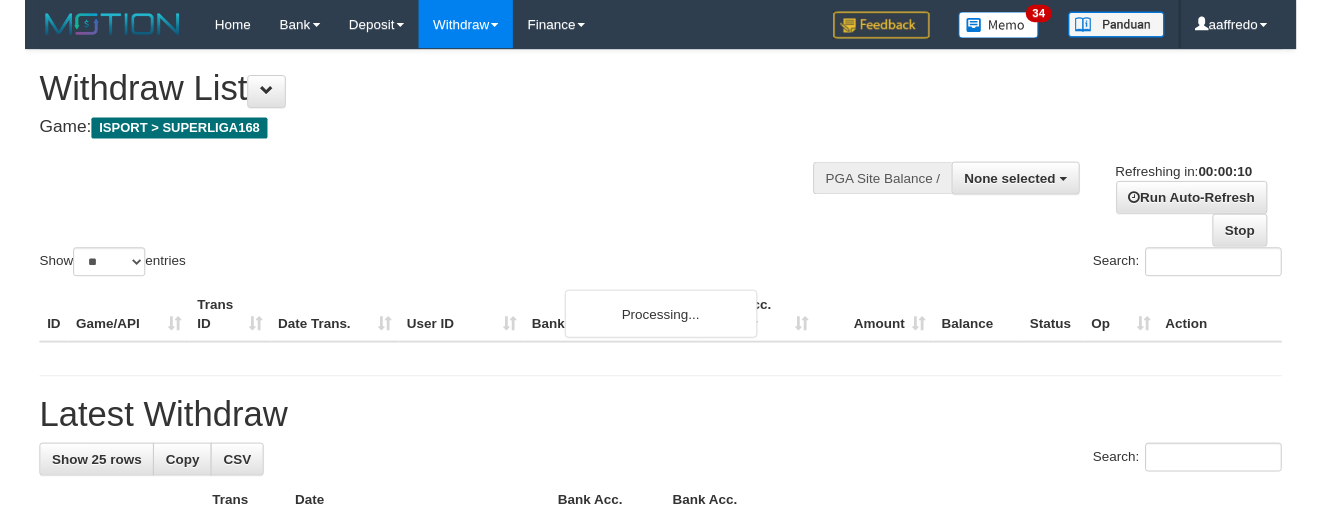 scroll, scrollTop: 0, scrollLeft: 0, axis: both 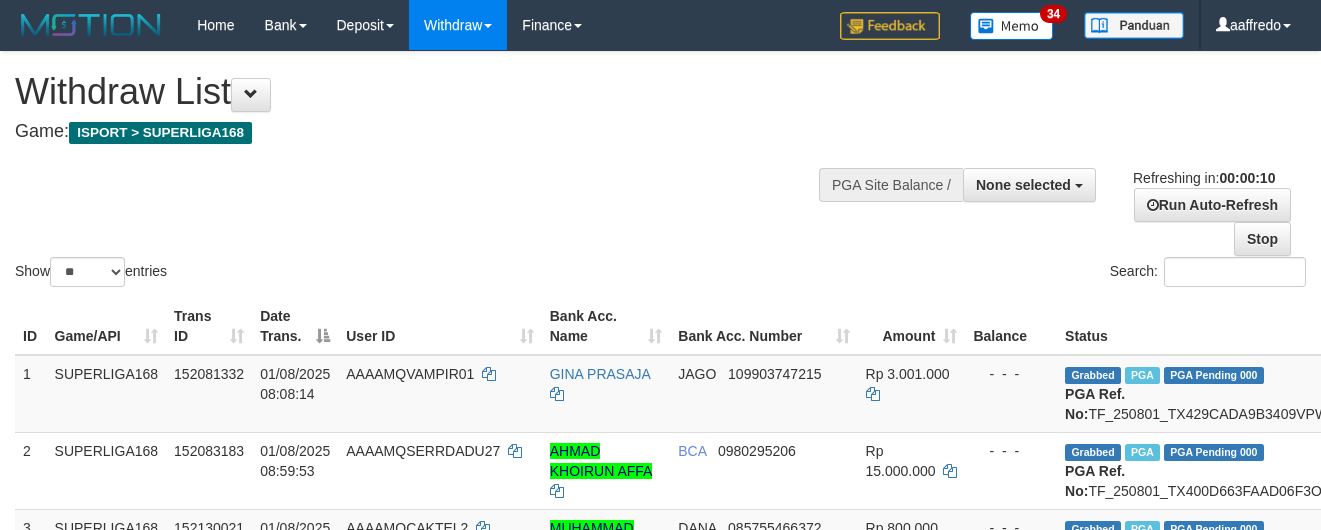 select 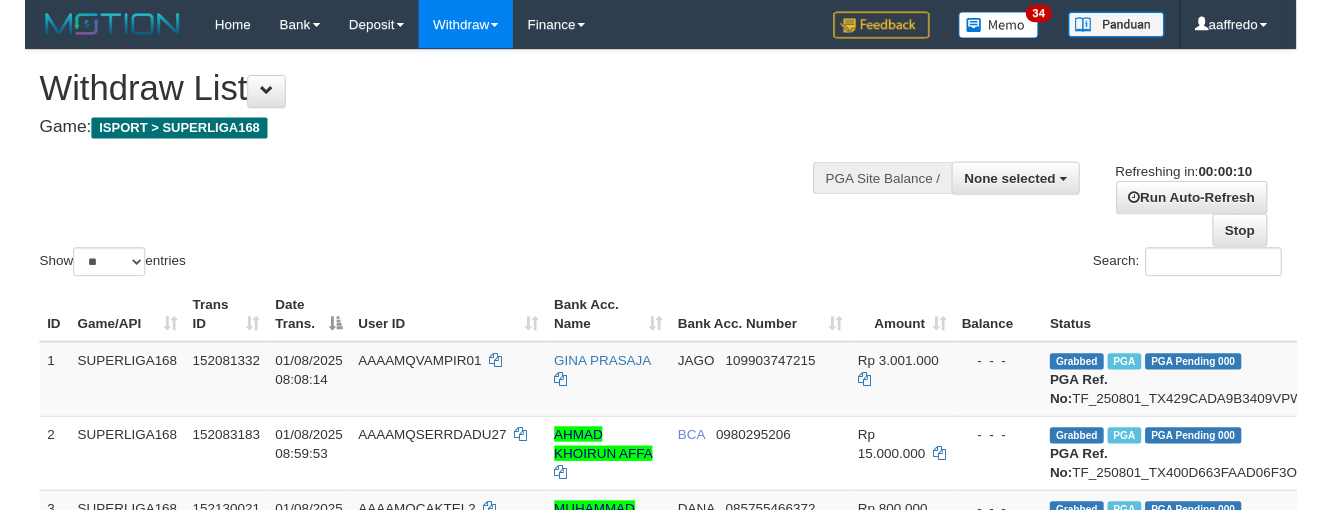 scroll, scrollTop: 0, scrollLeft: 0, axis: both 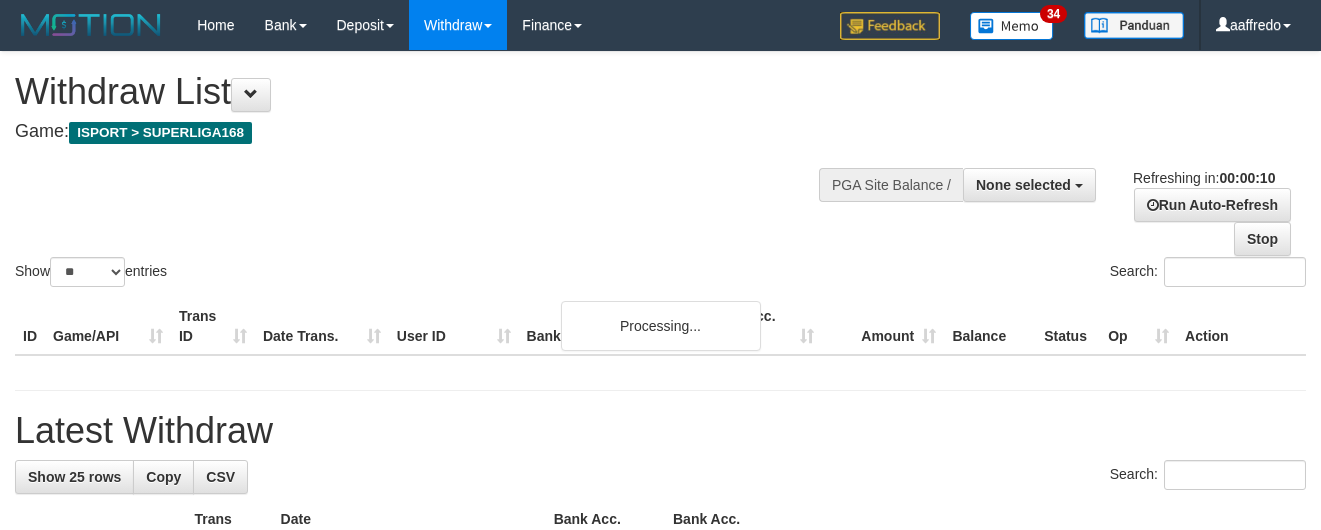 select 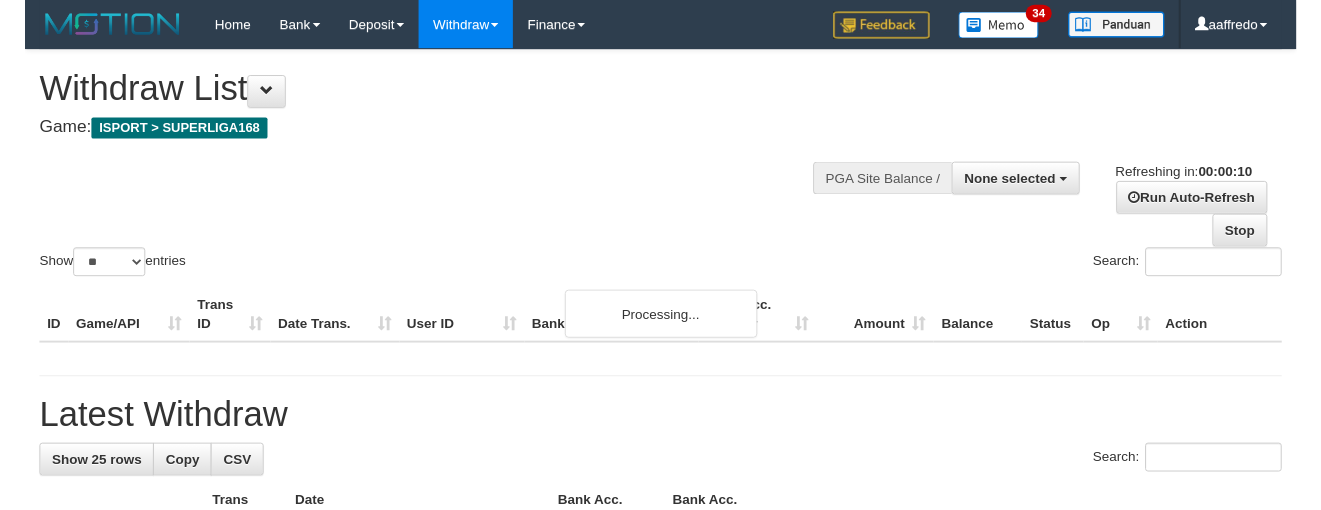 scroll, scrollTop: 0, scrollLeft: 0, axis: both 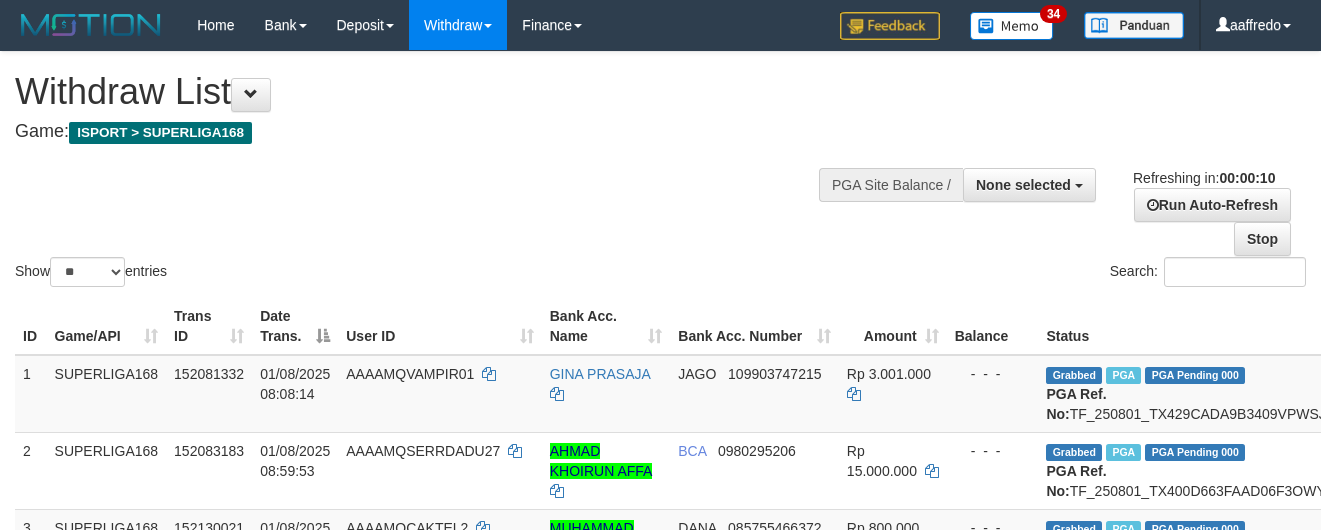 select 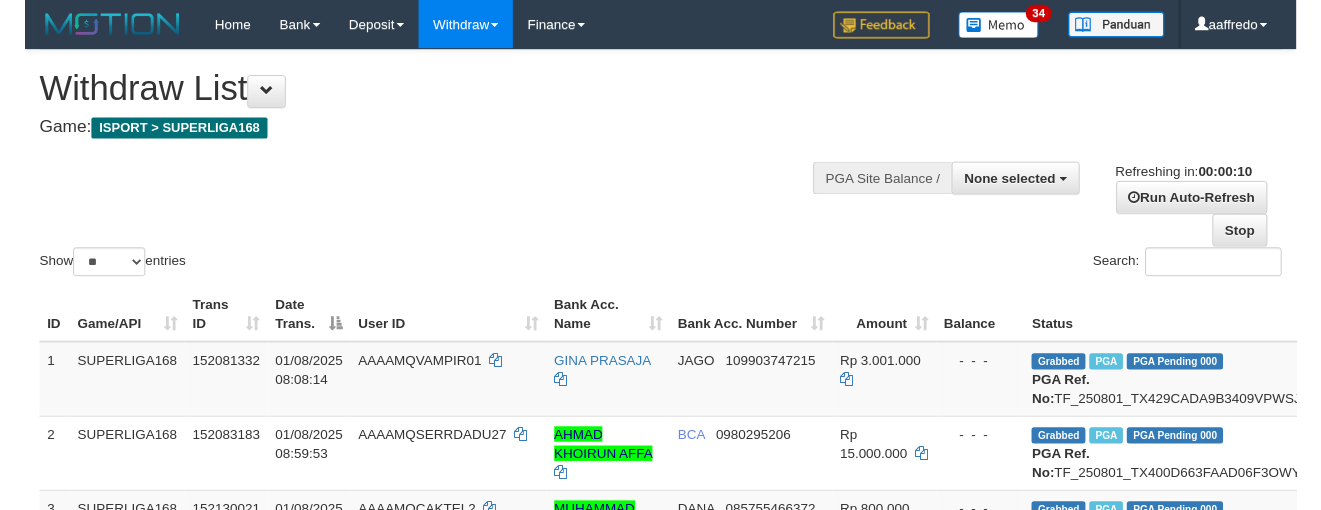 scroll, scrollTop: 0, scrollLeft: 0, axis: both 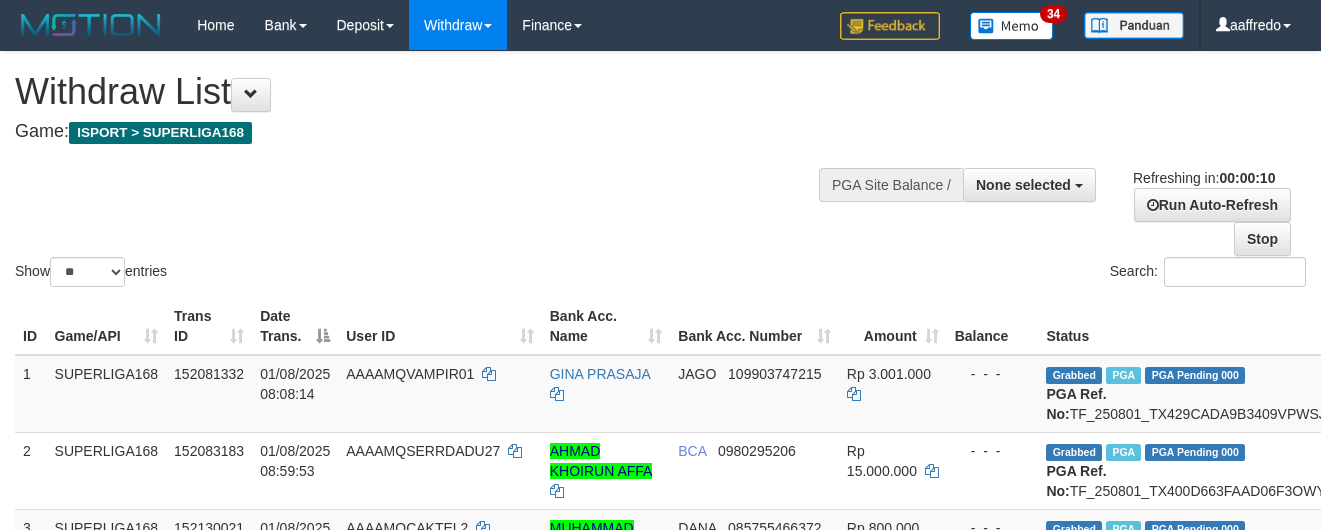 select 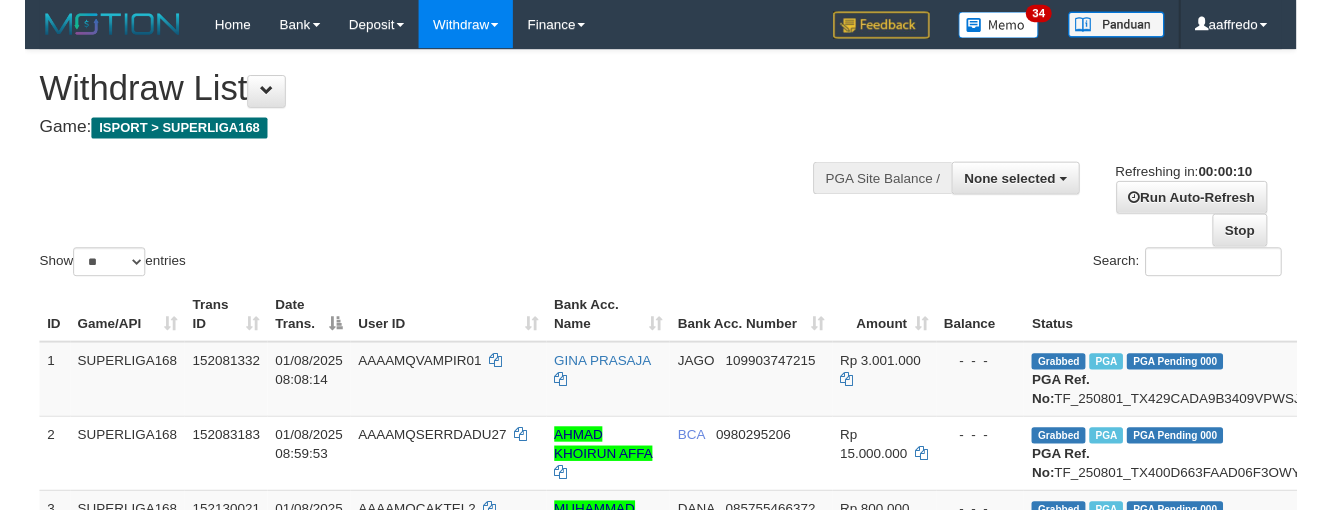 scroll, scrollTop: 0, scrollLeft: 0, axis: both 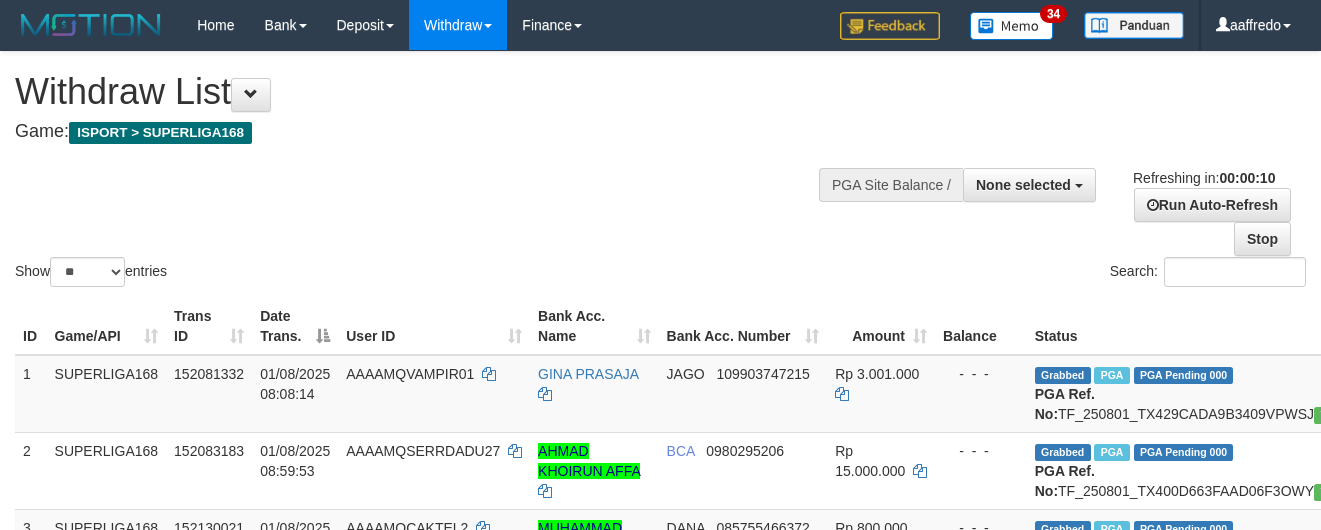 select 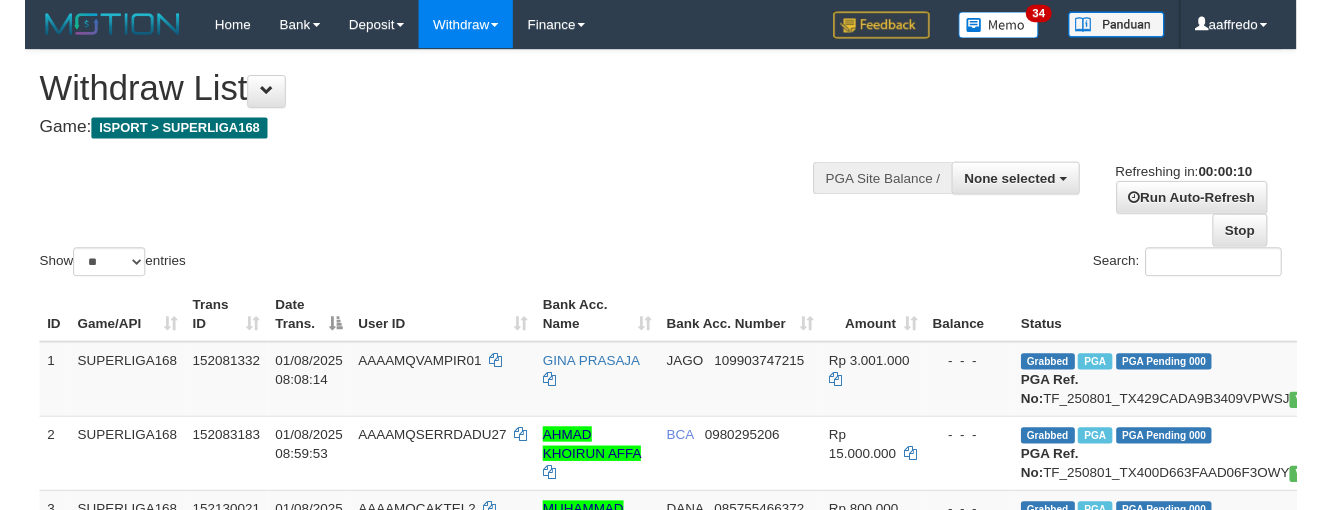 scroll, scrollTop: 0, scrollLeft: 0, axis: both 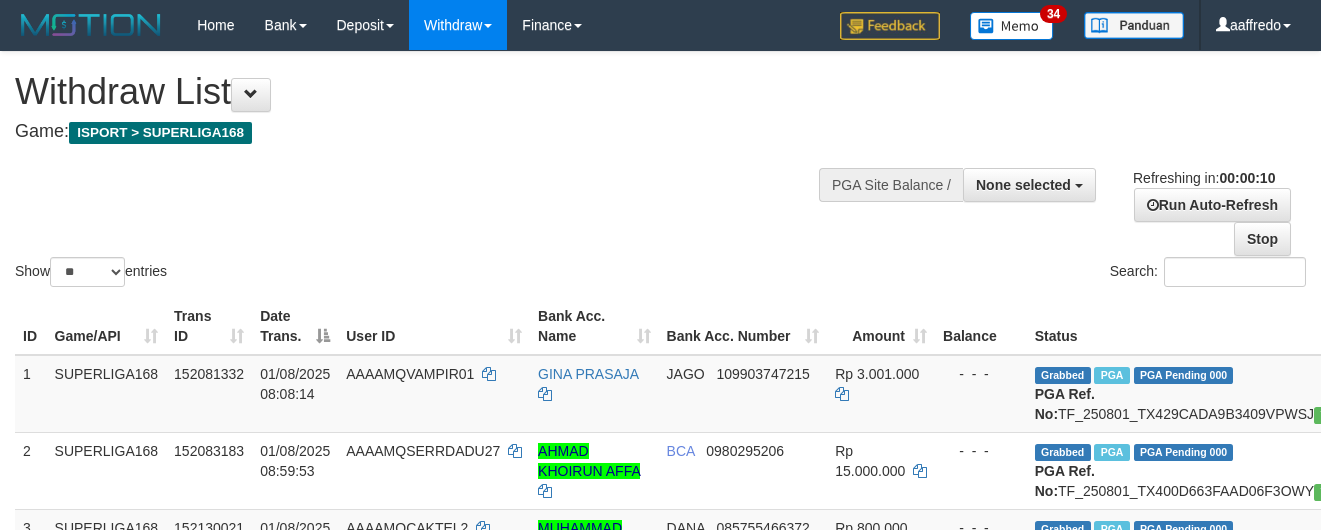 select 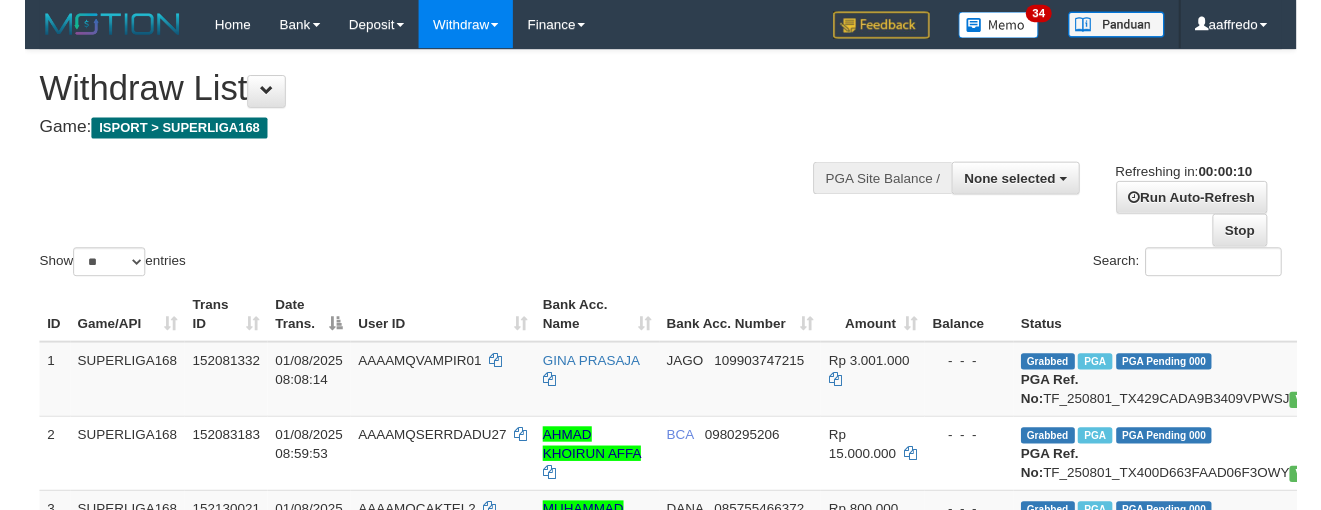 scroll, scrollTop: 0, scrollLeft: 0, axis: both 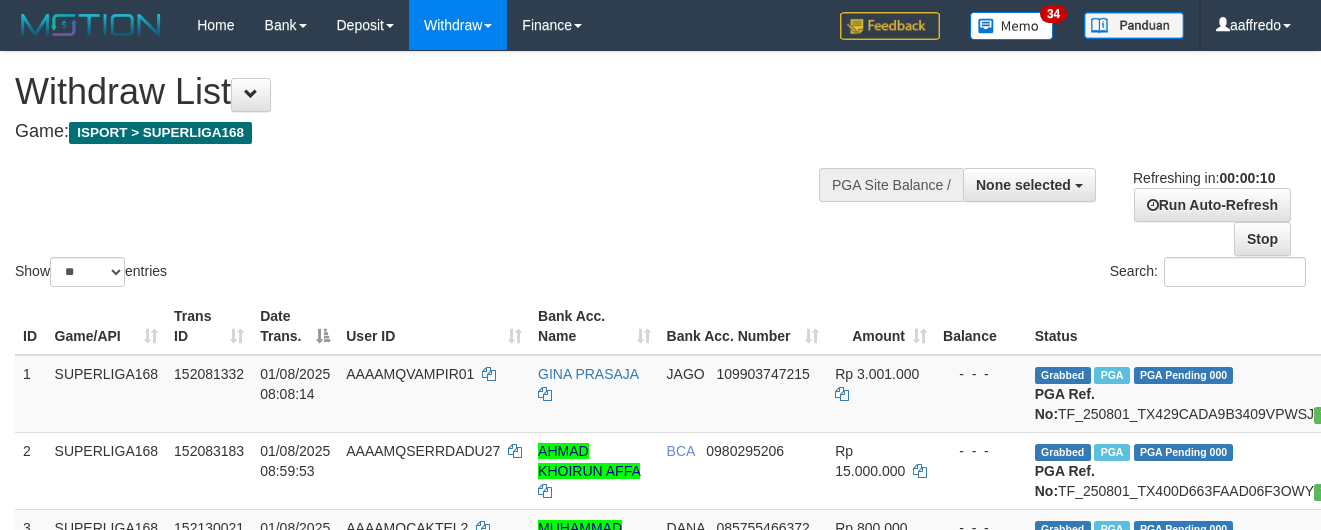 select 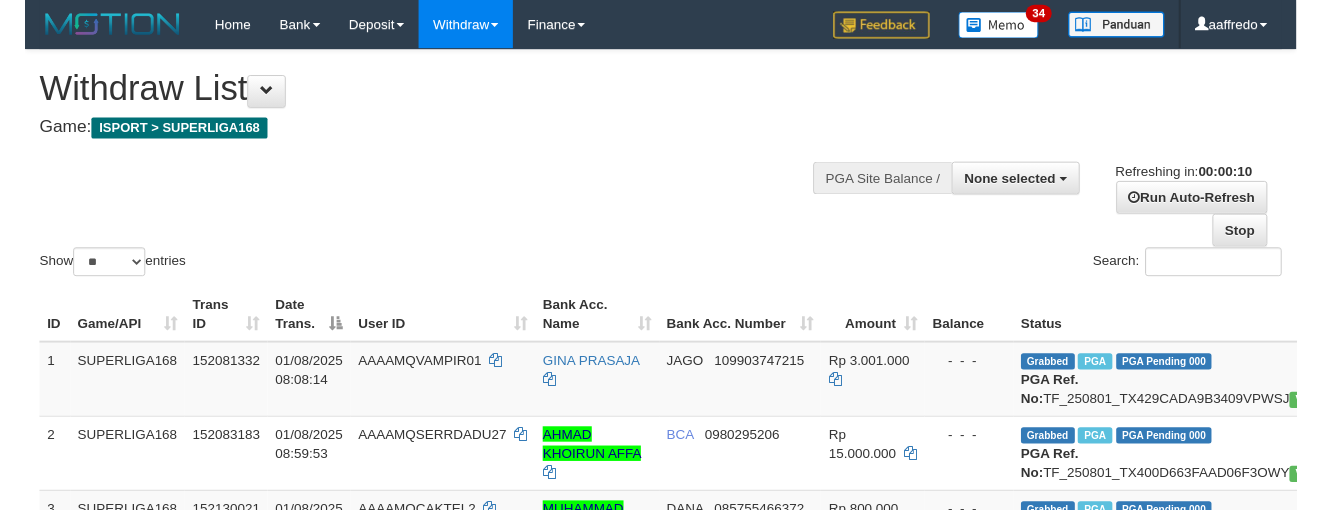 scroll, scrollTop: 0, scrollLeft: 0, axis: both 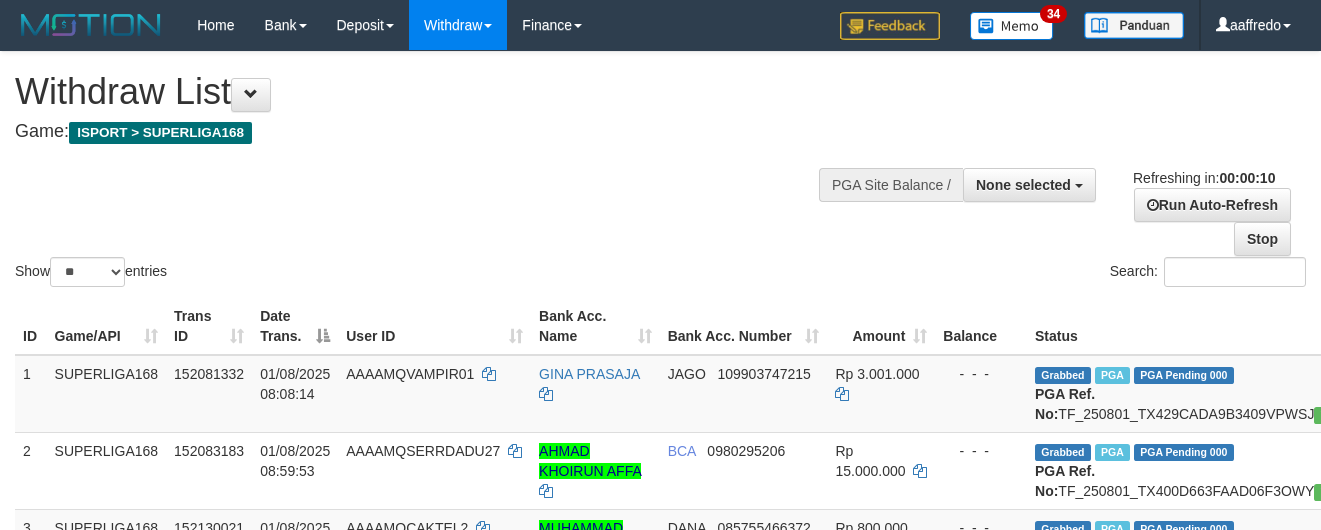 select 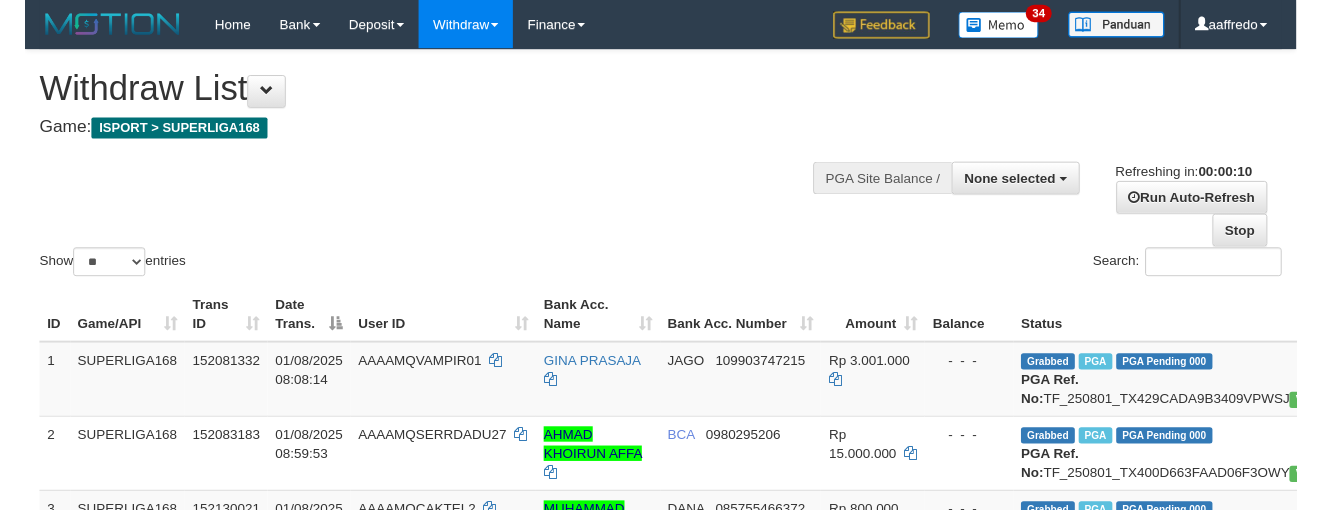 scroll, scrollTop: 0, scrollLeft: 0, axis: both 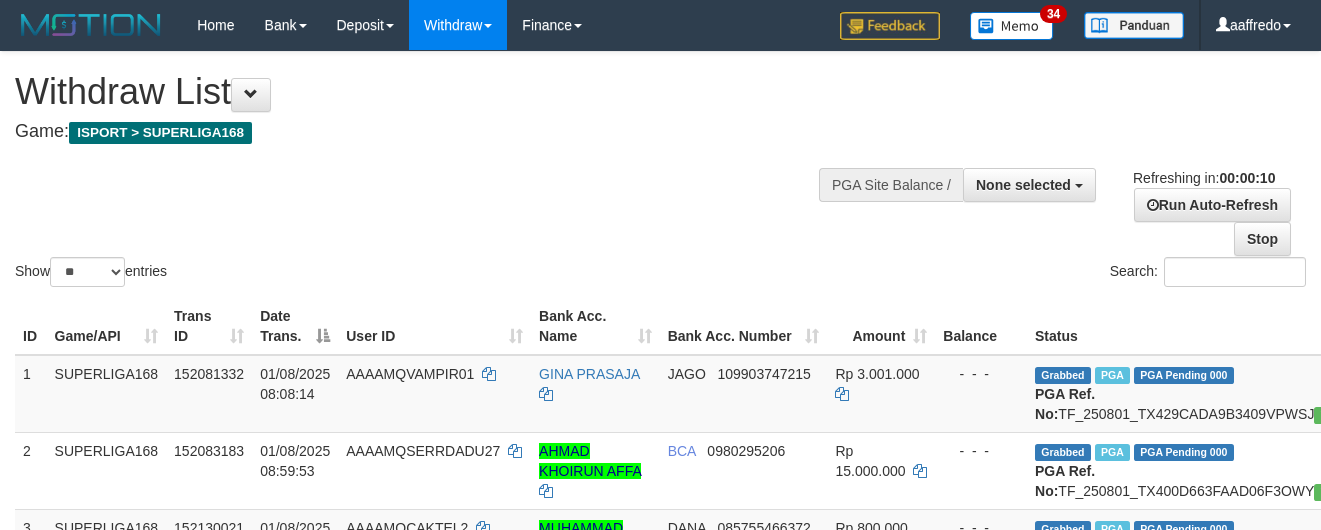 select 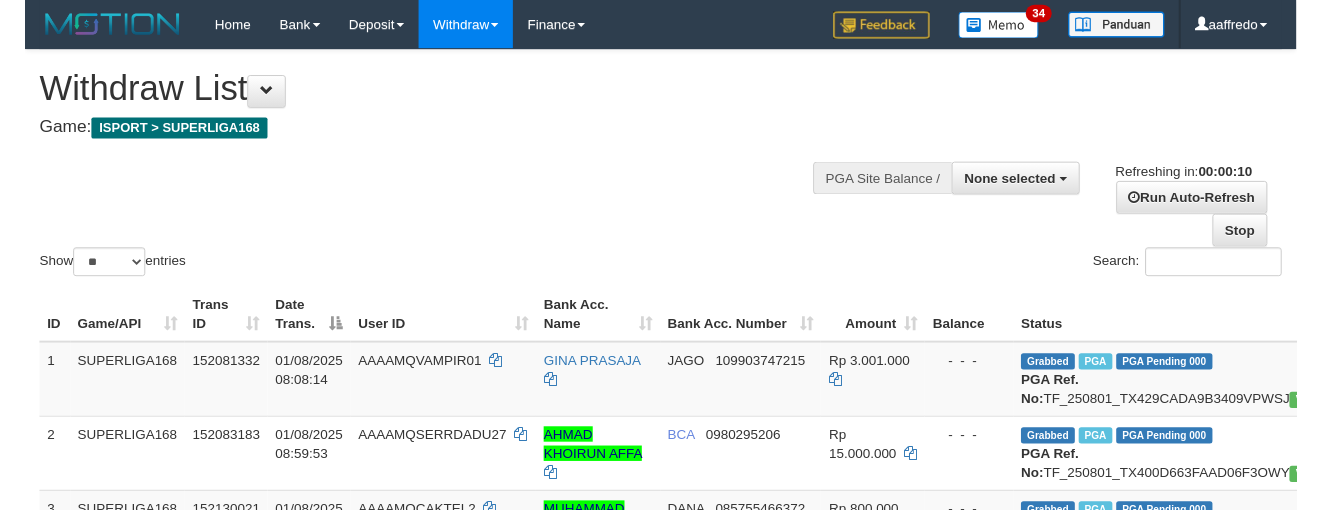 scroll, scrollTop: 0, scrollLeft: 0, axis: both 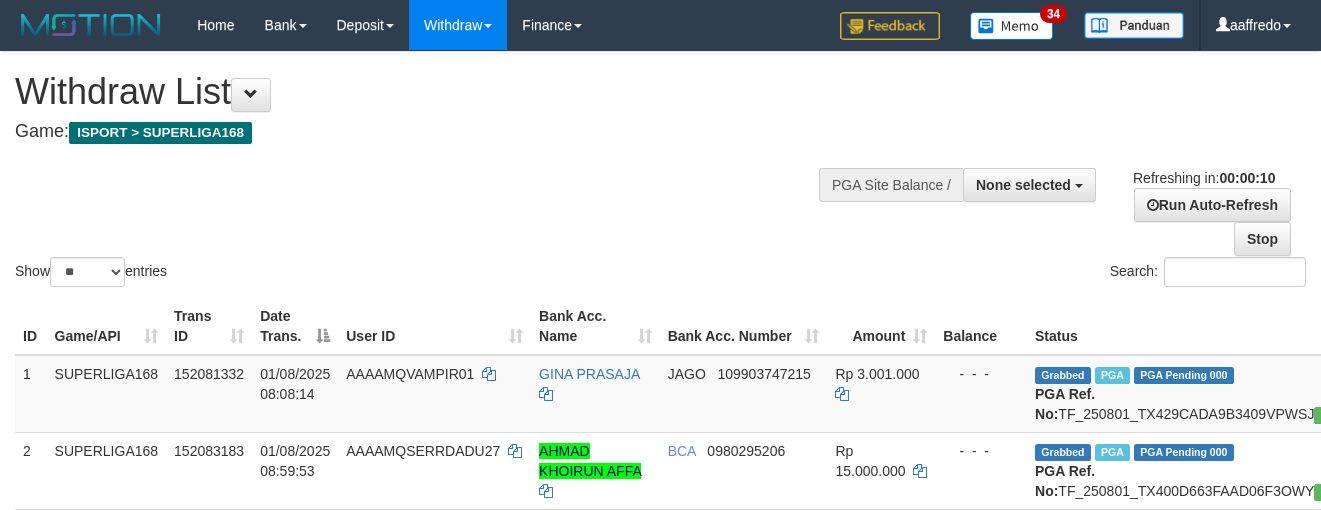 select 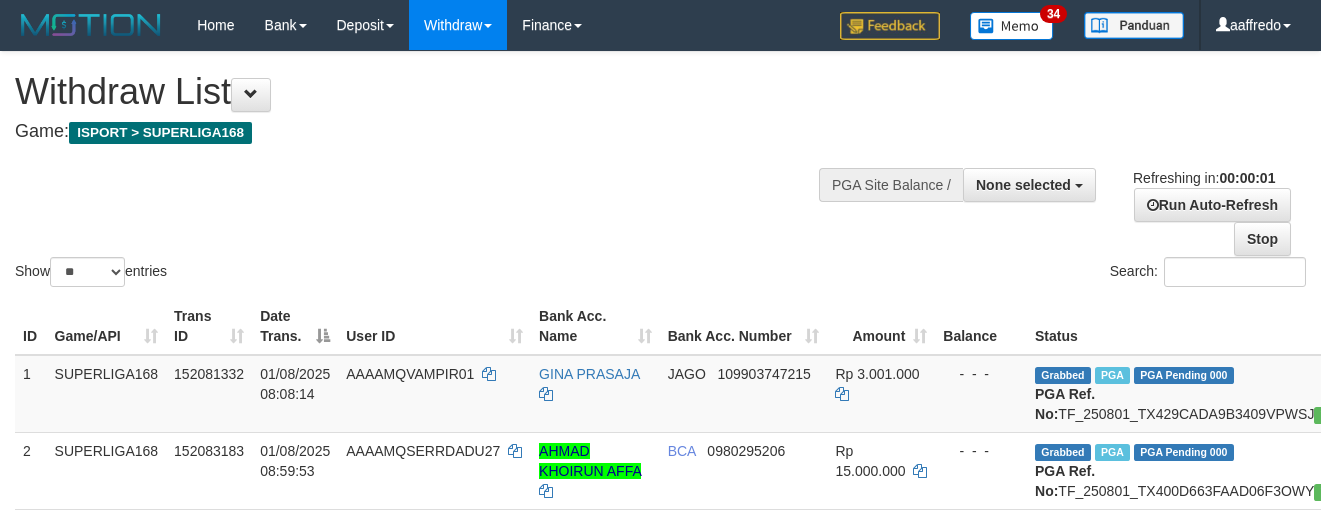 scroll, scrollTop: 0, scrollLeft: 0, axis: both 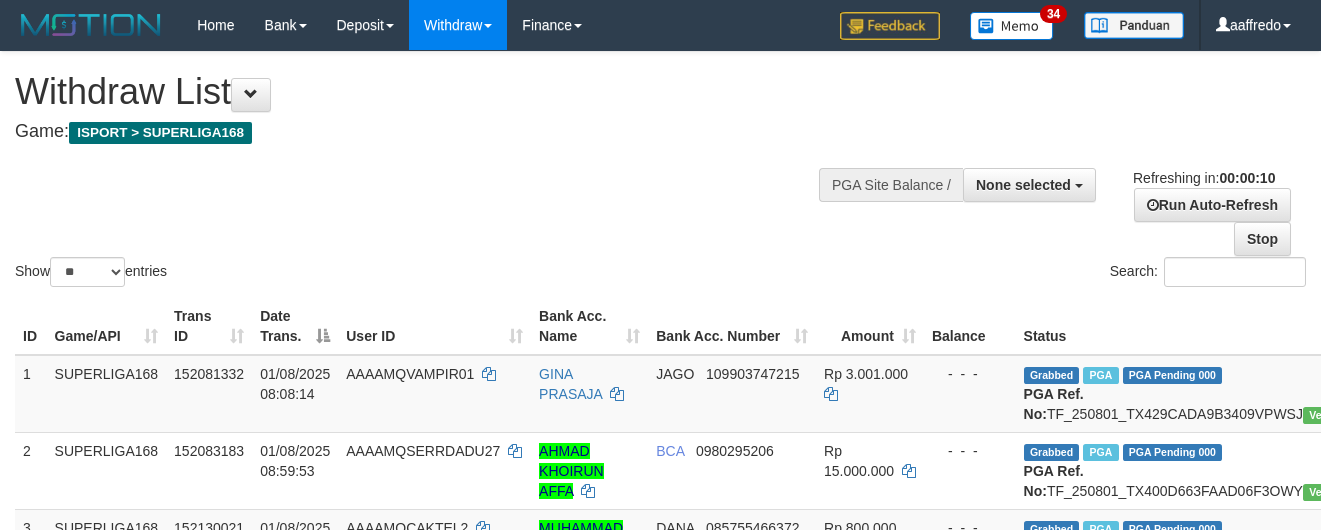 select 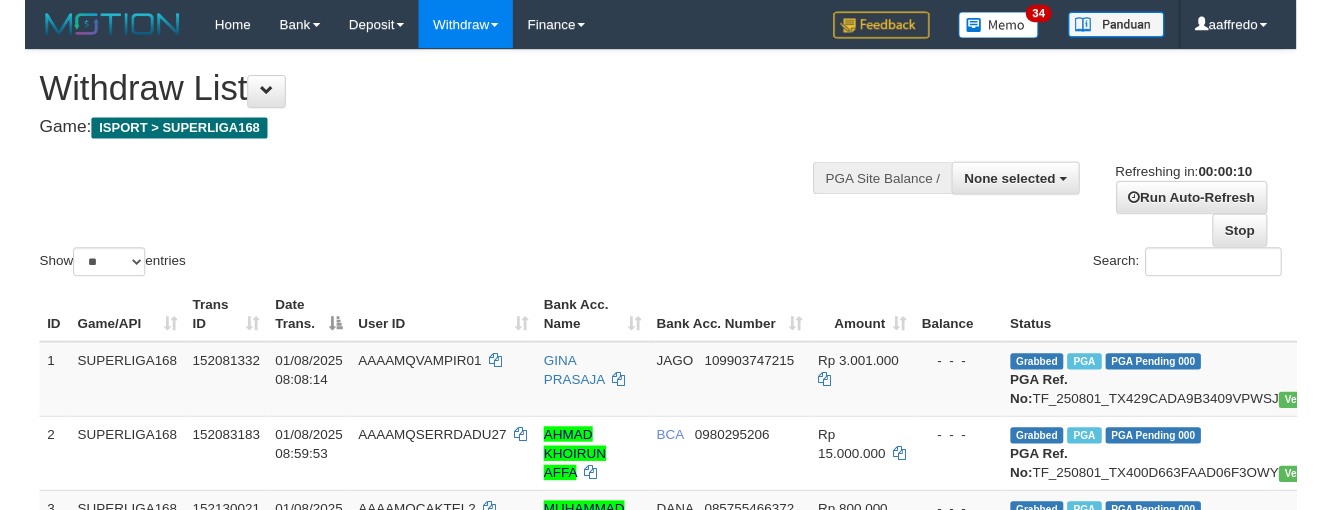 scroll, scrollTop: 0, scrollLeft: 0, axis: both 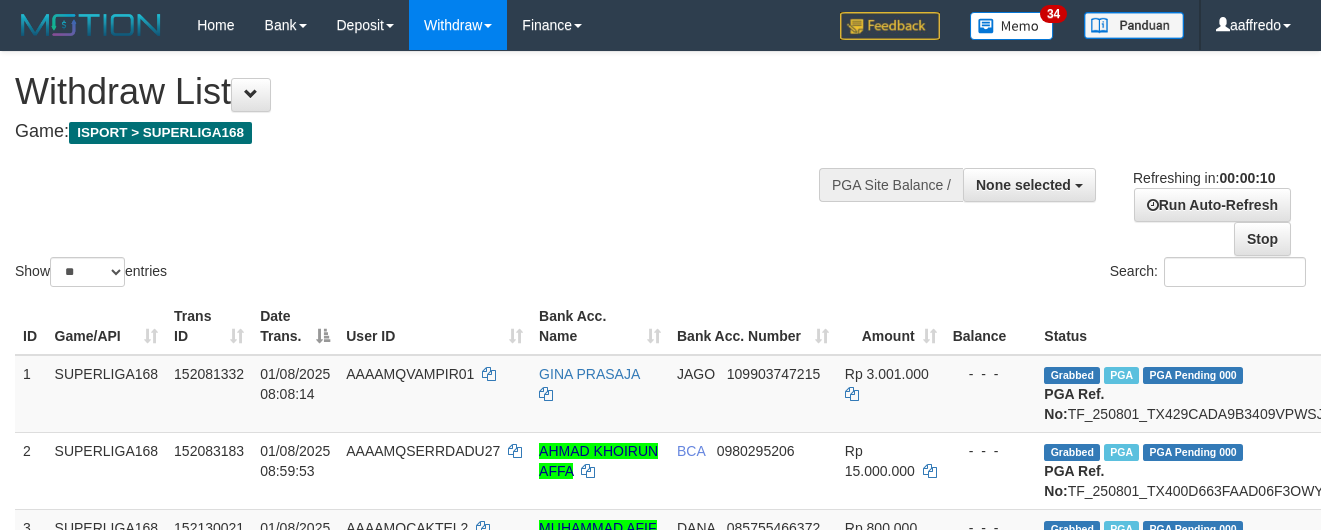 select 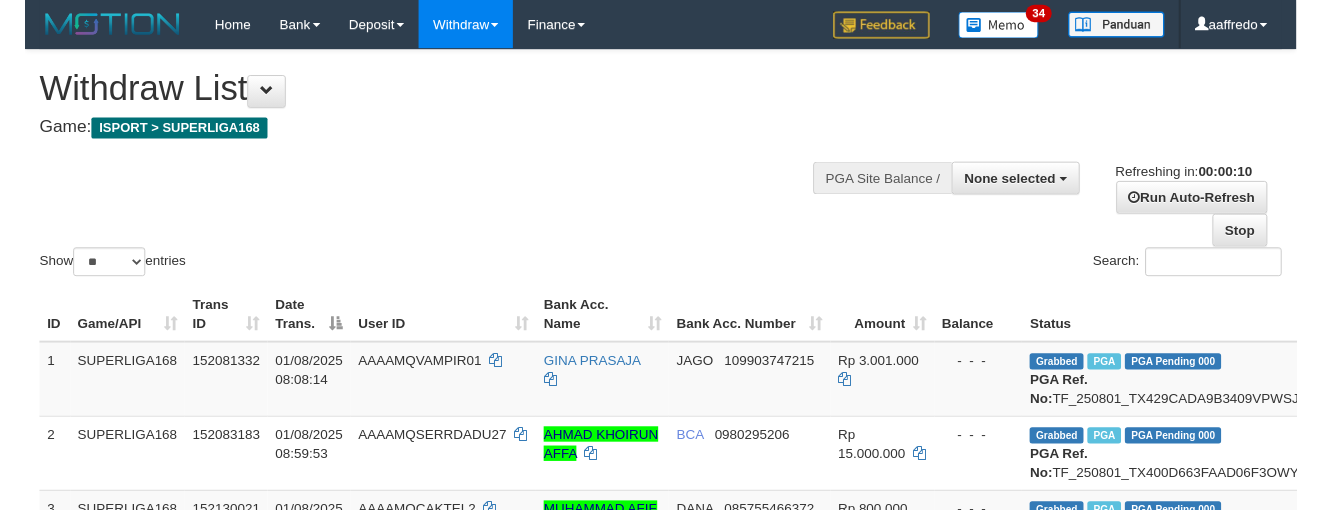 scroll, scrollTop: 0, scrollLeft: 0, axis: both 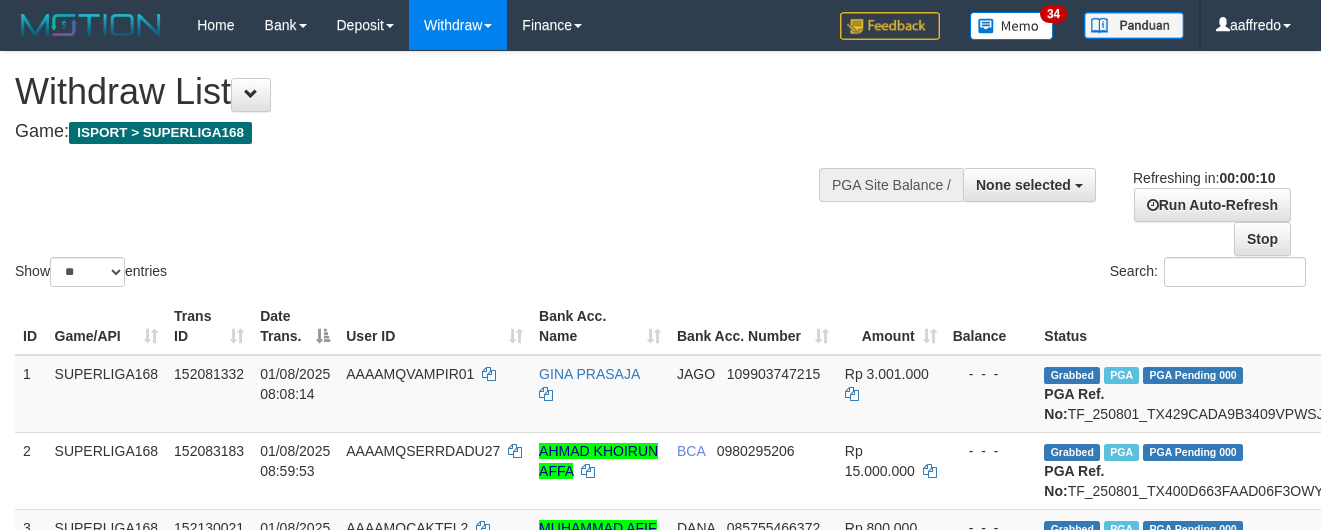 select 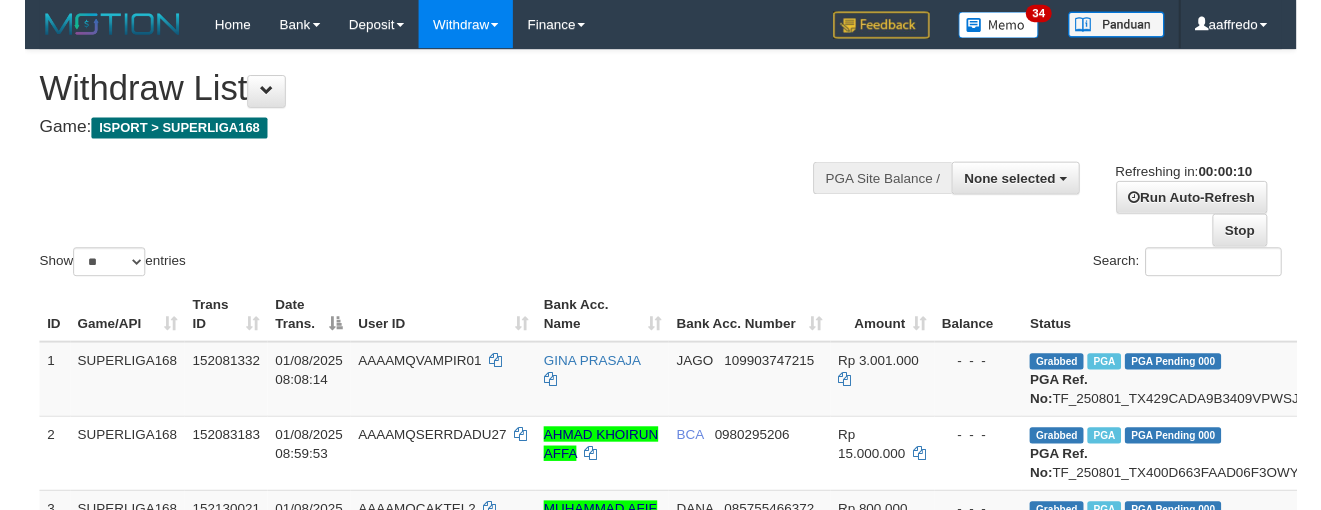scroll, scrollTop: 0, scrollLeft: 0, axis: both 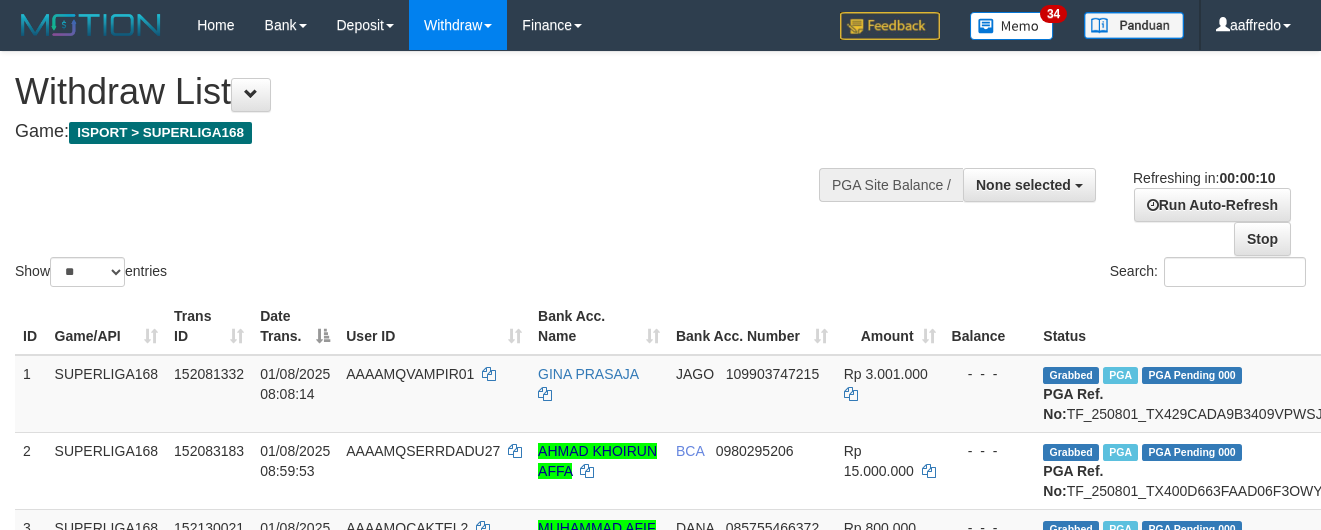 select 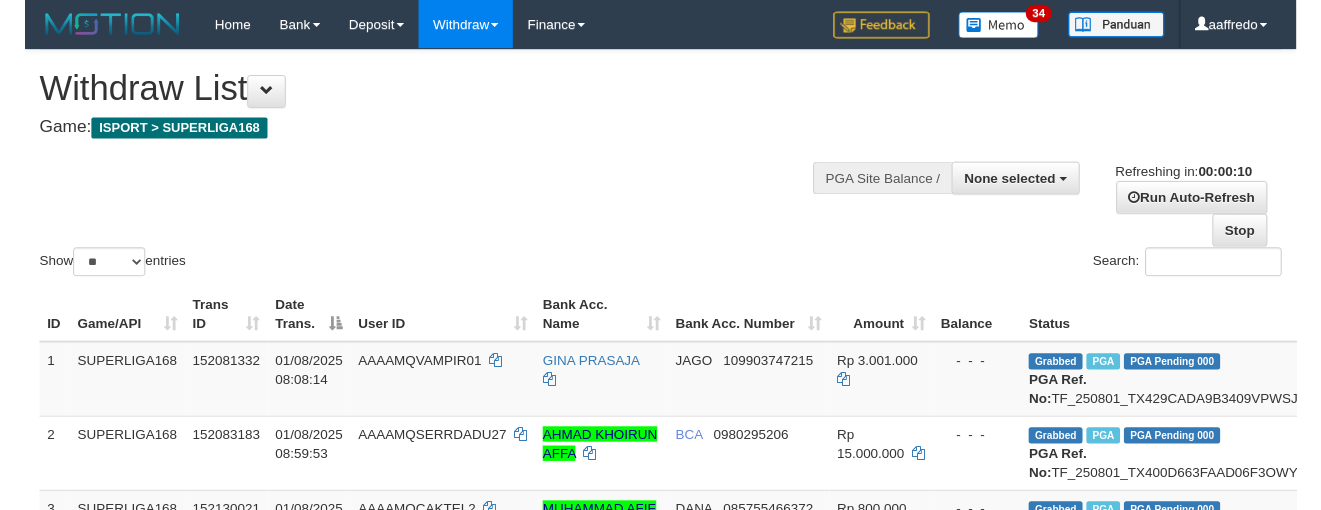 scroll, scrollTop: 0, scrollLeft: 0, axis: both 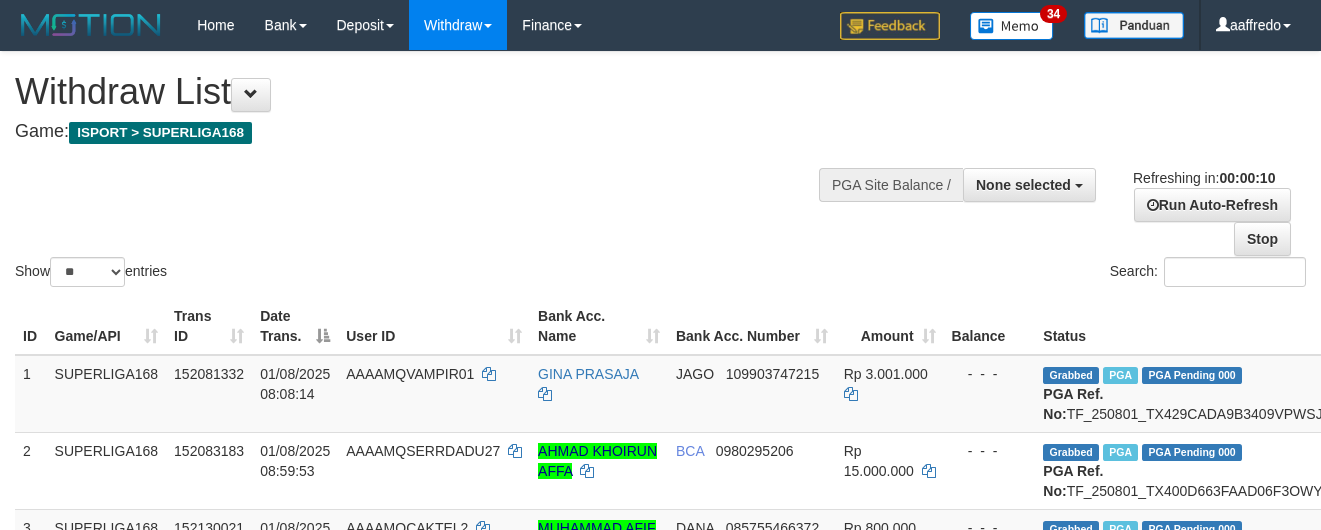 select 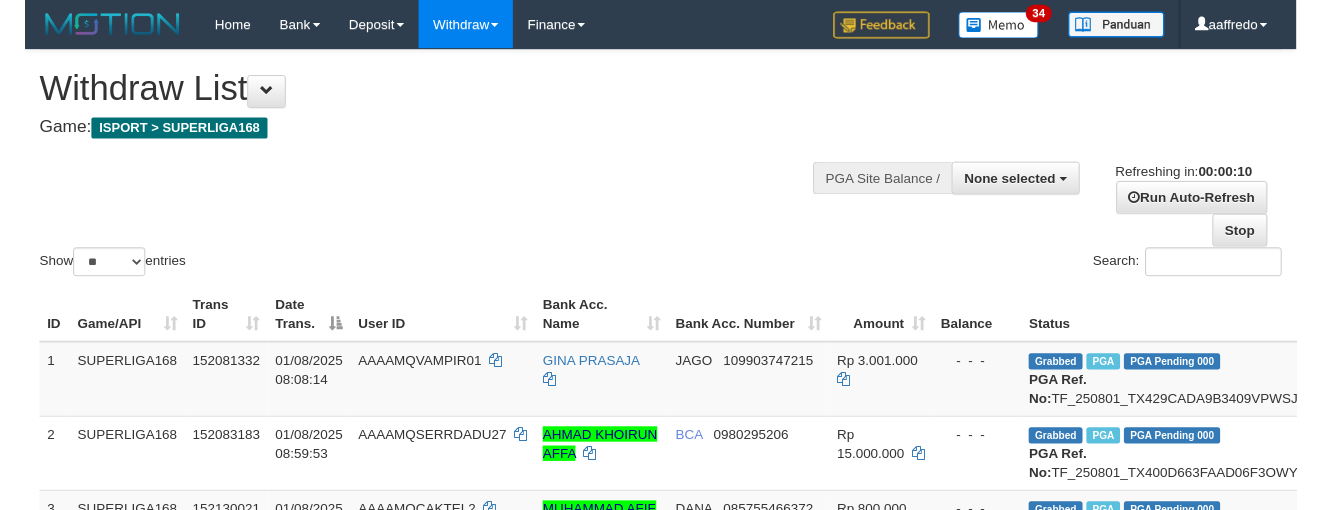 scroll, scrollTop: 0, scrollLeft: 0, axis: both 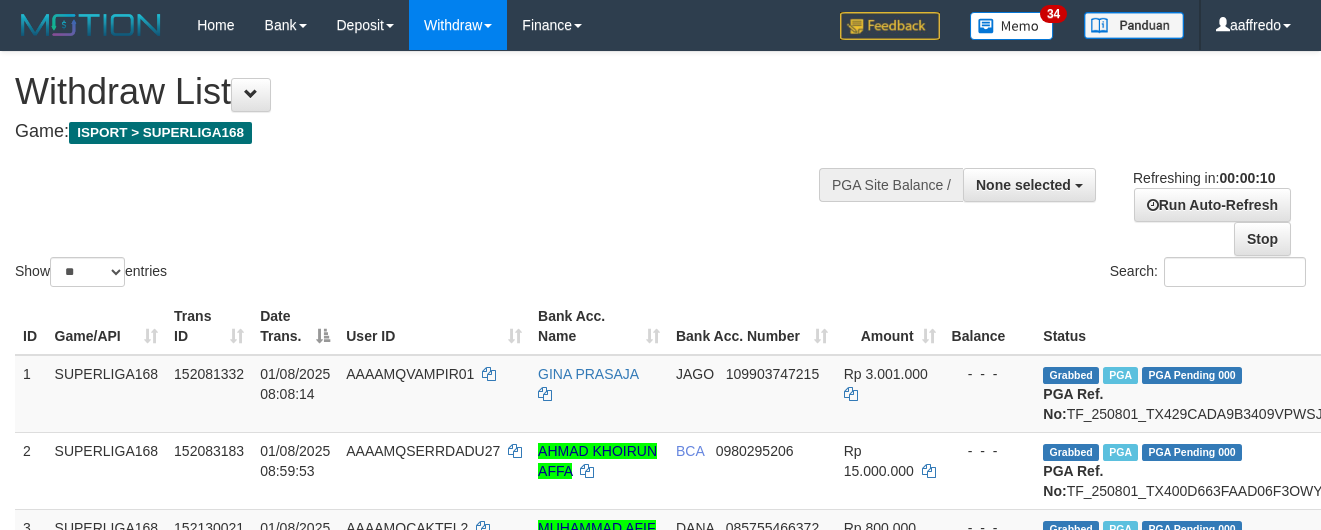 select 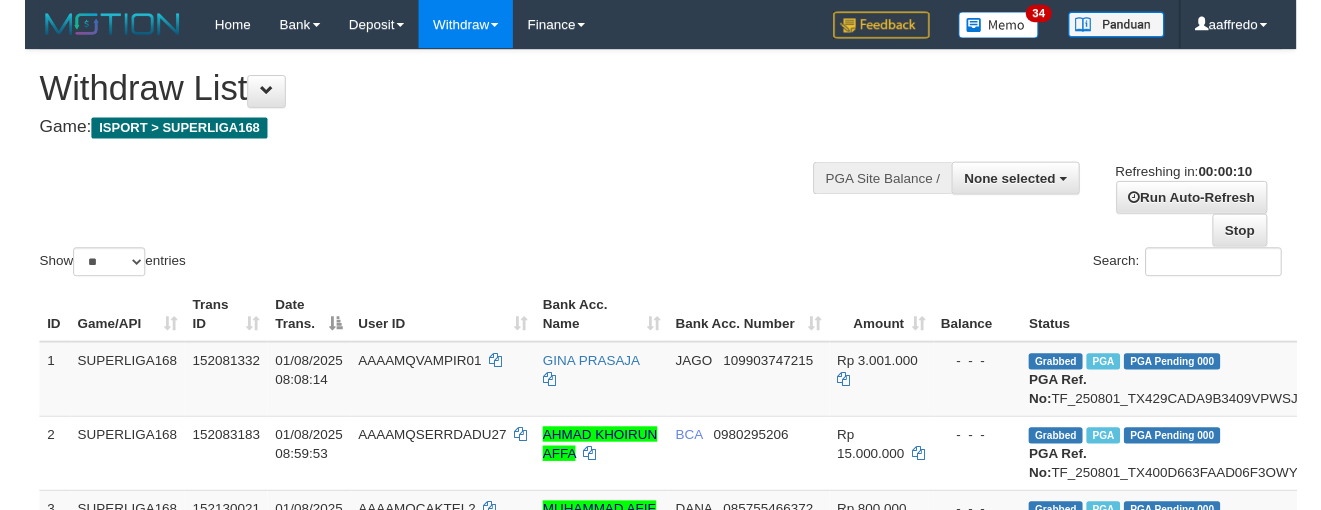 scroll, scrollTop: 0, scrollLeft: 0, axis: both 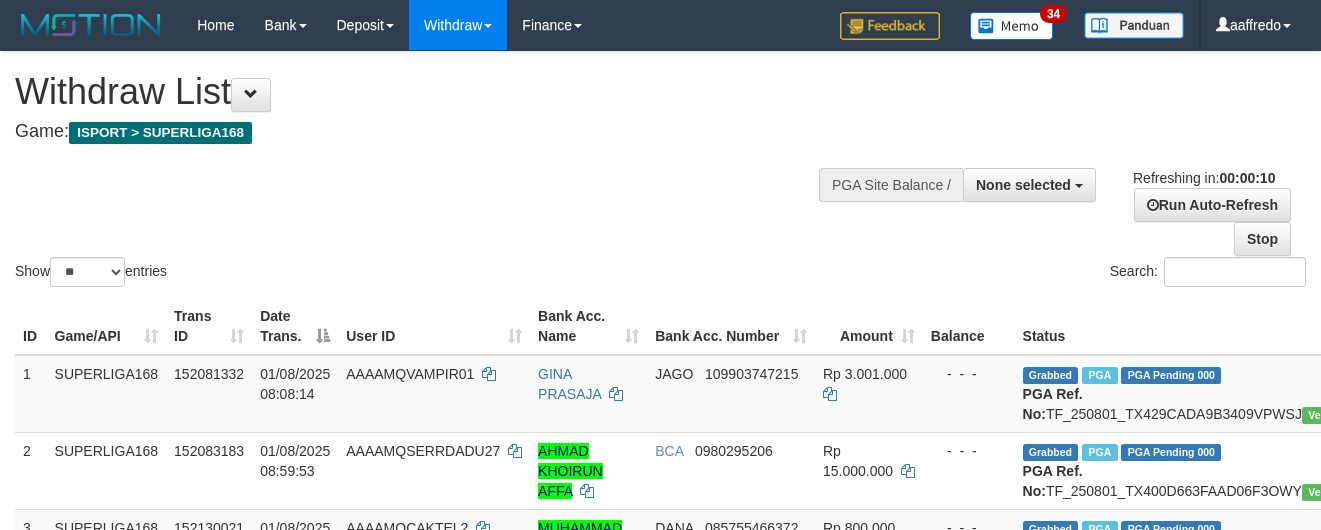 select 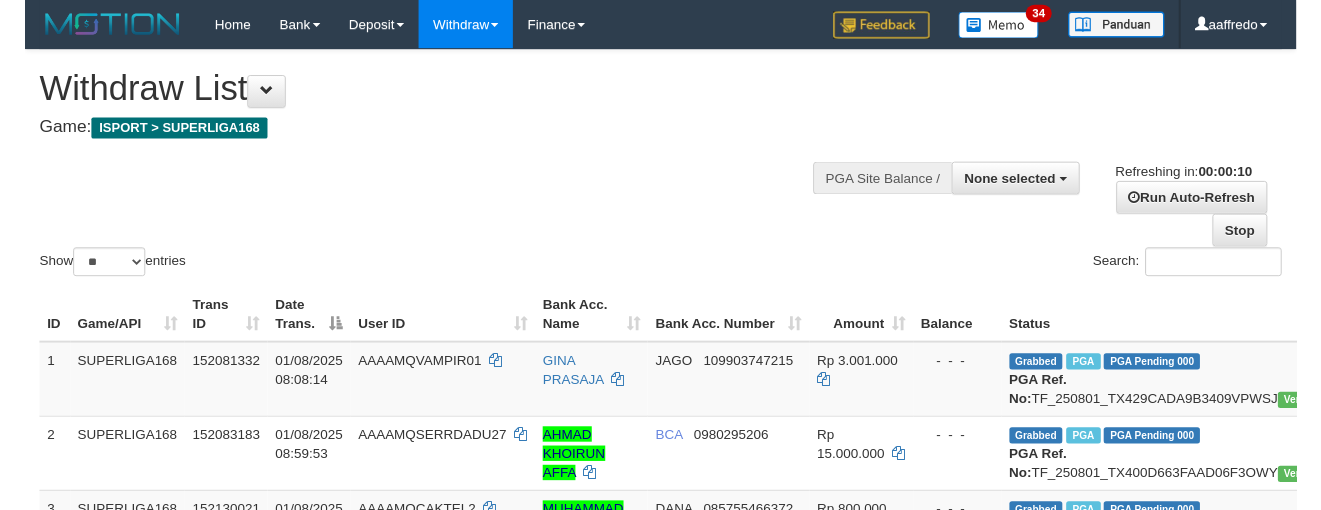scroll, scrollTop: 0, scrollLeft: 0, axis: both 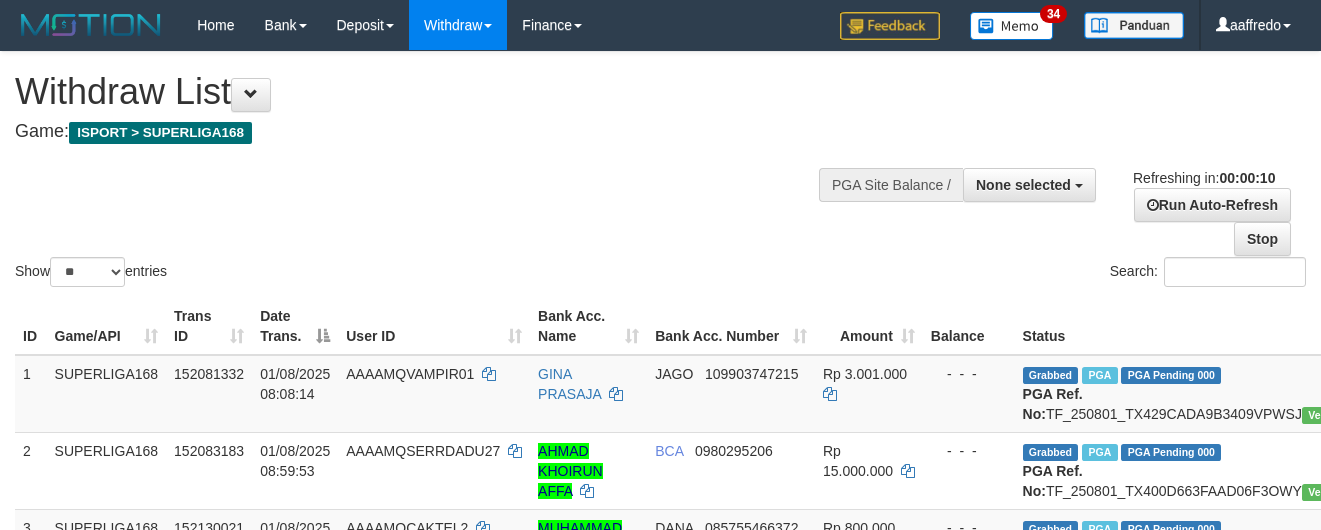 select 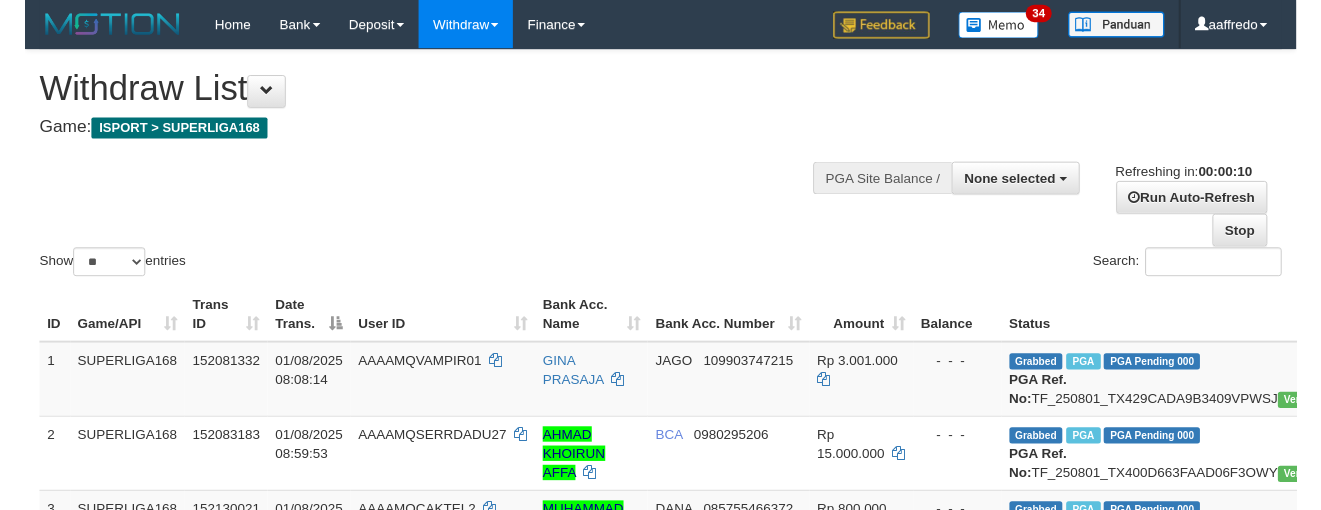 scroll, scrollTop: 0, scrollLeft: 0, axis: both 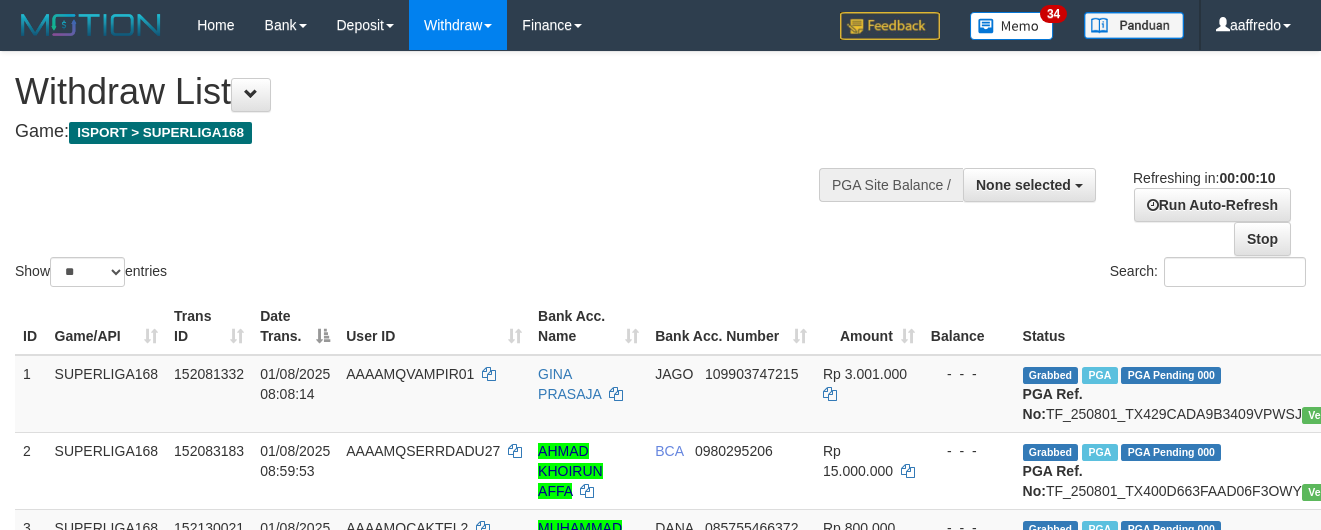 select 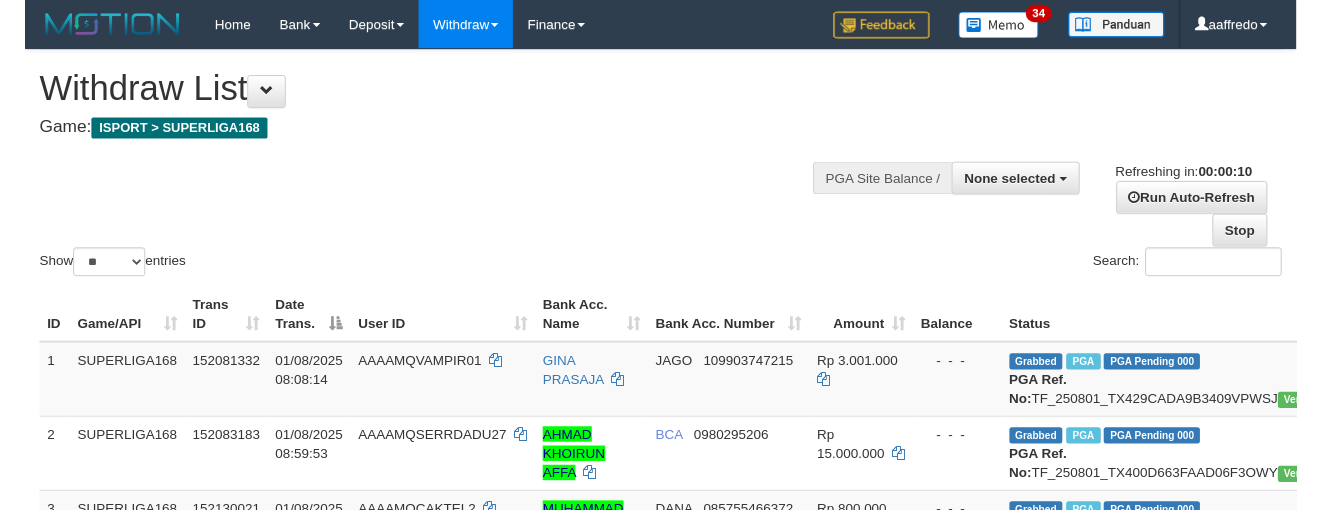 scroll, scrollTop: 0, scrollLeft: 0, axis: both 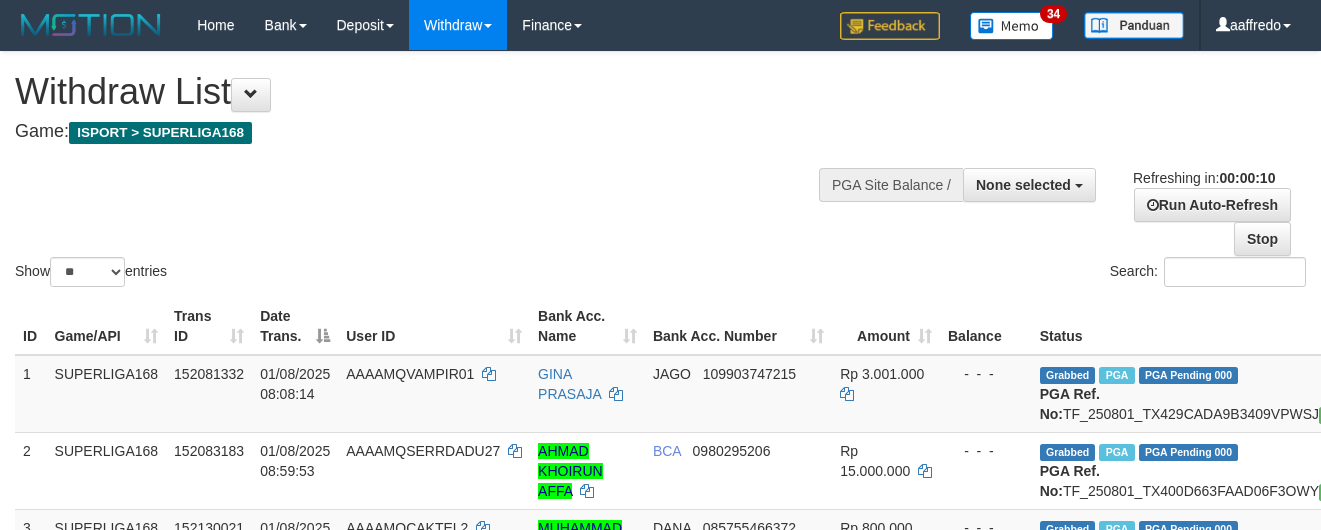 select 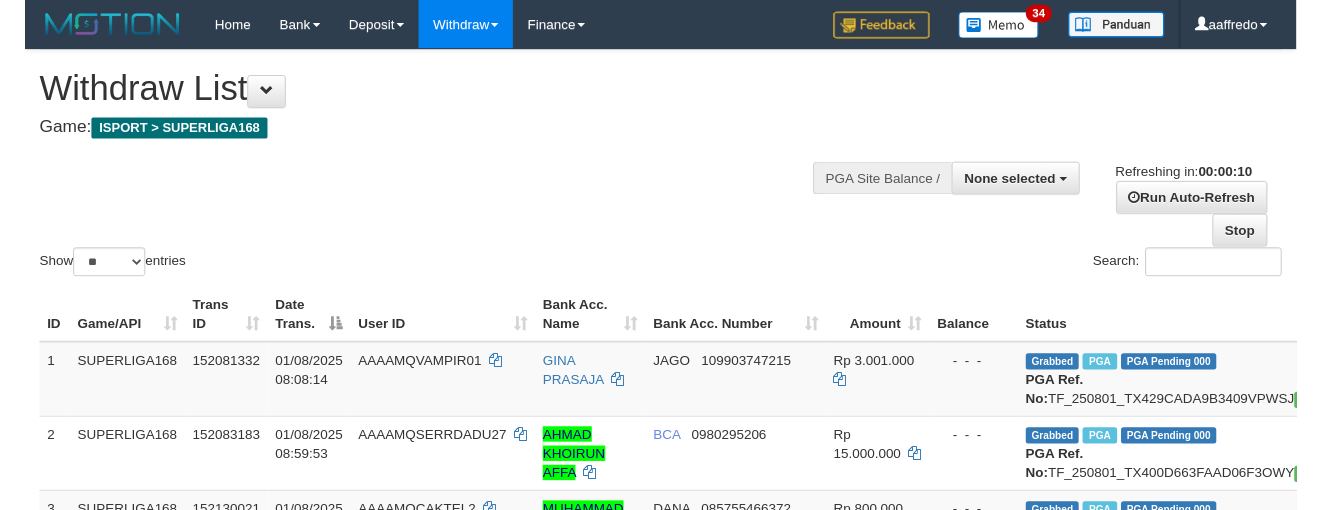 scroll, scrollTop: 0, scrollLeft: 0, axis: both 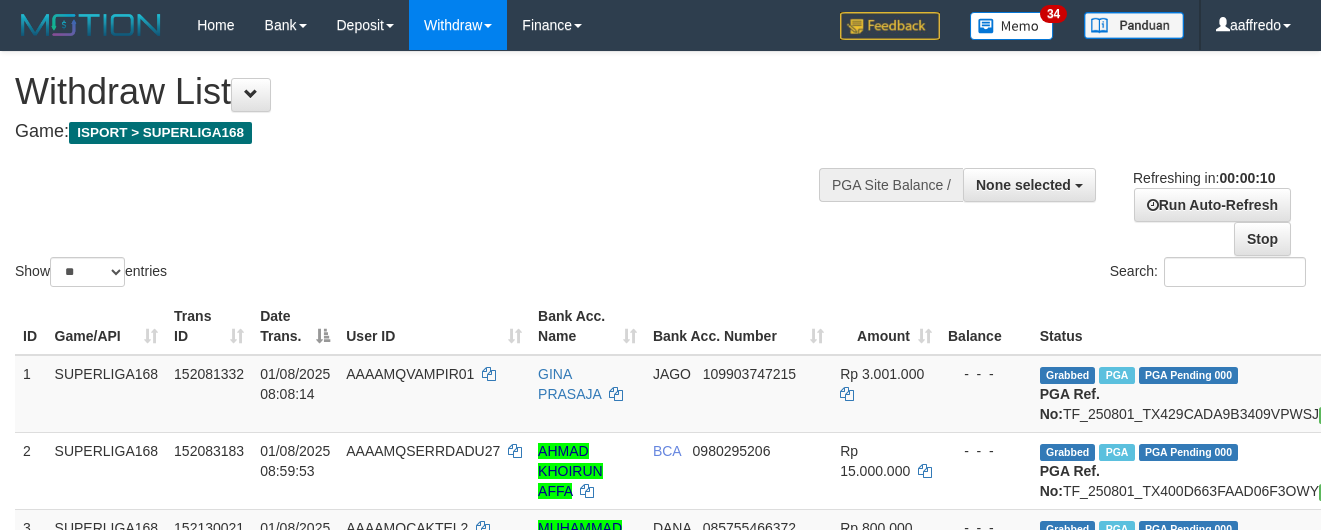 select 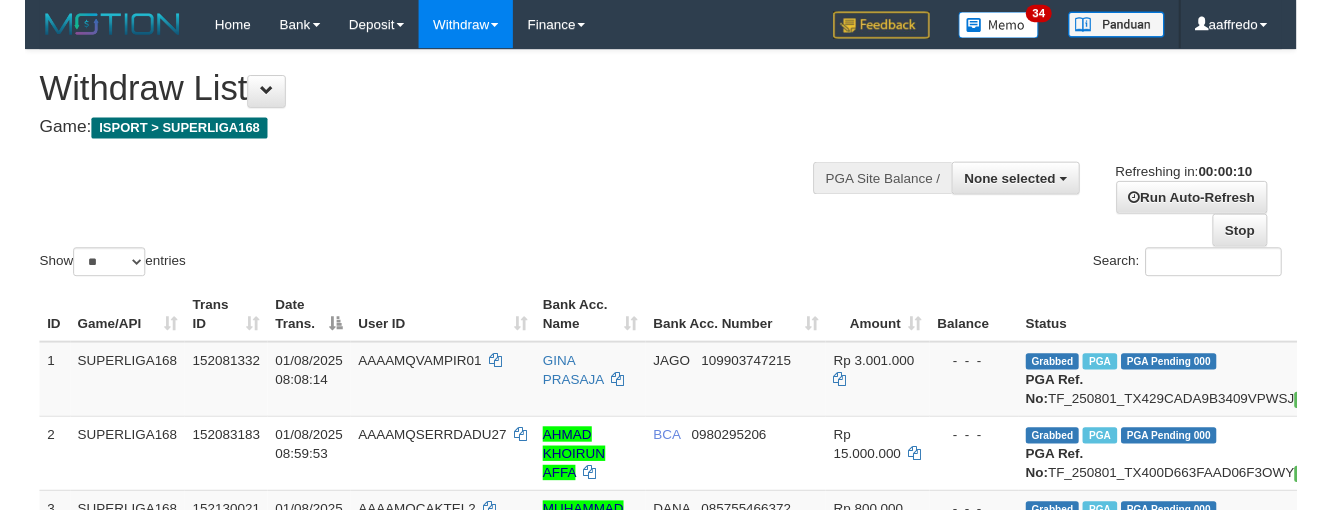 scroll, scrollTop: 0, scrollLeft: 0, axis: both 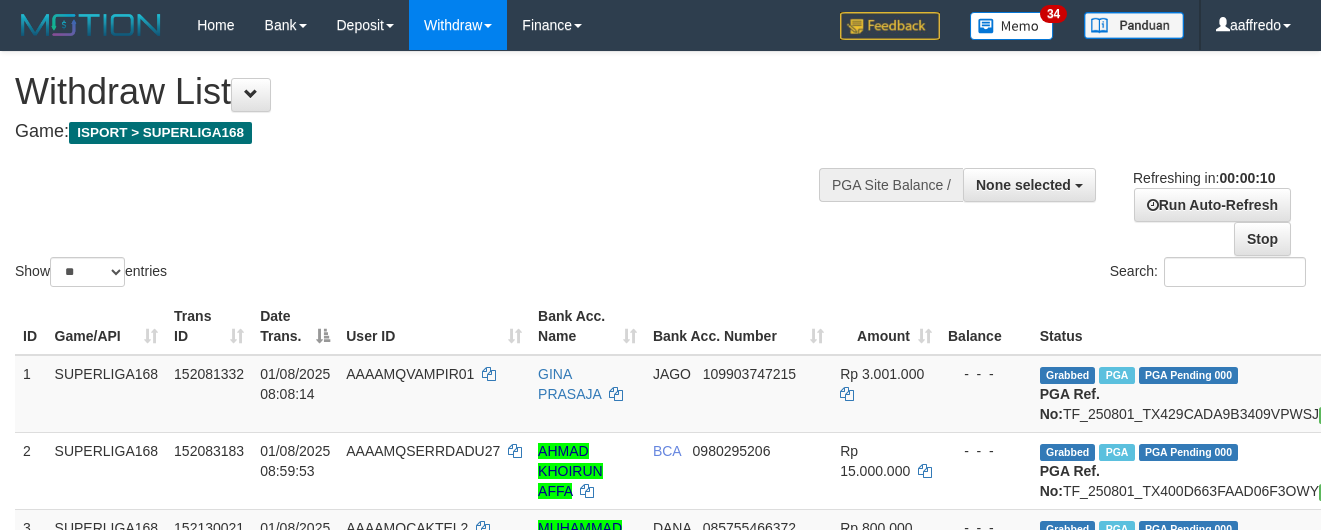 select 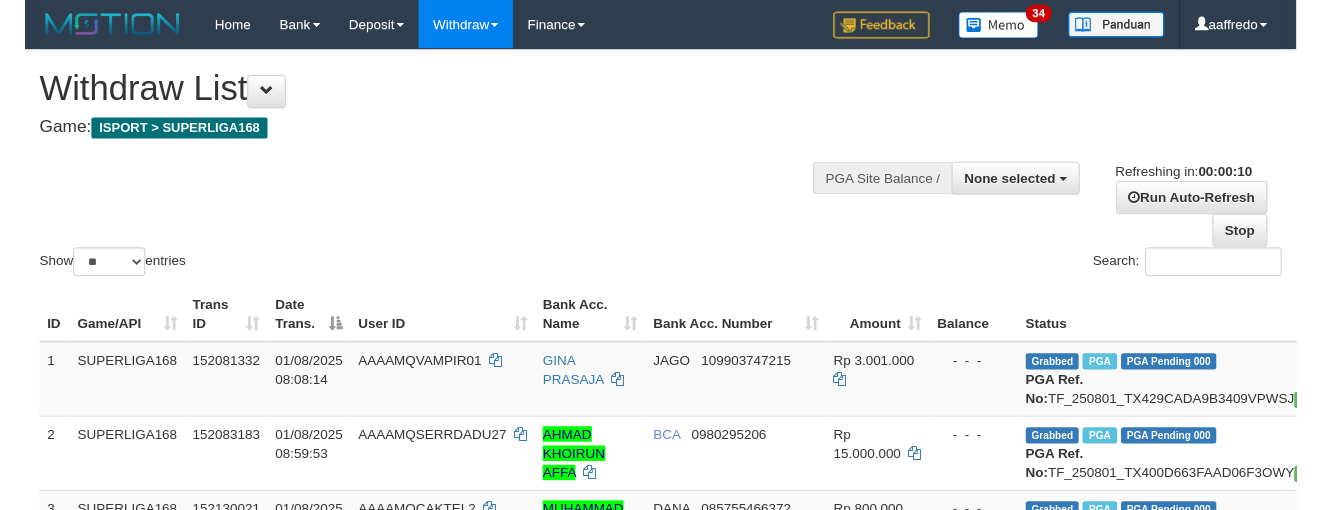 scroll, scrollTop: 0, scrollLeft: 0, axis: both 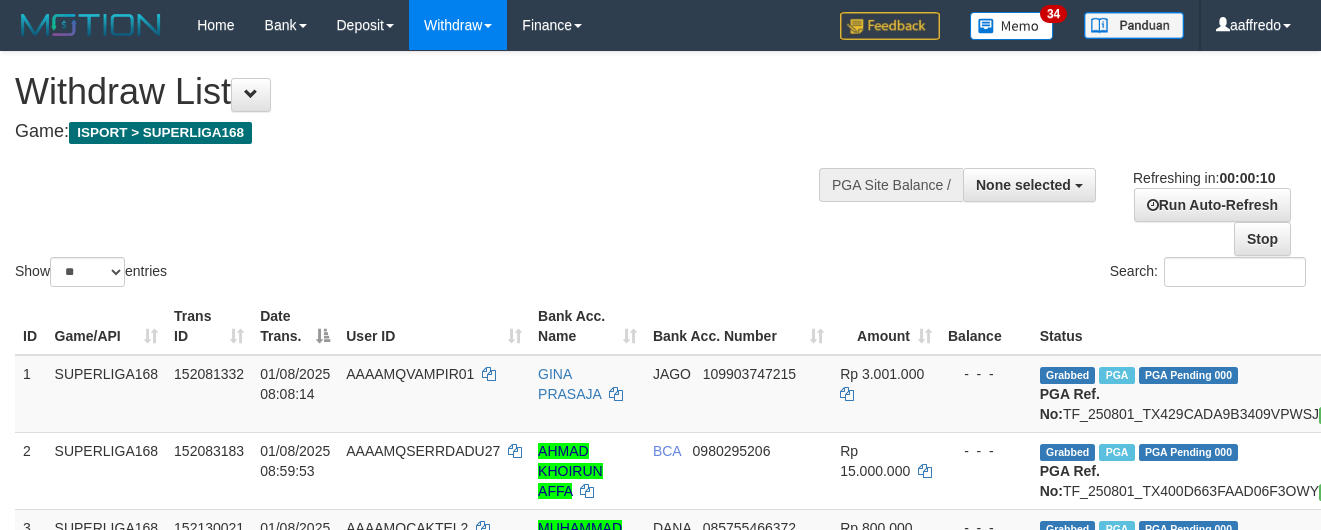 select 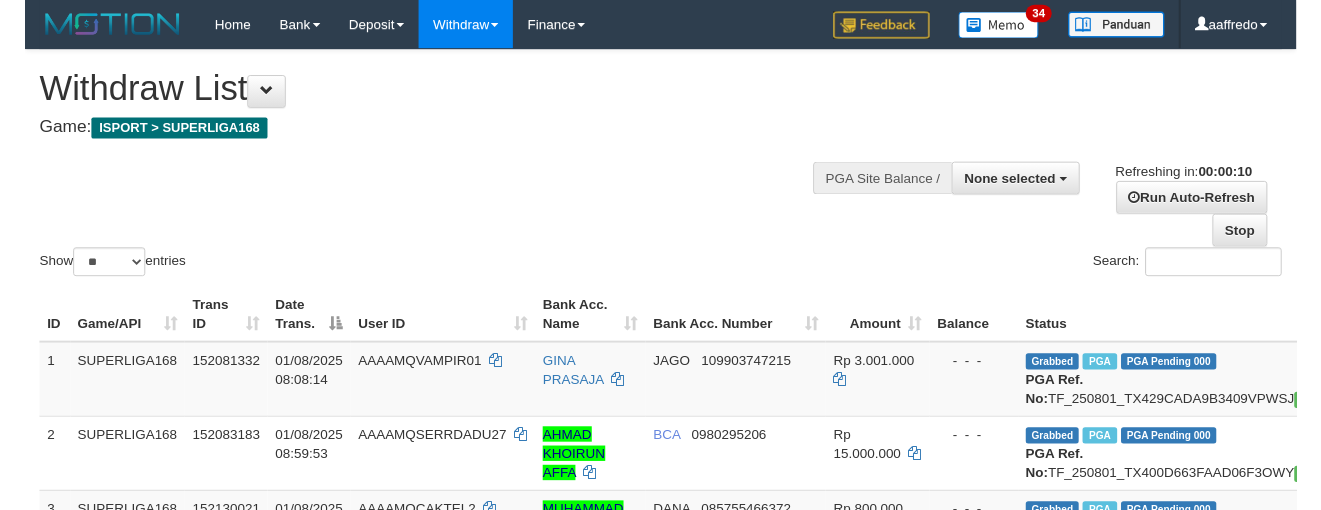 scroll, scrollTop: 0, scrollLeft: 0, axis: both 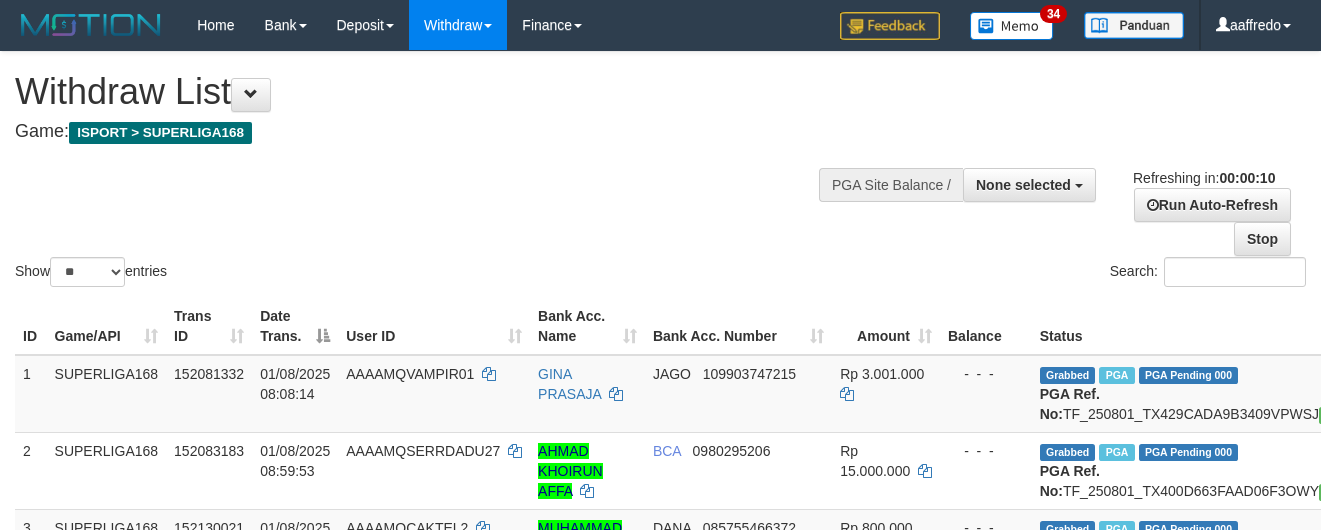 select 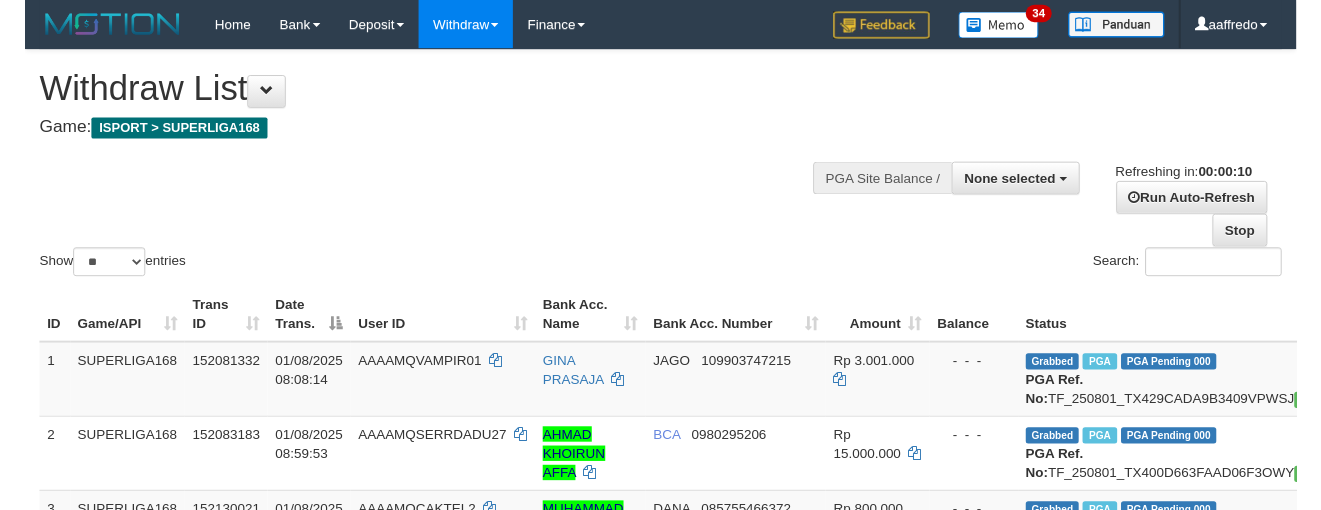 scroll, scrollTop: 0, scrollLeft: 0, axis: both 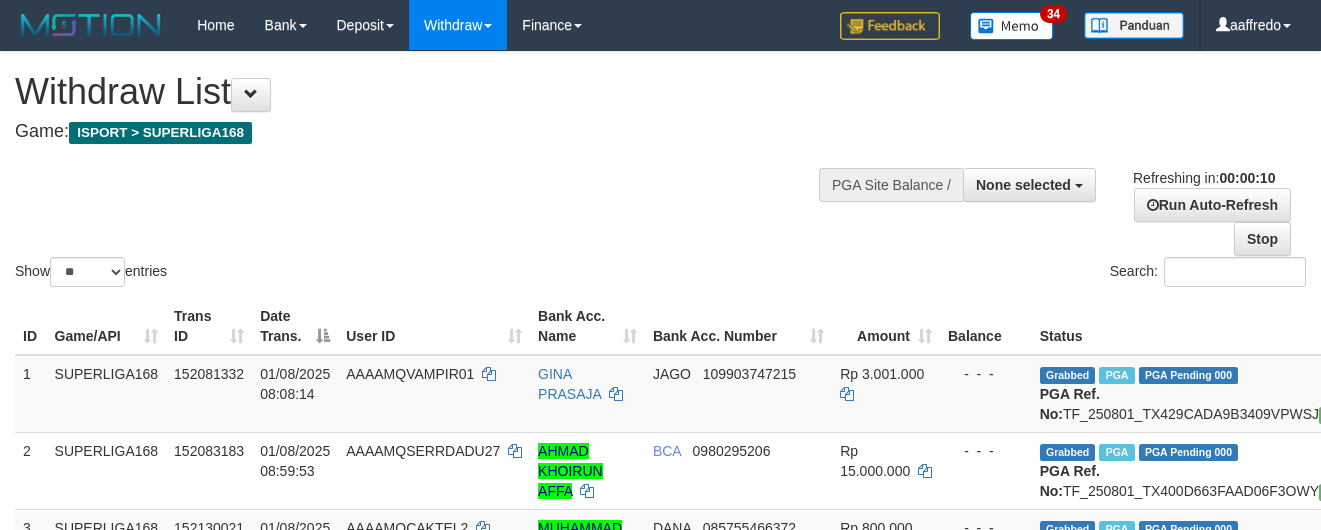 select 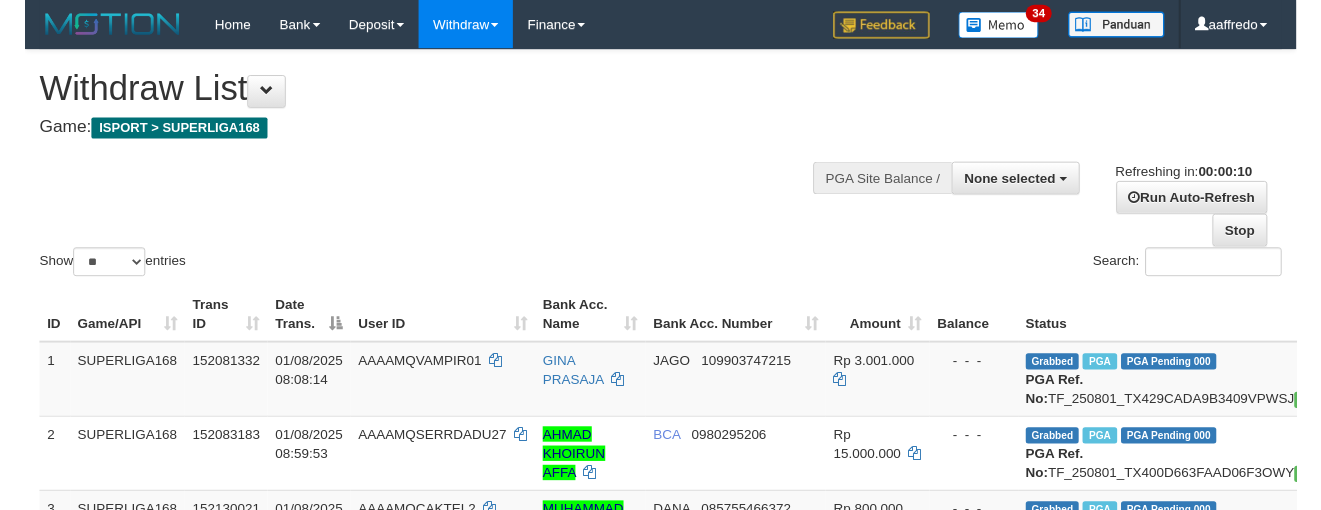 scroll, scrollTop: 0, scrollLeft: 0, axis: both 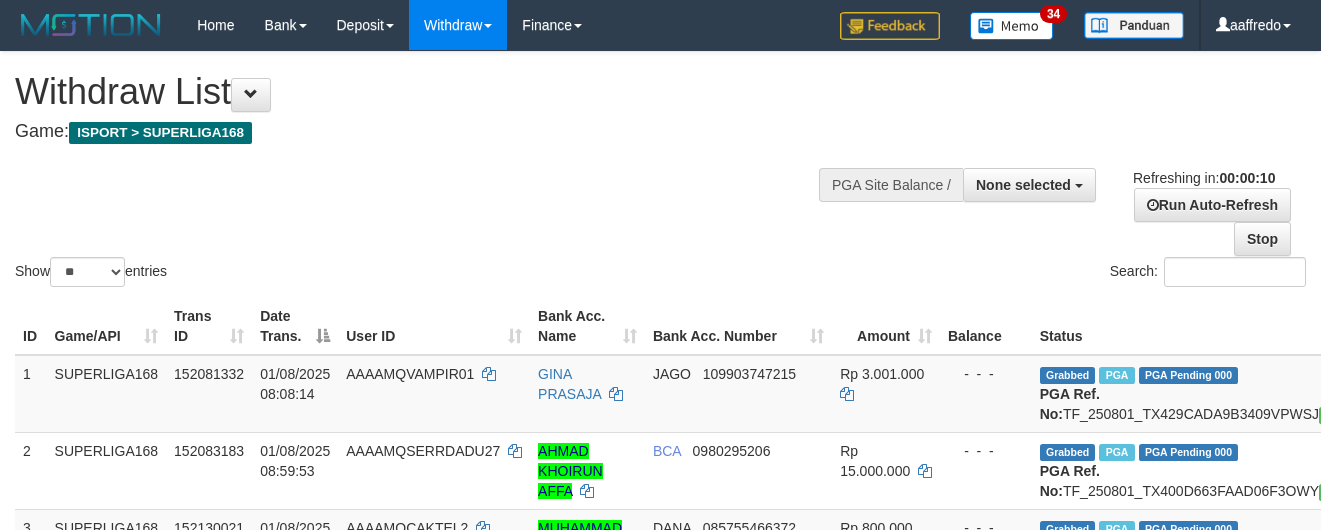 select 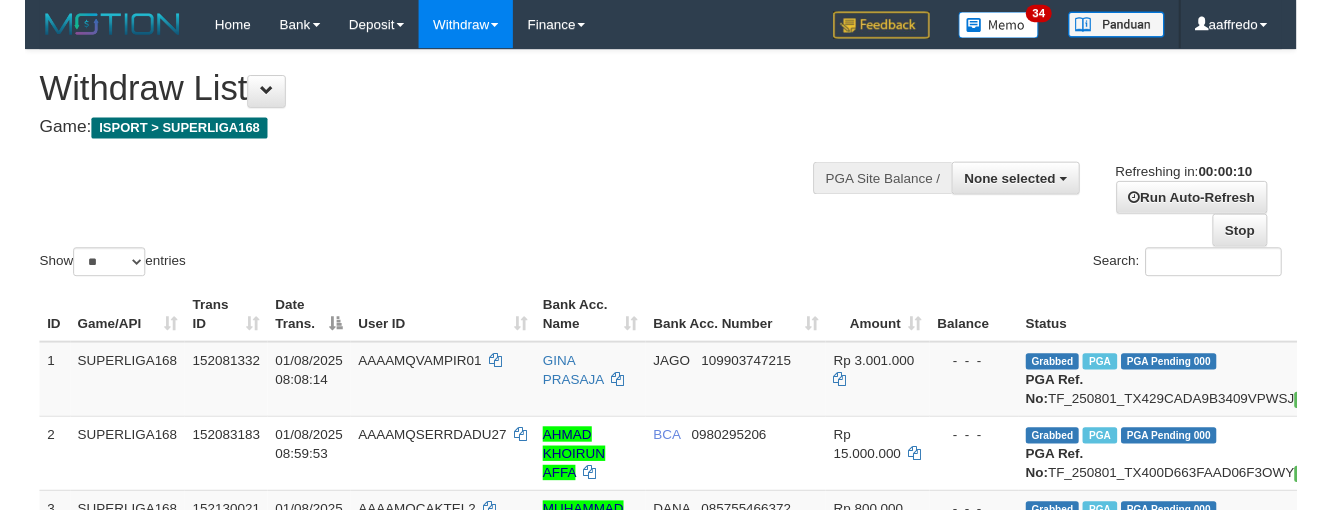 scroll, scrollTop: 0, scrollLeft: 0, axis: both 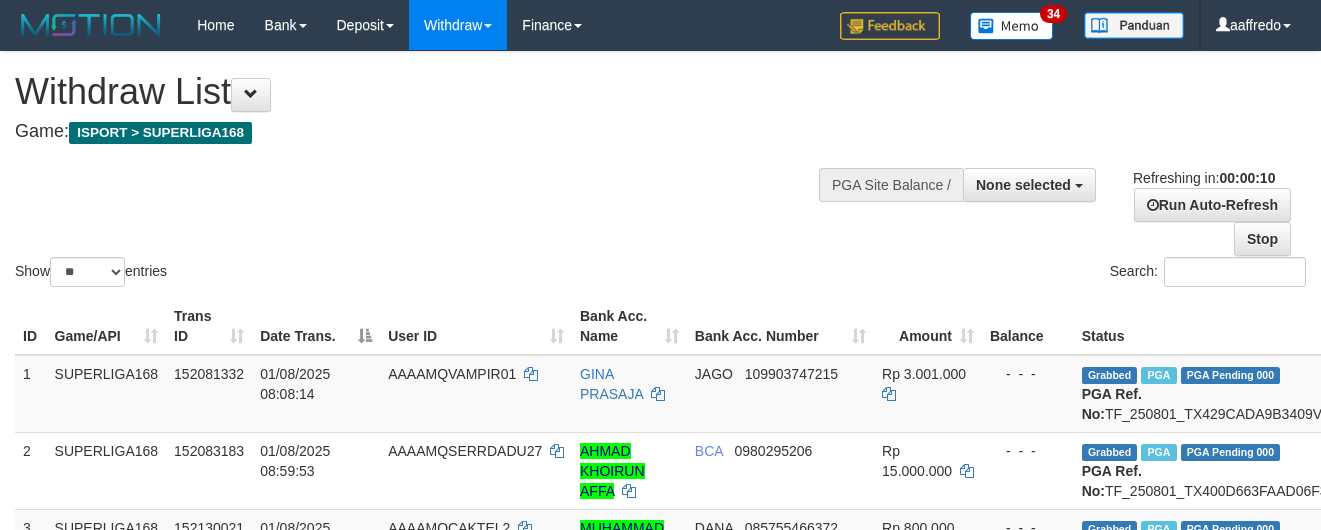 select 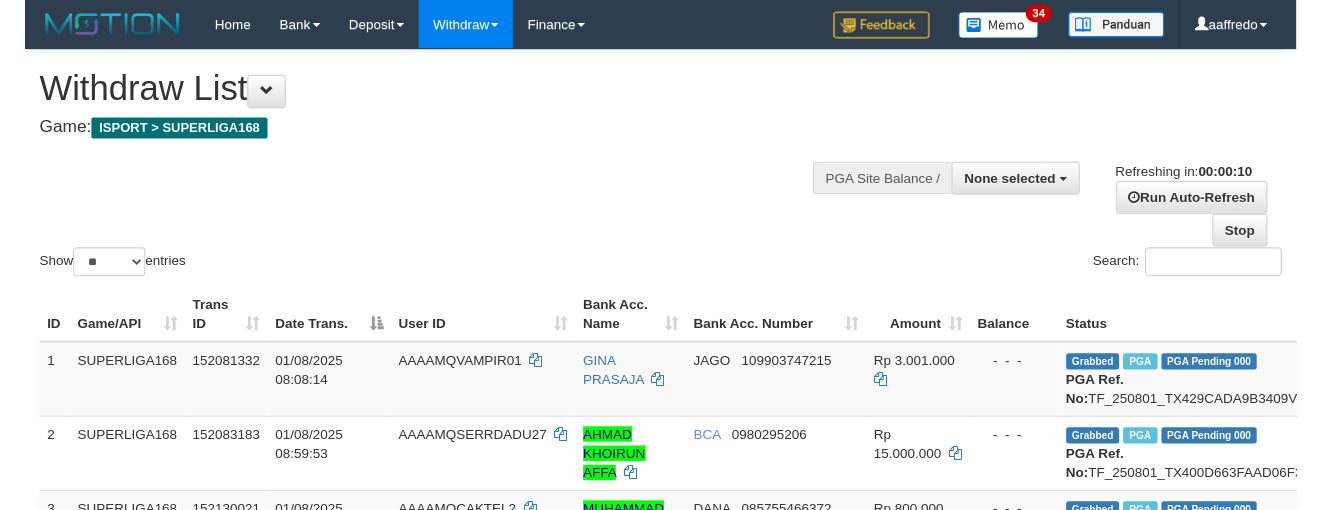 scroll, scrollTop: 0, scrollLeft: 0, axis: both 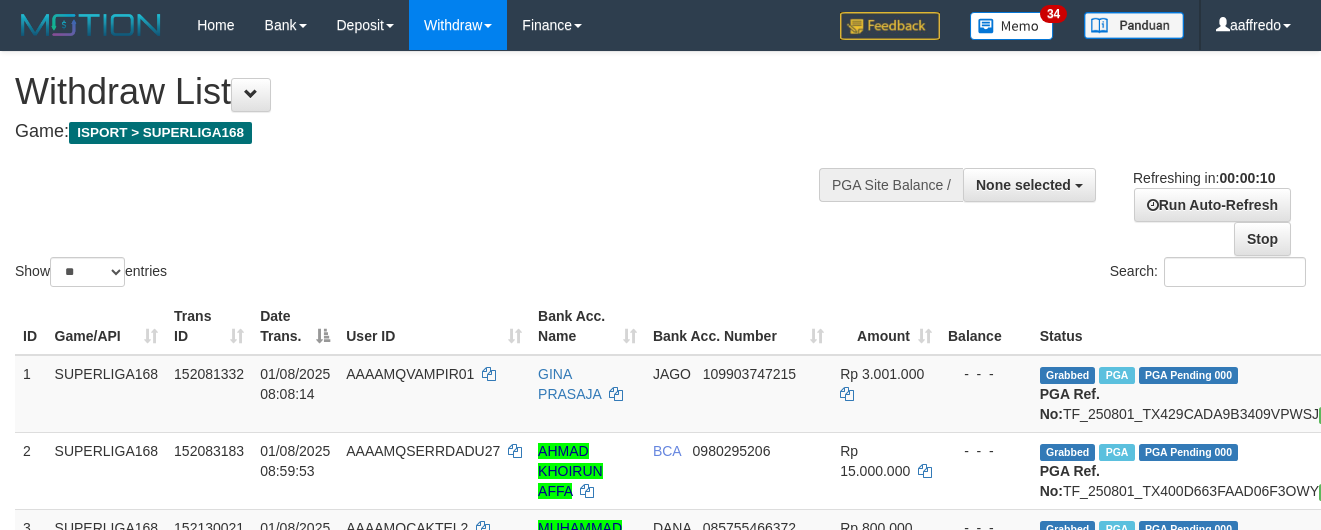 select 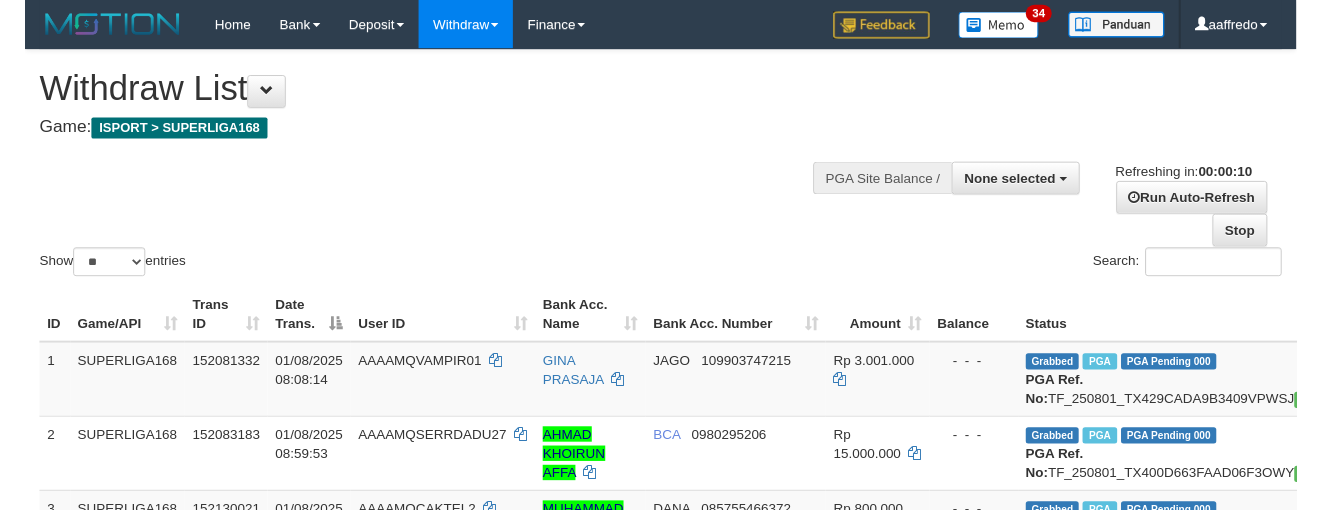 scroll, scrollTop: 0, scrollLeft: 0, axis: both 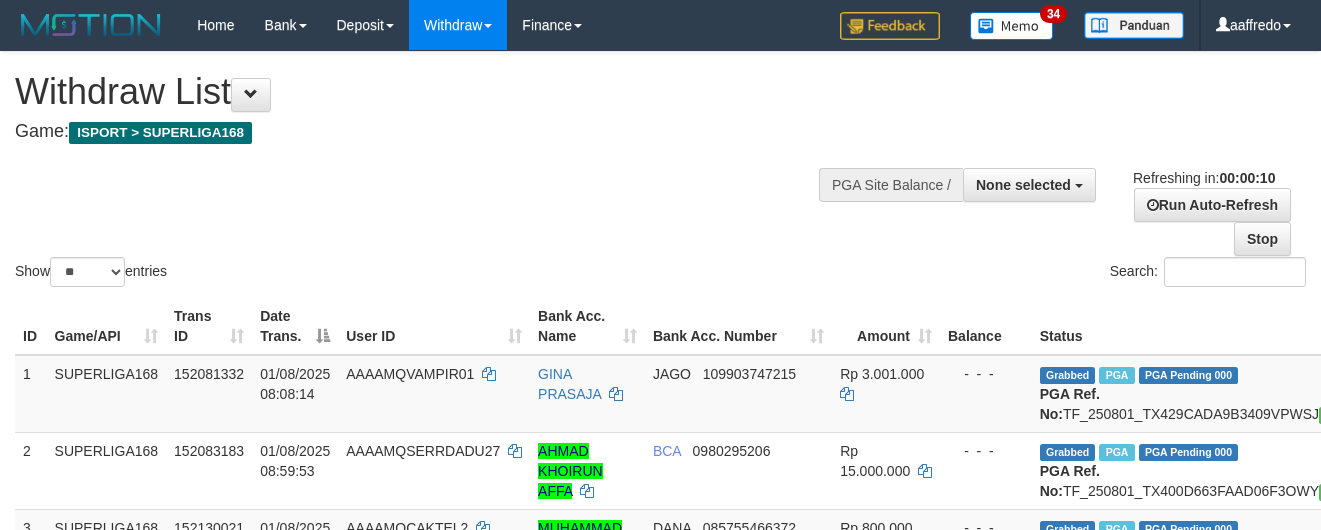 select 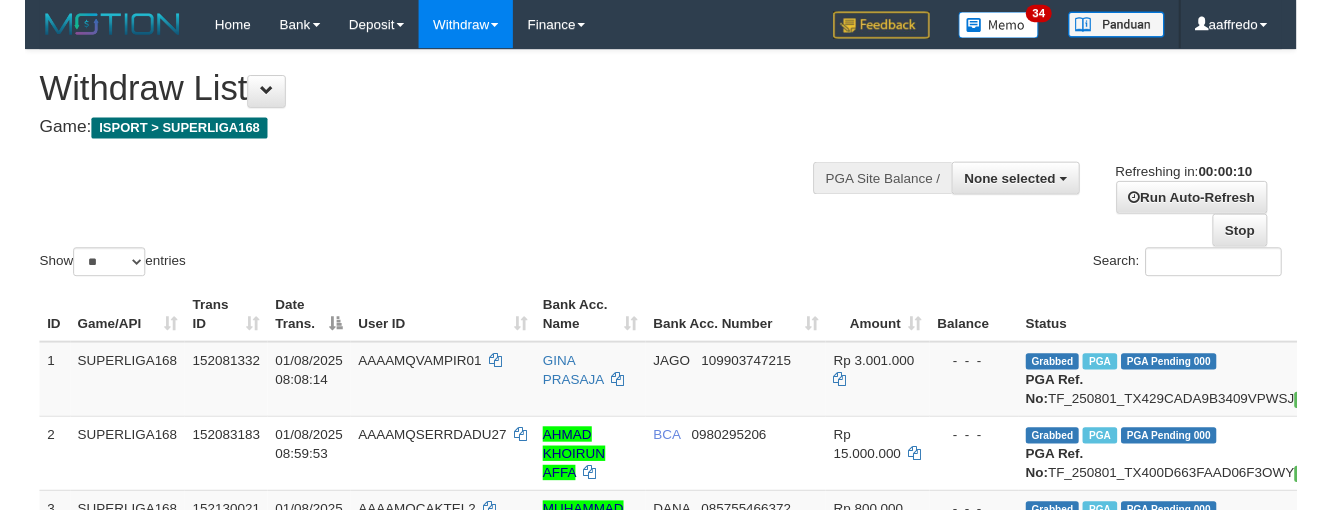 scroll, scrollTop: 0, scrollLeft: 0, axis: both 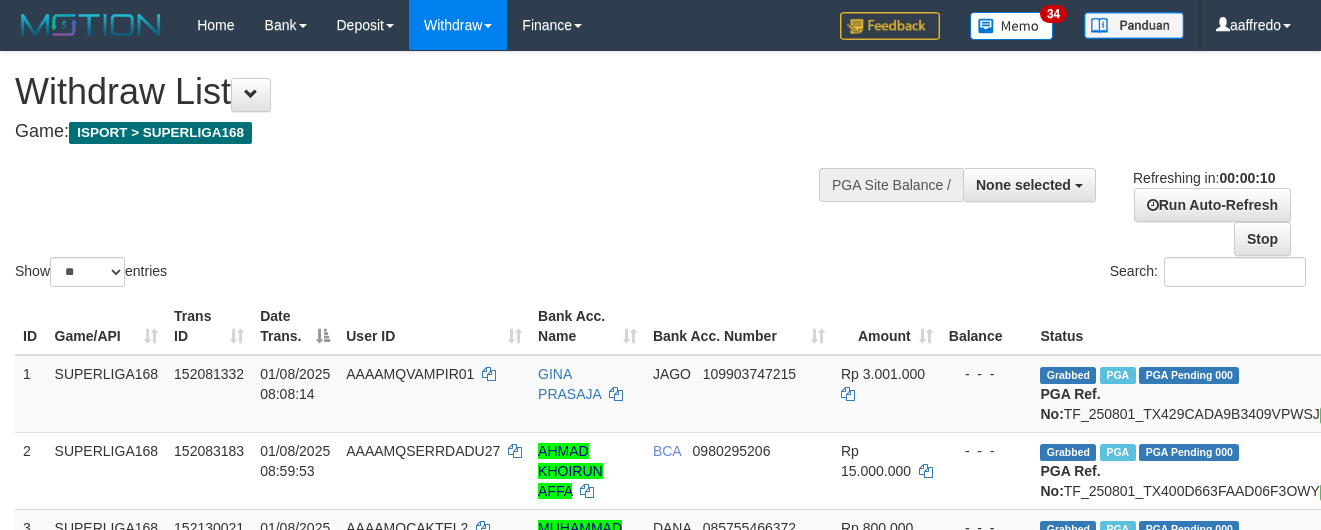 select 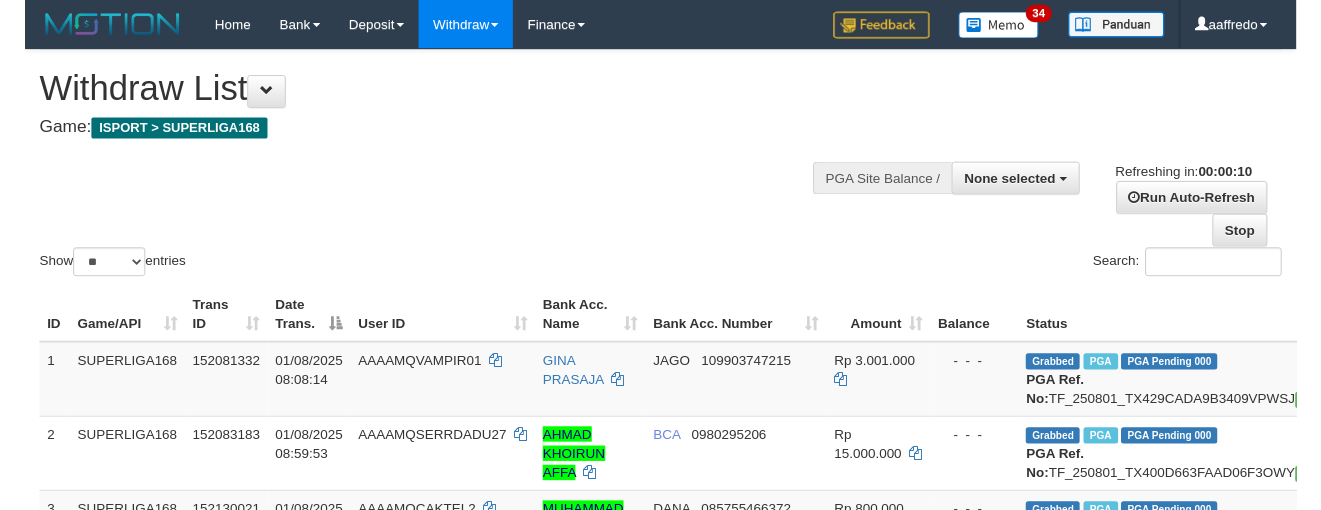 scroll, scrollTop: 0, scrollLeft: 0, axis: both 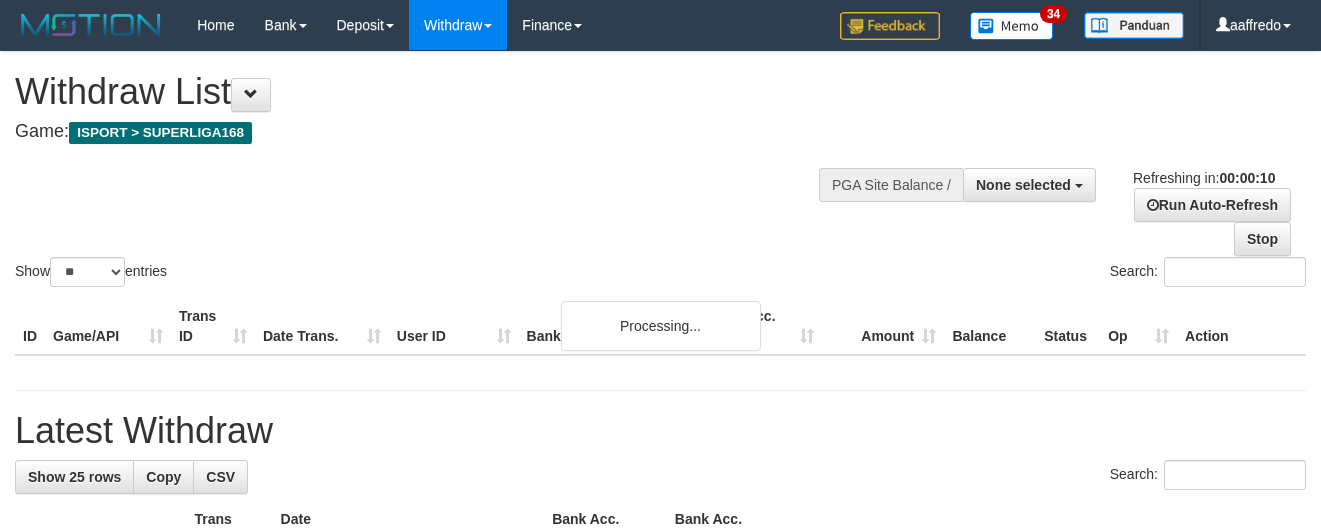 select 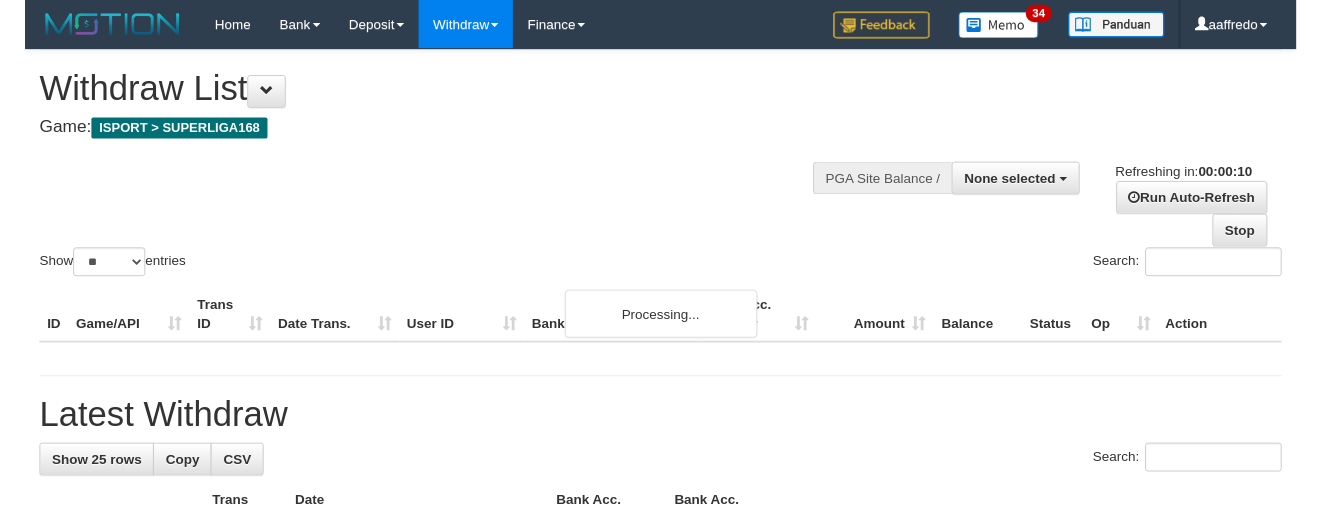scroll, scrollTop: 0, scrollLeft: 0, axis: both 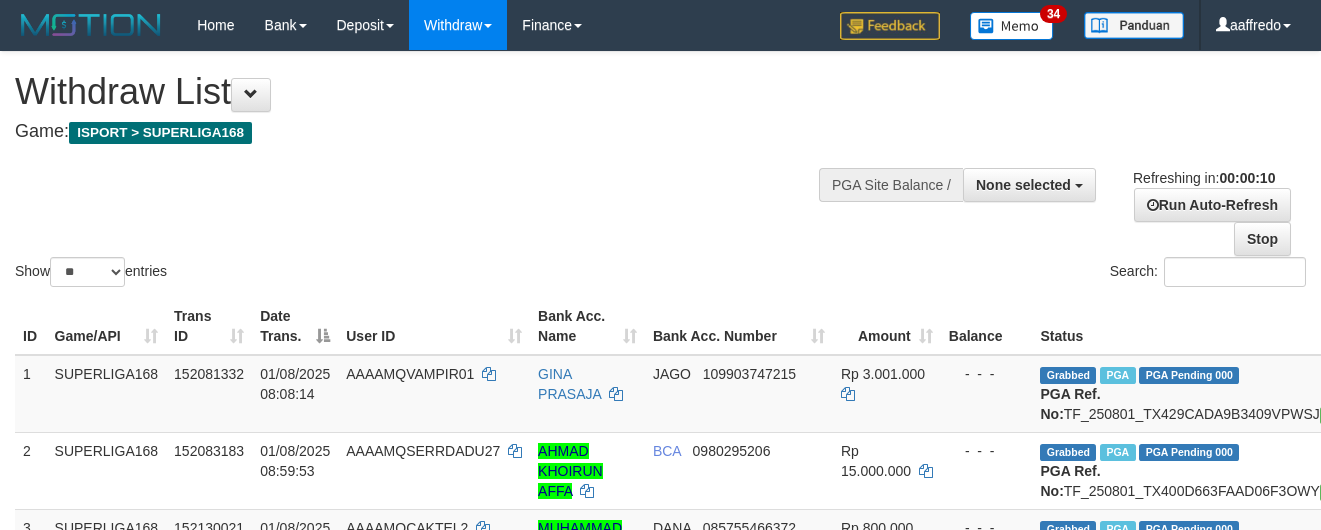 select 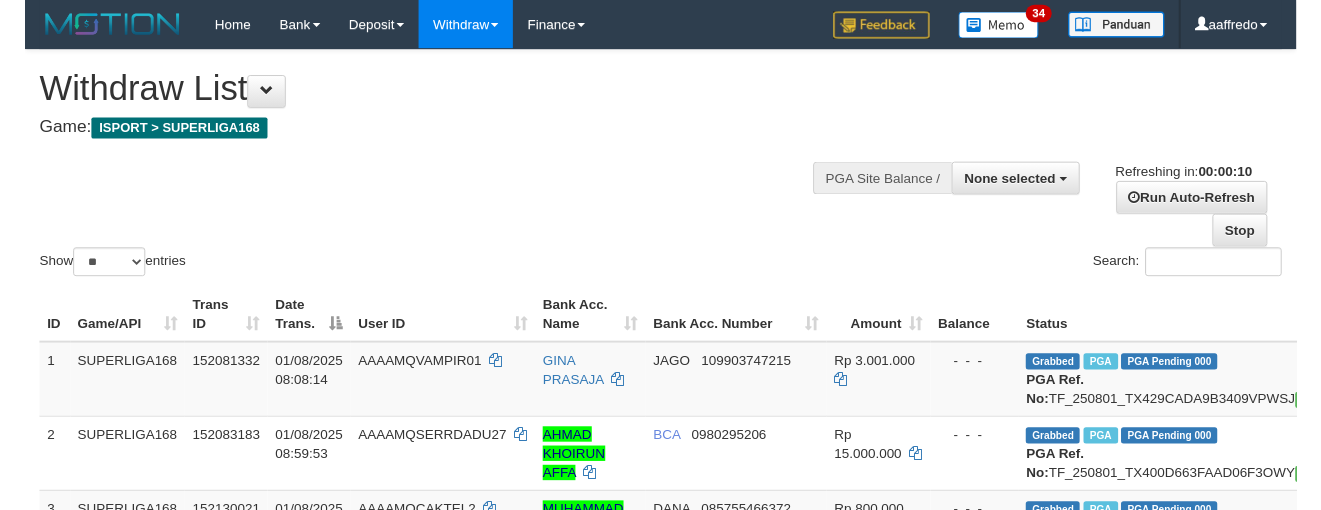 scroll, scrollTop: 0, scrollLeft: 0, axis: both 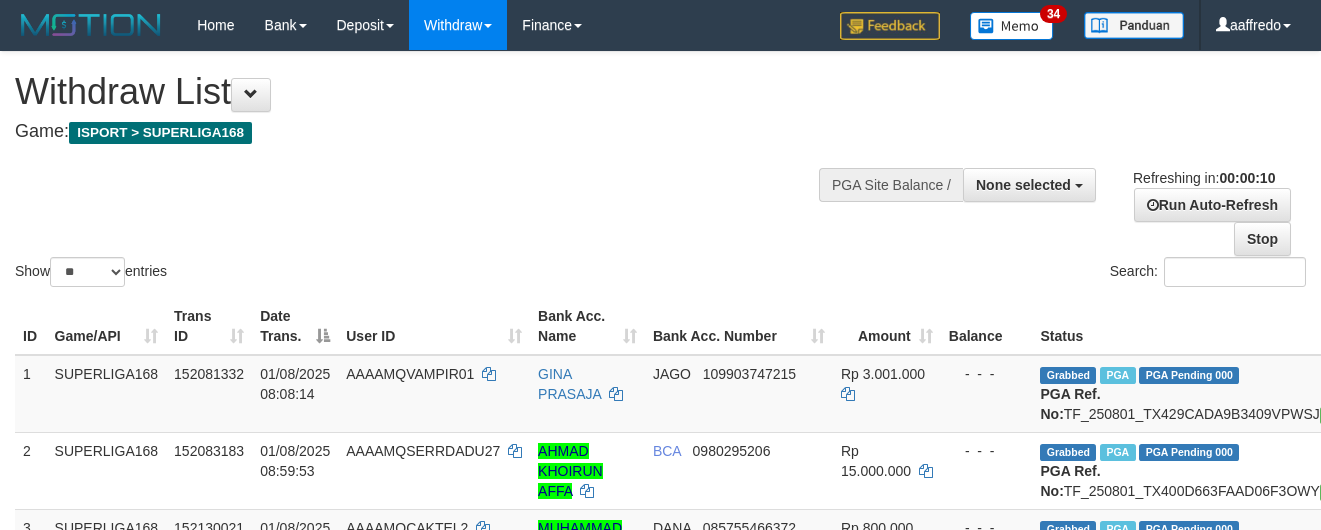 select 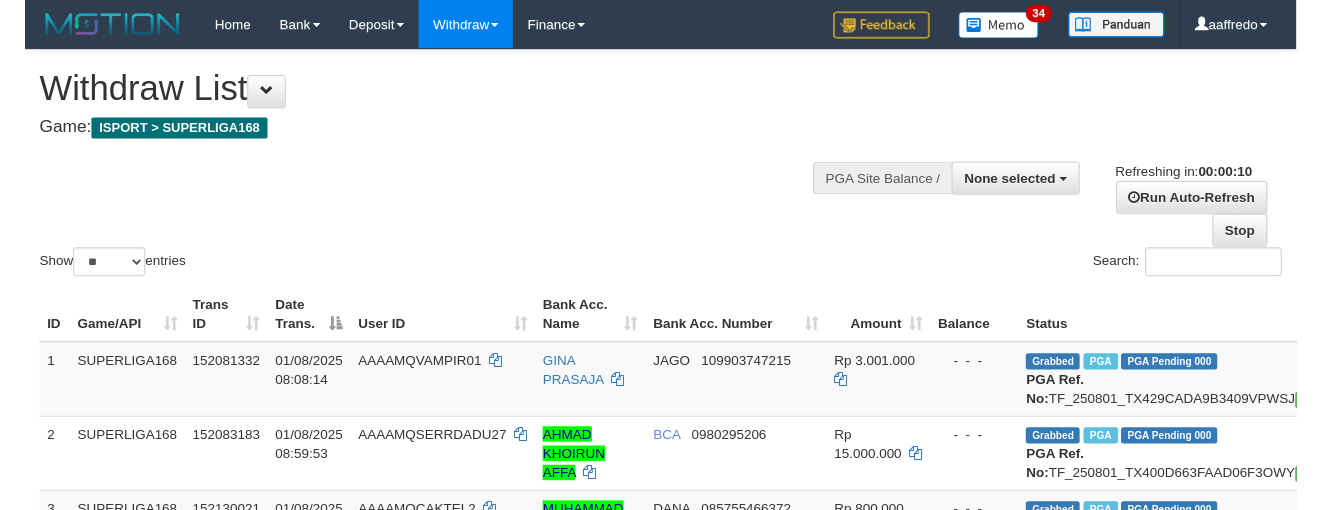 scroll, scrollTop: 0, scrollLeft: 0, axis: both 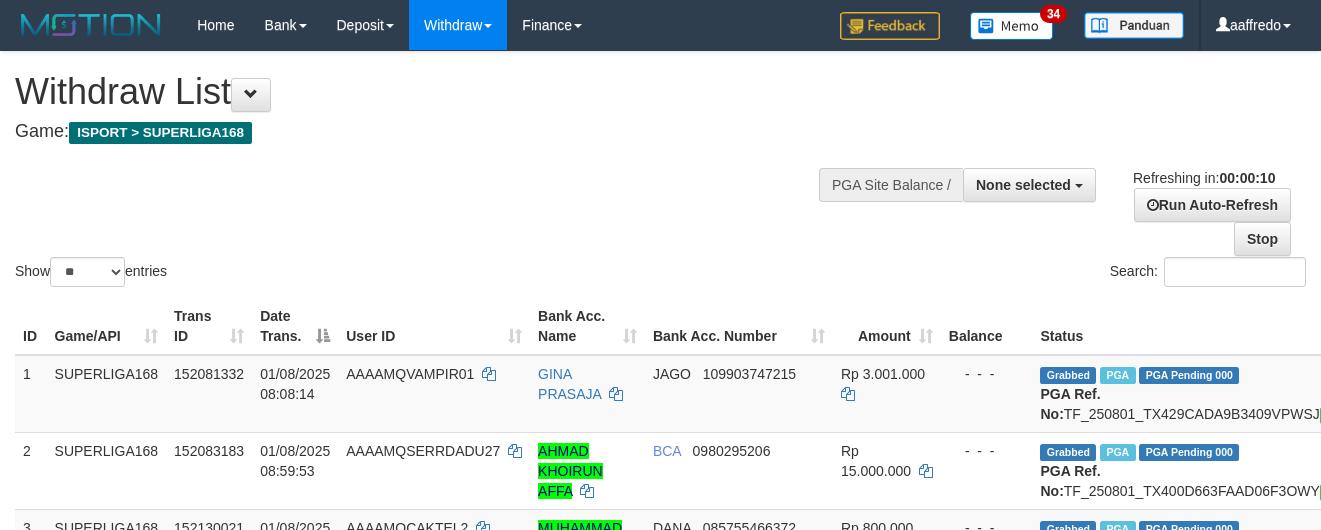 select 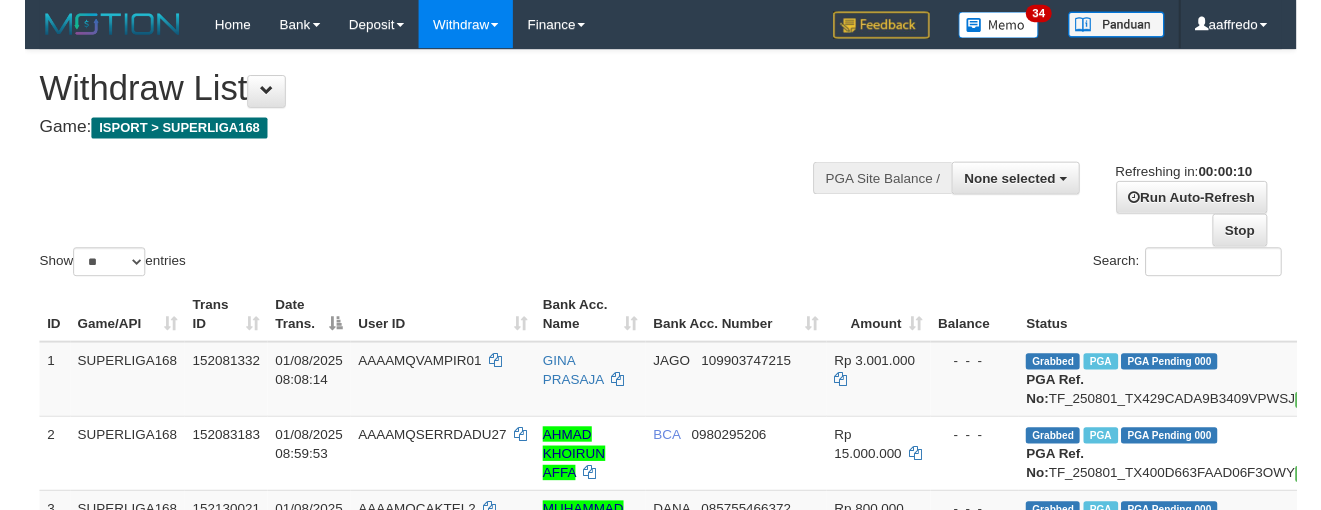 scroll, scrollTop: 0, scrollLeft: 0, axis: both 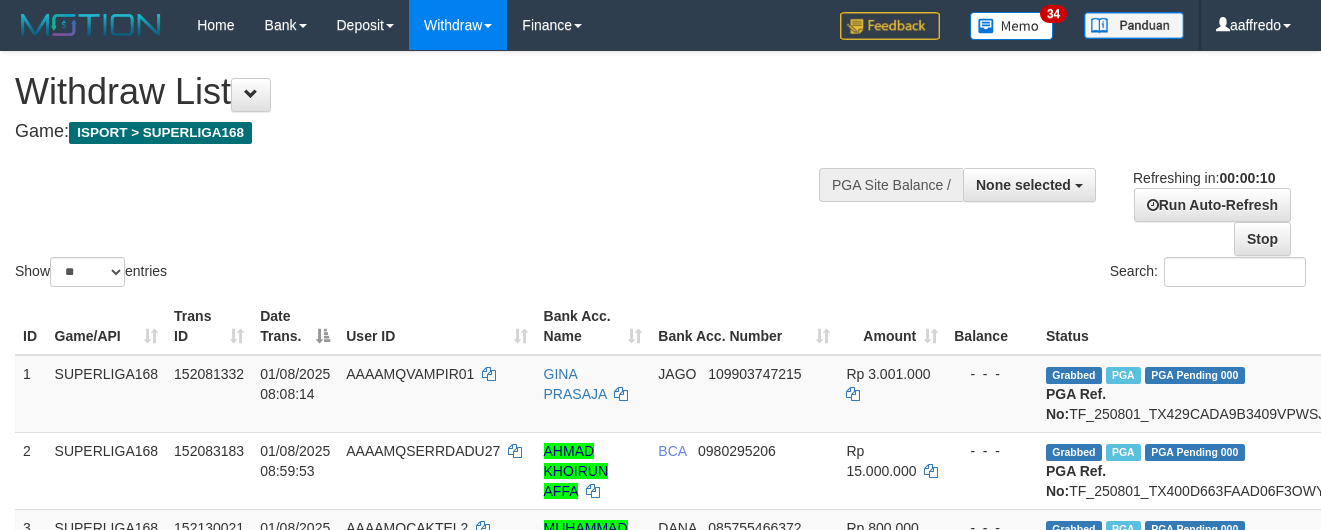 select 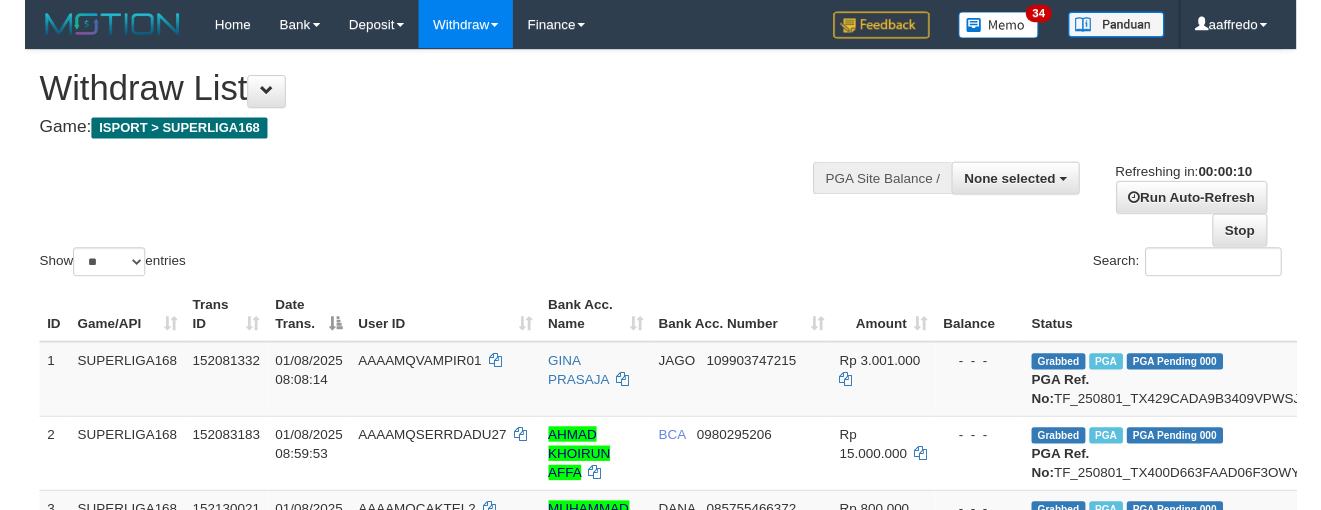 scroll, scrollTop: 0, scrollLeft: 0, axis: both 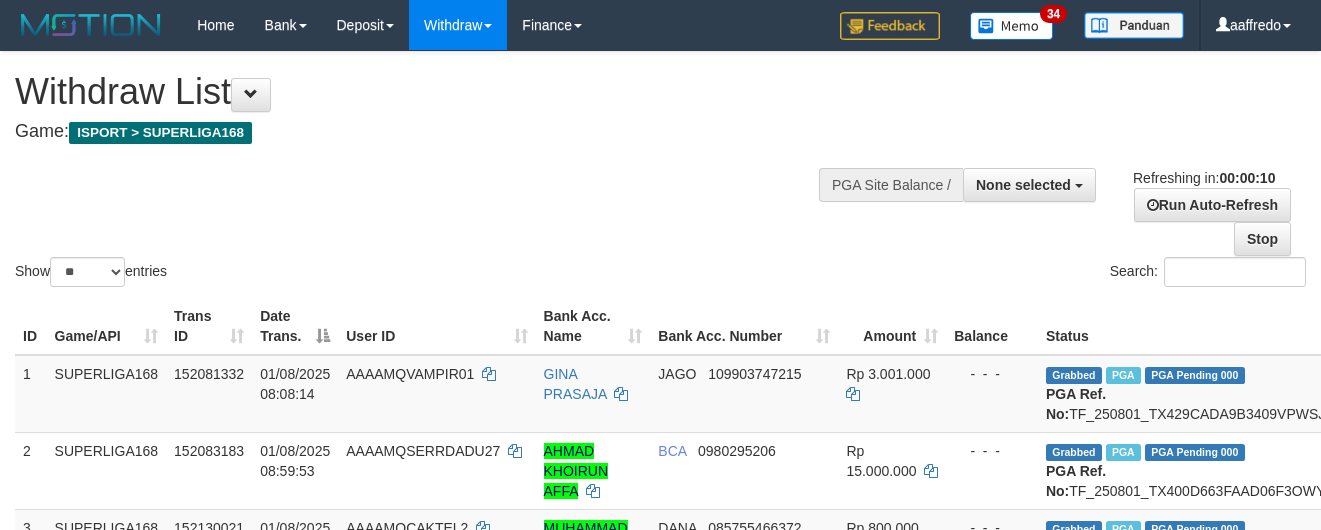 select 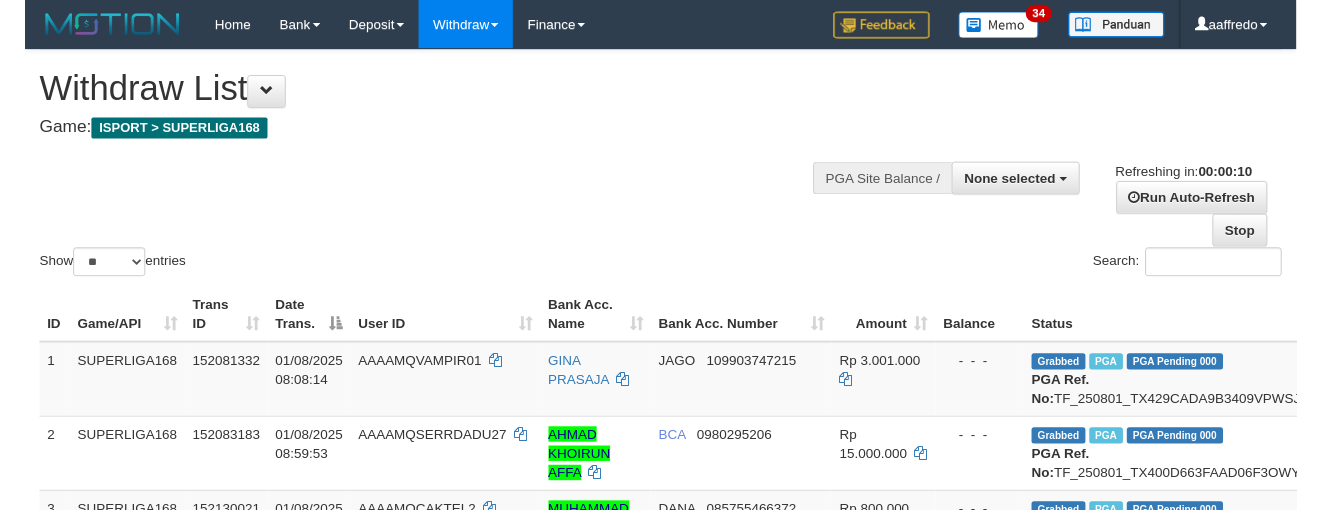 scroll, scrollTop: 0, scrollLeft: 0, axis: both 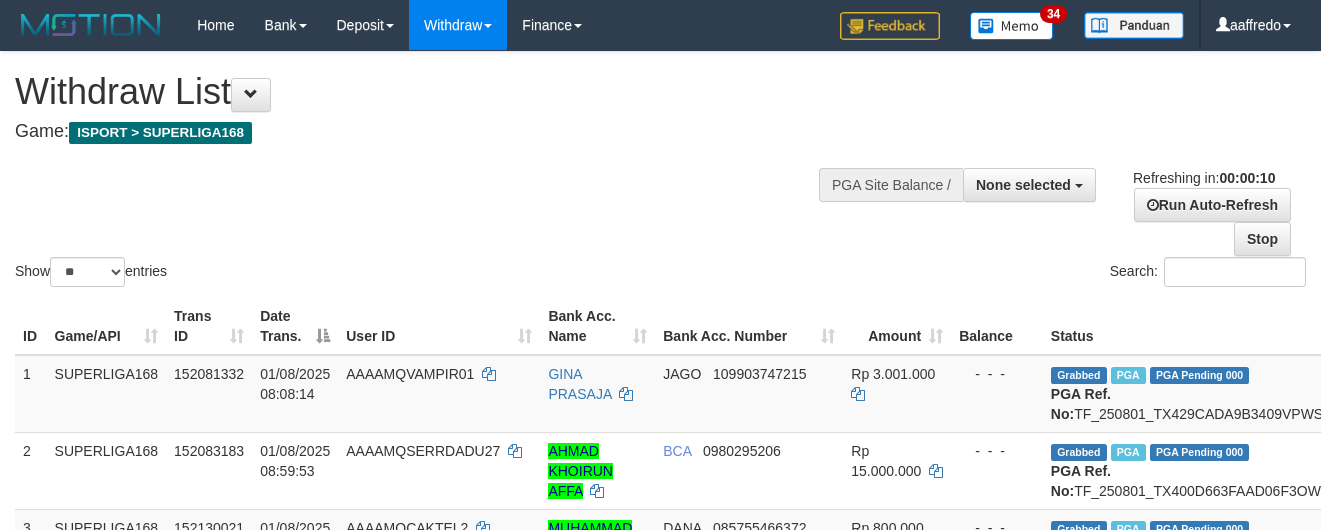select 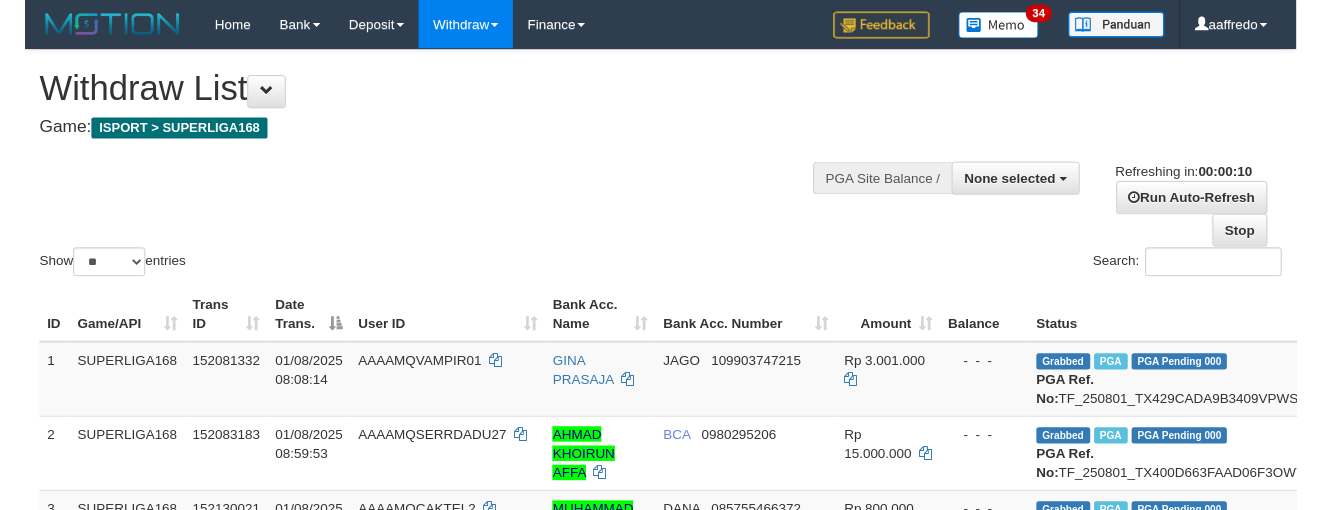 scroll, scrollTop: 0, scrollLeft: 0, axis: both 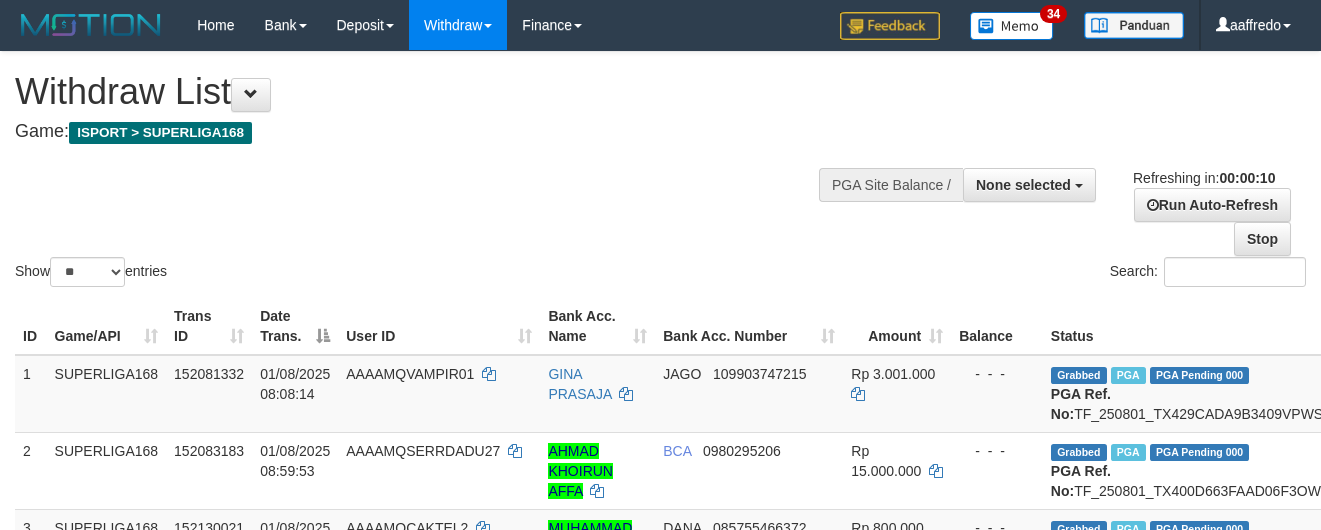 select 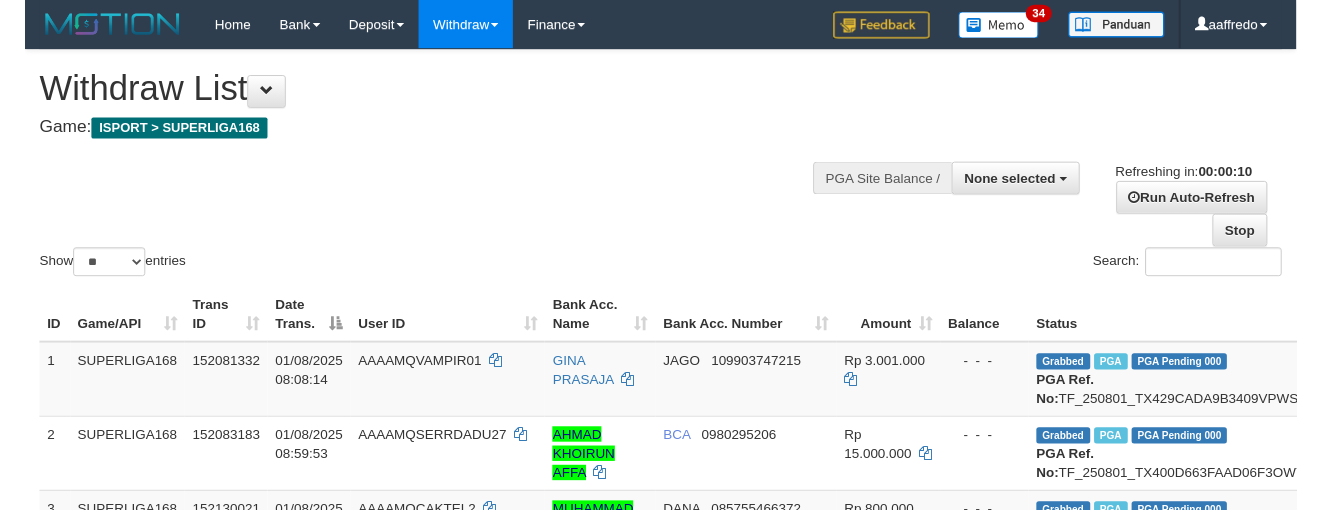 scroll, scrollTop: 0, scrollLeft: 0, axis: both 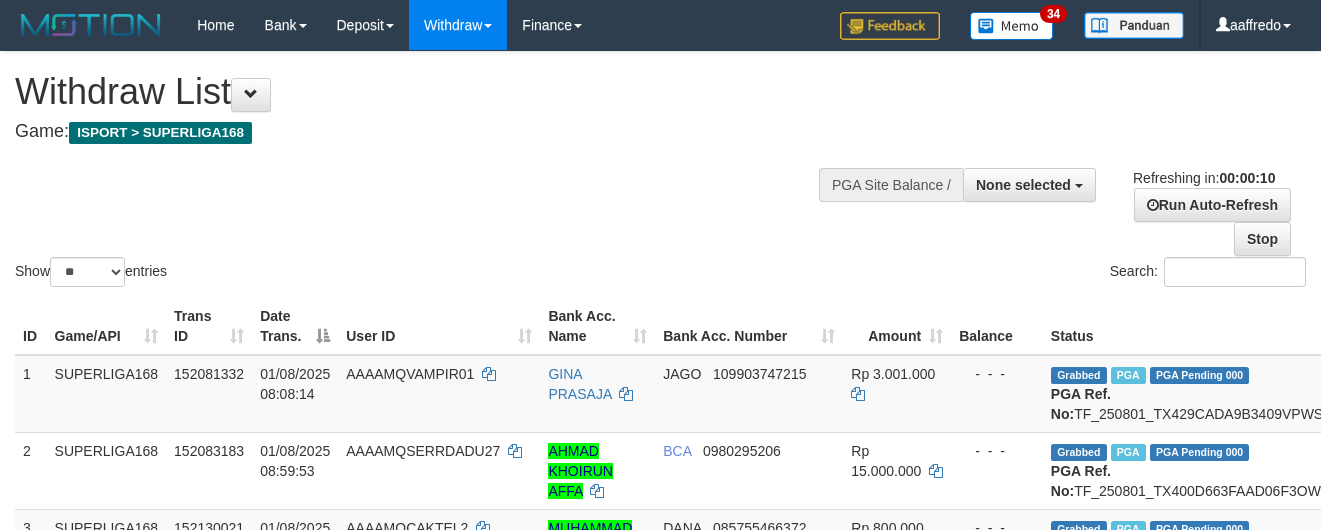 select 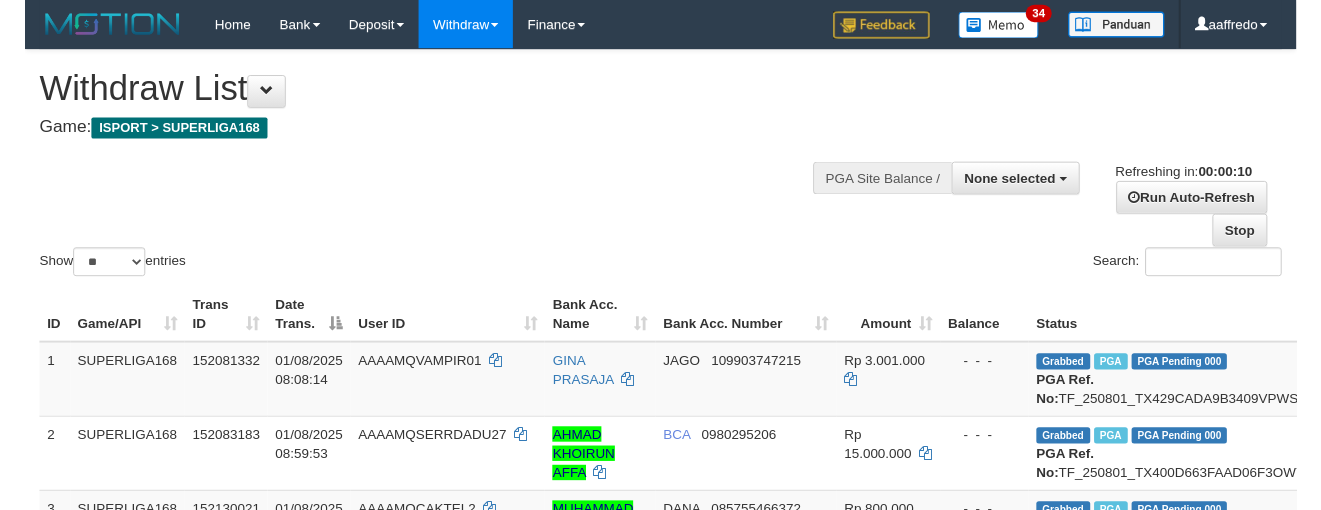 scroll, scrollTop: 0, scrollLeft: 0, axis: both 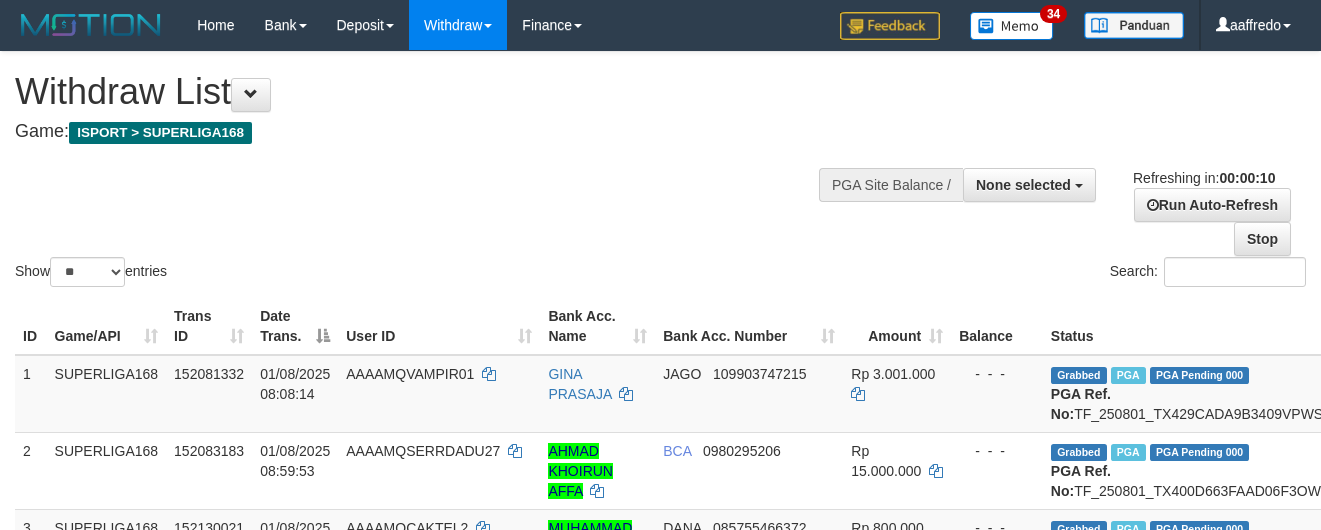 select 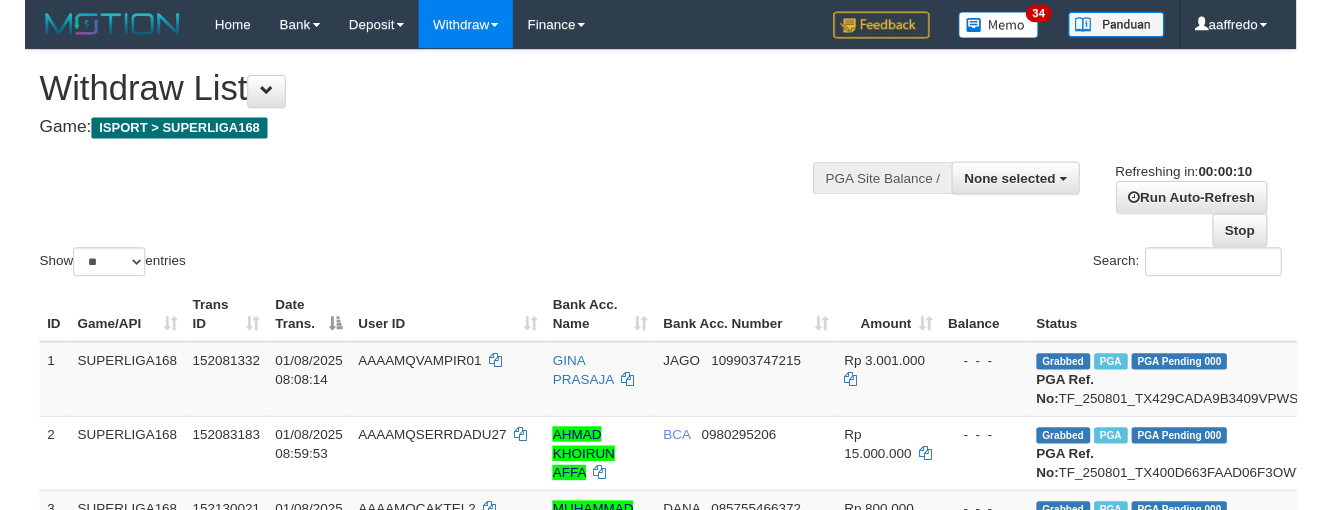 scroll, scrollTop: 0, scrollLeft: 0, axis: both 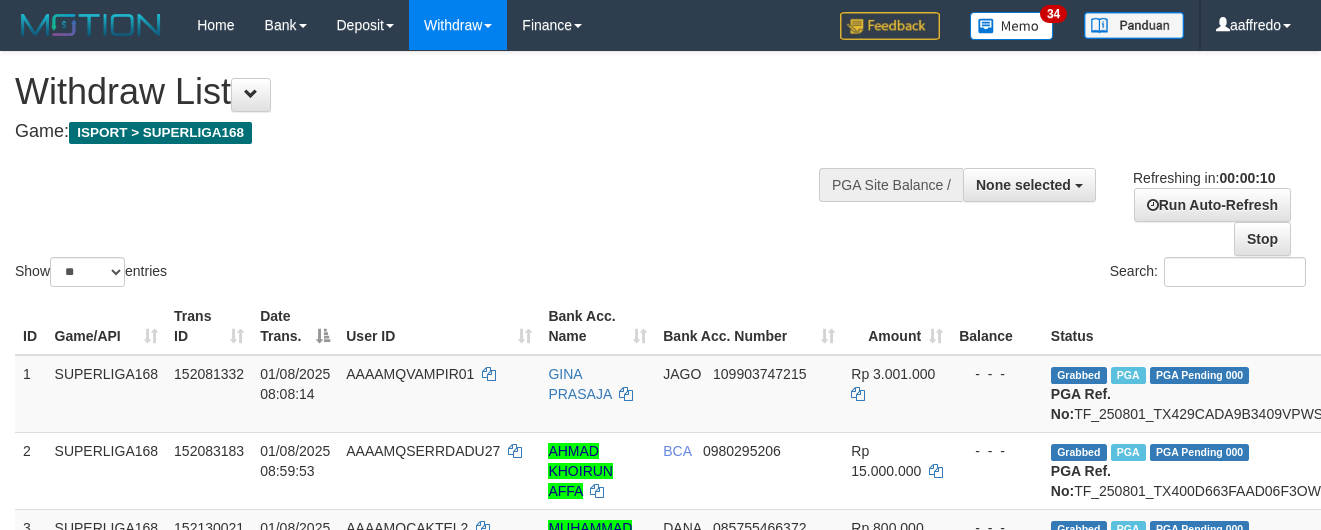 select 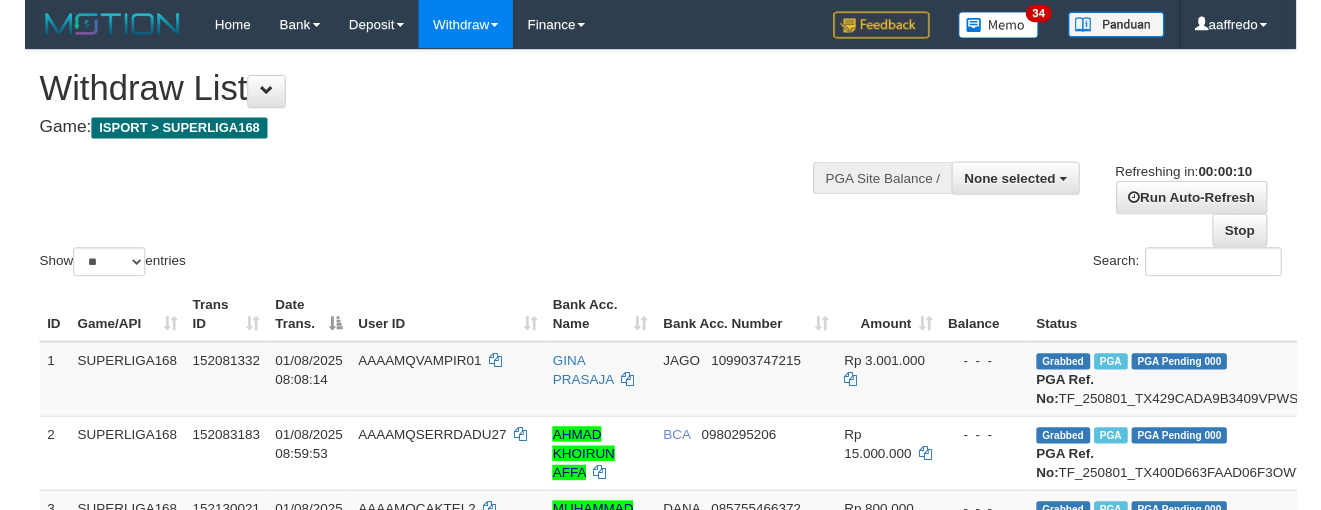 scroll, scrollTop: 0, scrollLeft: 0, axis: both 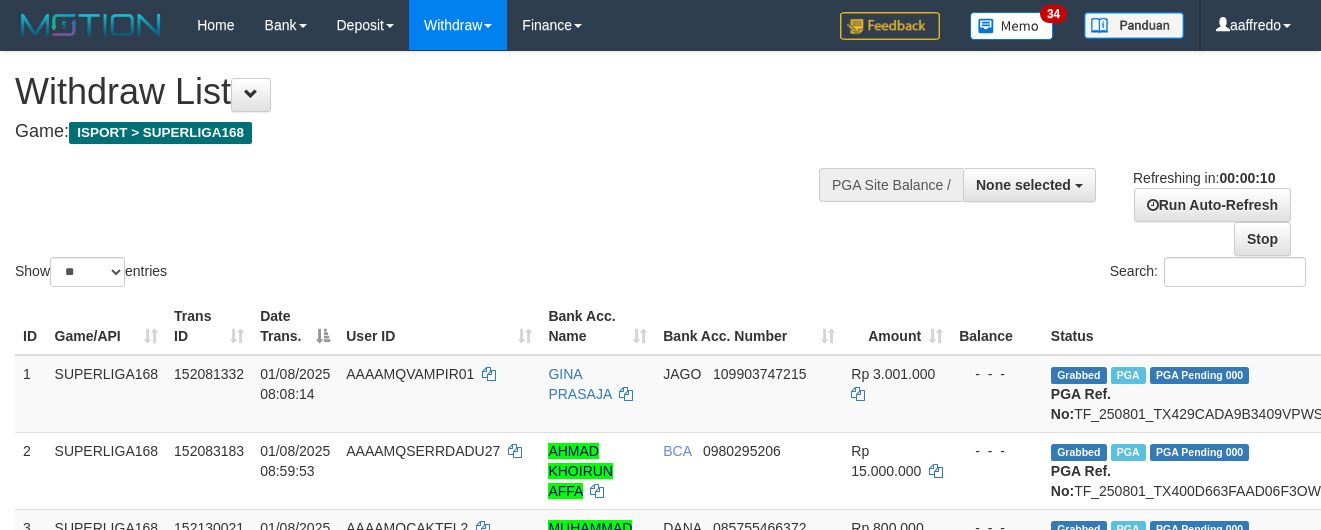 select 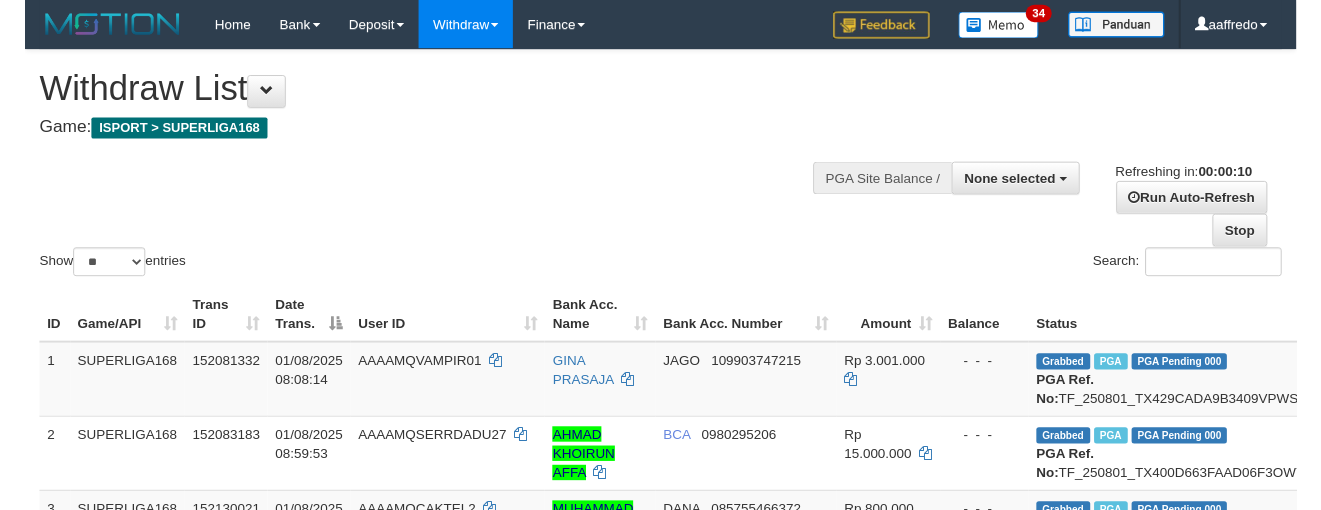 scroll, scrollTop: 0, scrollLeft: 0, axis: both 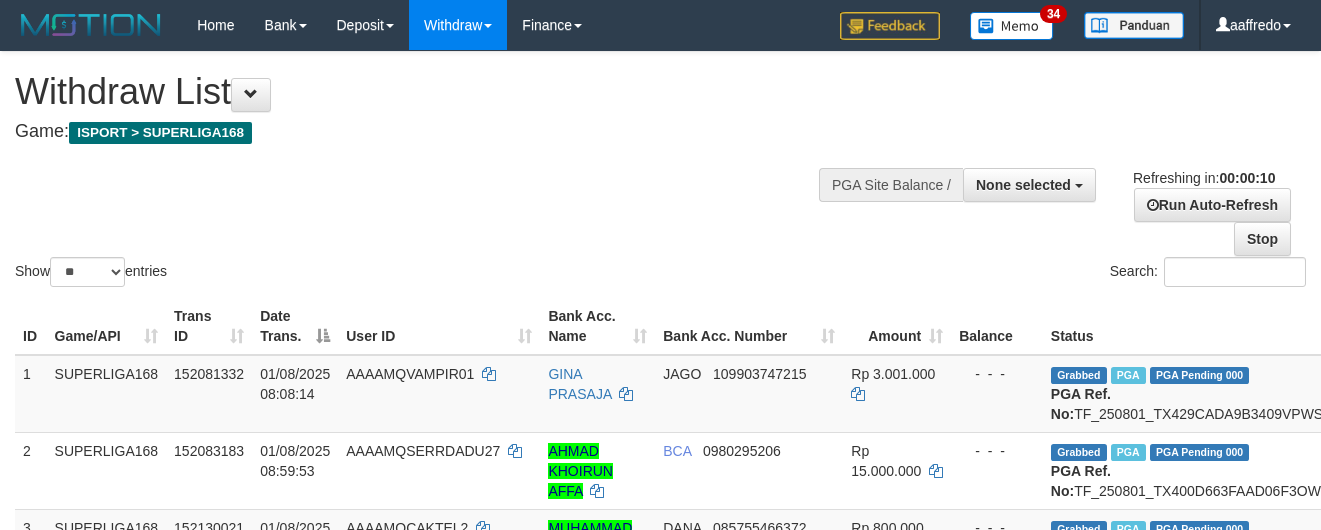select 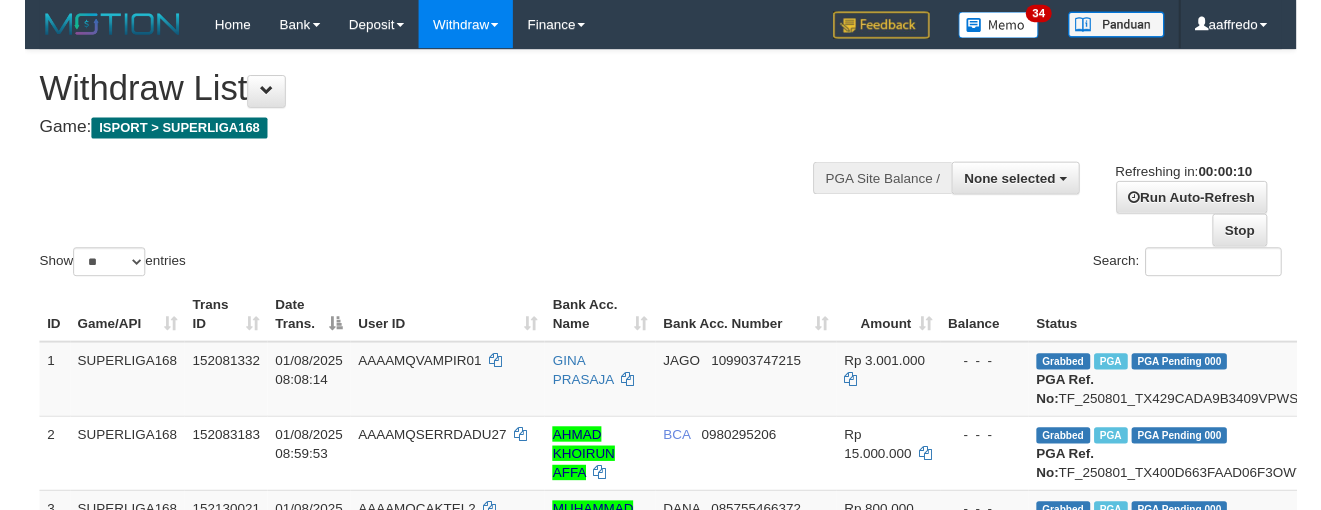 scroll, scrollTop: 0, scrollLeft: 0, axis: both 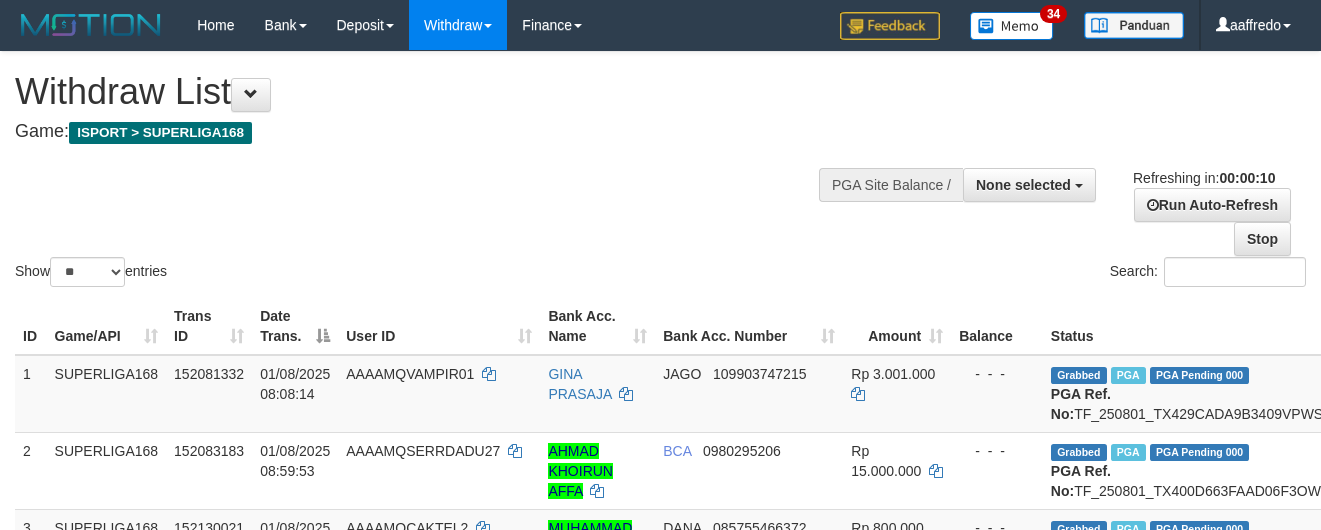 select 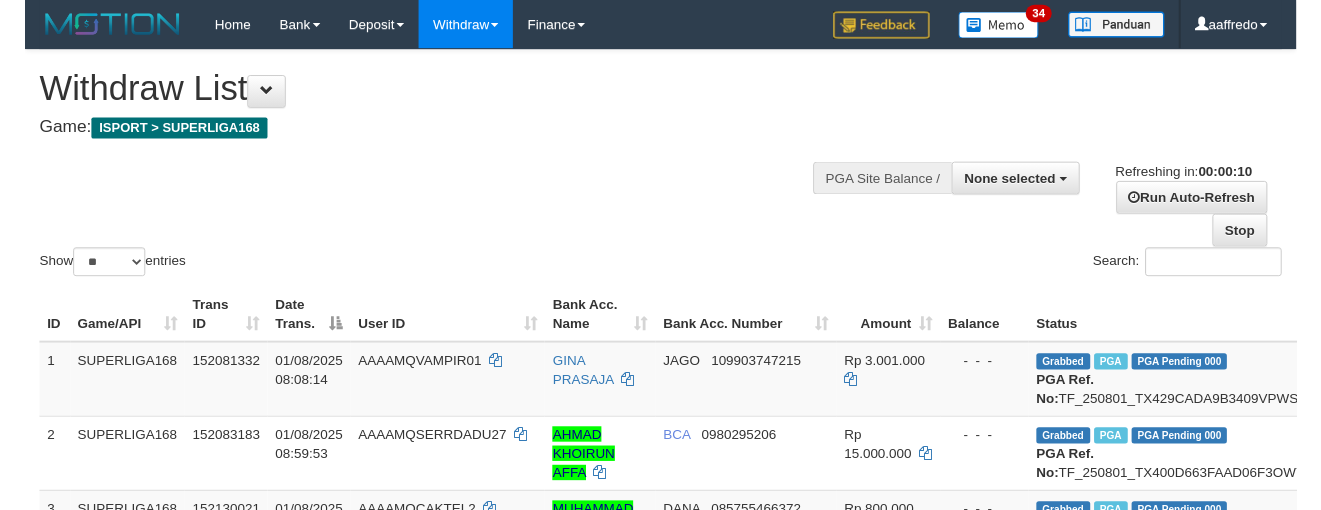 scroll, scrollTop: 0, scrollLeft: 0, axis: both 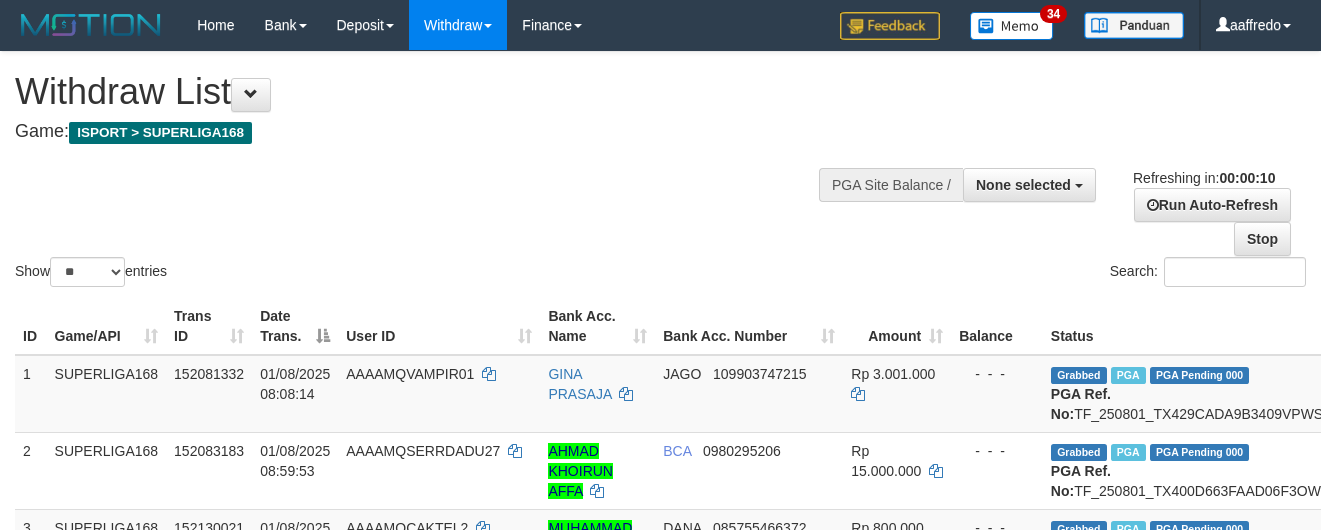 select 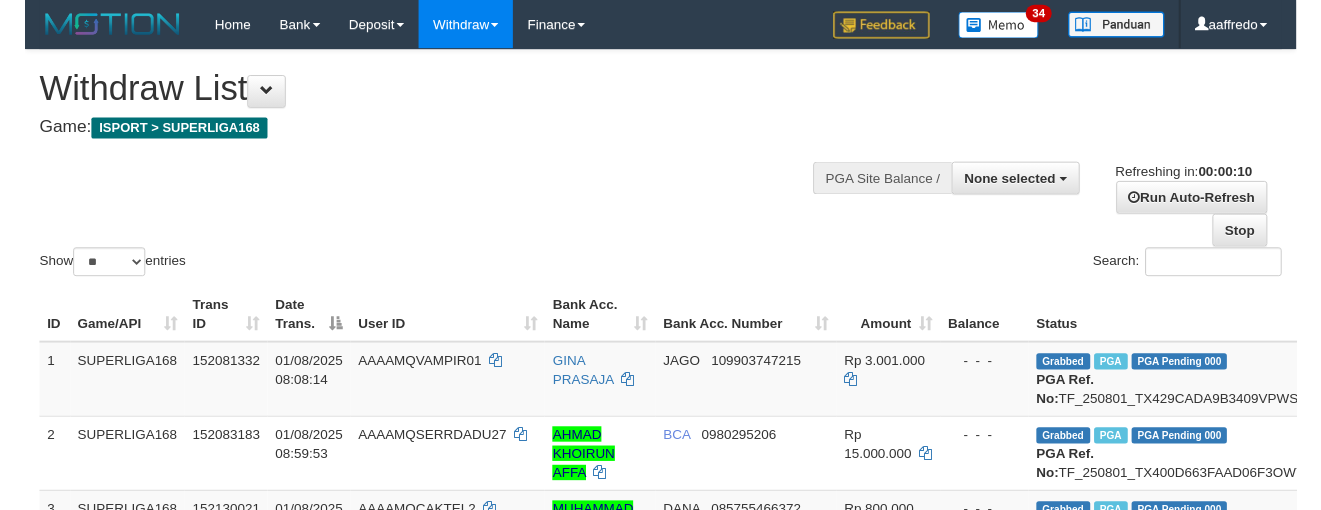 scroll, scrollTop: 0, scrollLeft: 0, axis: both 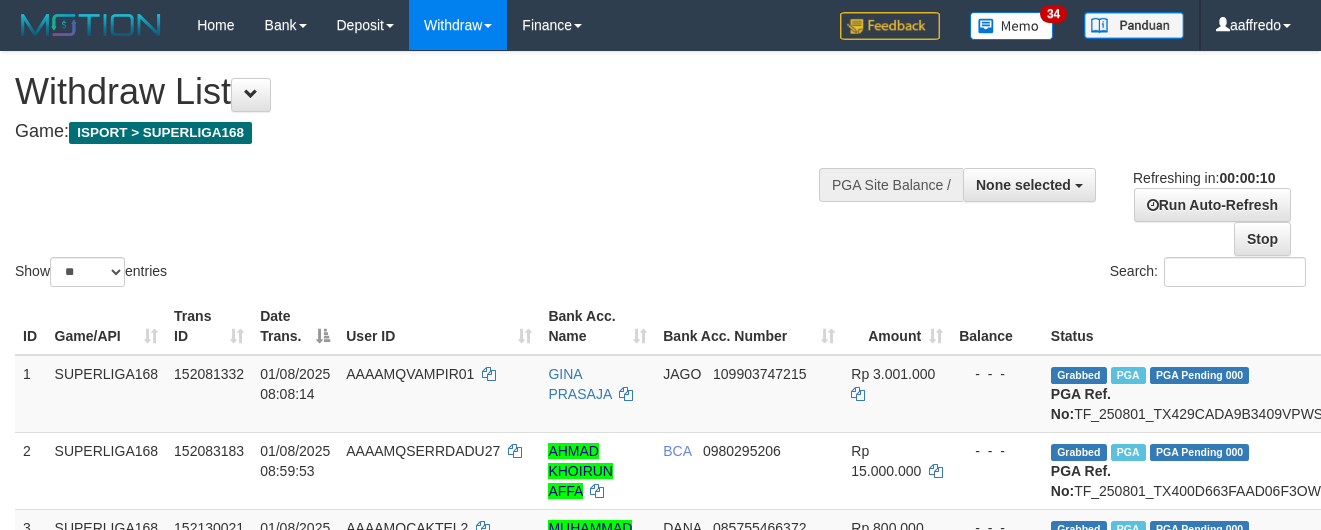 select 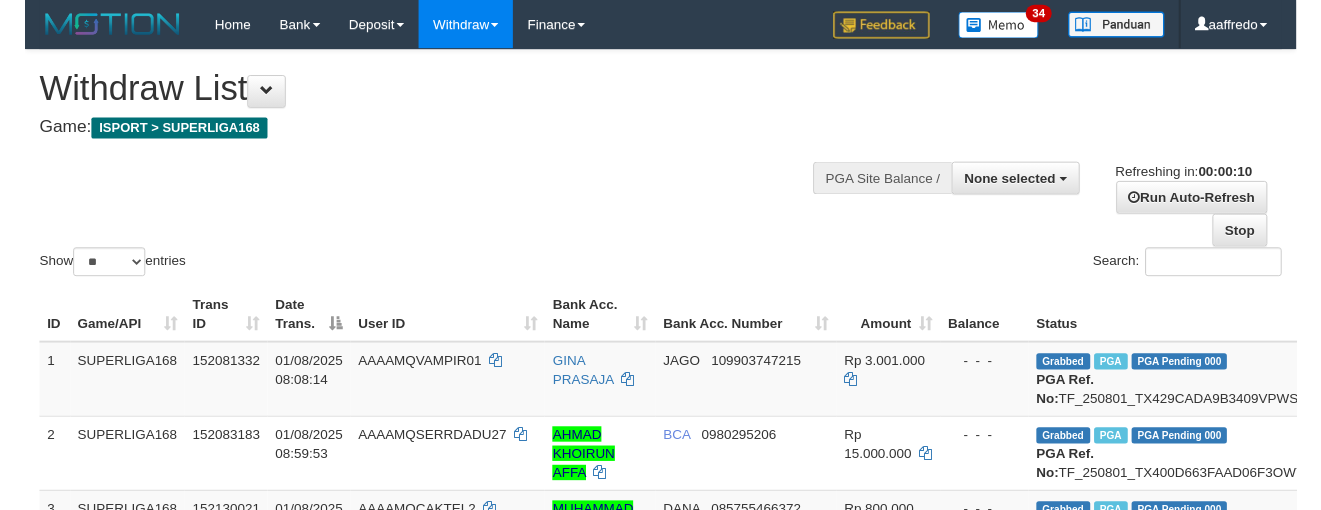 scroll, scrollTop: 0, scrollLeft: 0, axis: both 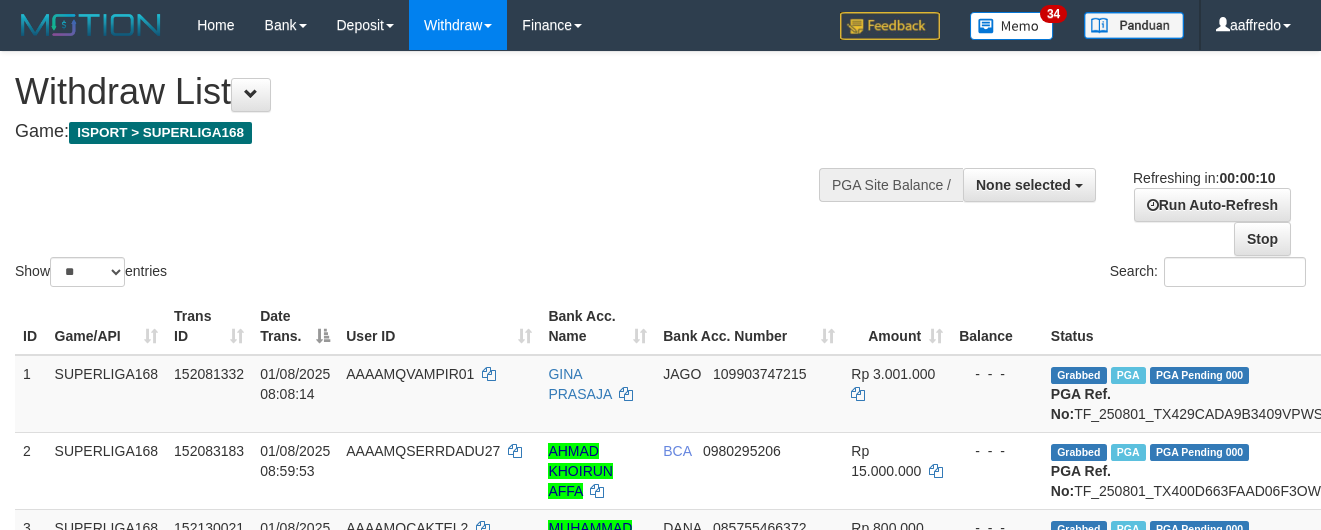 select 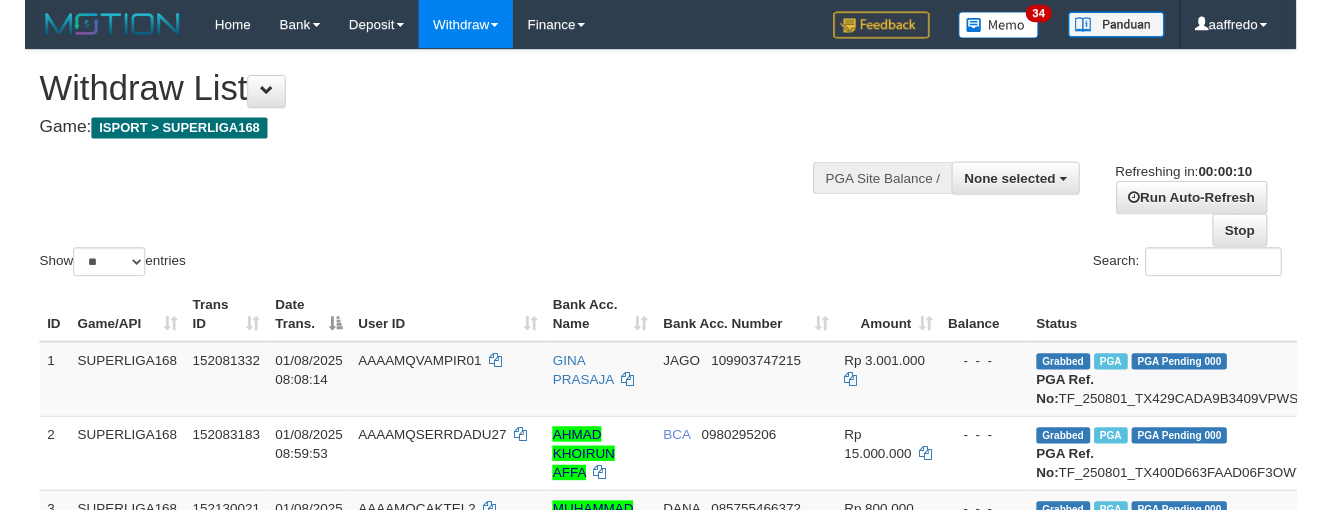 scroll, scrollTop: 0, scrollLeft: 0, axis: both 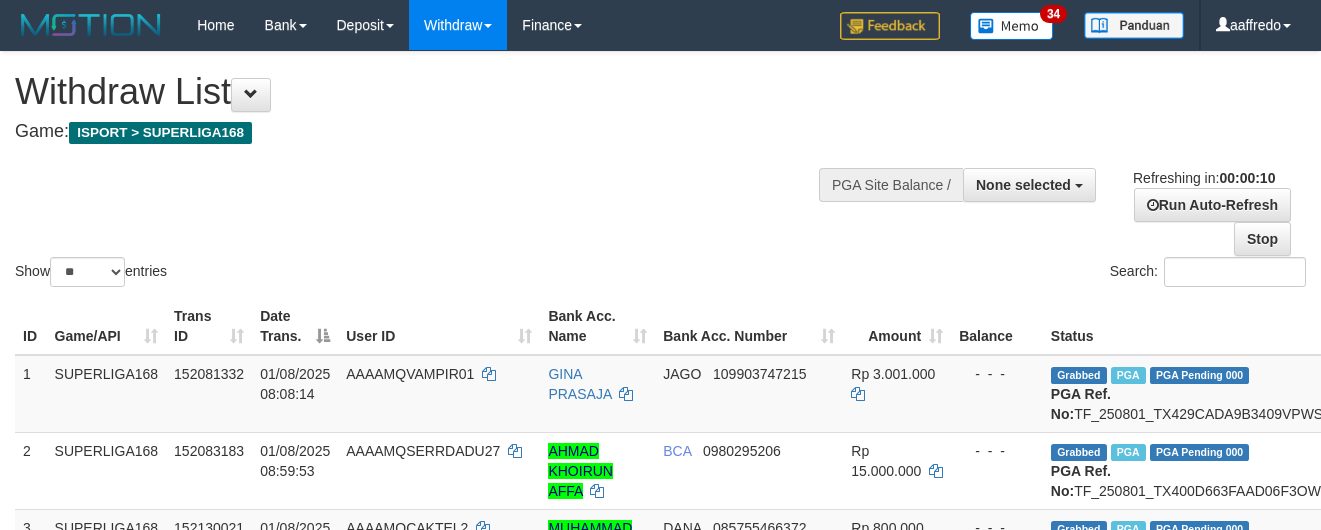 select 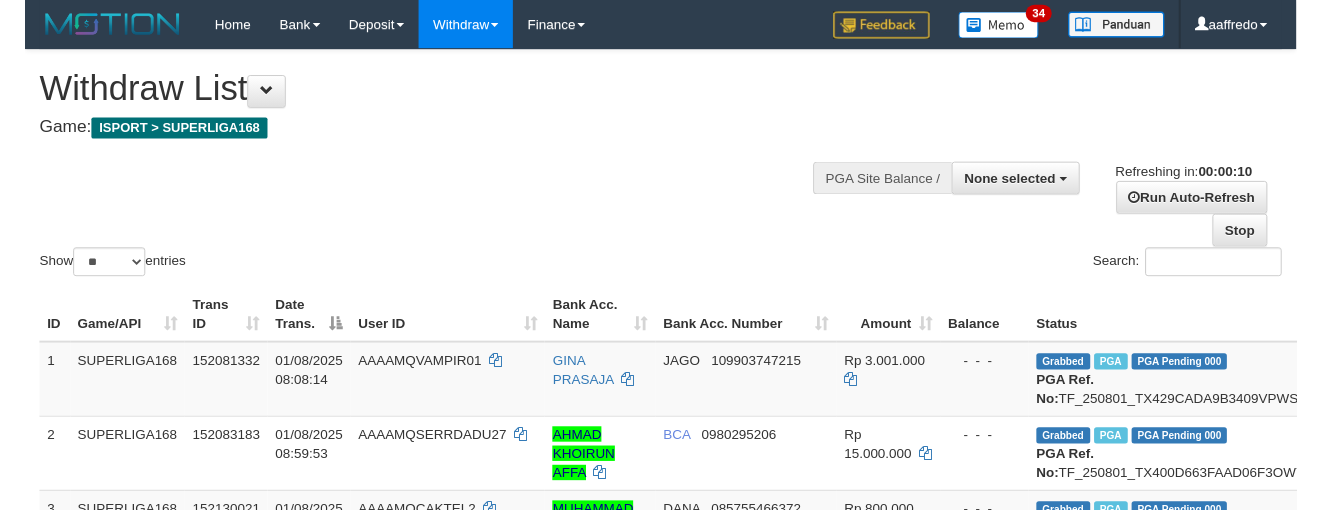 scroll, scrollTop: 0, scrollLeft: 0, axis: both 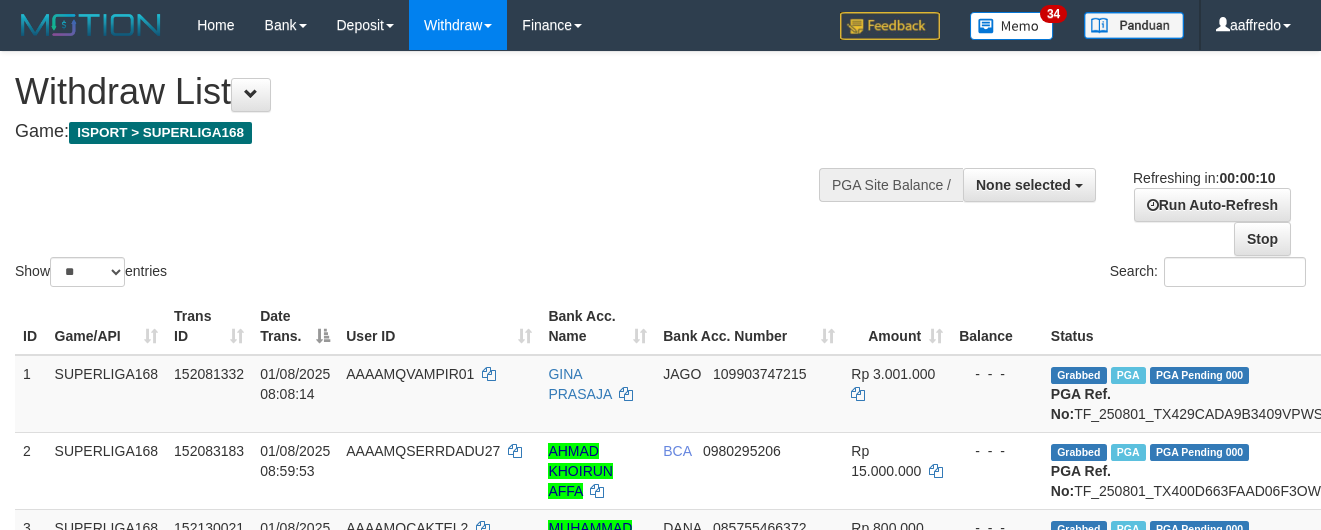 select 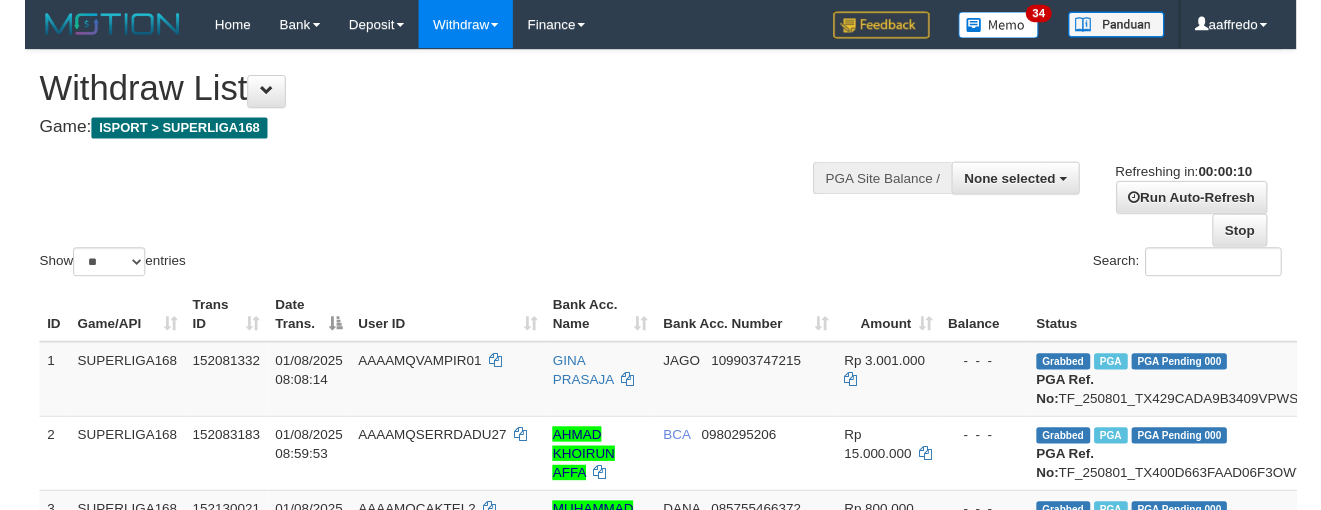 scroll, scrollTop: 0, scrollLeft: 0, axis: both 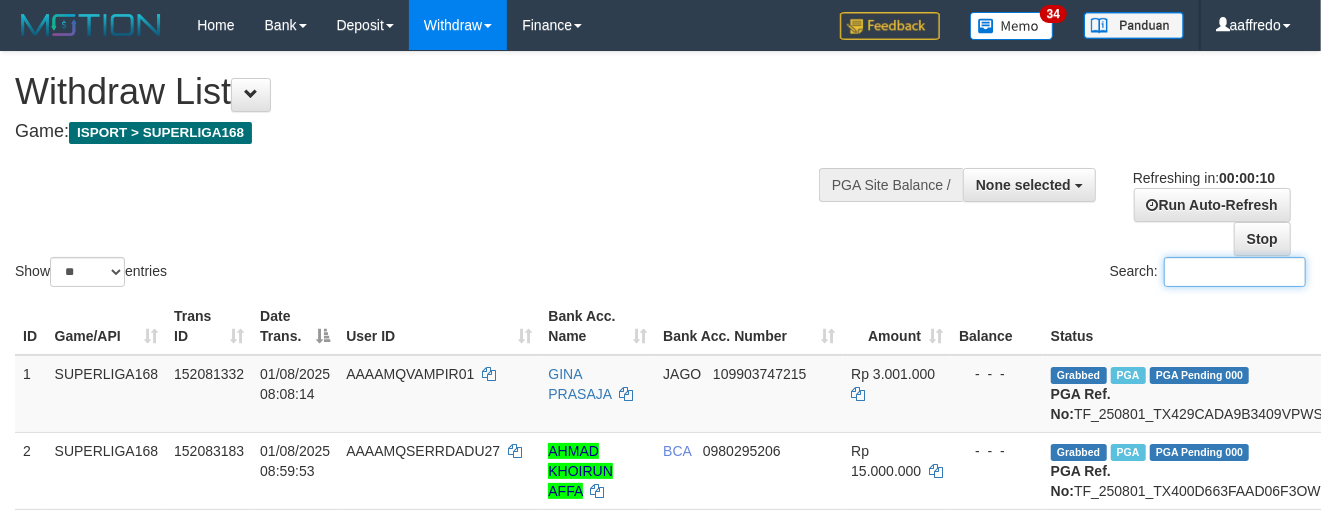 click on "Search:" at bounding box center [1235, 272] 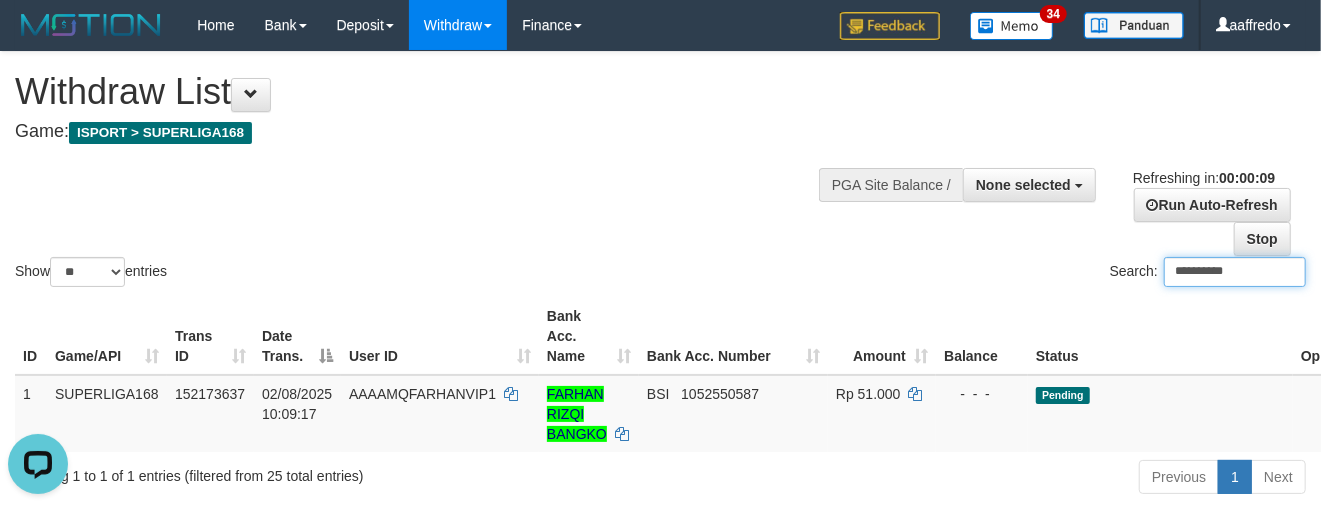 scroll, scrollTop: 0, scrollLeft: 0, axis: both 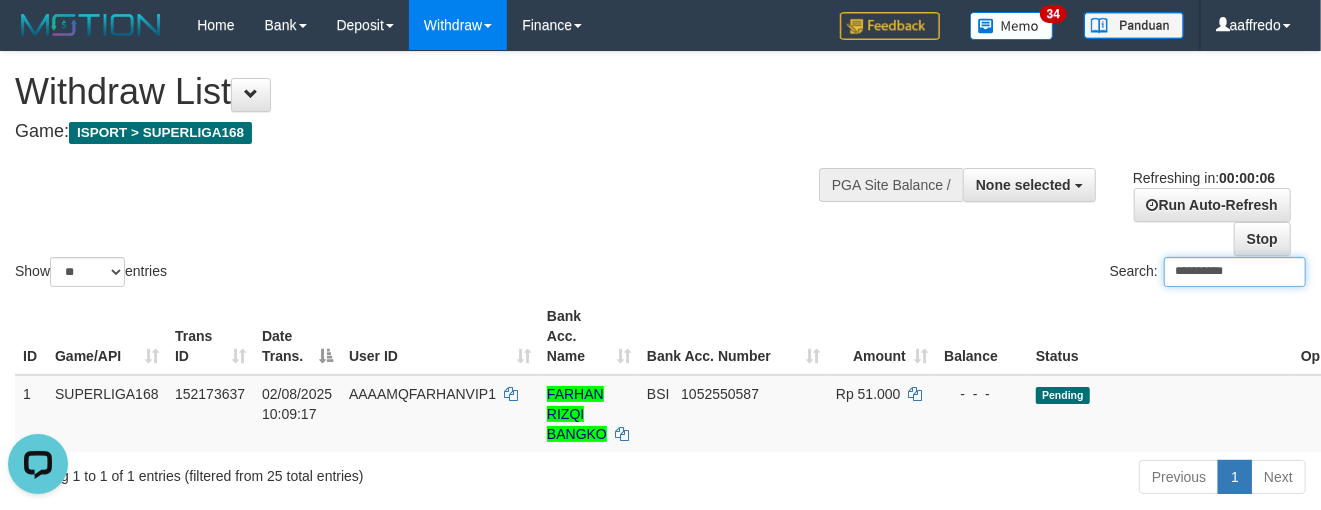 type on "**********" 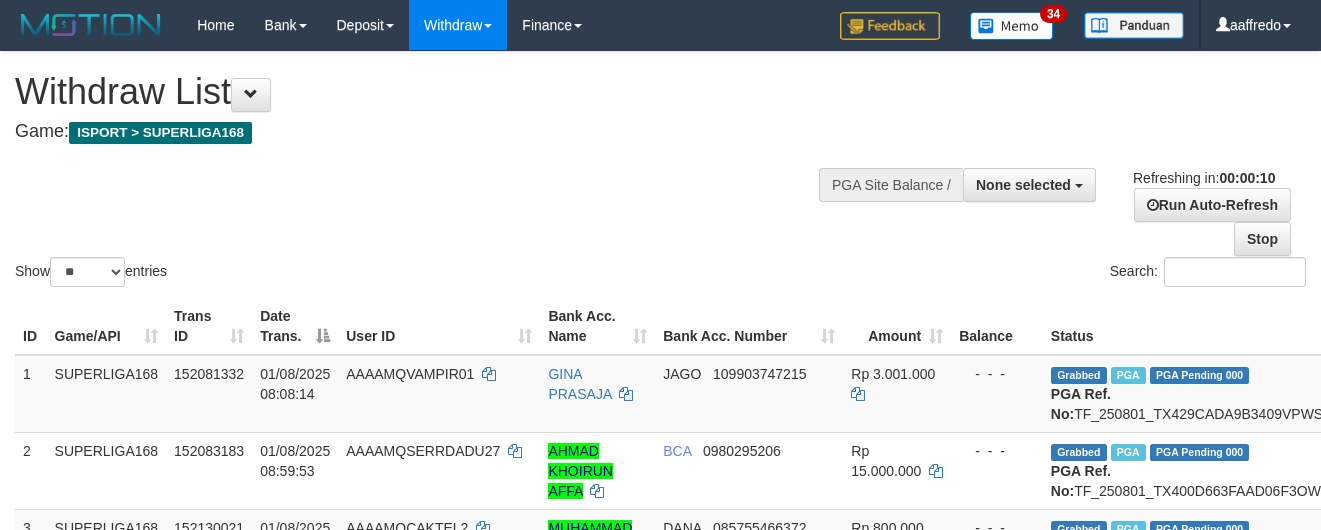 select 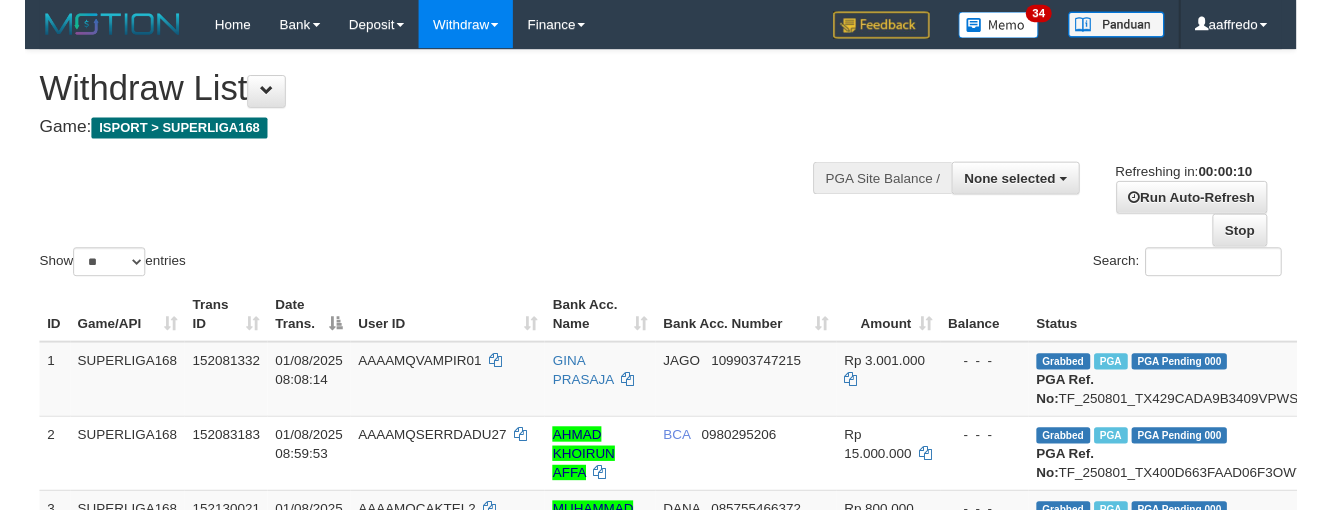 scroll, scrollTop: 0, scrollLeft: 0, axis: both 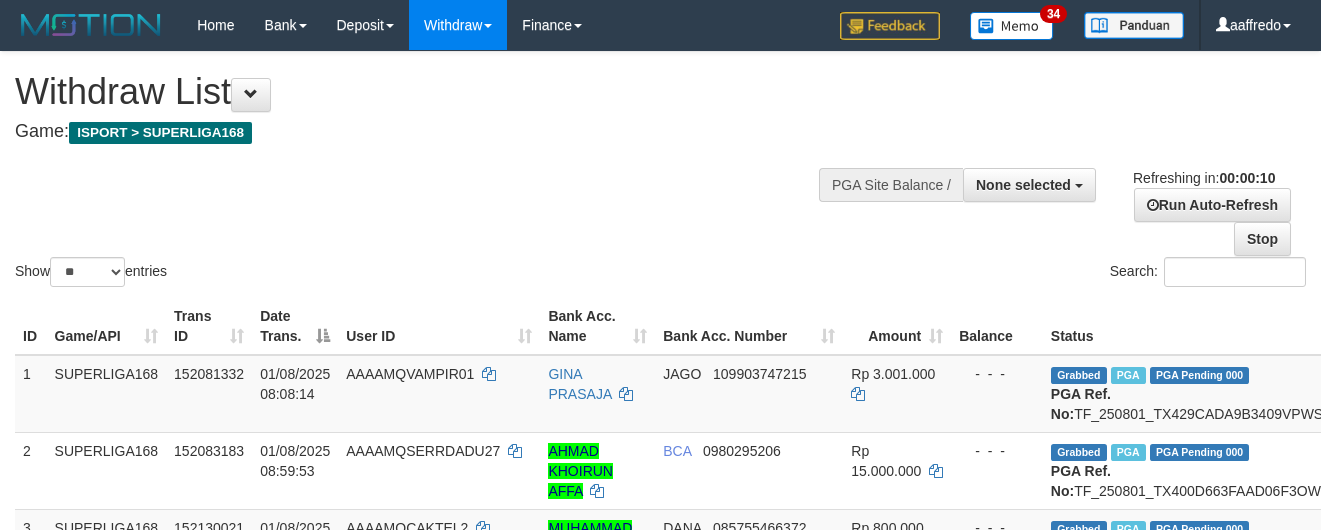 select 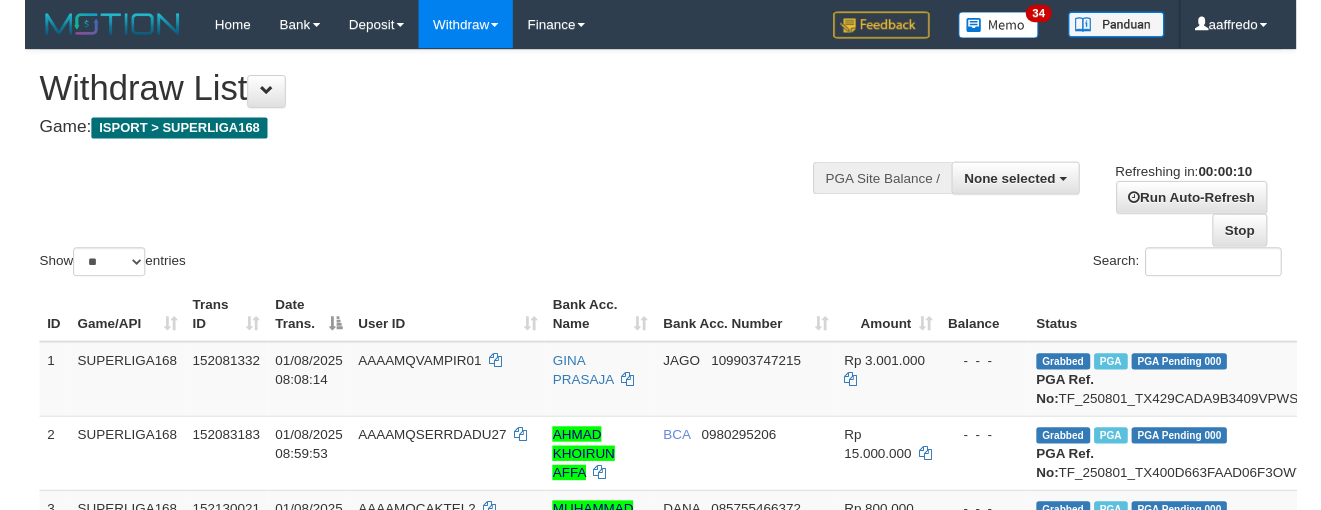 scroll, scrollTop: 0, scrollLeft: 0, axis: both 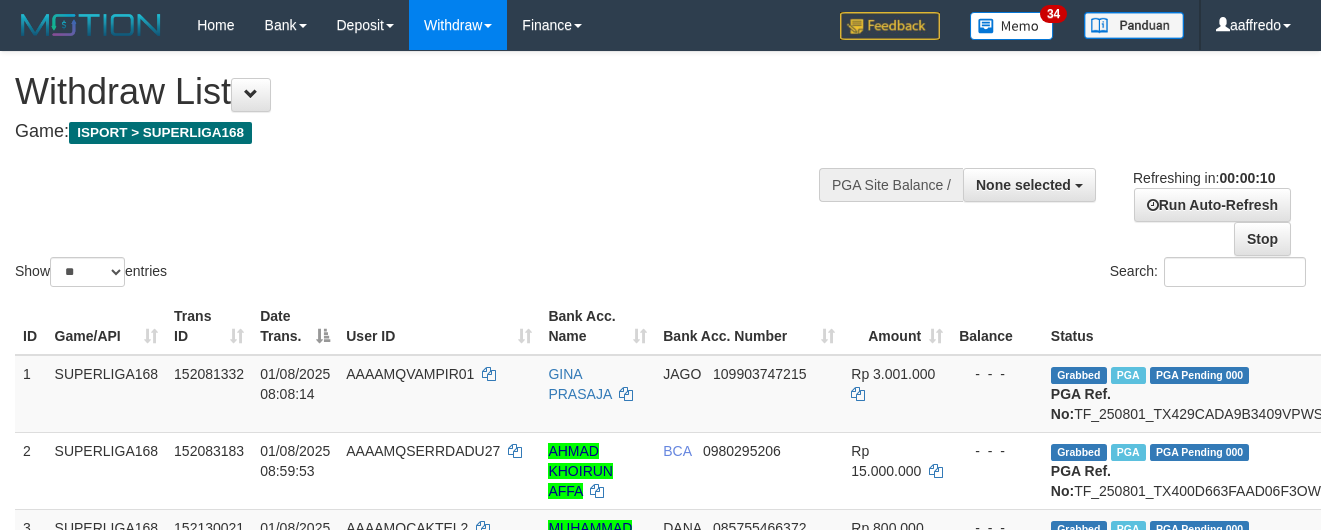 select 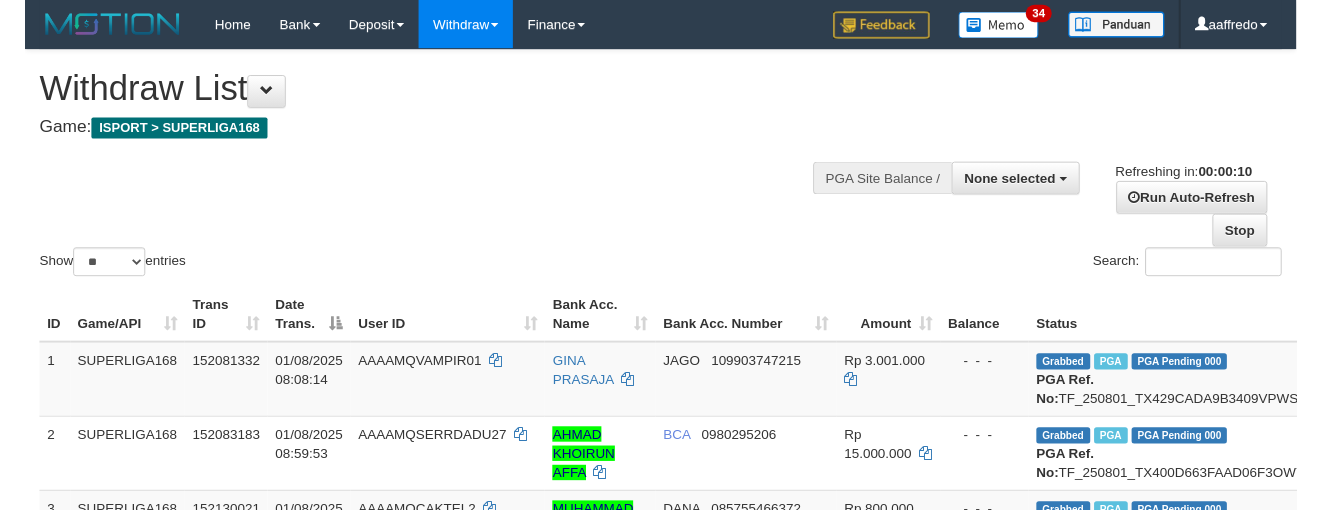 scroll, scrollTop: 0, scrollLeft: 0, axis: both 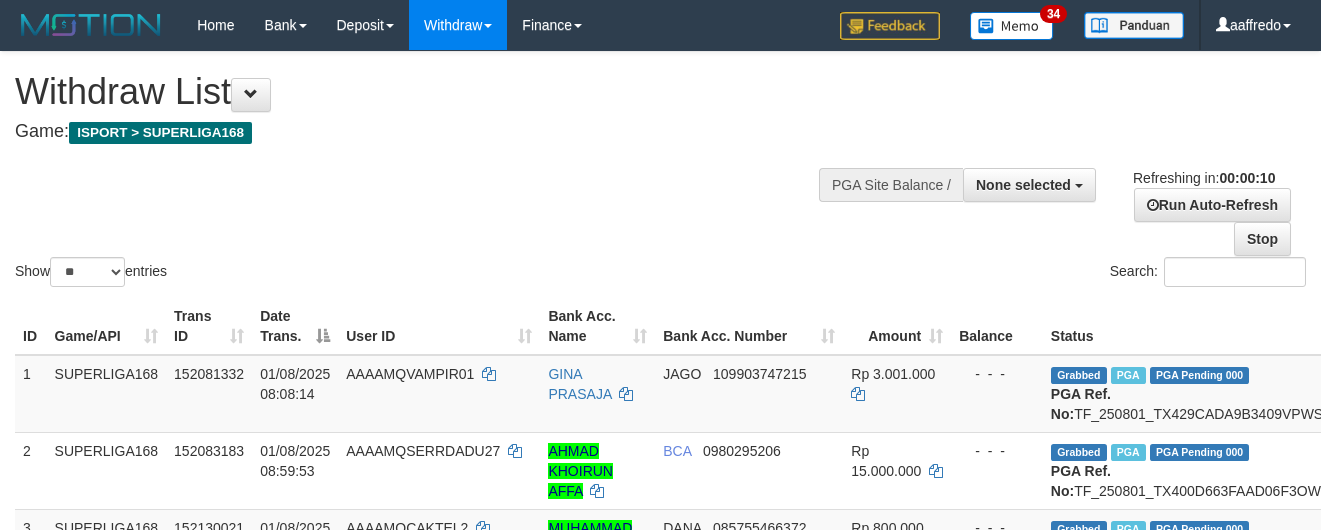 select 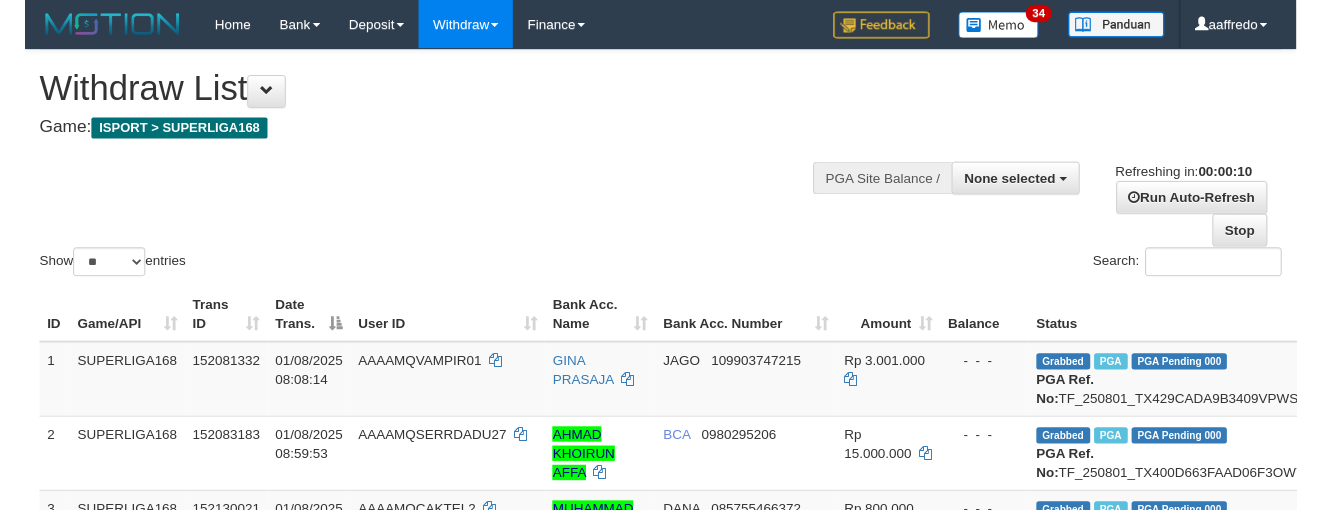 scroll, scrollTop: 0, scrollLeft: 0, axis: both 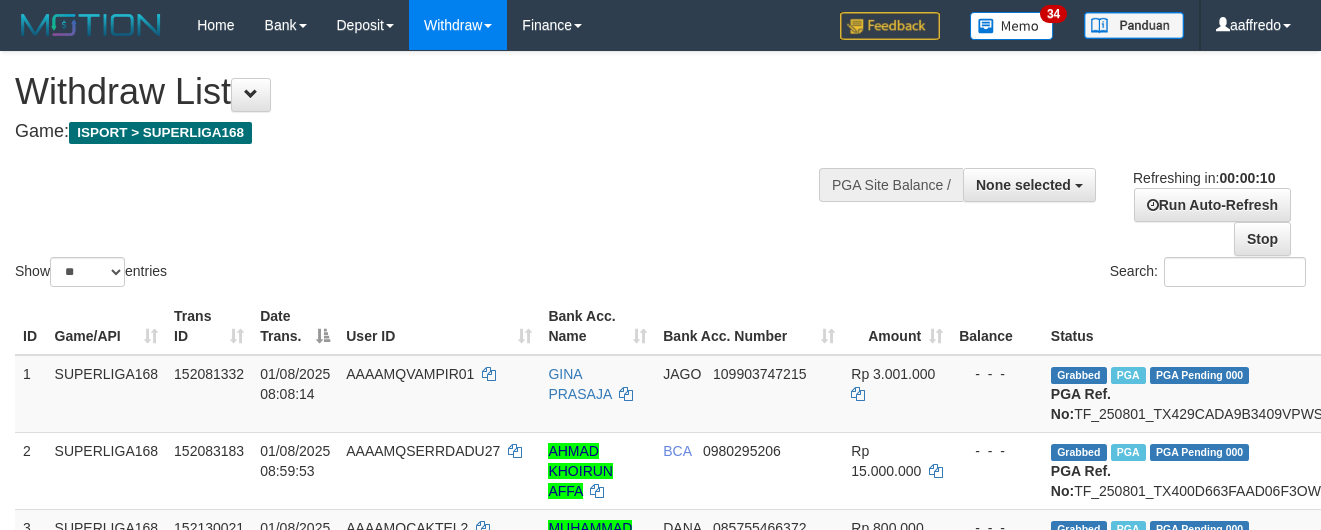 select 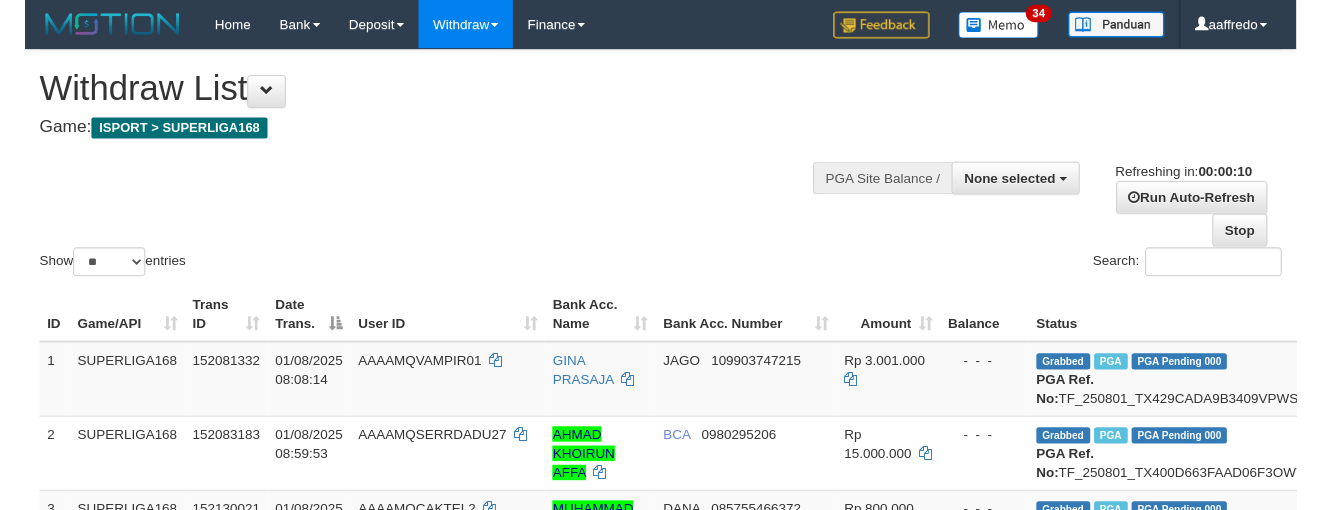 scroll, scrollTop: 0, scrollLeft: 0, axis: both 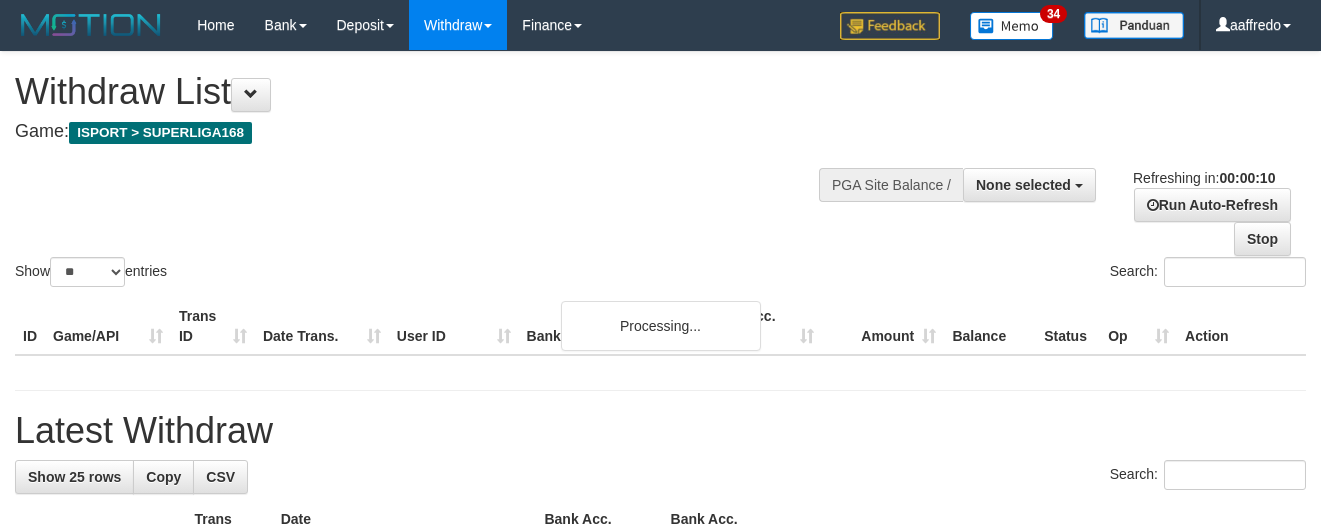 select 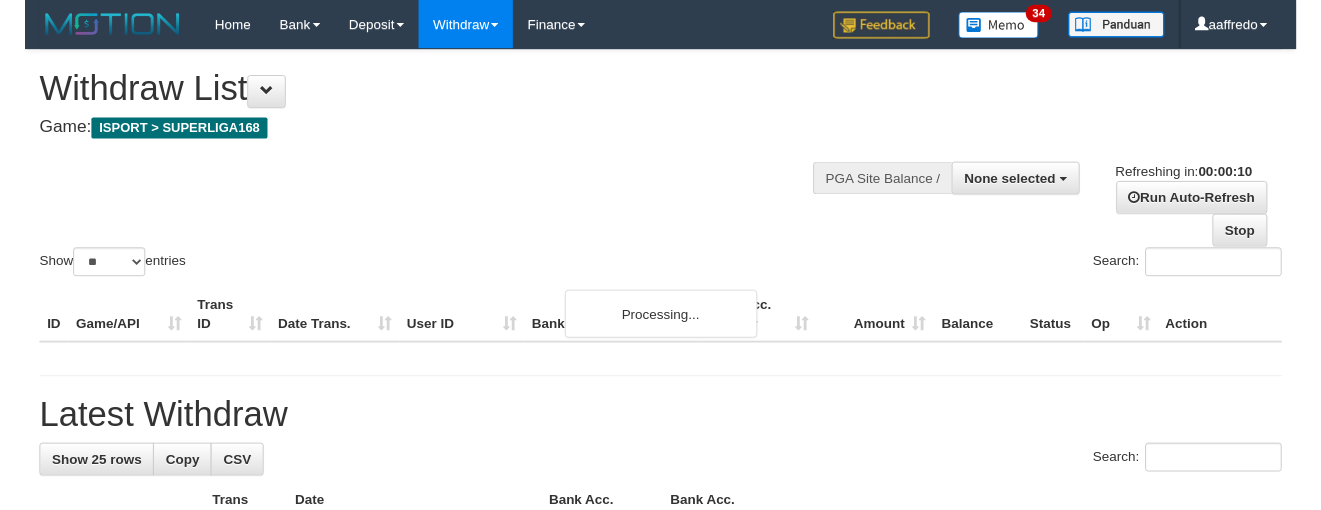 scroll, scrollTop: 0, scrollLeft: 0, axis: both 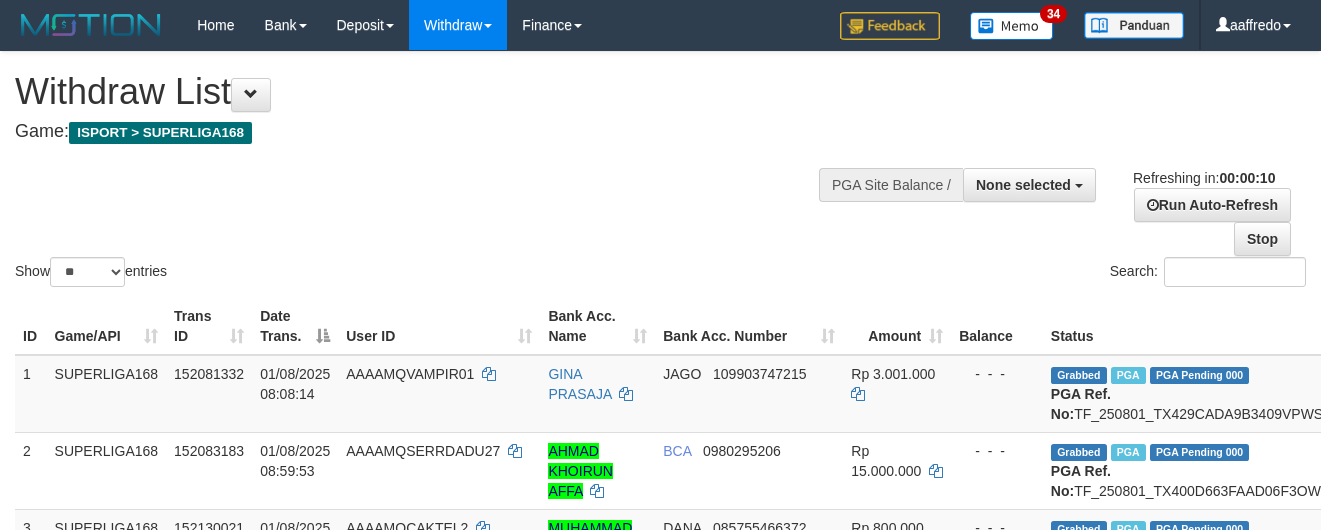 select 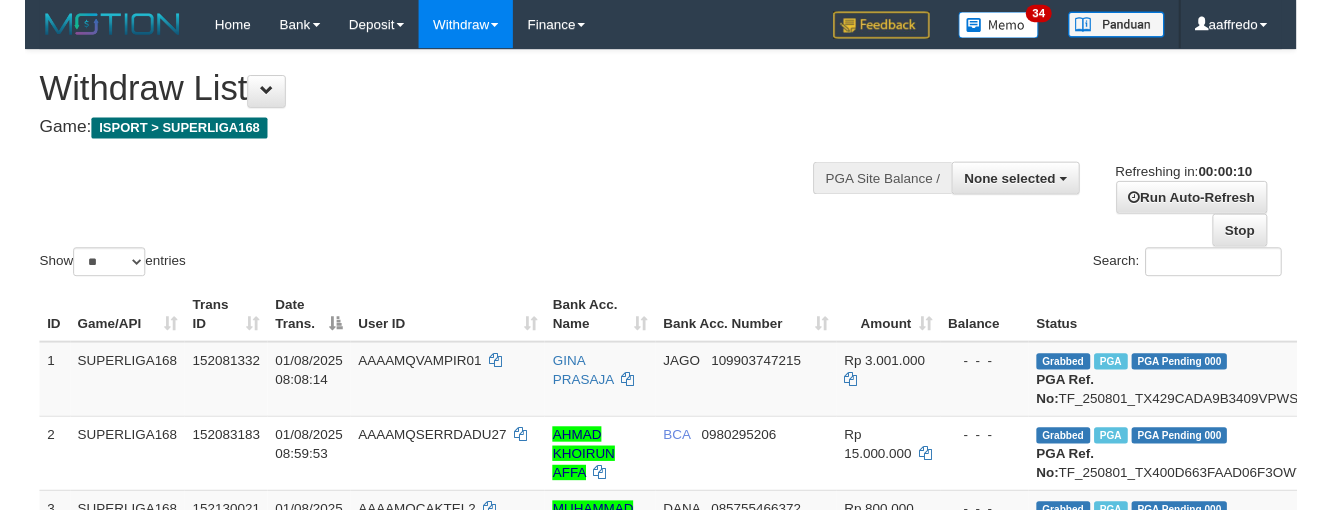scroll, scrollTop: 0, scrollLeft: 0, axis: both 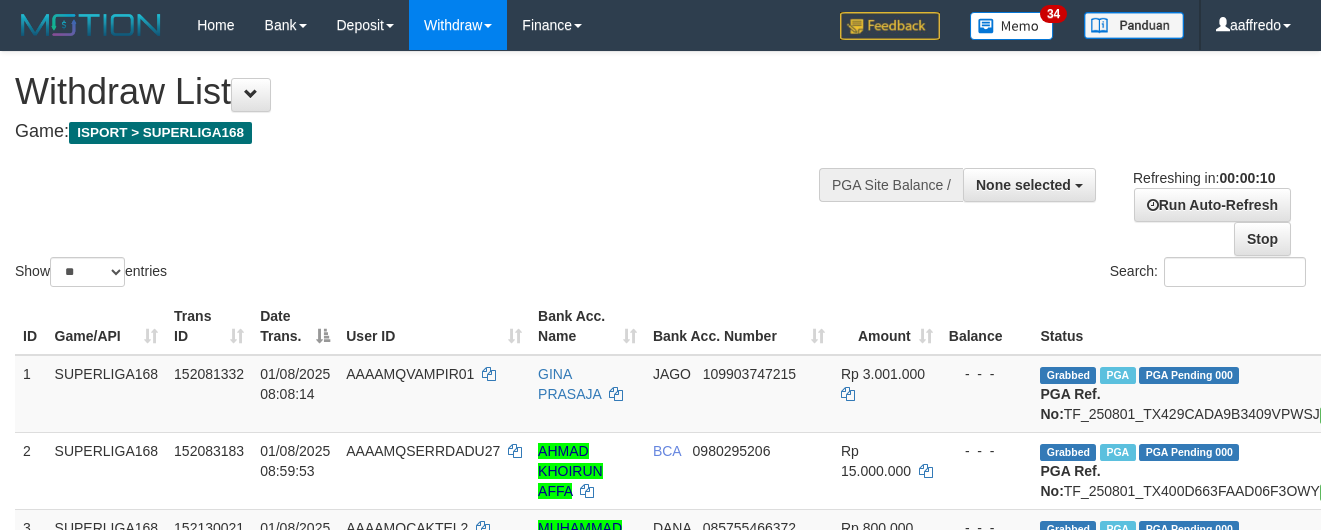 select 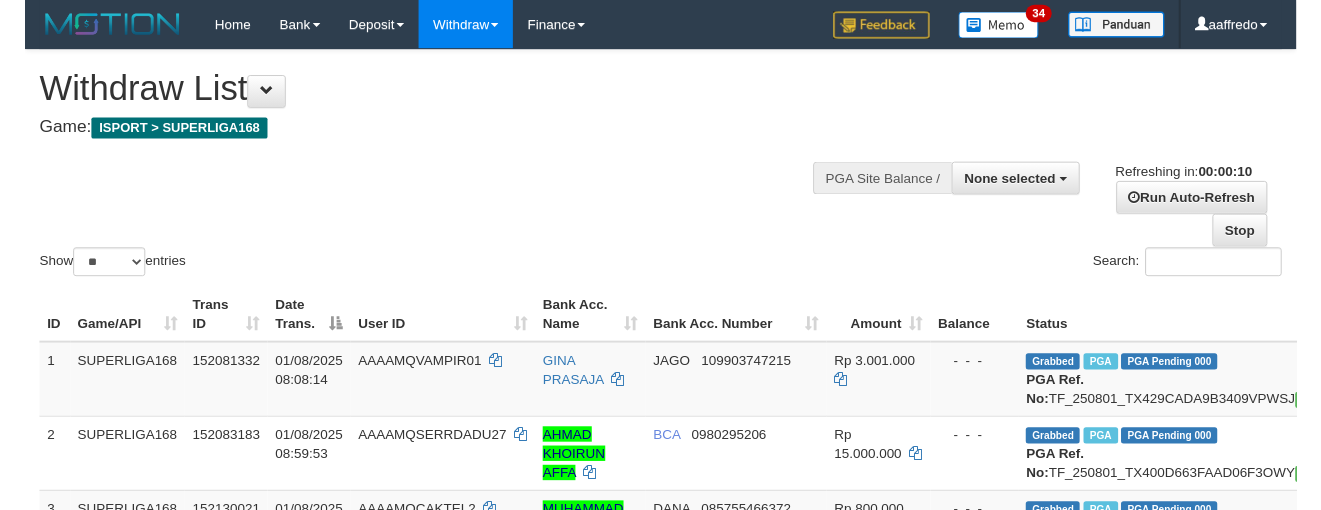 scroll, scrollTop: 0, scrollLeft: 0, axis: both 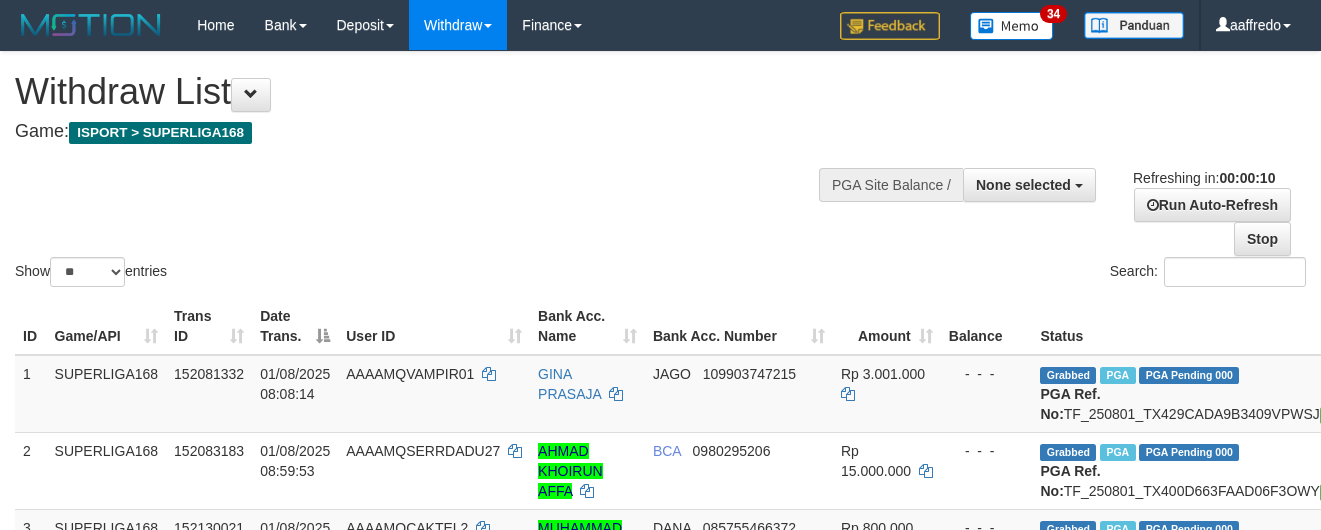 select 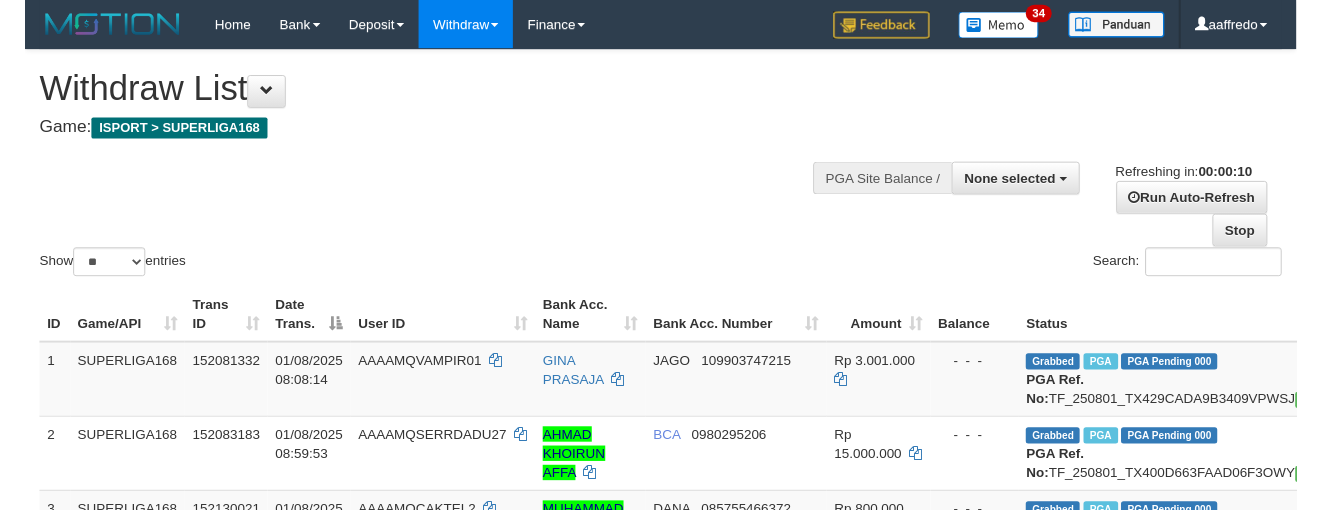 scroll, scrollTop: 0, scrollLeft: 0, axis: both 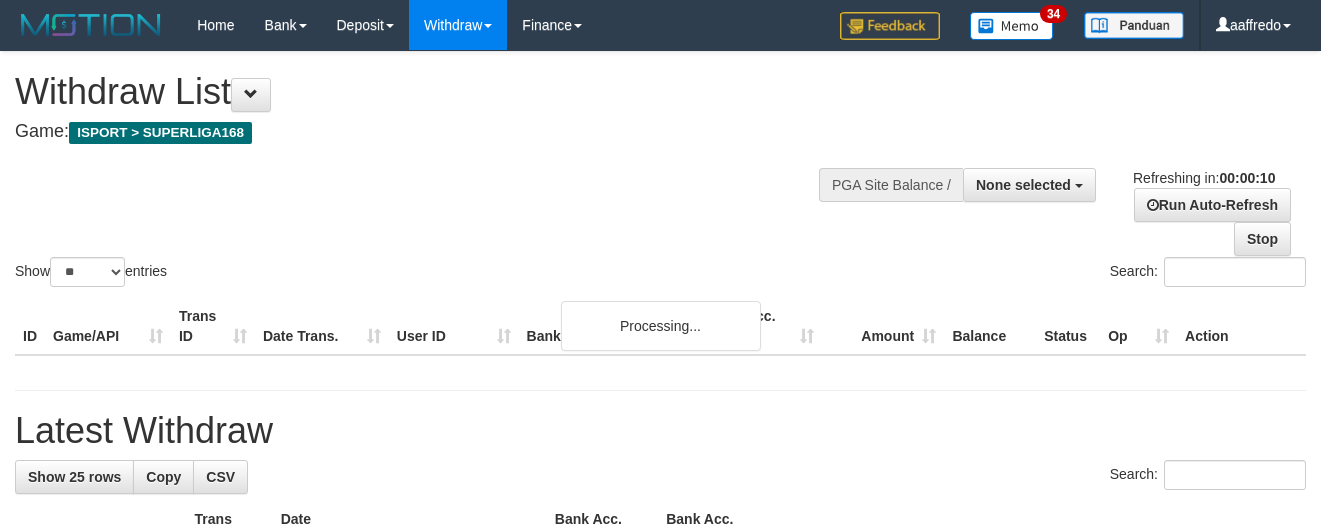 select 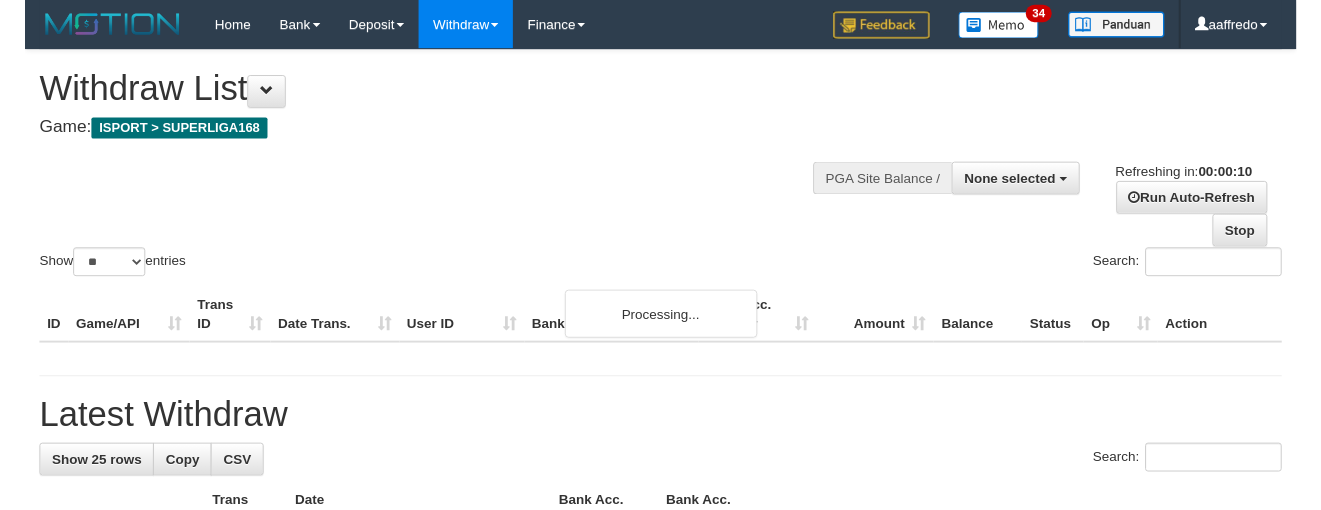 scroll, scrollTop: 0, scrollLeft: 0, axis: both 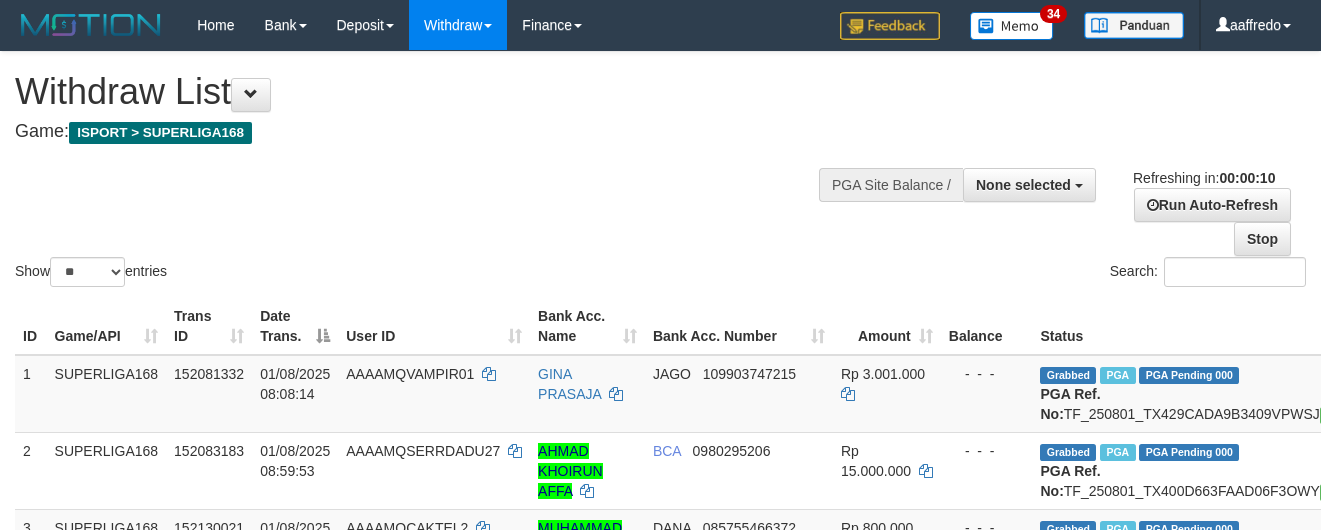 select 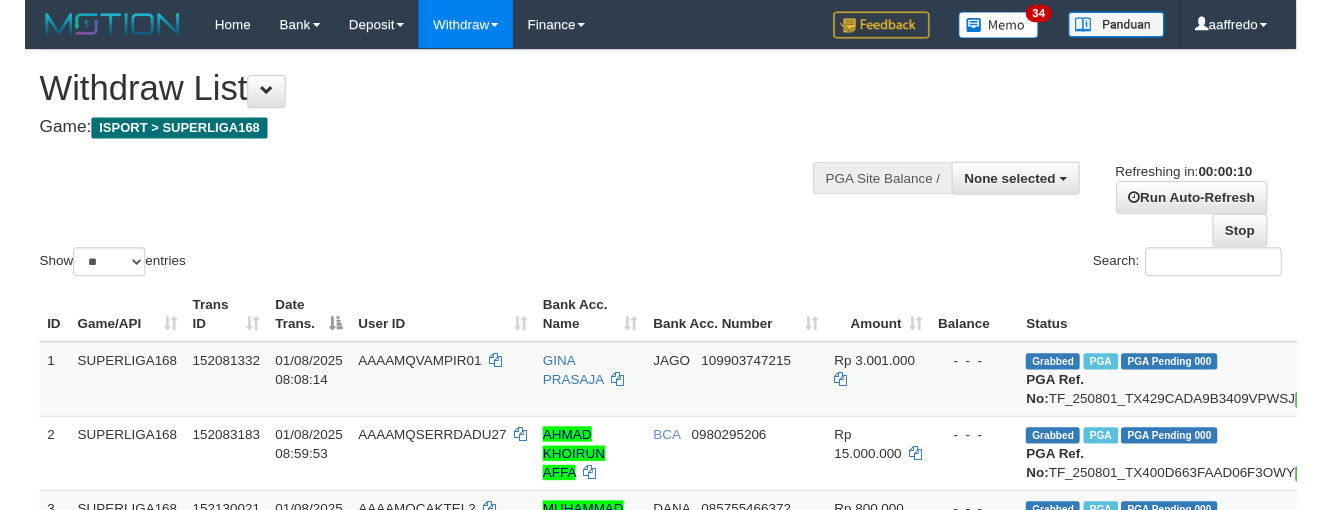 scroll, scrollTop: 0, scrollLeft: 0, axis: both 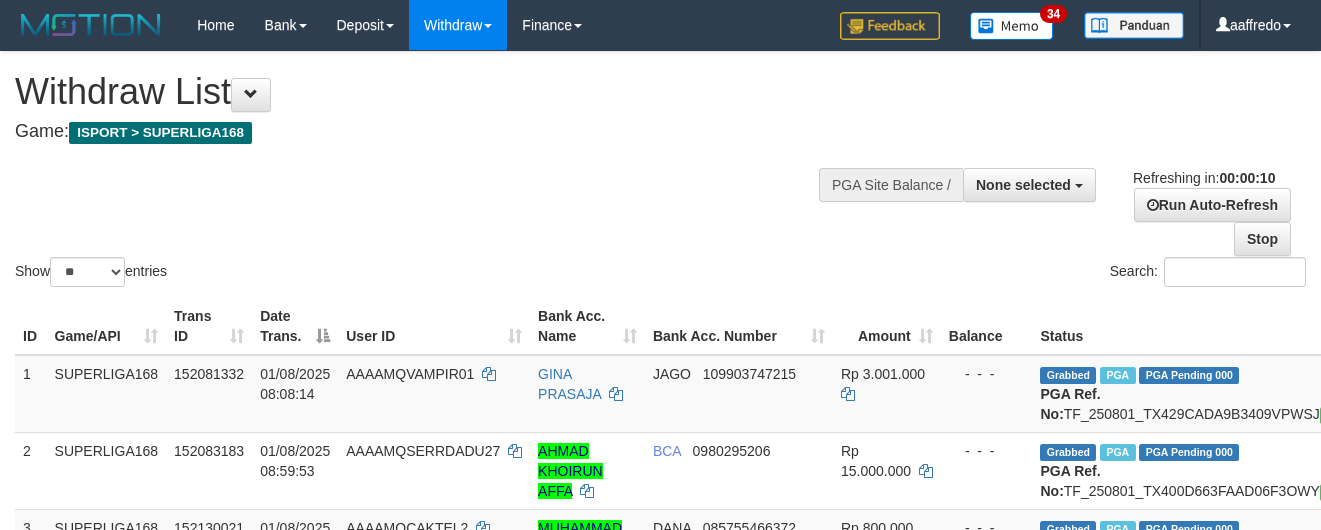 select 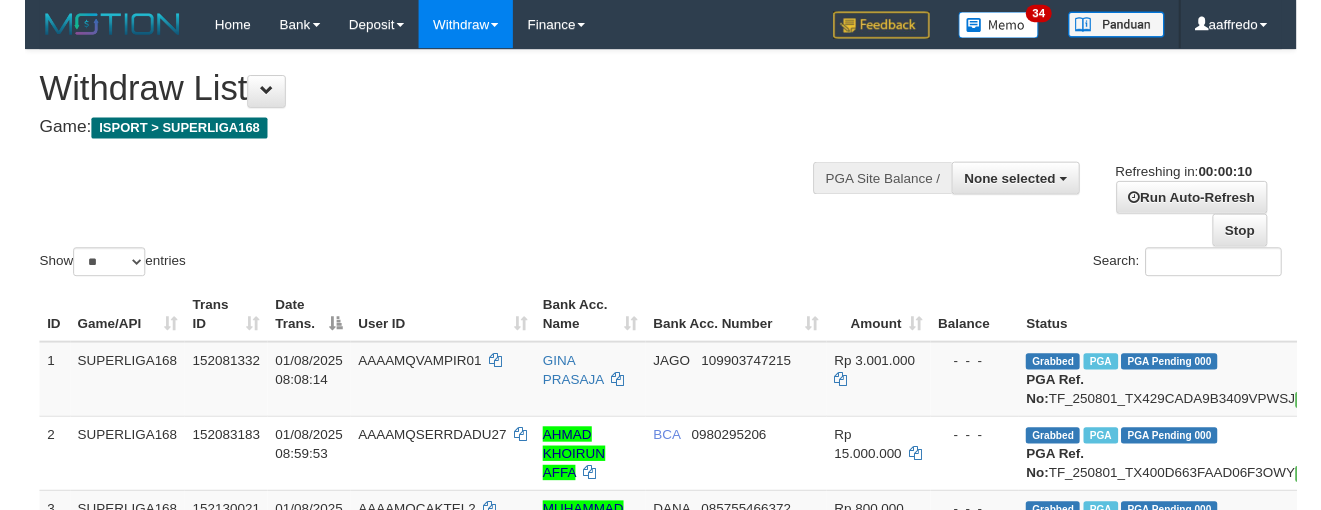 scroll, scrollTop: 0, scrollLeft: 0, axis: both 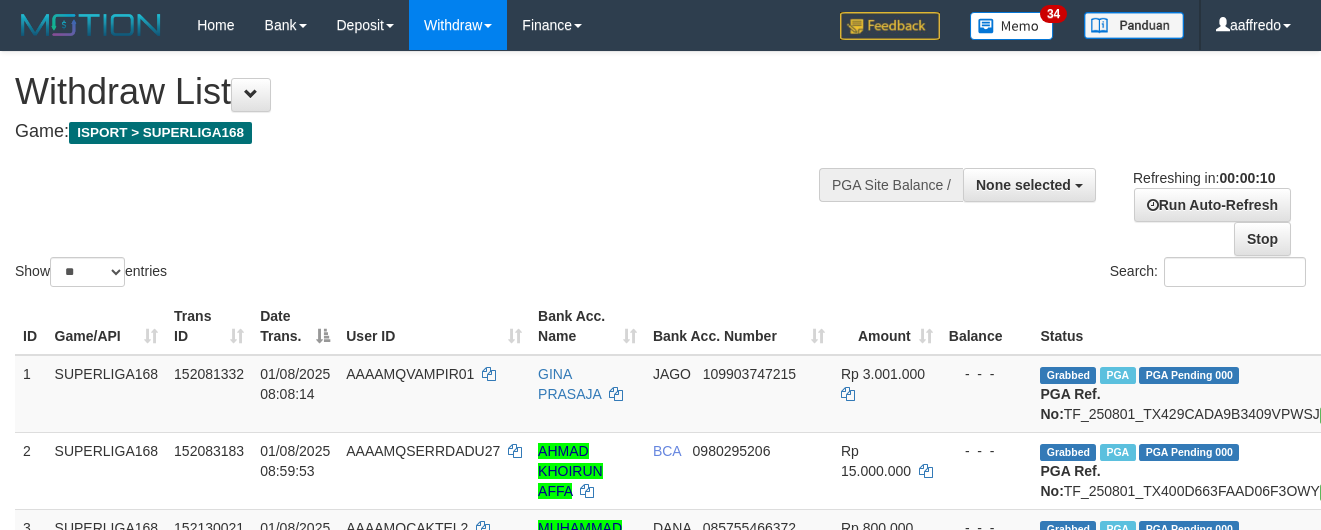 select 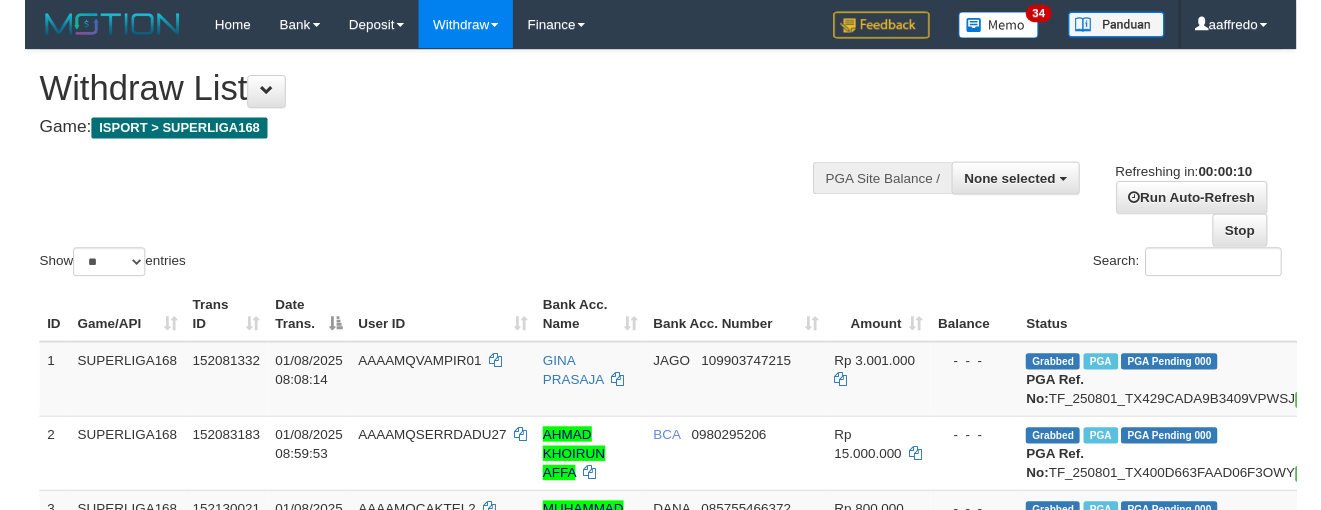 scroll, scrollTop: 0, scrollLeft: 0, axis: both 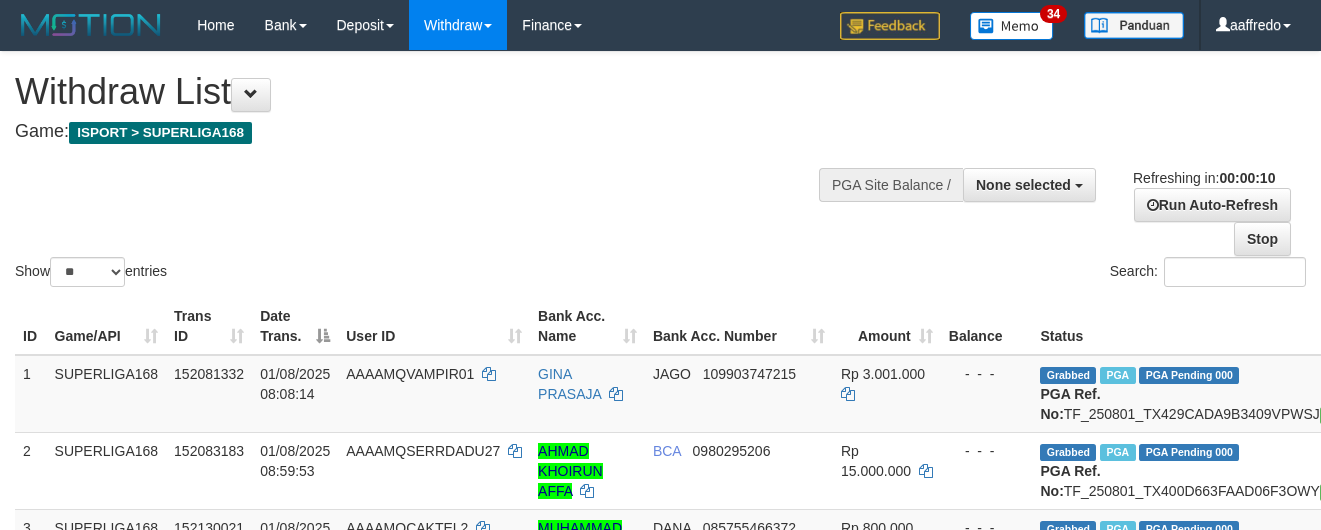 select 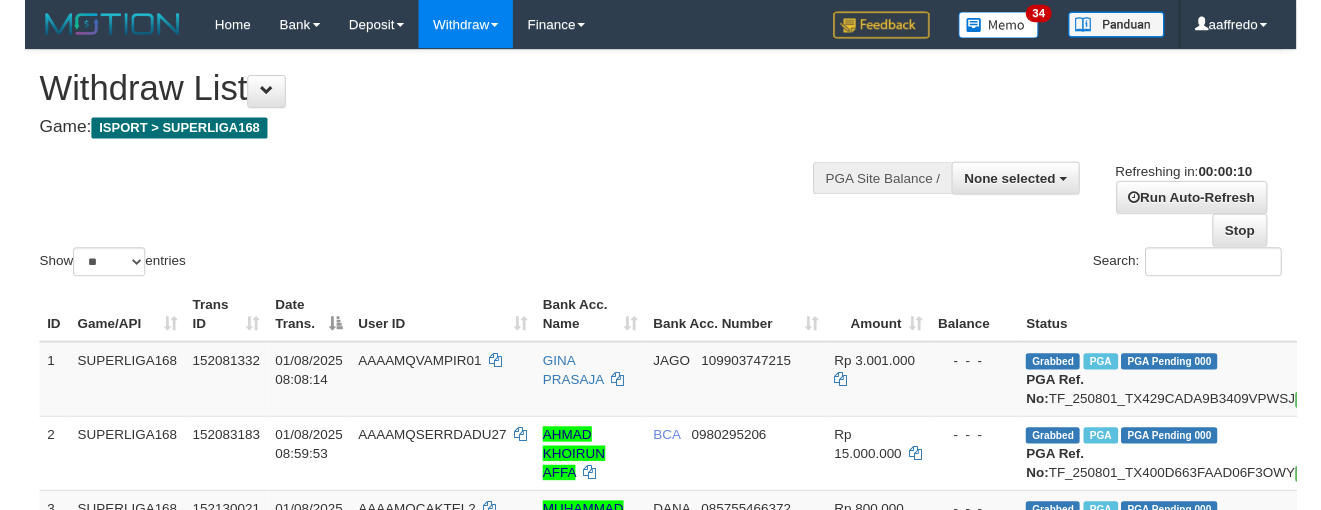 scroll, scrollTop: 0, scrollLeft: 0, axis: both 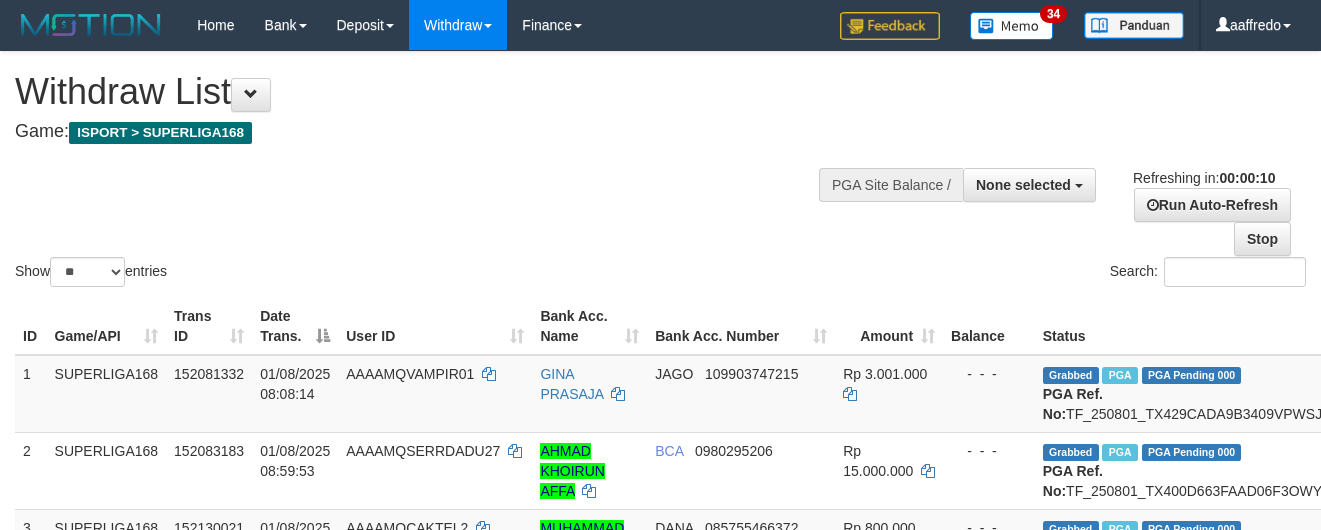select 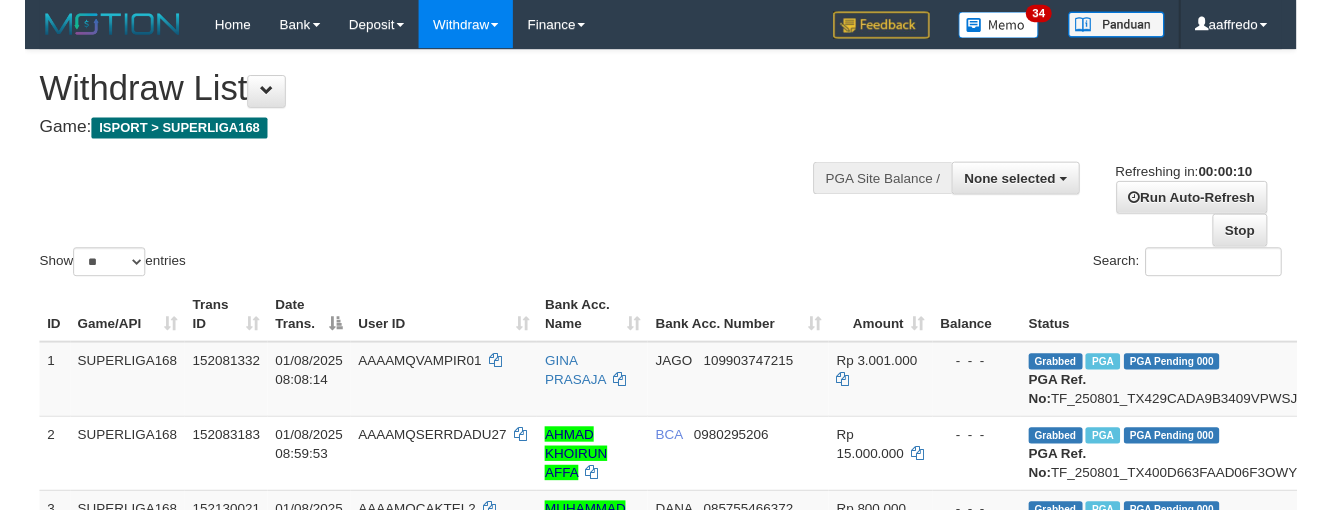 scroll, scrollTop: 0, scrollLeft: 0, axis: both 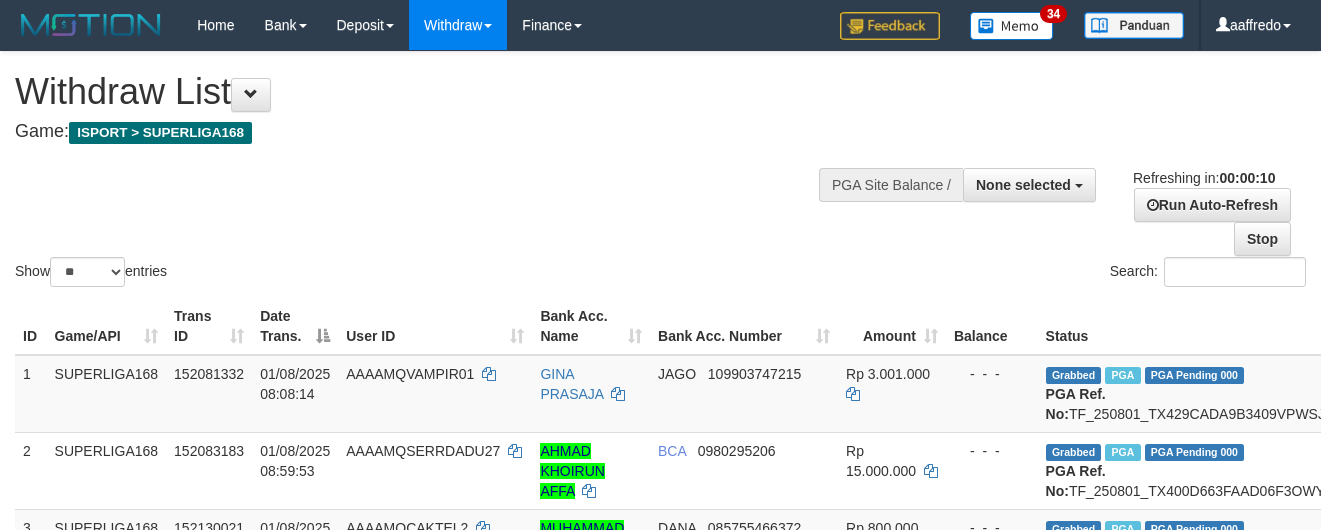 select 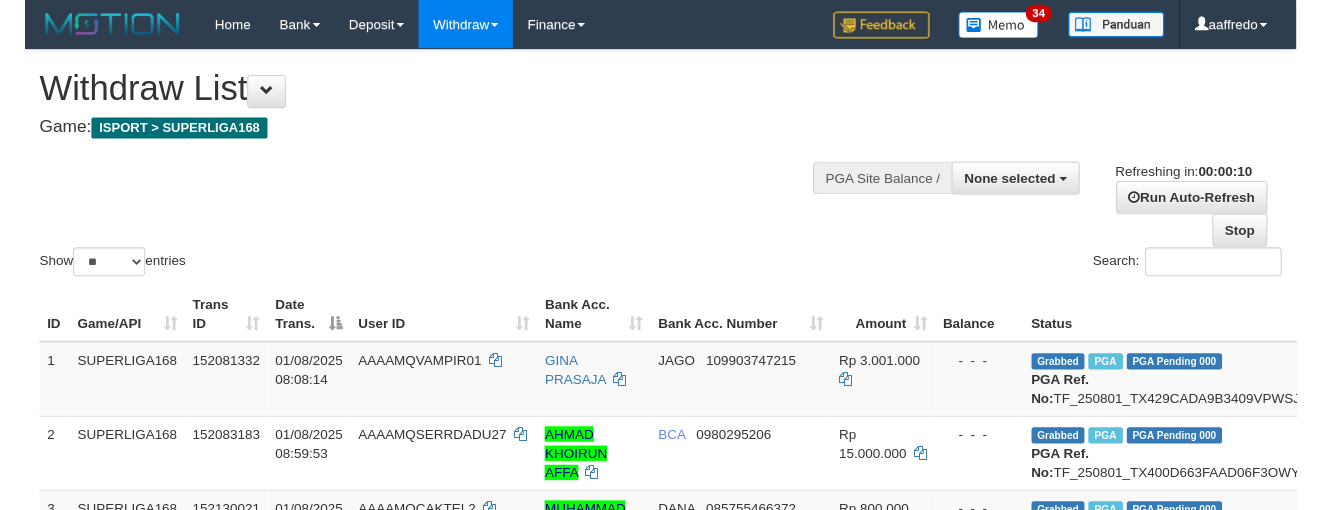 scroll, scrollTop: 0, scrollLeft: 0, axis: both 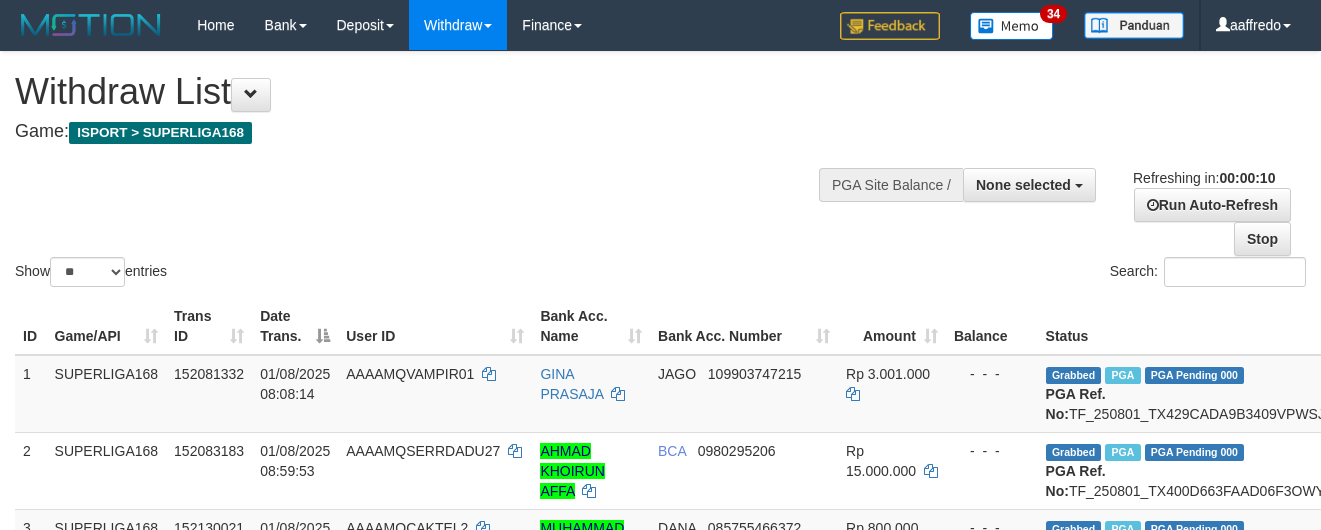 select 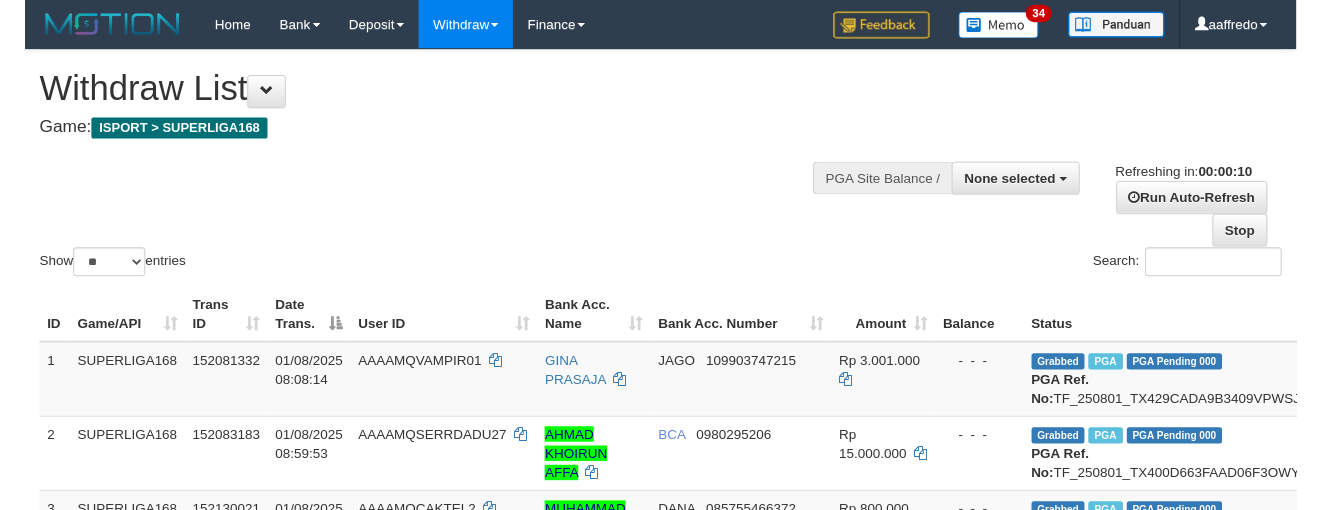 scroll, scrollTop: 0, scrollLeft: 0, axis: both 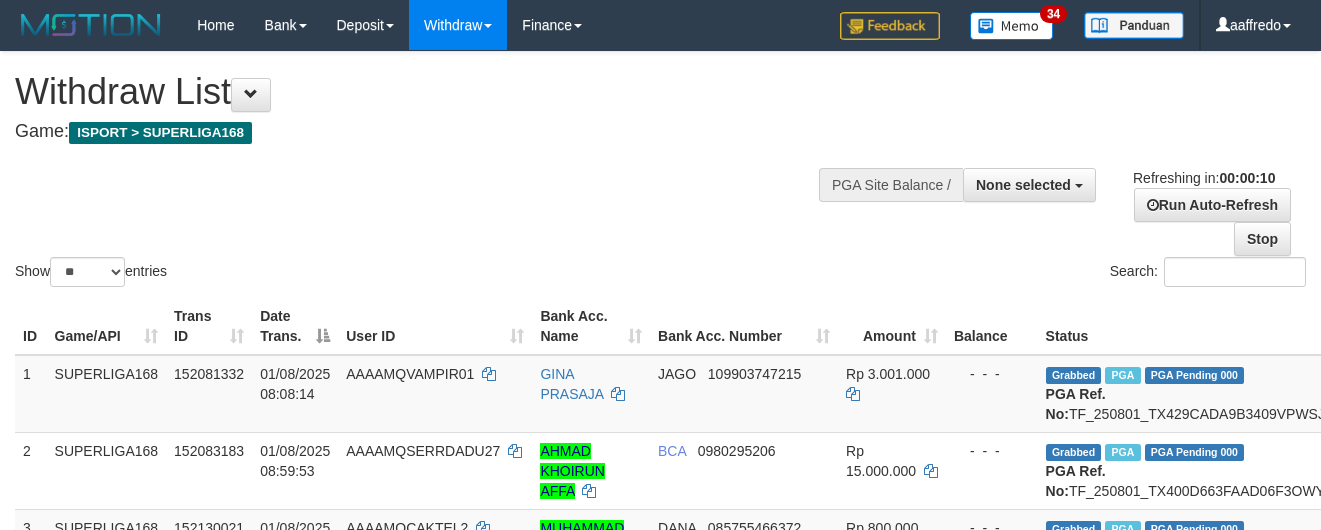 select 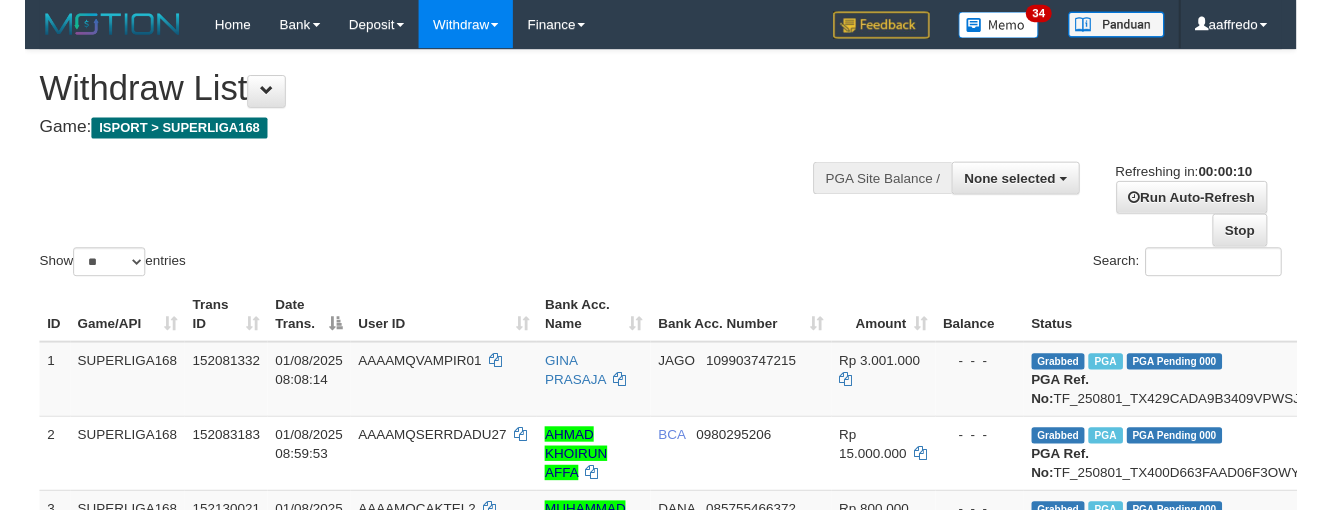 scroll, scrollTop: 0, scrollLeft: 0, axis: both 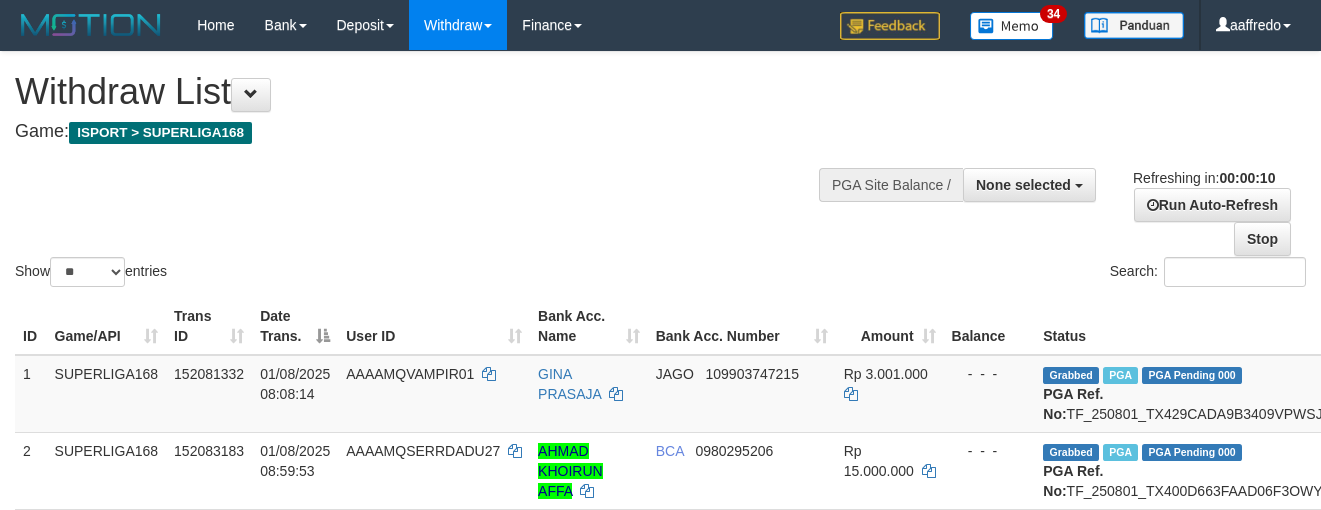 select 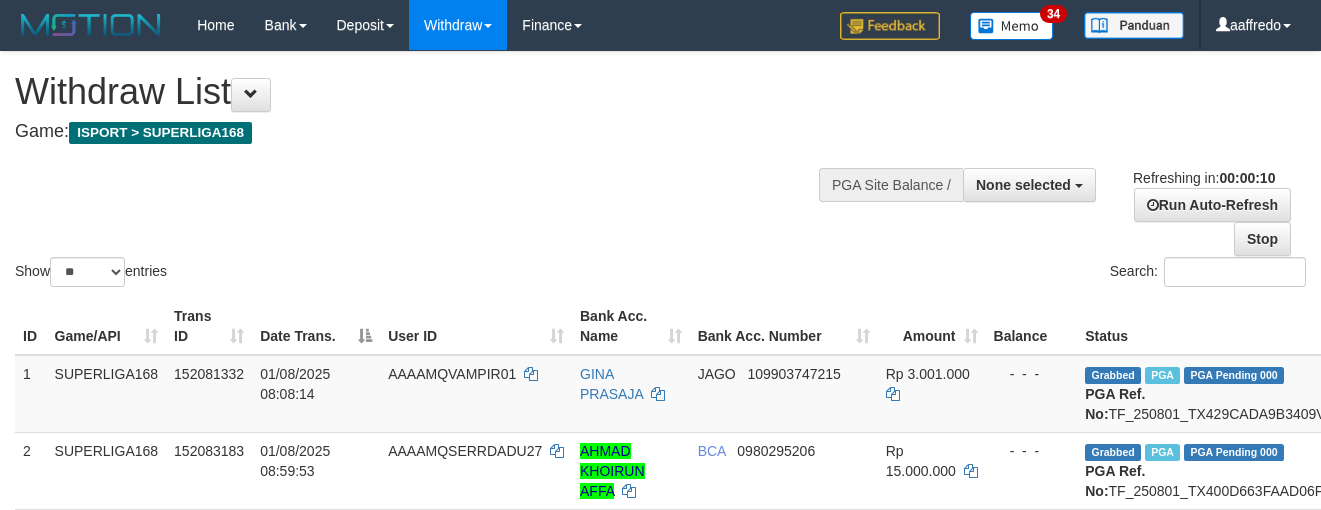 select 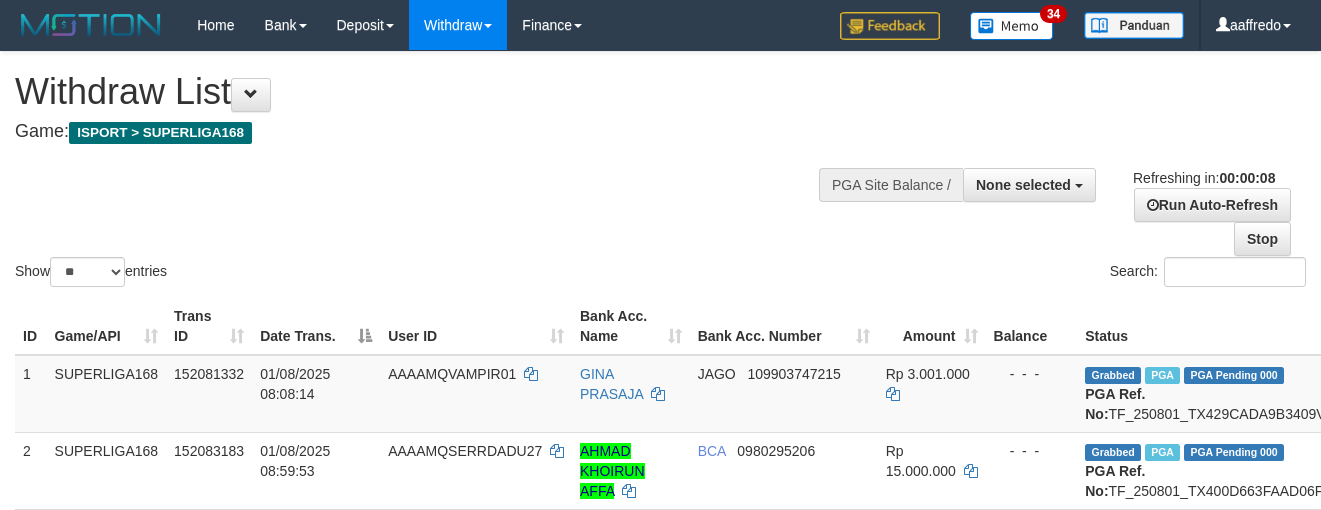 scroll, scrollTop: 0, scrollLeft: 0, axis: both 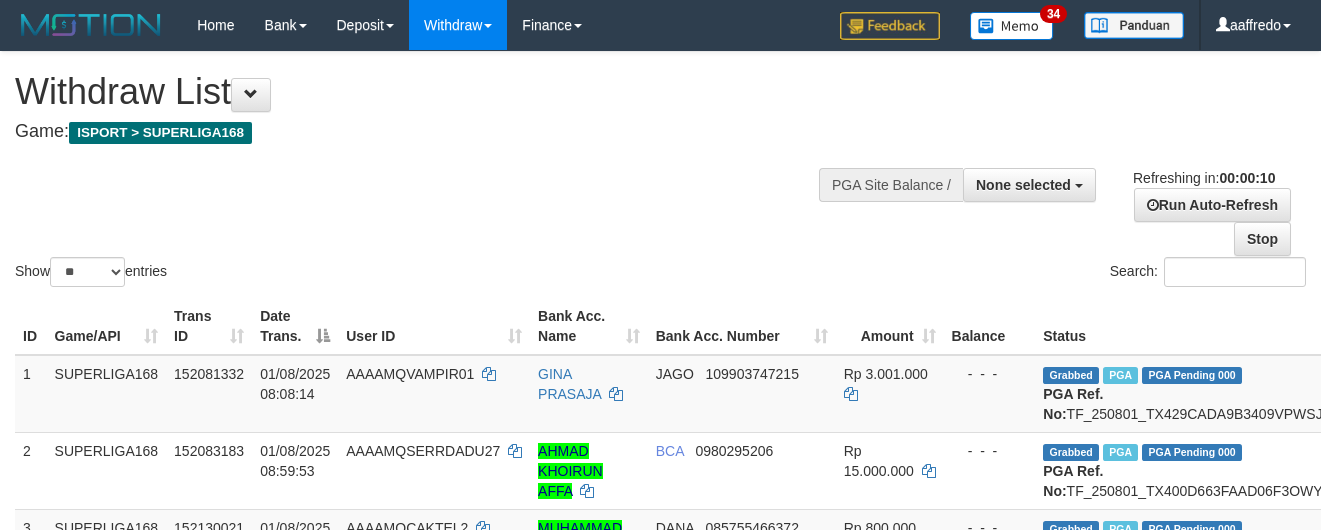 select 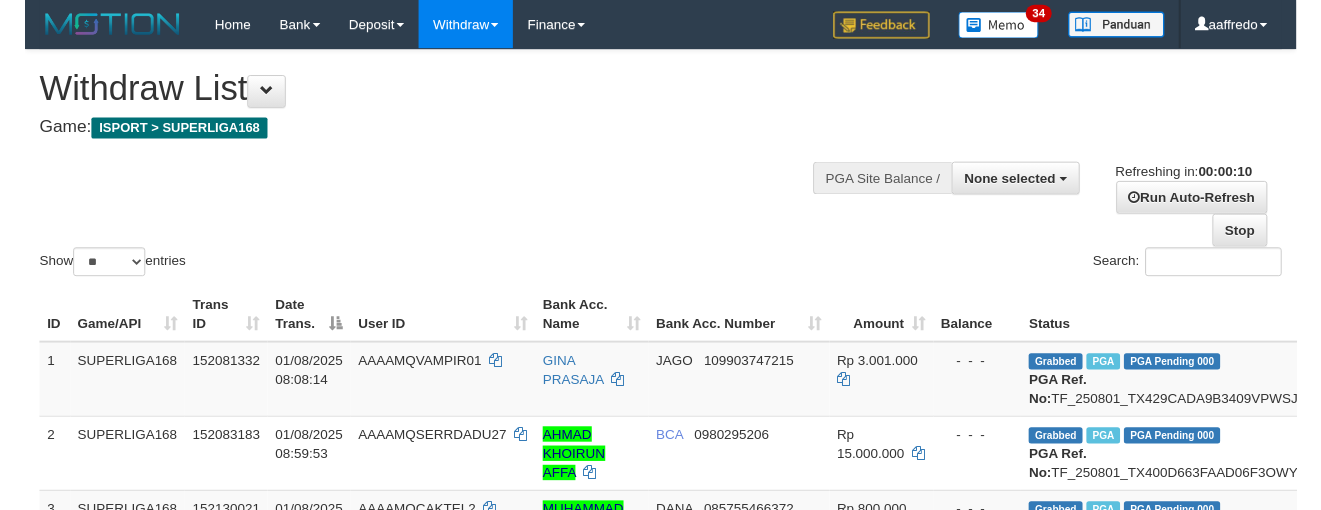 scroll, scrollTop: 0, scrollLeft: 0, axis: both 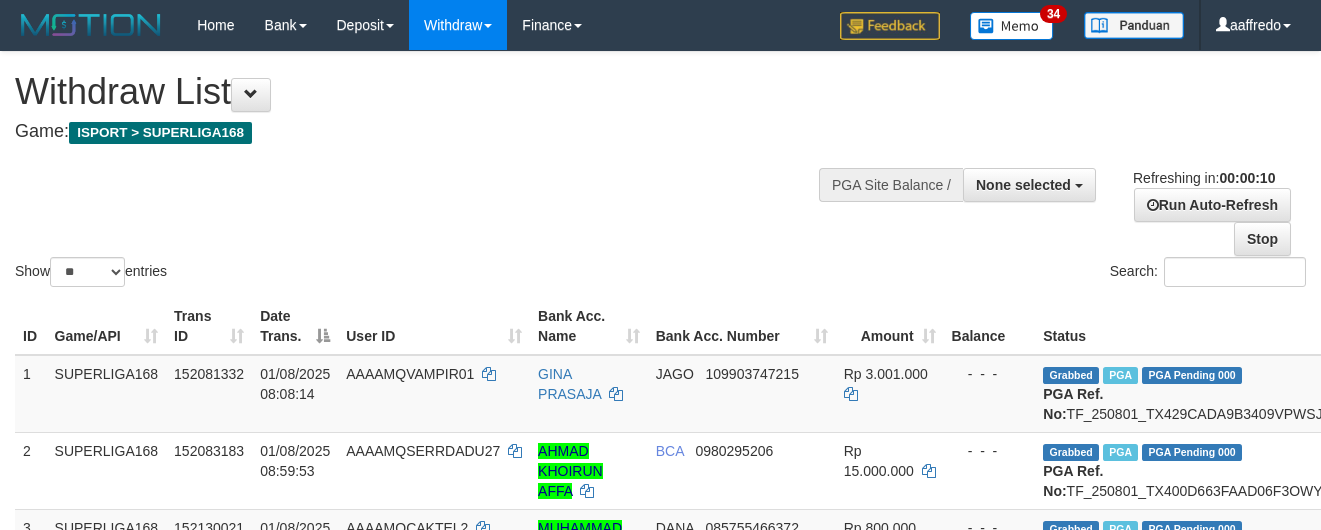 select 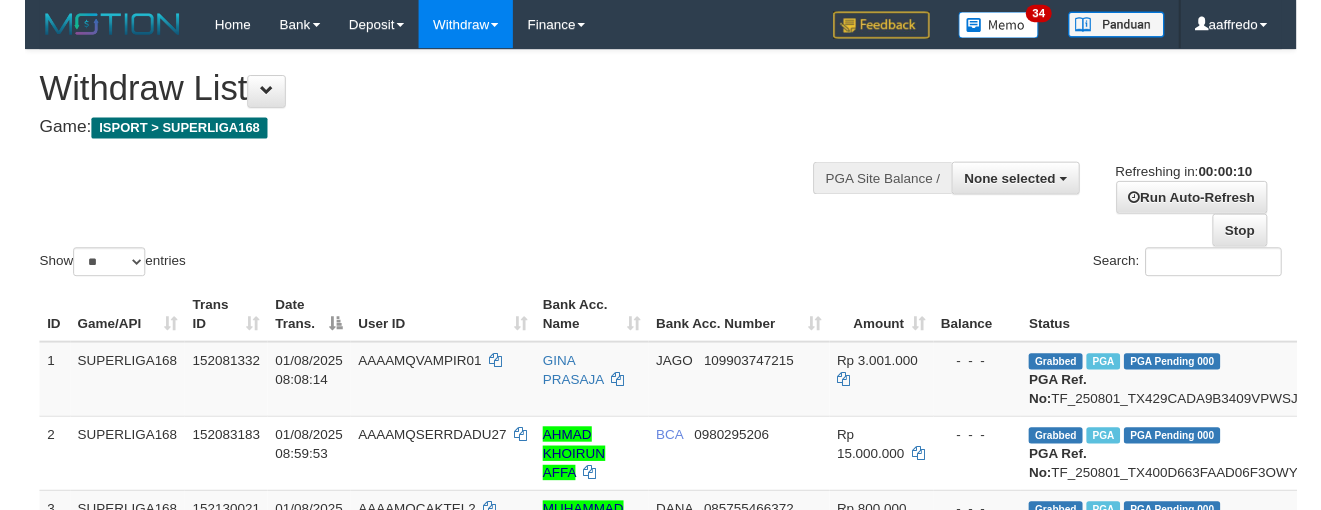 scroll, scrollTop: 0, scrollLeft: 0, axis: both 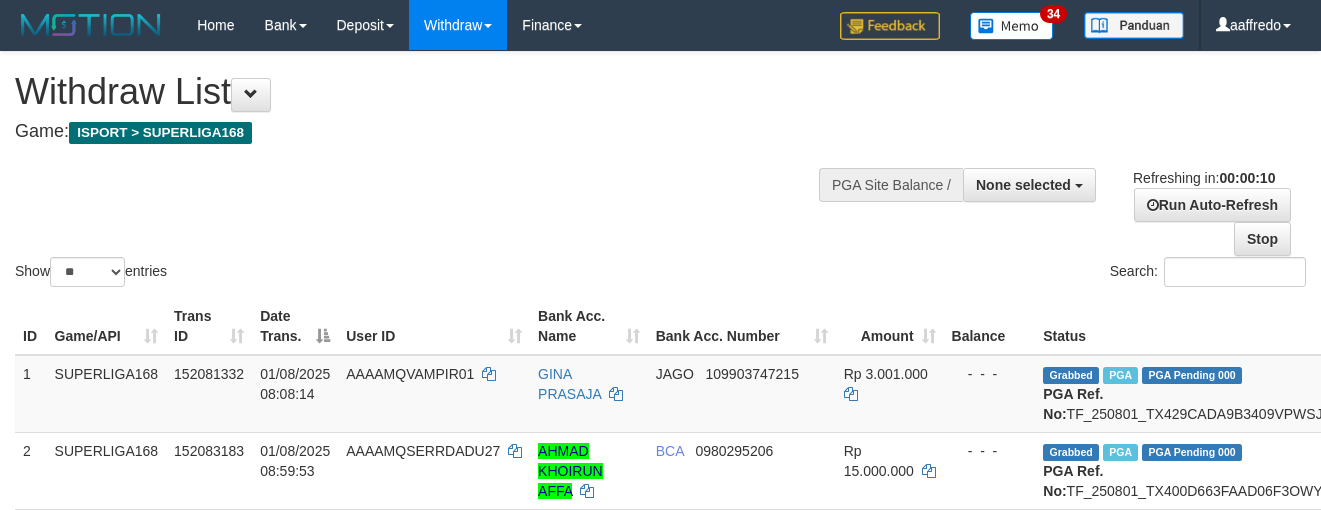 select 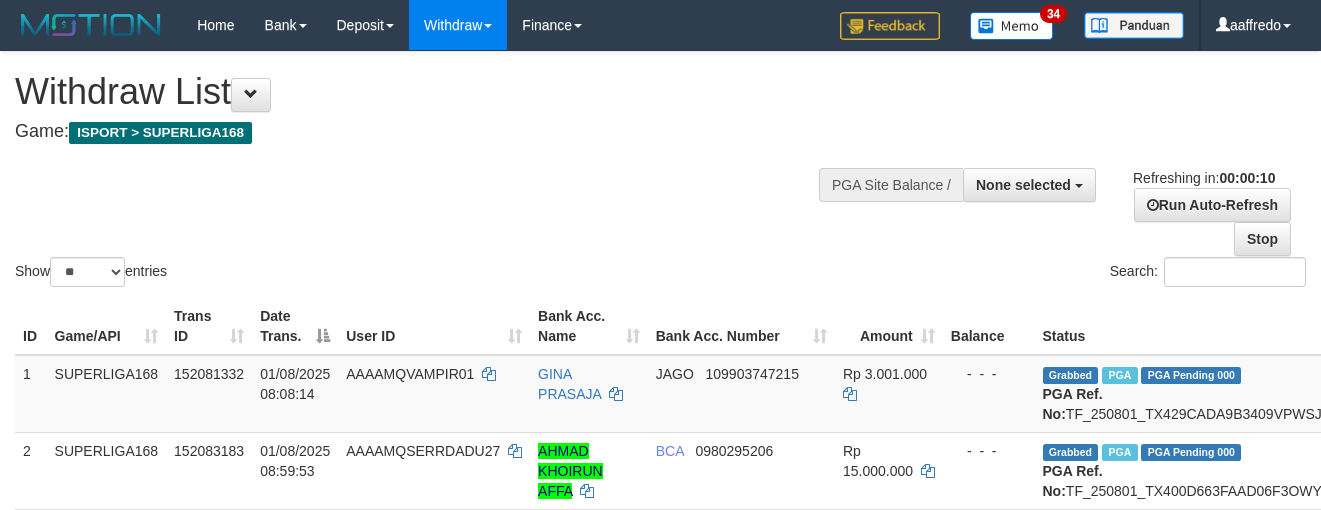 select 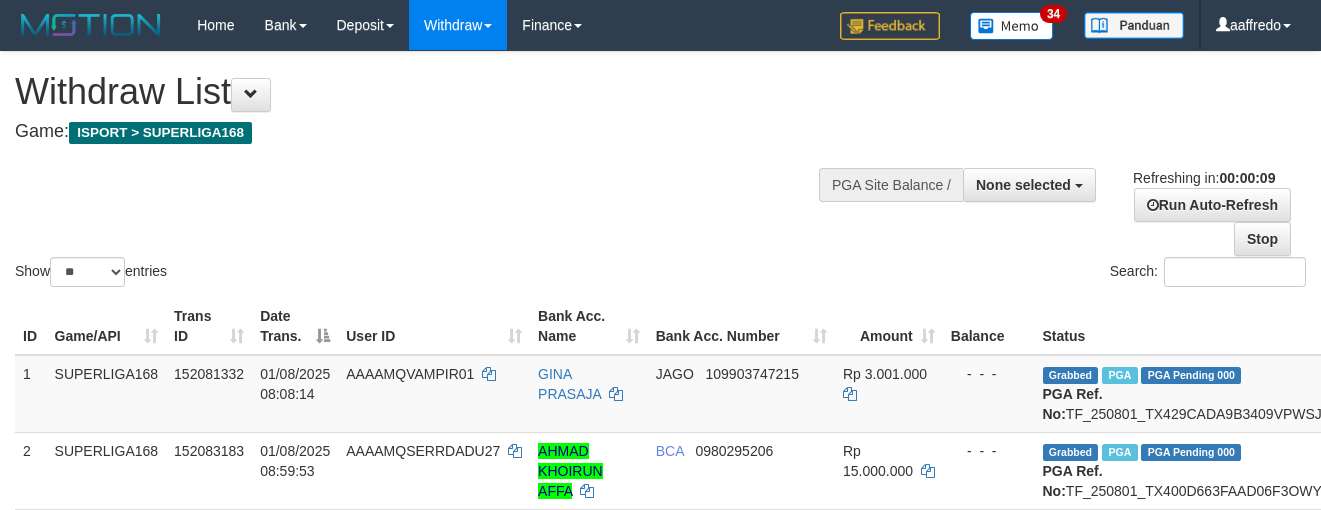 select 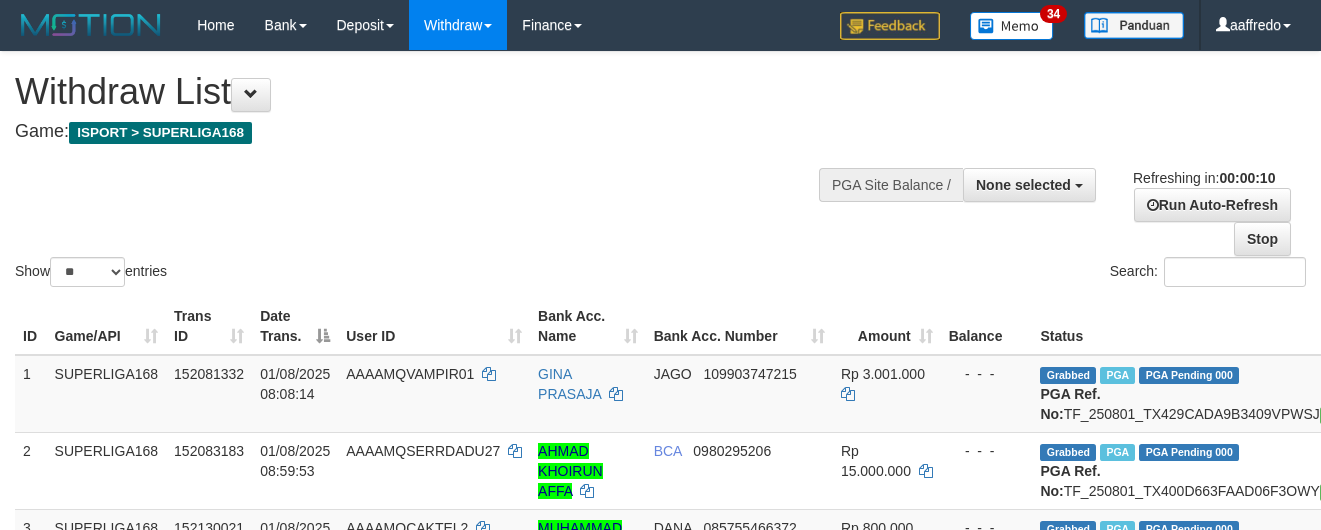 select 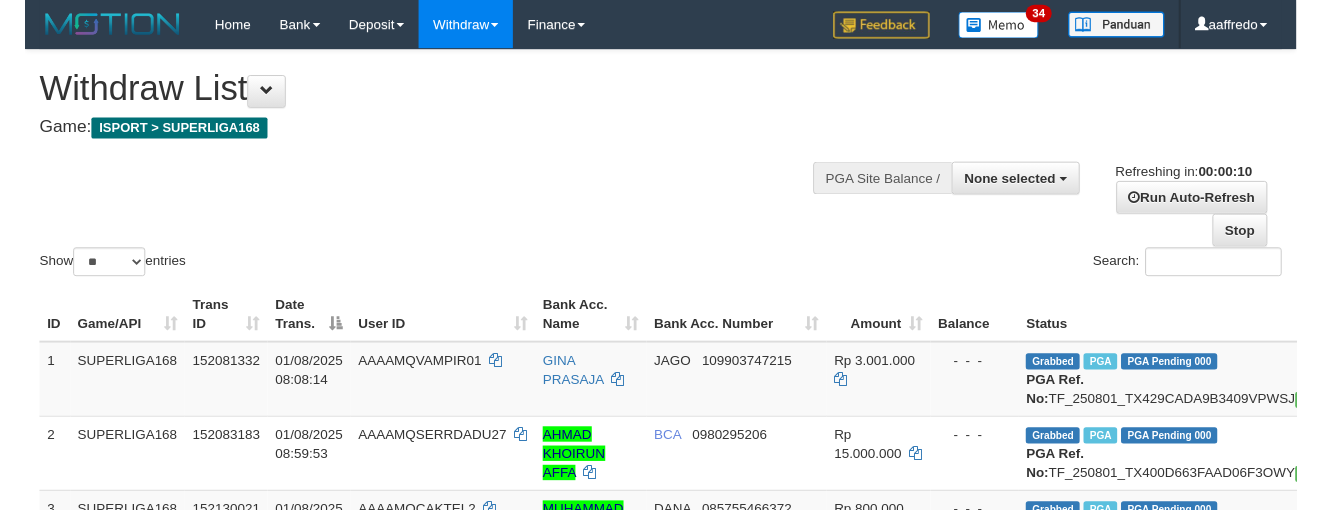 scroll, scrollTop: 0, scrollLeft: 0, axis: both 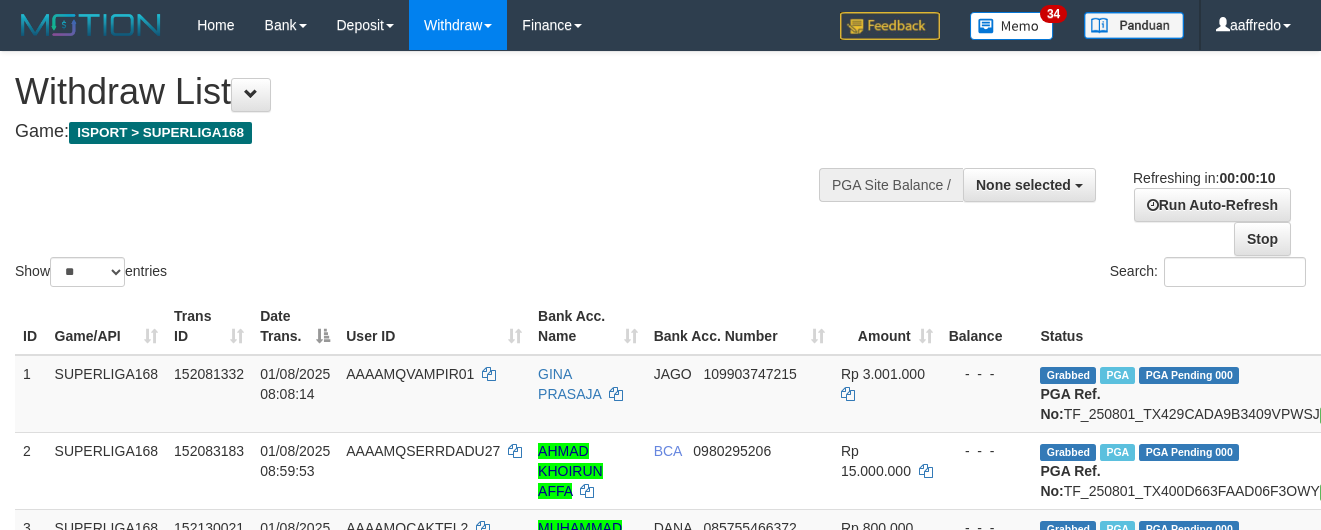select 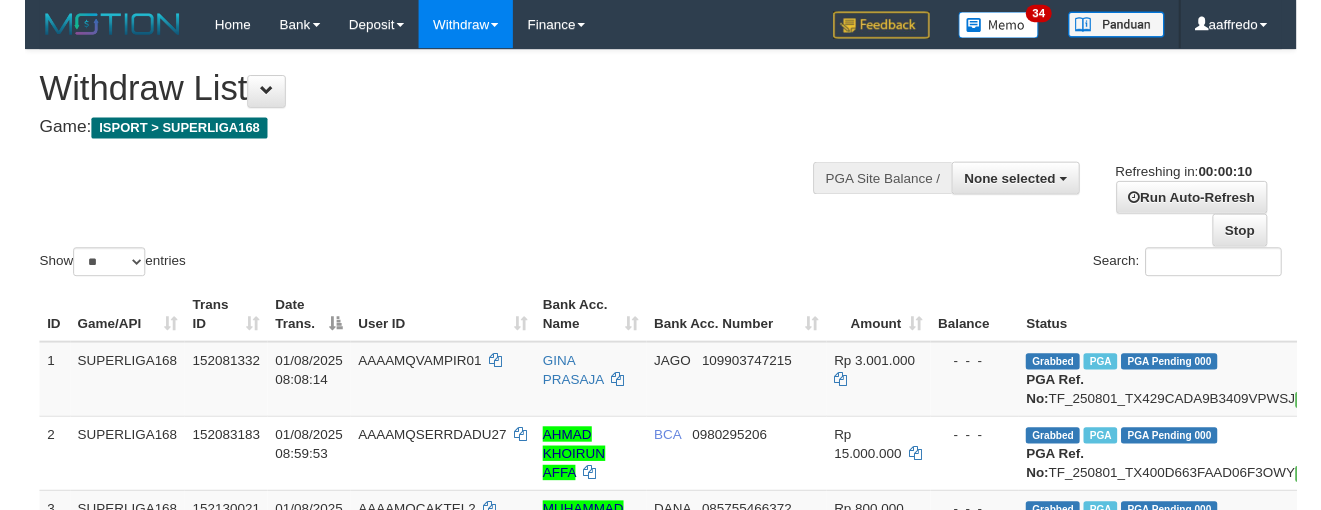 scroll, scrollTop: 0, scrollLeft: 0, axis: both 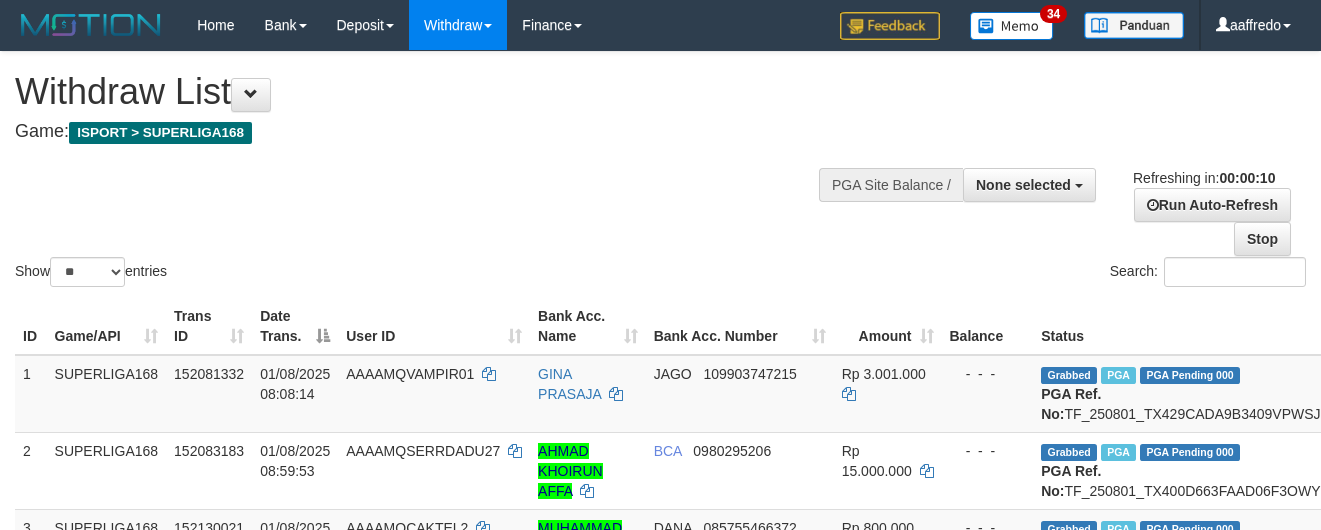 select 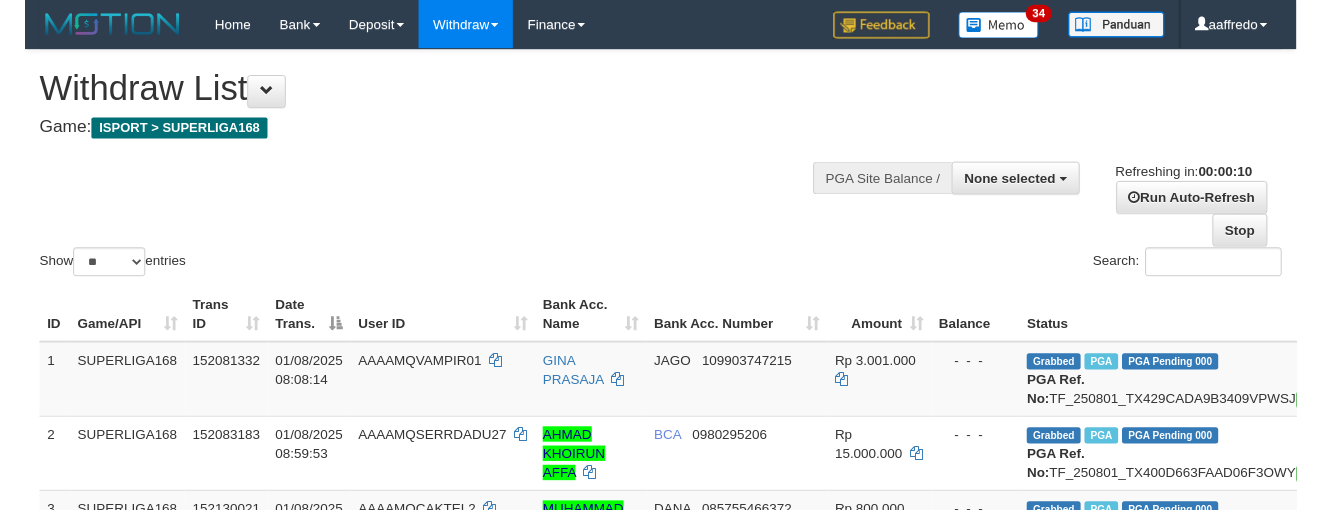 scroll, scrollTop: 0, scrollLeft: 0, axis: both 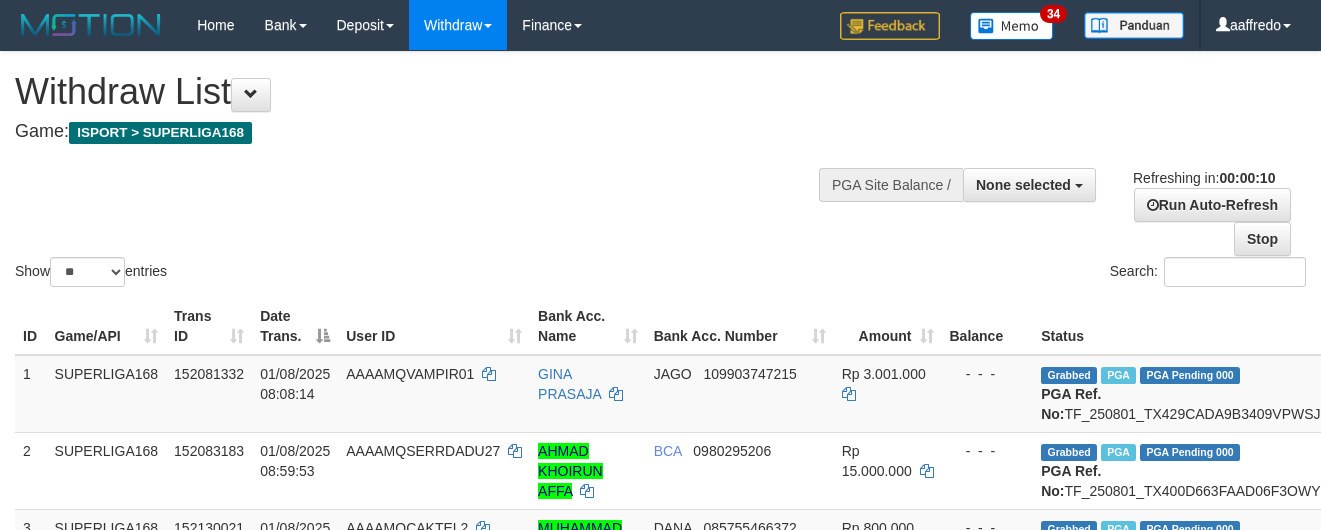 select 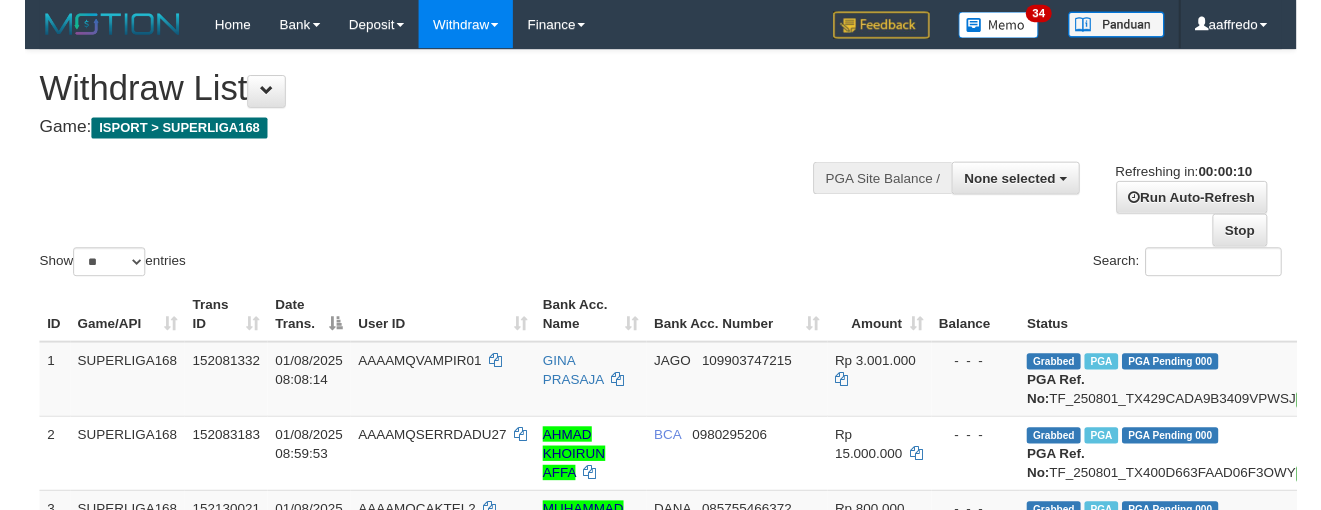 scroll, scrollTop: 0, scrollLeft: 0, axis: both 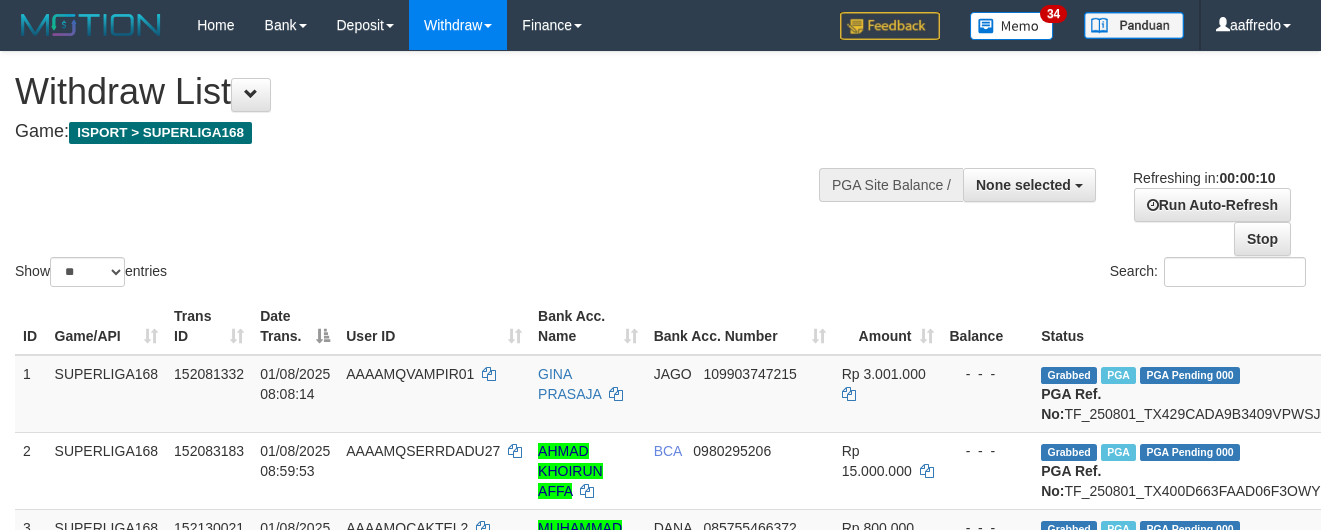 select 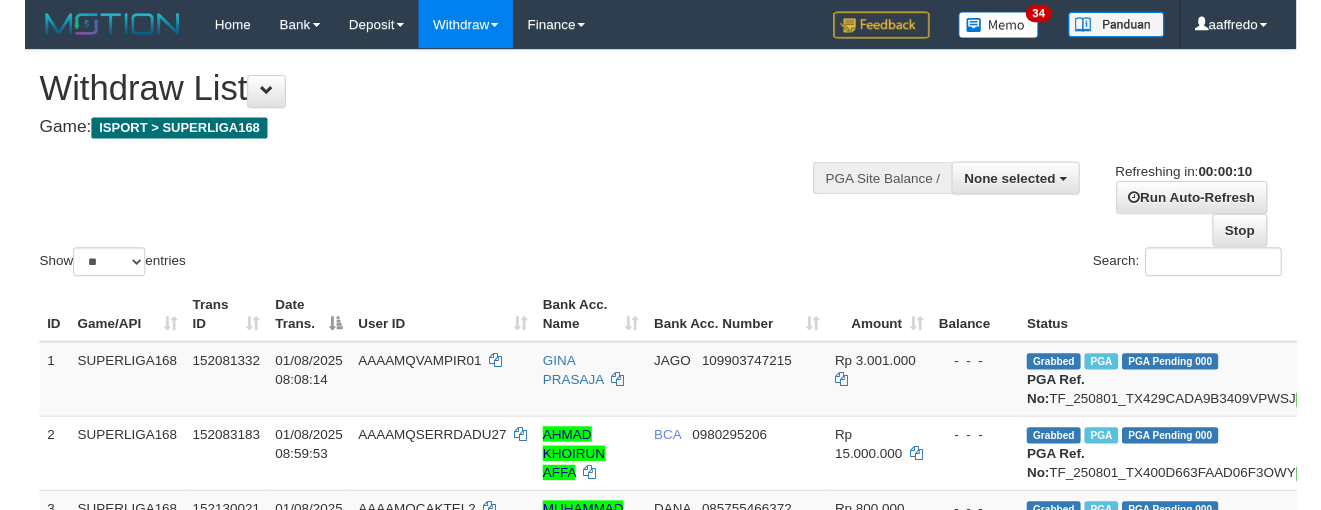 scroll, scrollTop: 0, scrollLeft: 0, axis: both 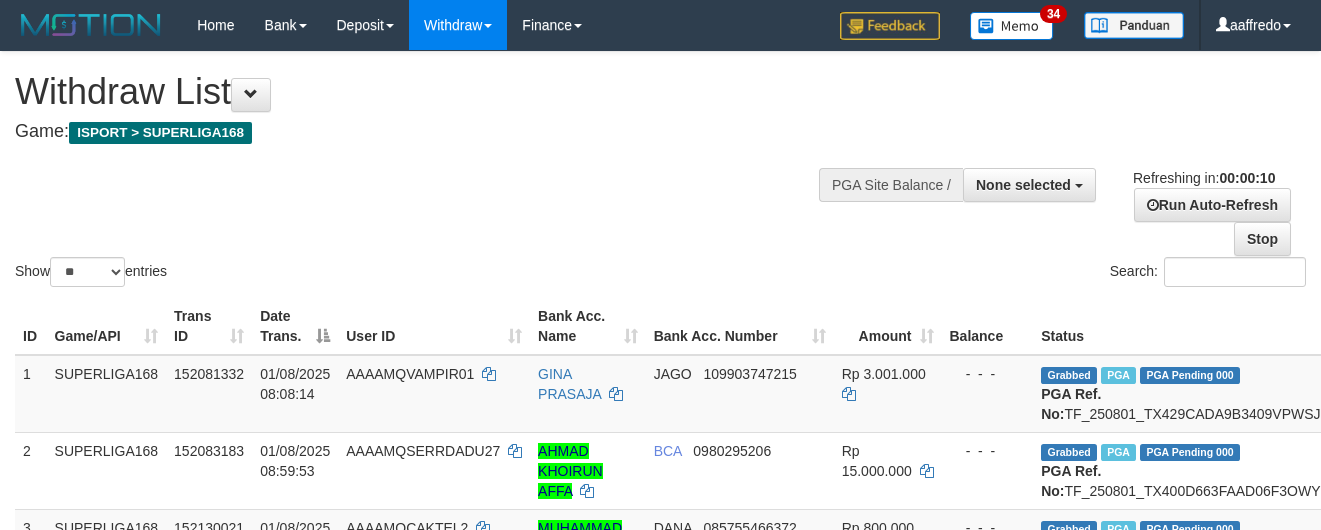 select 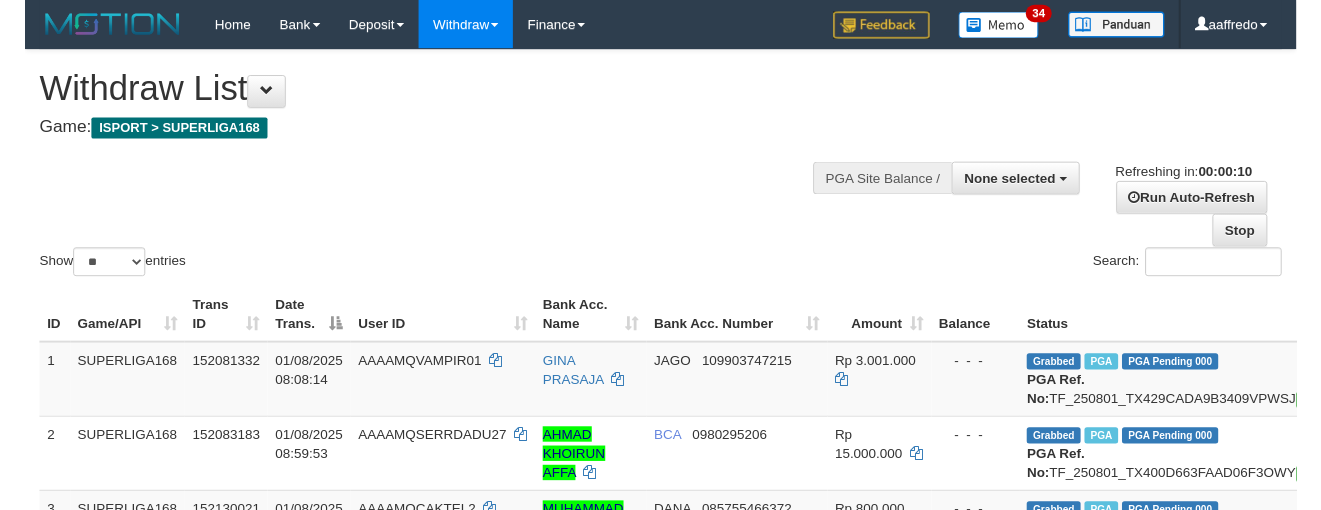 scroll, scrollTop: 0, scrollLeft: 0, axis: both 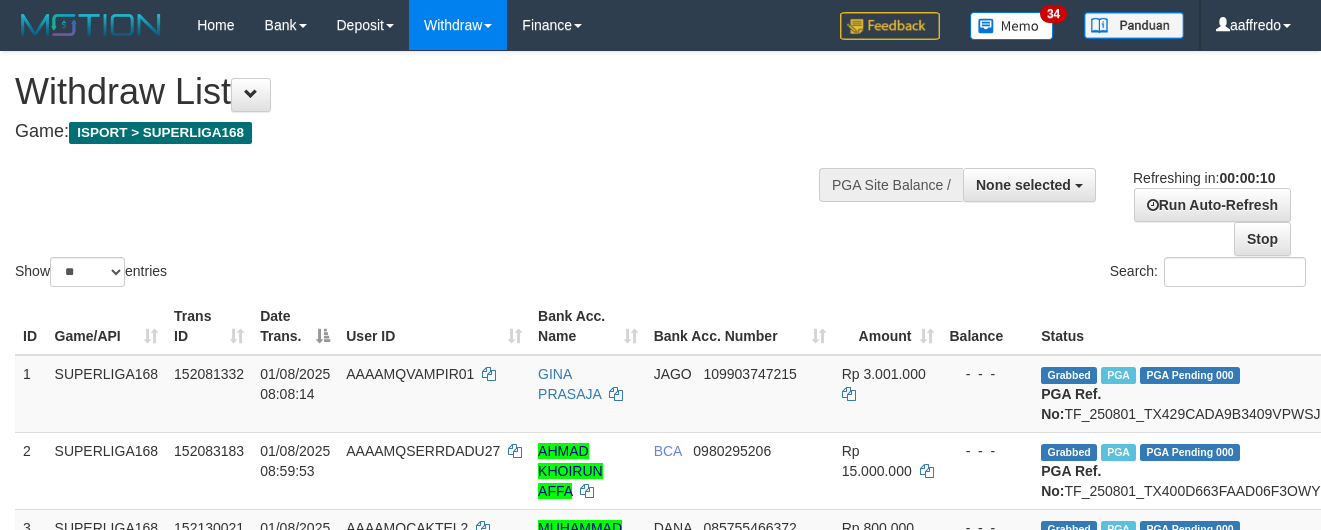 select 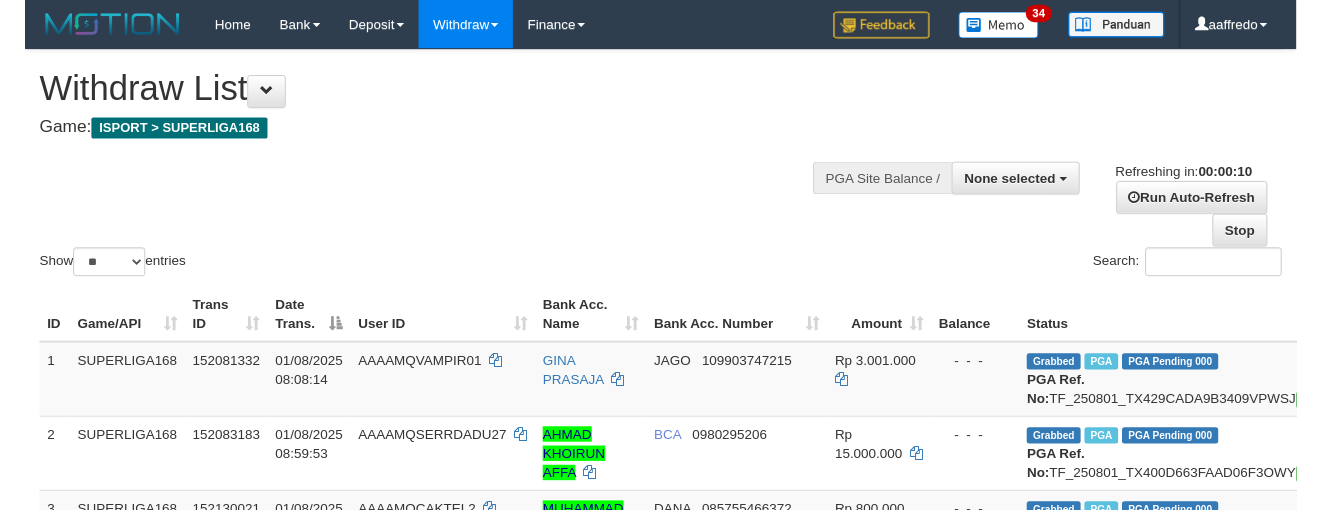scroll, scrollTop: 0, scrollLeft: 0, axis: both 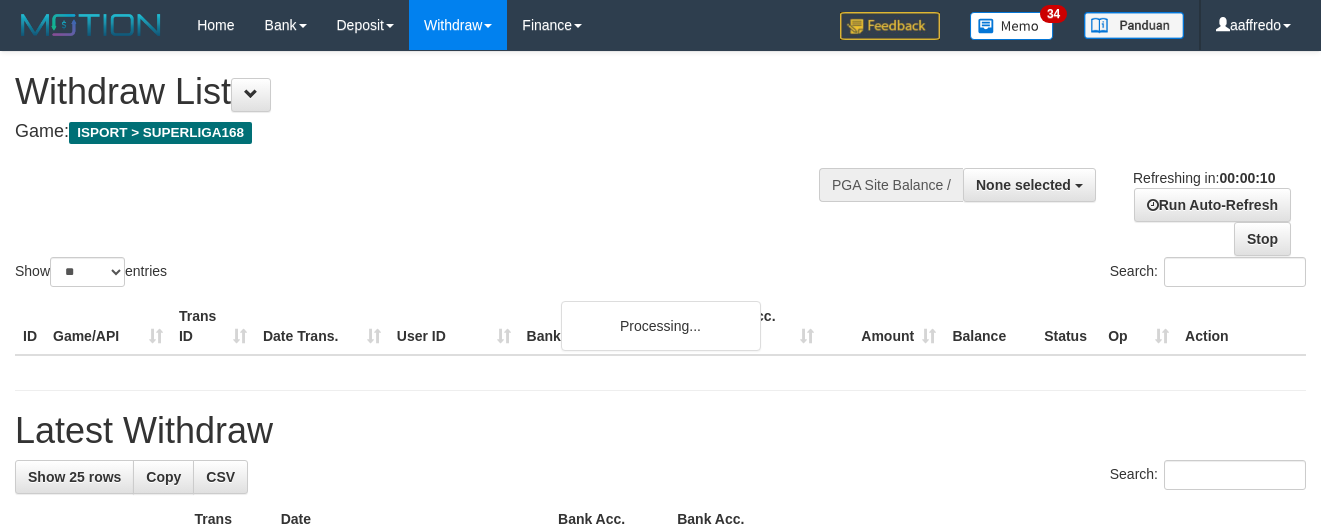 select 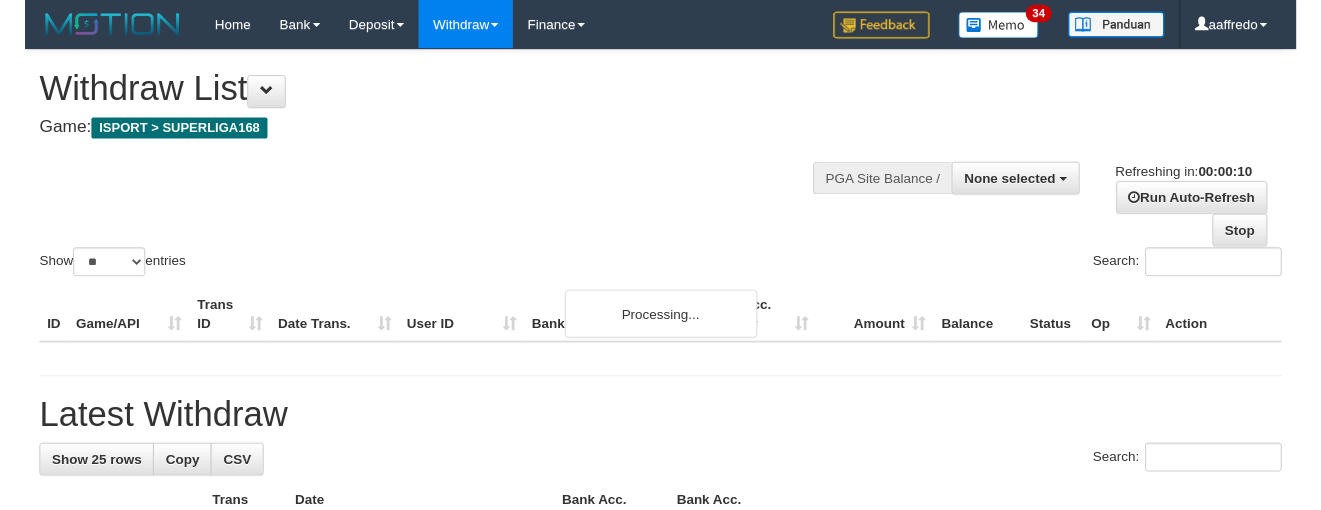 scroll, scrollTop: 0, scrollLeft: 0, axis: both 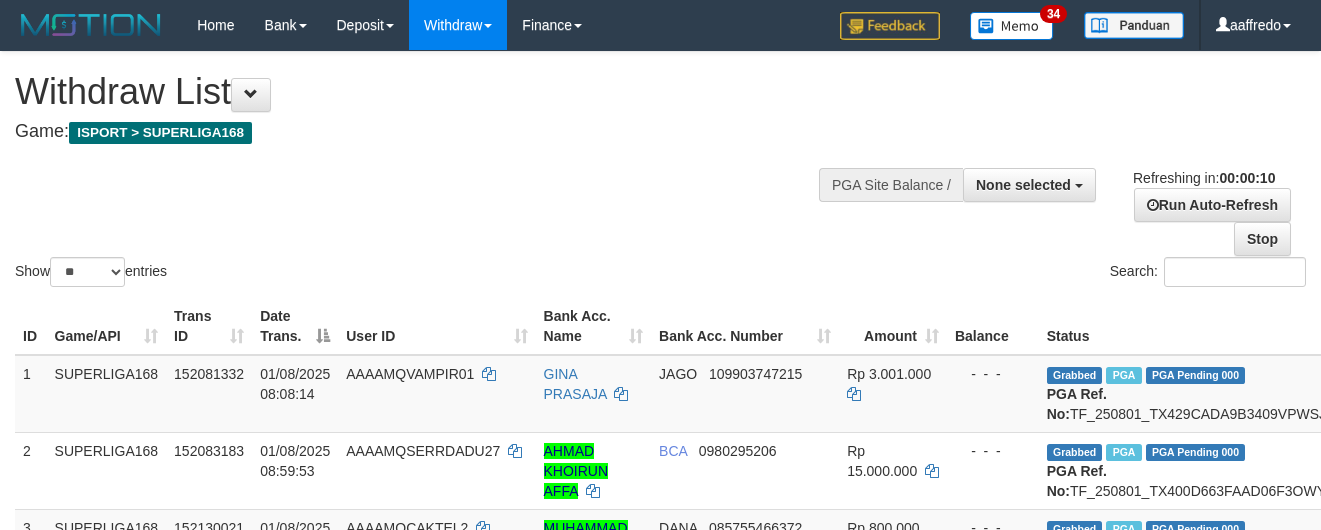 select 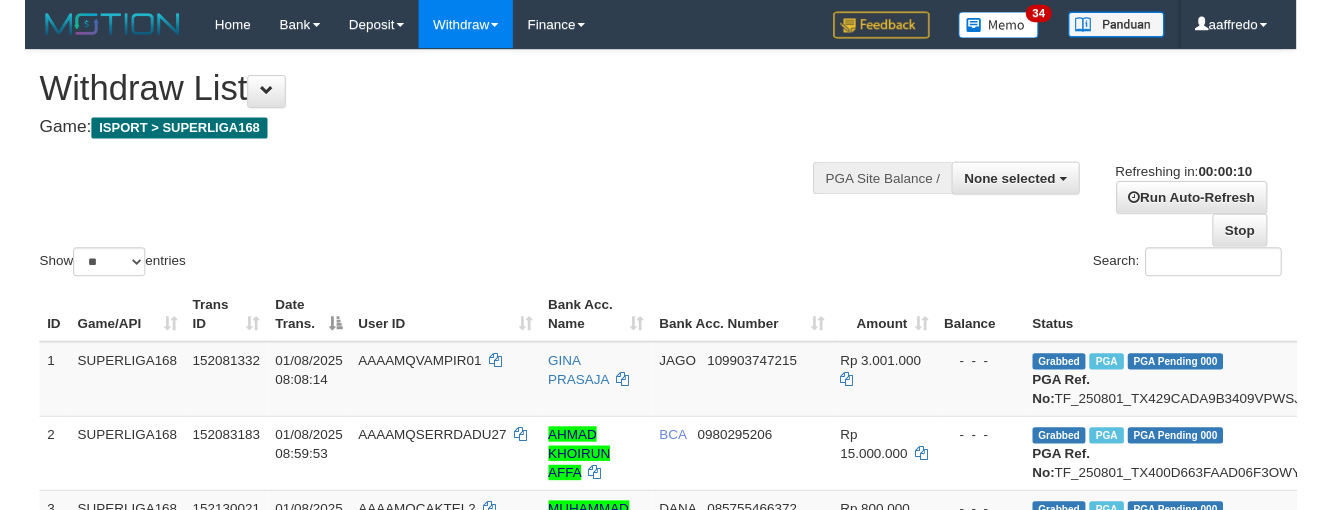 scroll, scrollTop: 0, scrollLeft: 0, axis: both 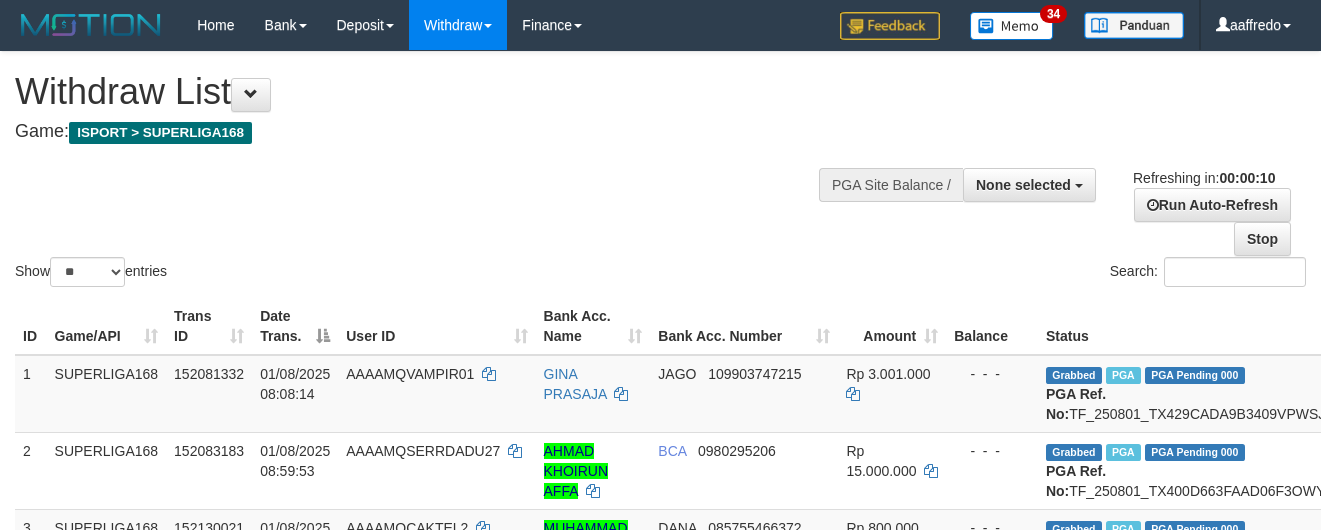 select 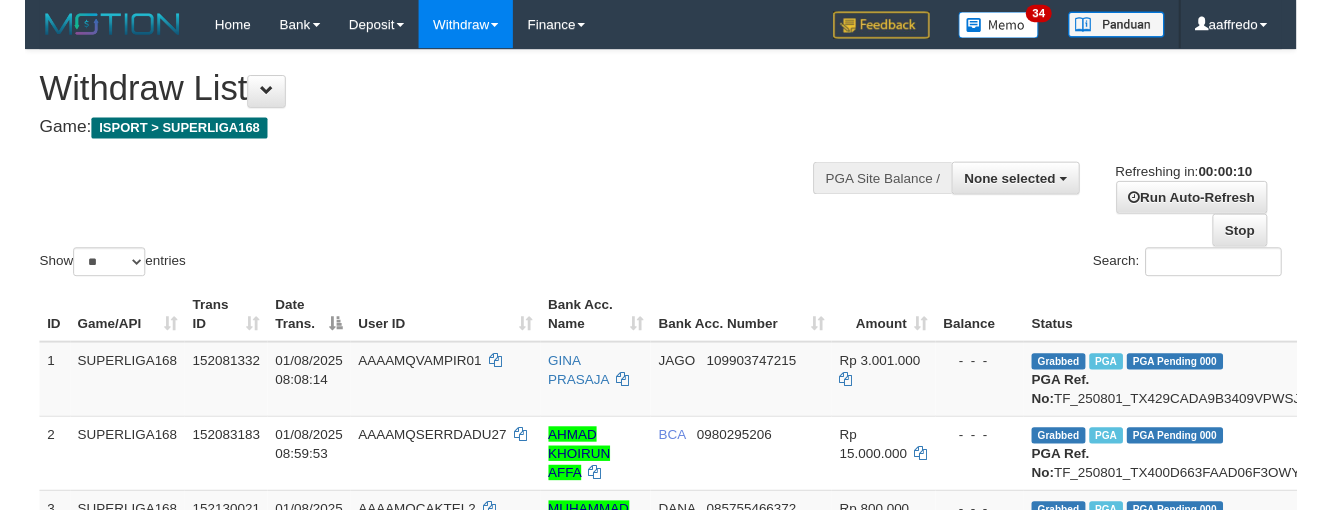 scroll, scrollTop: 0, scrollLeft: 0, axis: both 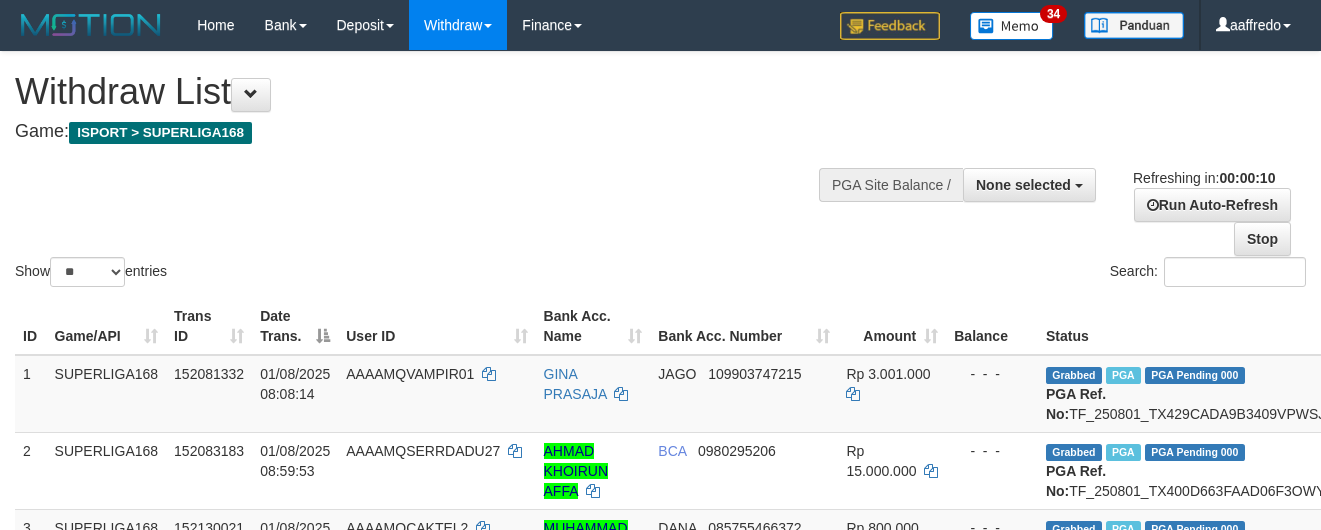 select 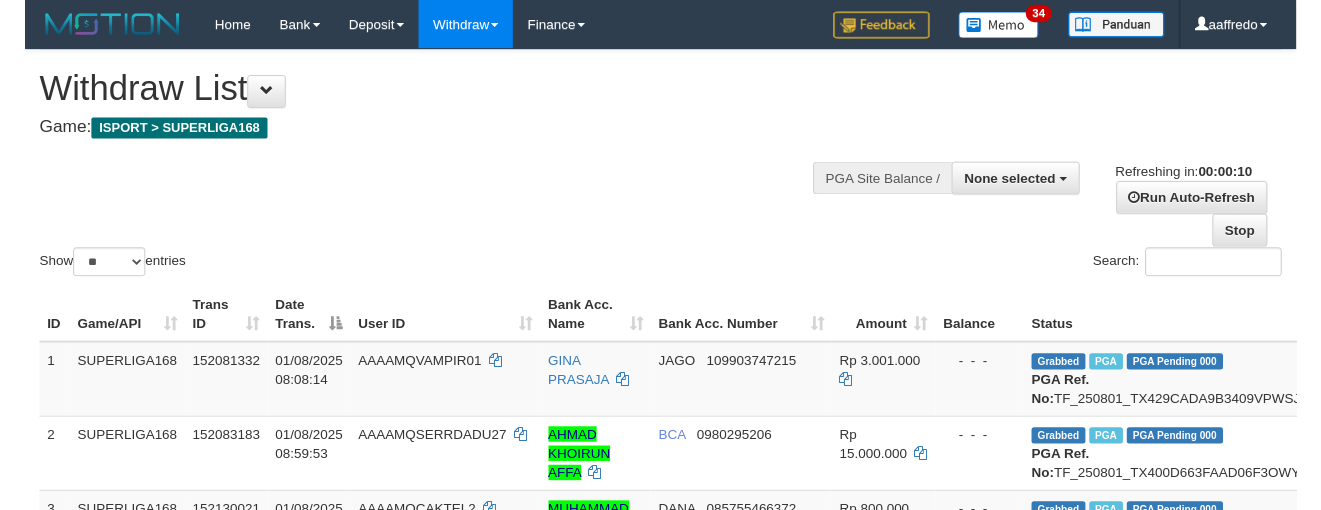 scroll, scrollTop: 0, scrollLeft: 0, axis: both 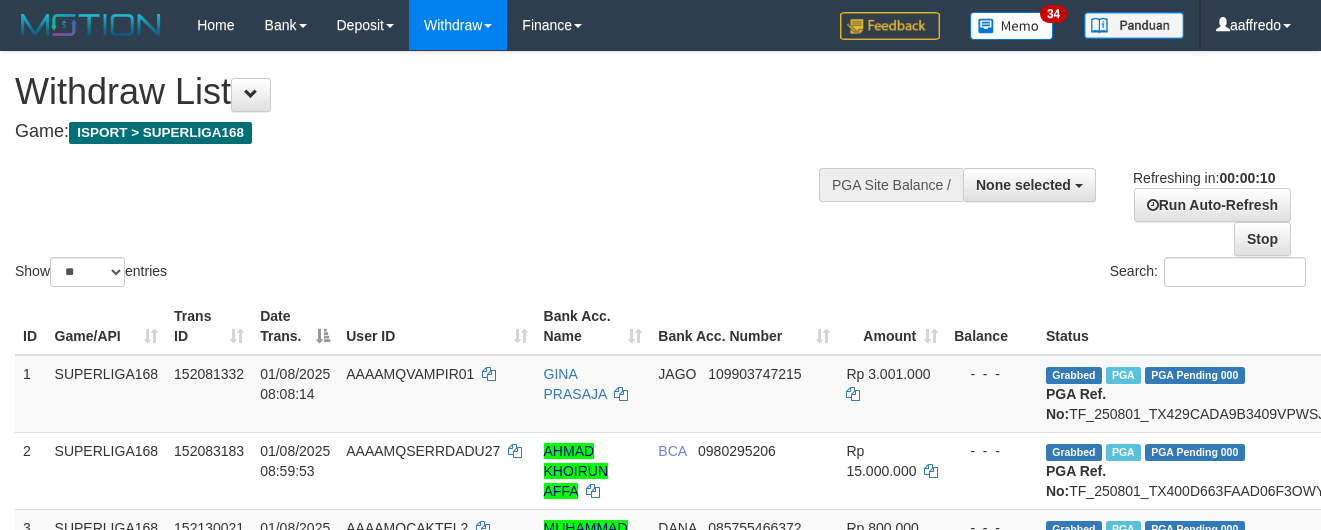 select 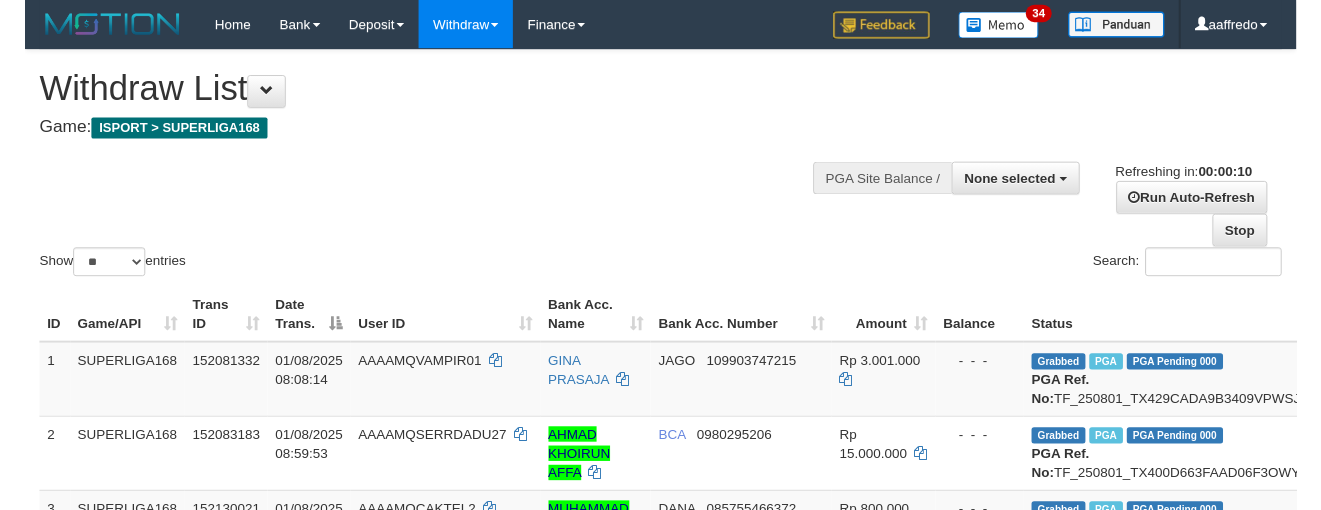 scroll, scrollTop: 0, scrollLeft: 0, axis: both 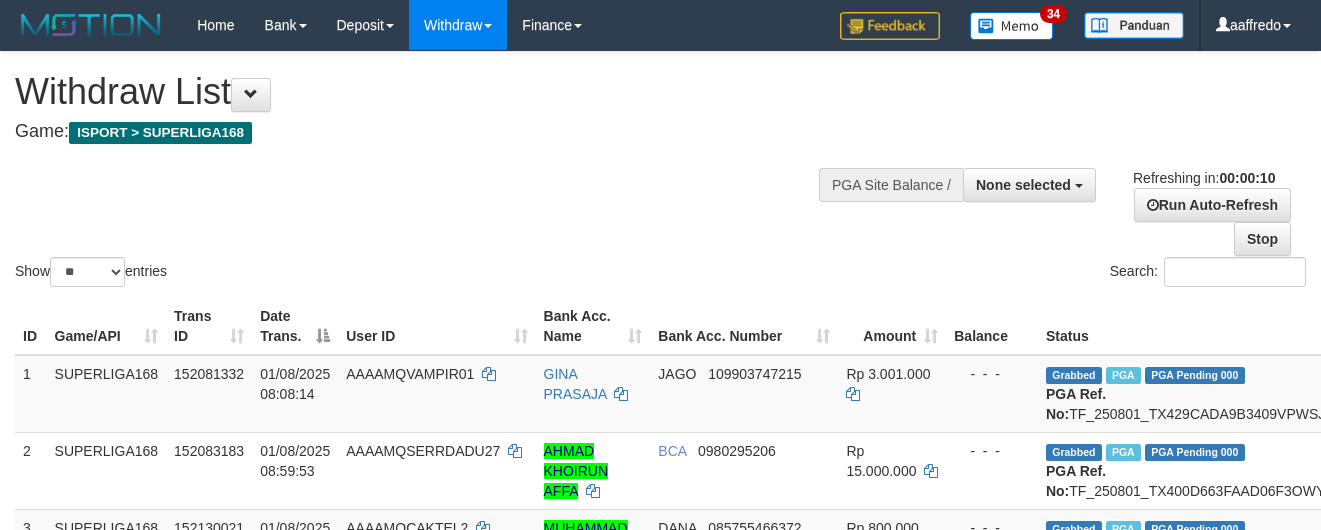select 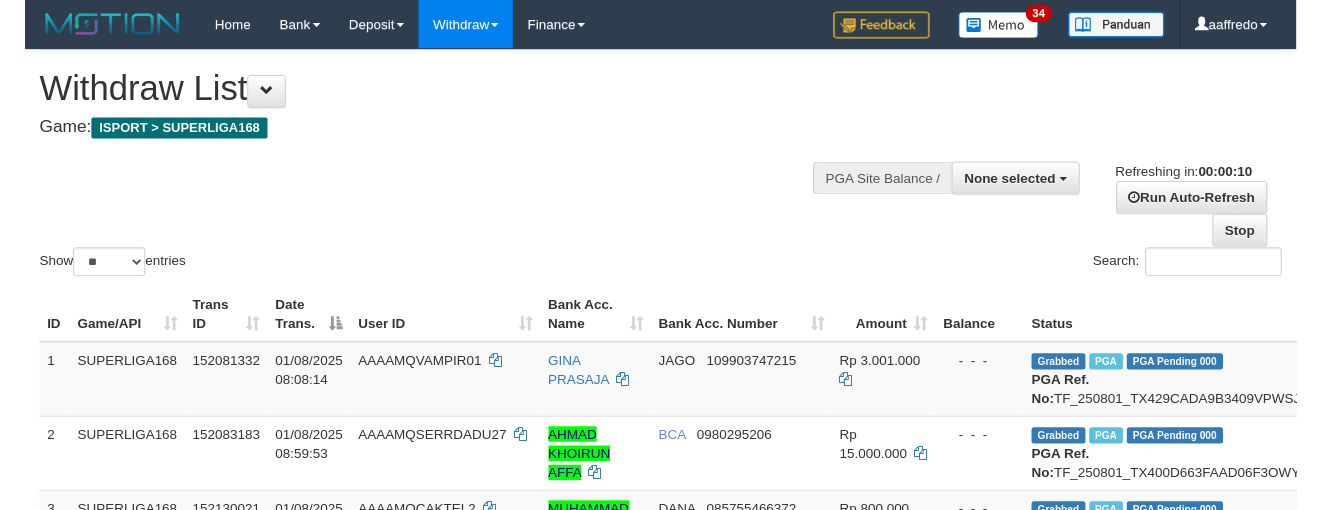 scroll, scrollTop: 0, scrollLeft: 0, axis: both 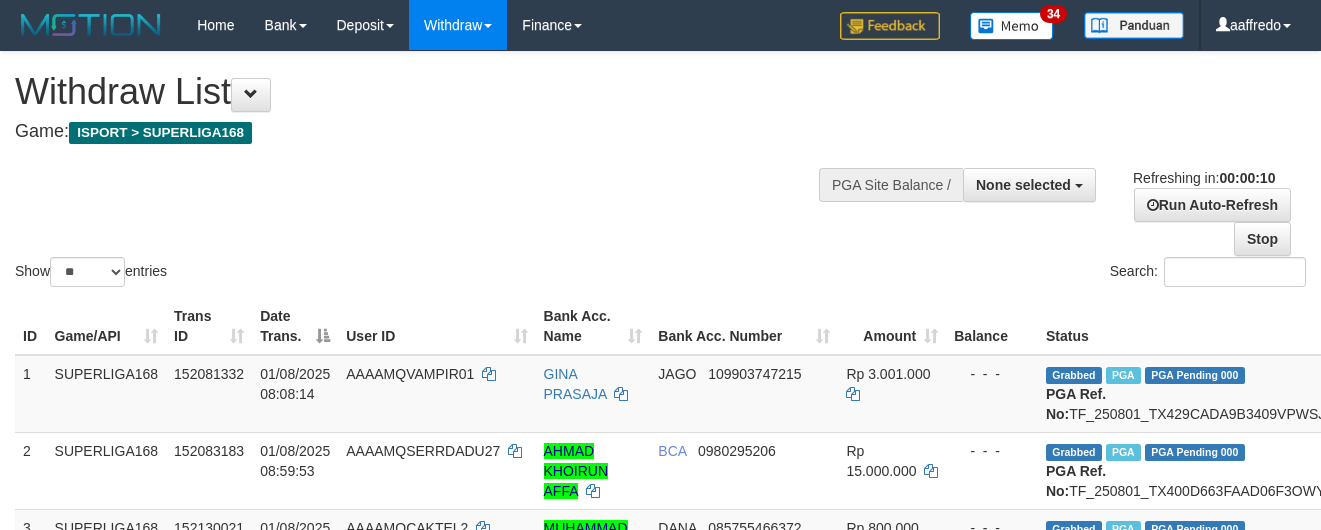 select 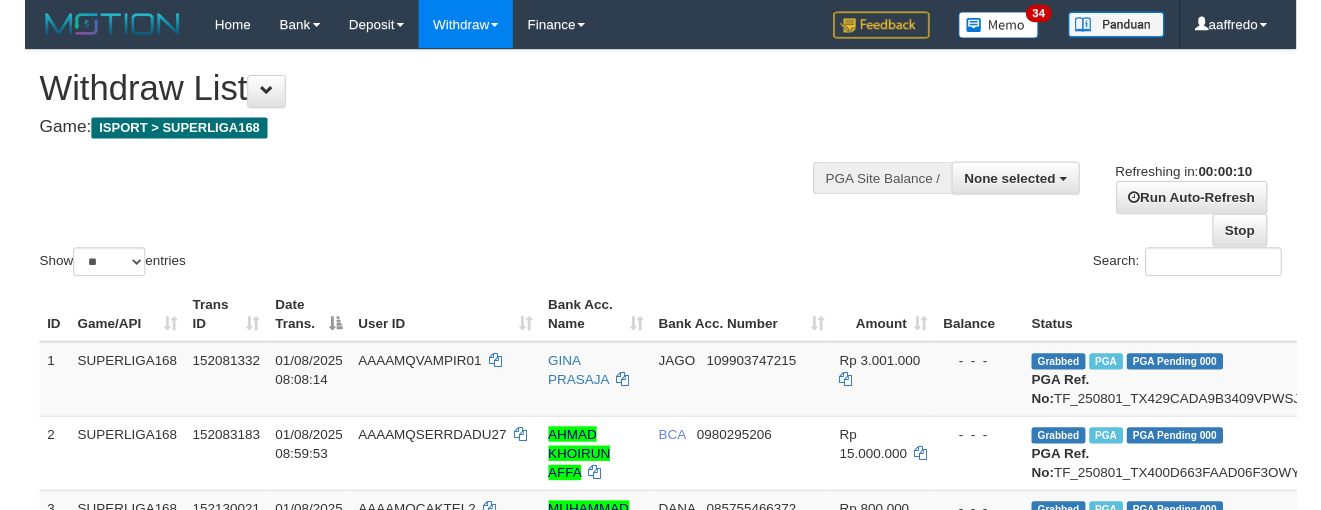scroll, scrollTop: 0, scrollLeft: 0, axis: both 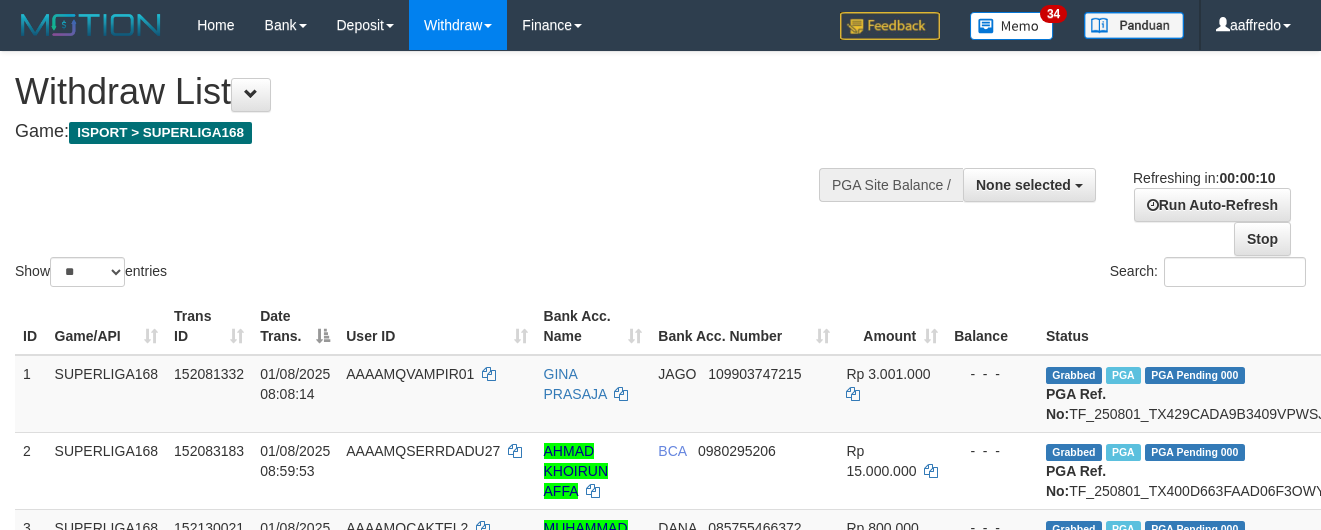 select 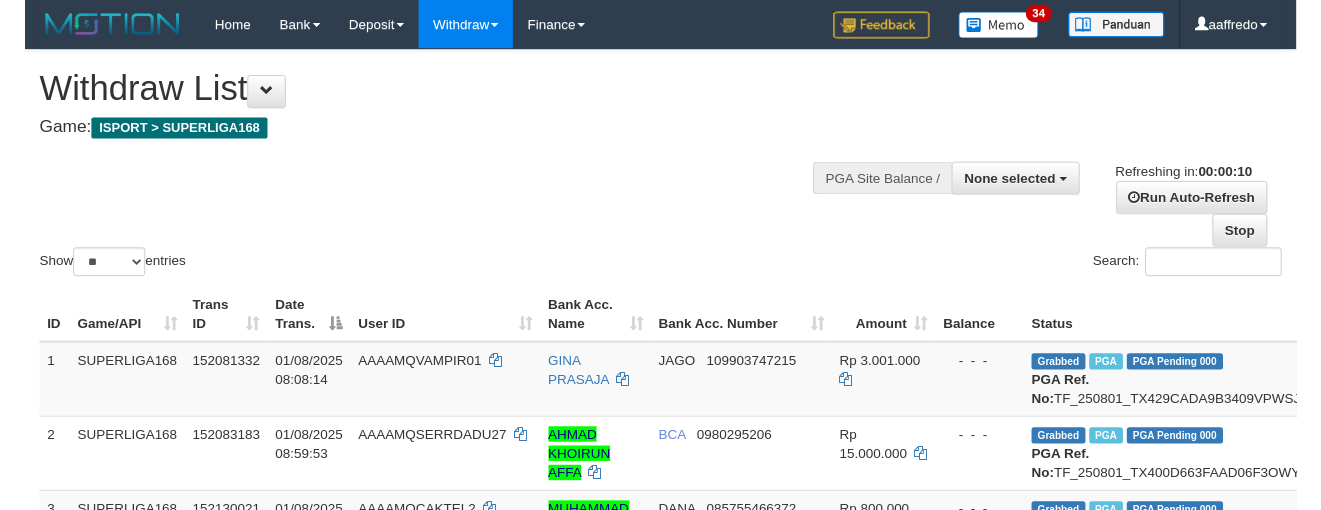 scroll, scrollTop: 0, scrollLeft: 0, axis: both 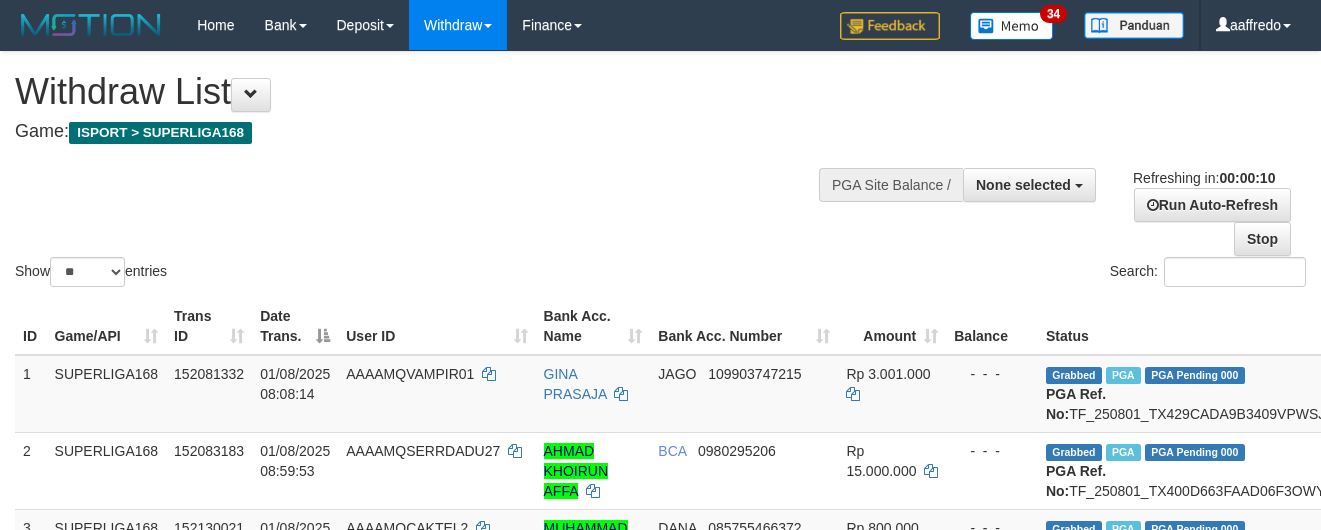 select 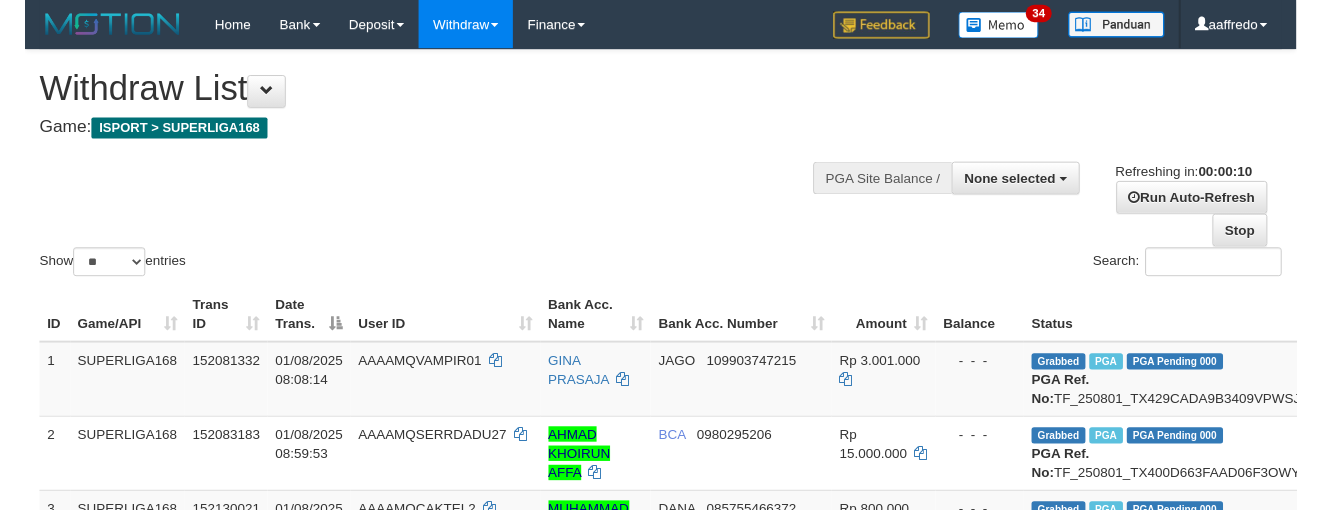 scroll, scrollTop: 0, scrollLeft: 0, axis: both 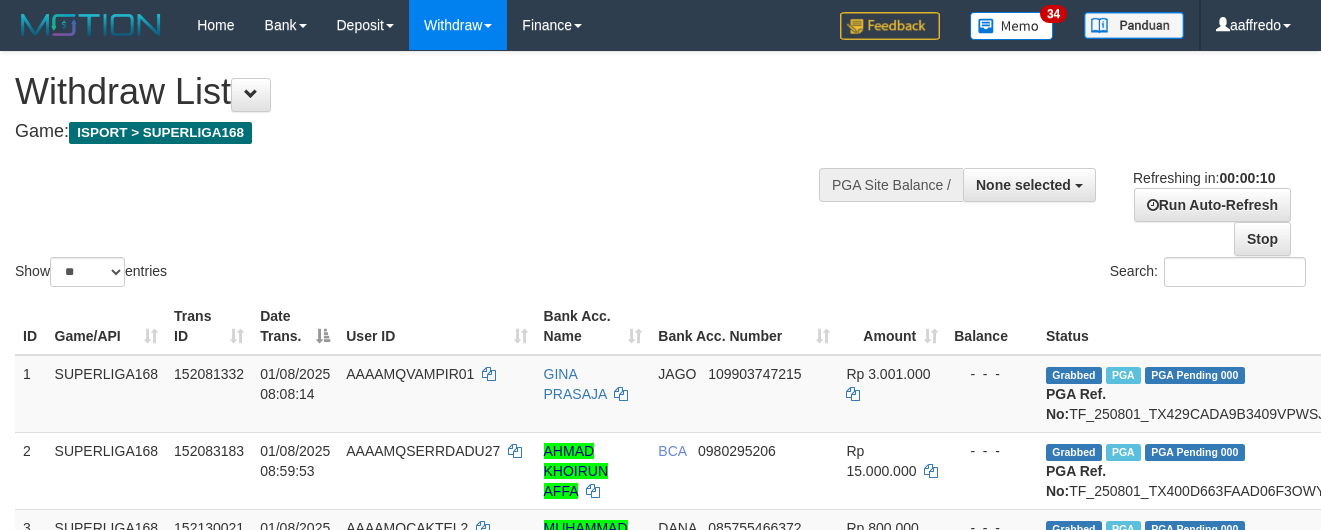select 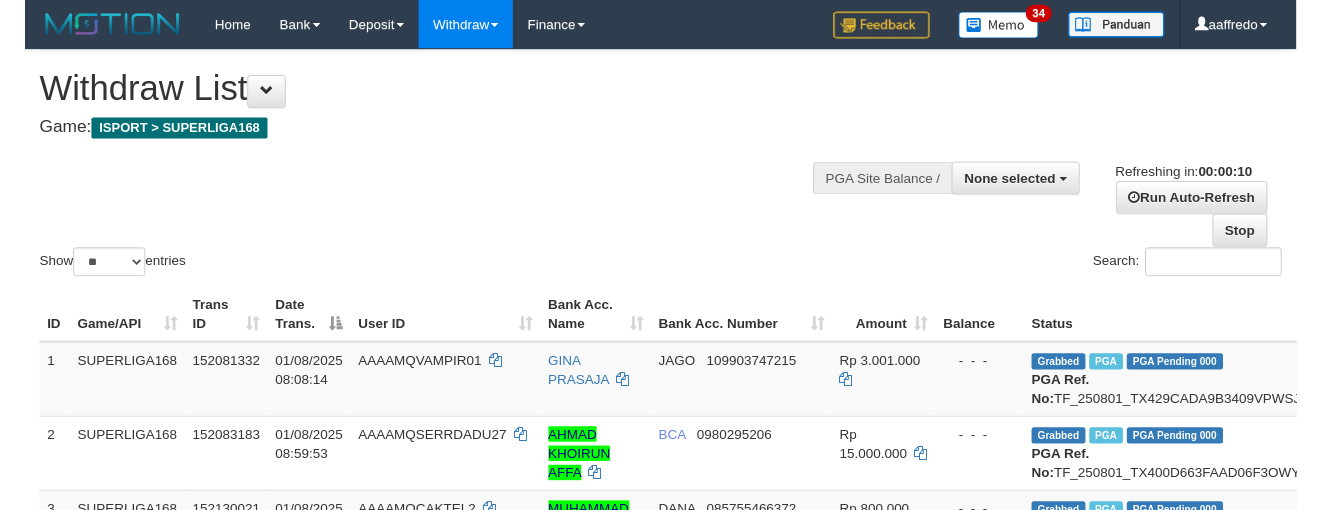 scroll, scrollTop: 0, scrollLeft: 0, axis: both 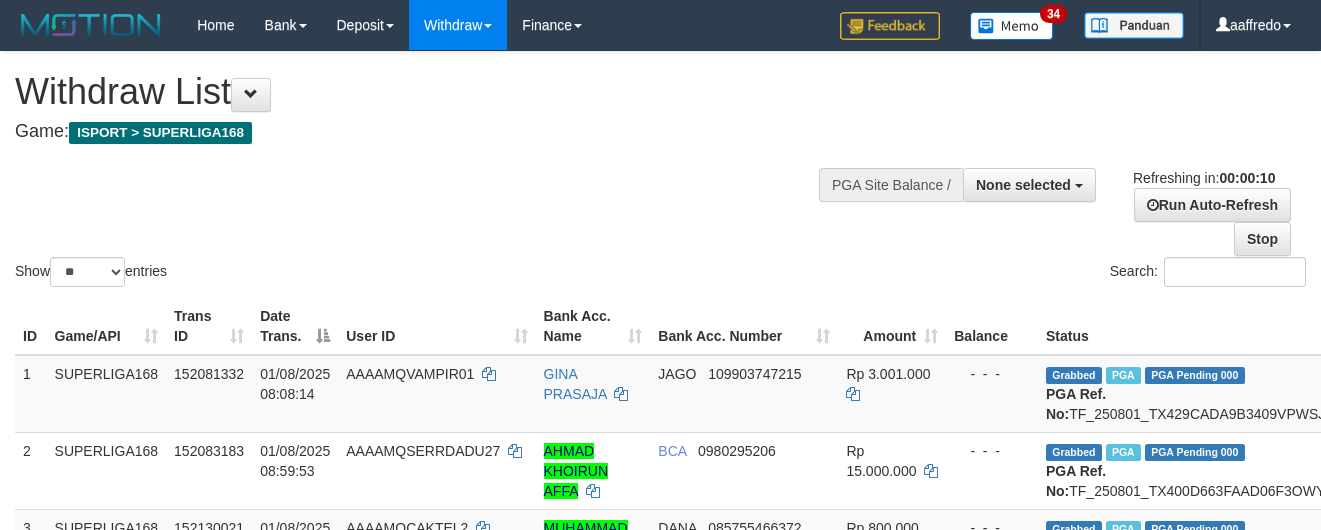 select 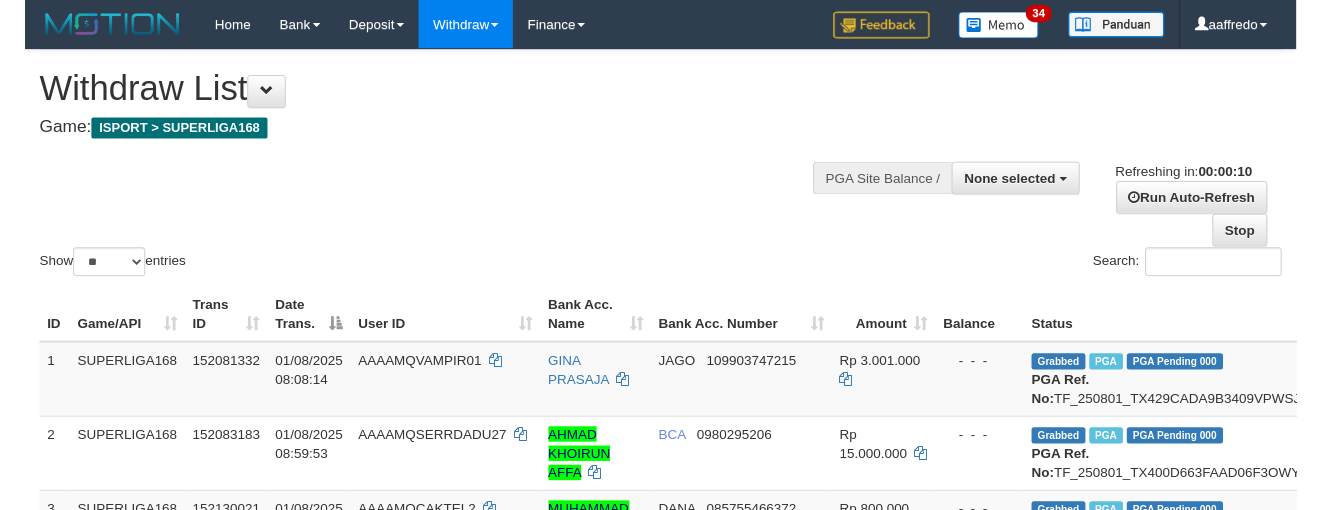 scroll, scrollTop: 0, scrollLeft: 0, axis: both 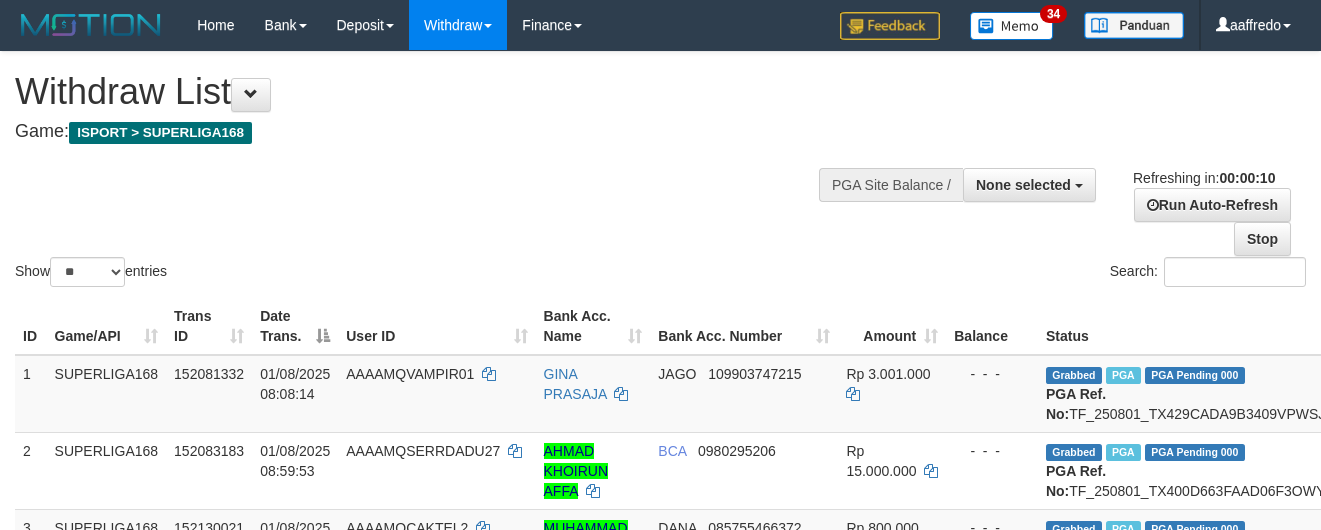 select 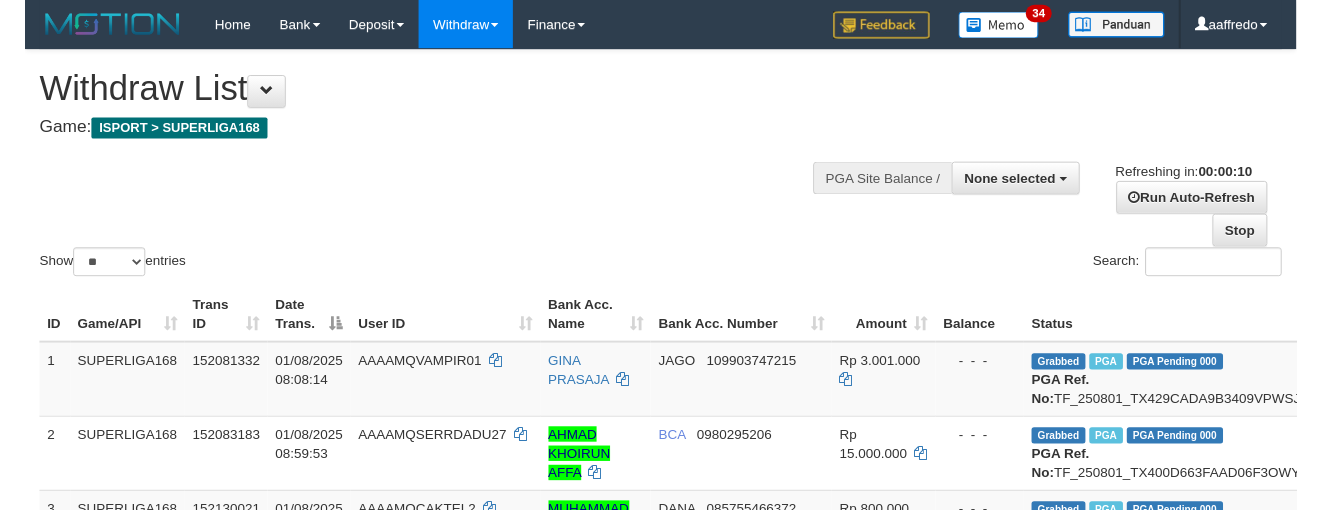 scroll, scrollTop: 0, scrollLeft: 0, axis: both 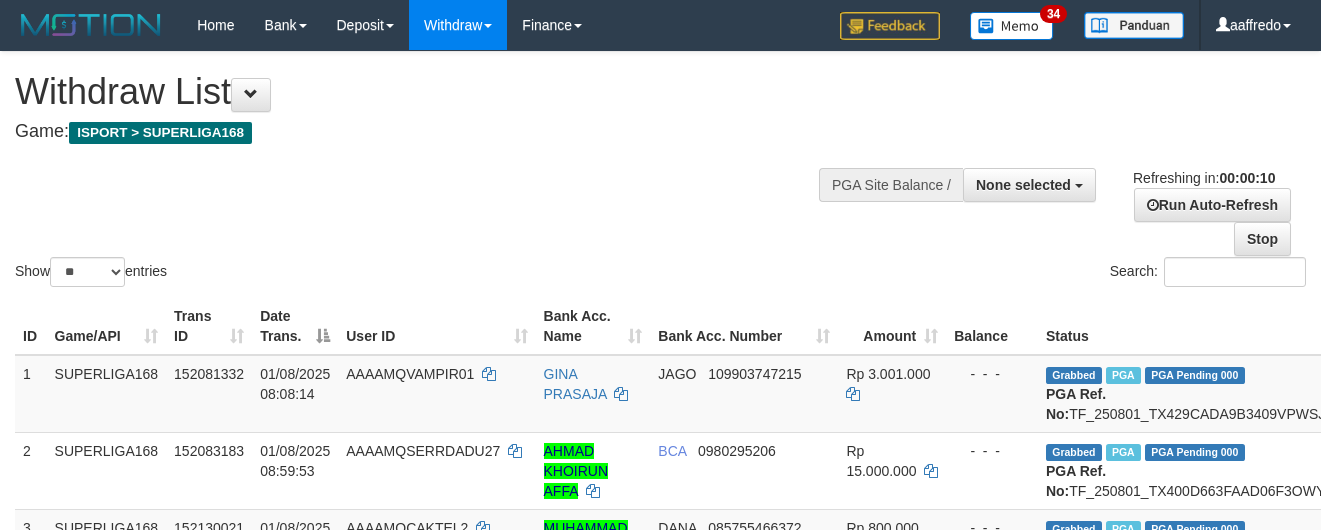 select 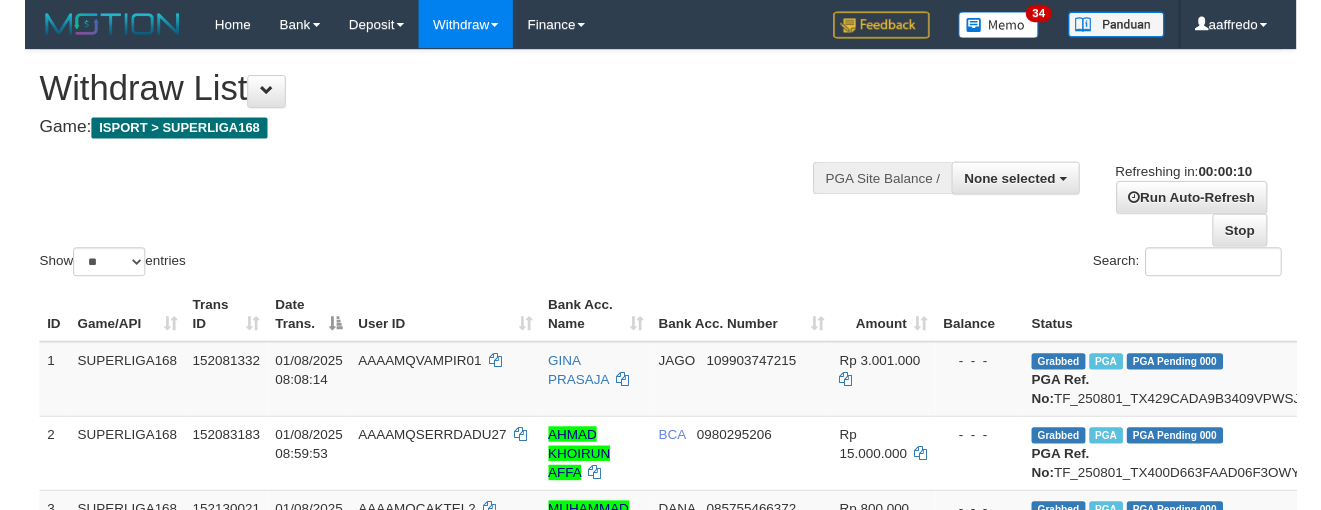 scroll, scrollTop: 0, scrollLeft: 0, axis: both 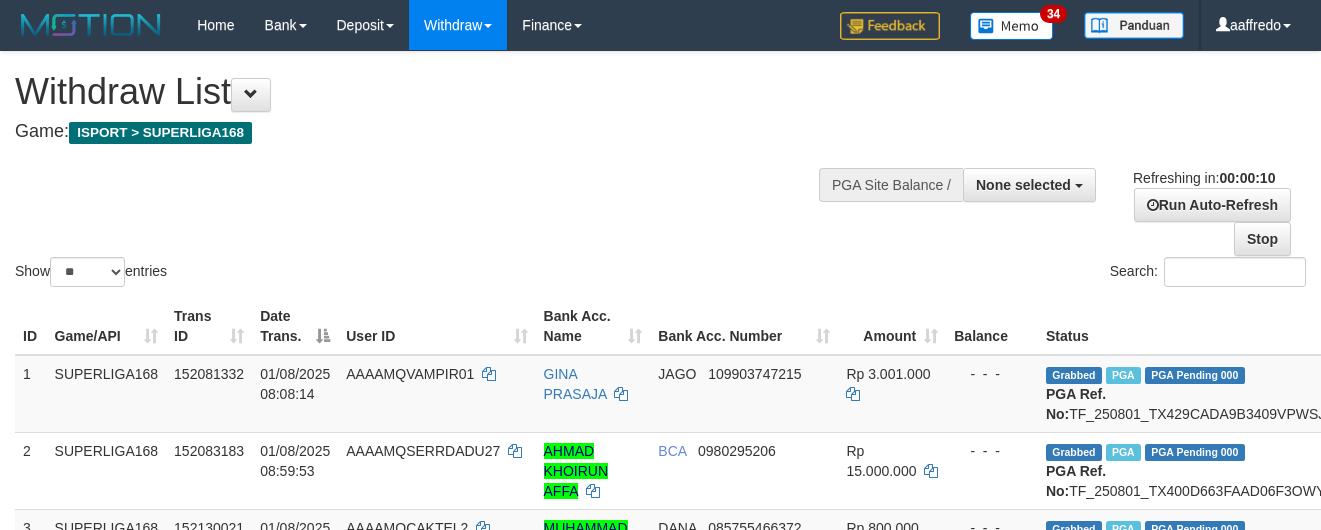select 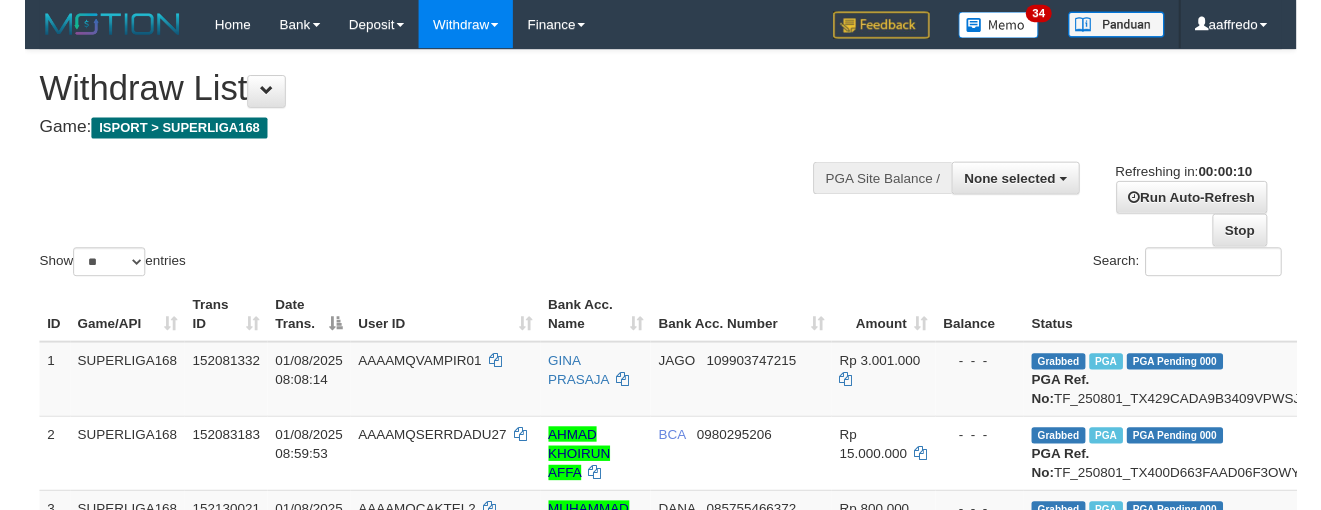 scroll, scrollTop: 0, scrollLeft: 0, axis: both 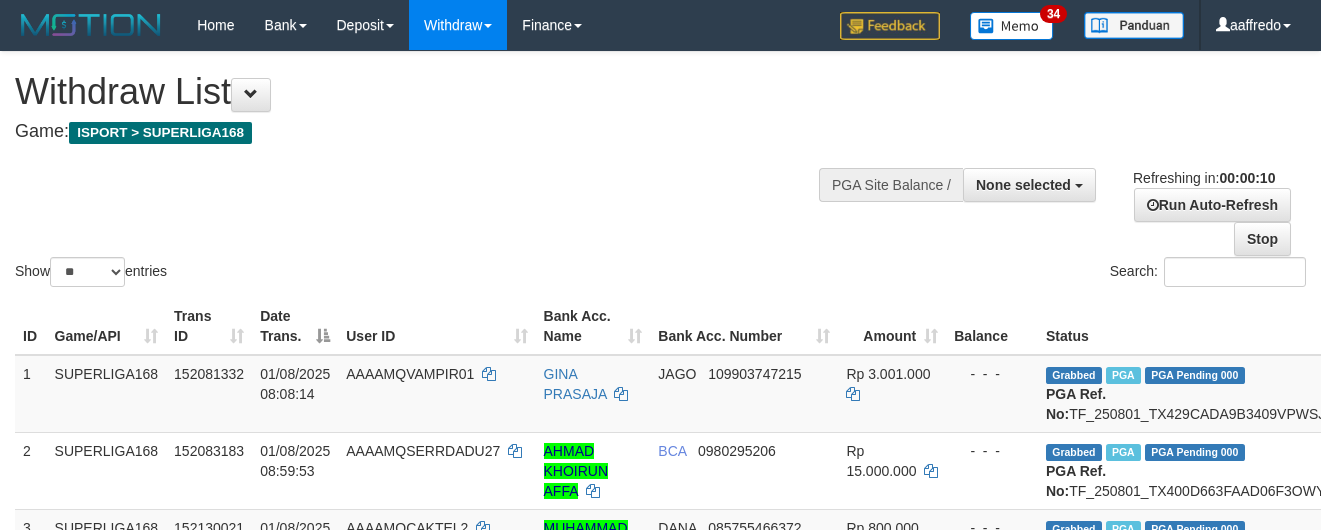 select 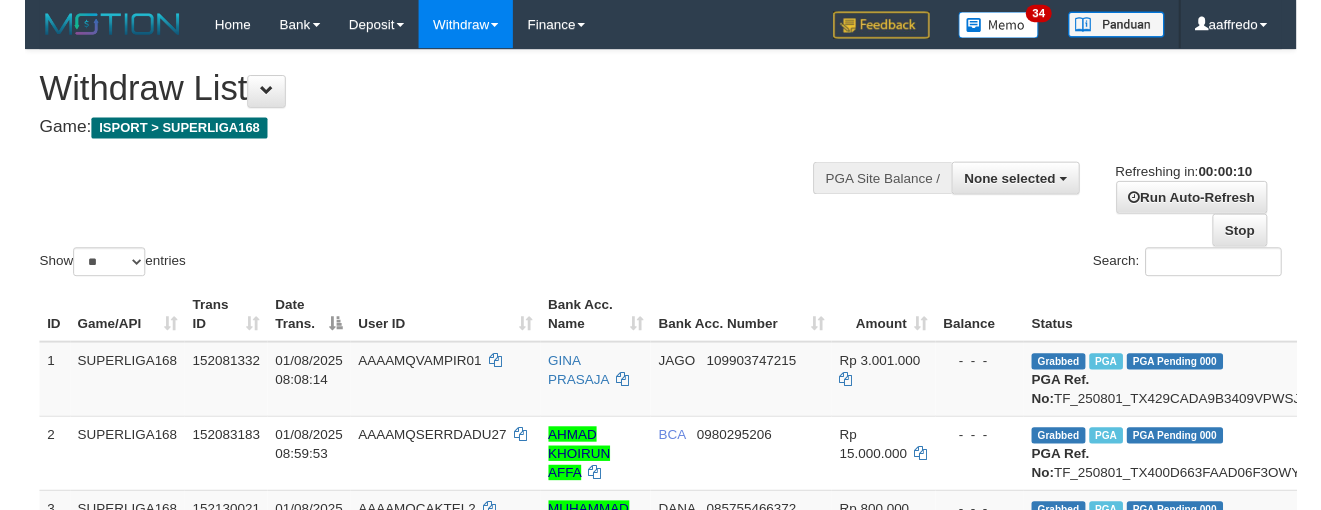 scroll, scrollTop: 0, scrollLeft: 0, axis: both 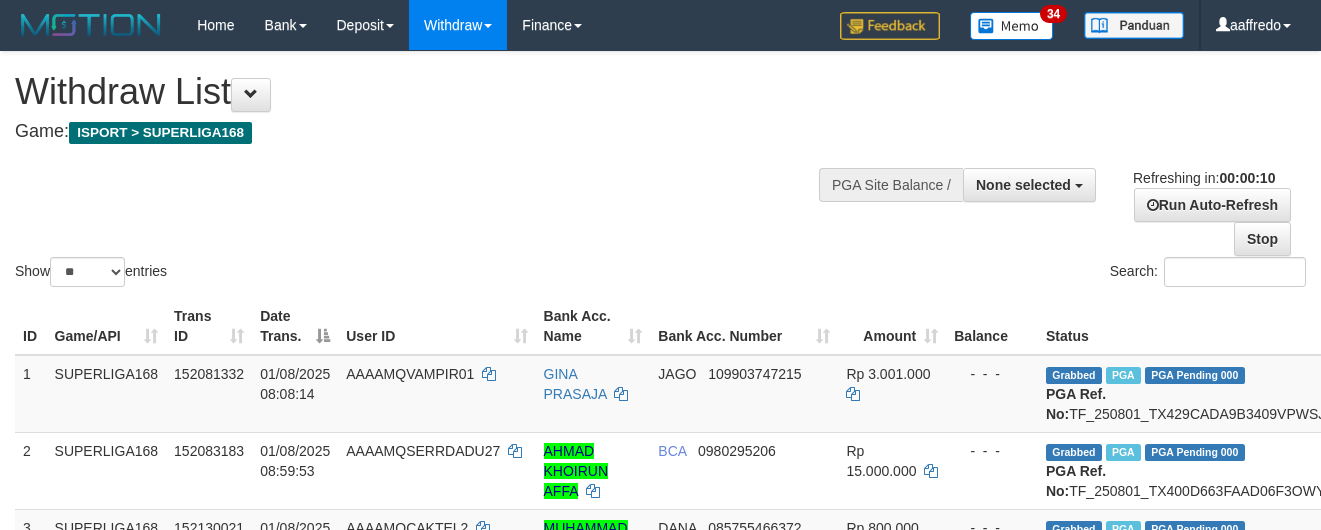 select 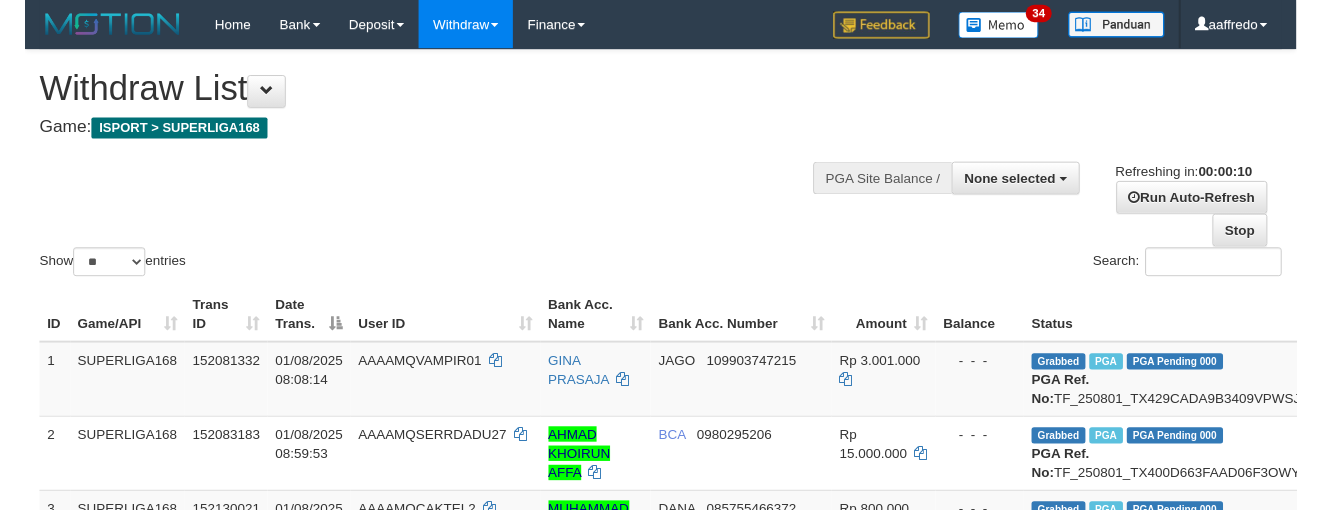 scroll, scrollTop: 0, scrollLeft: 0, axis: both 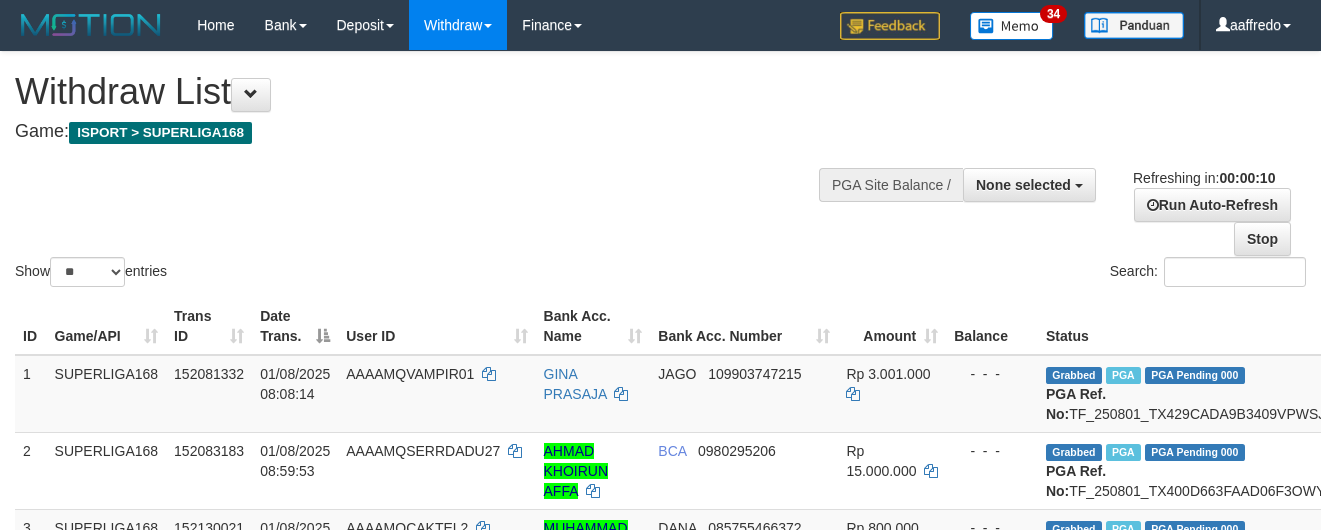 select 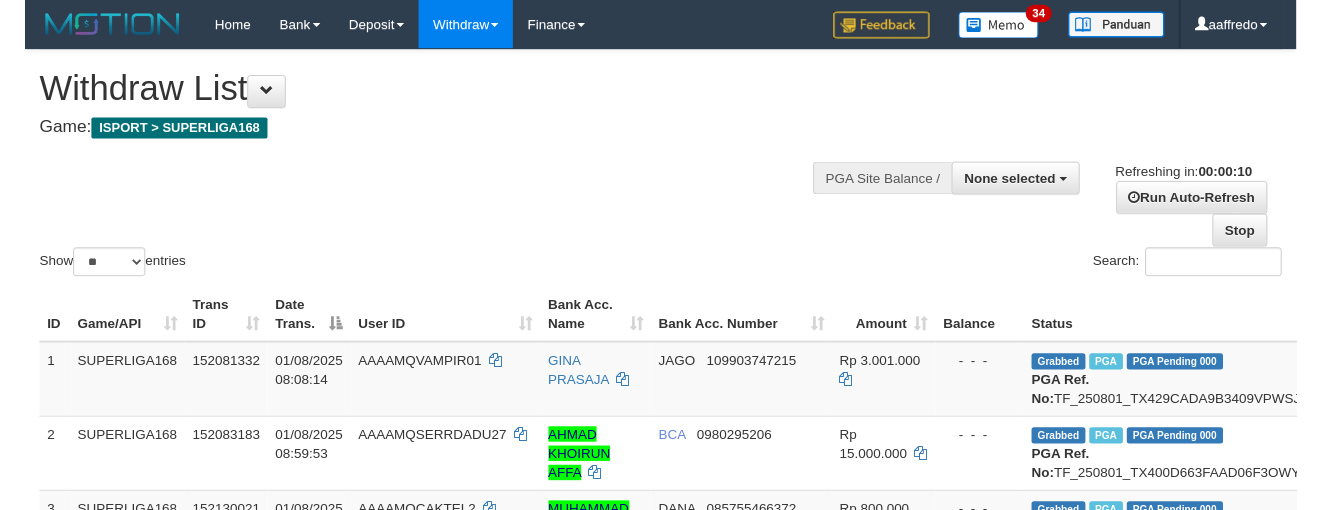 scroll, scrollTop: 0, scrollLeft: 0, axis: both 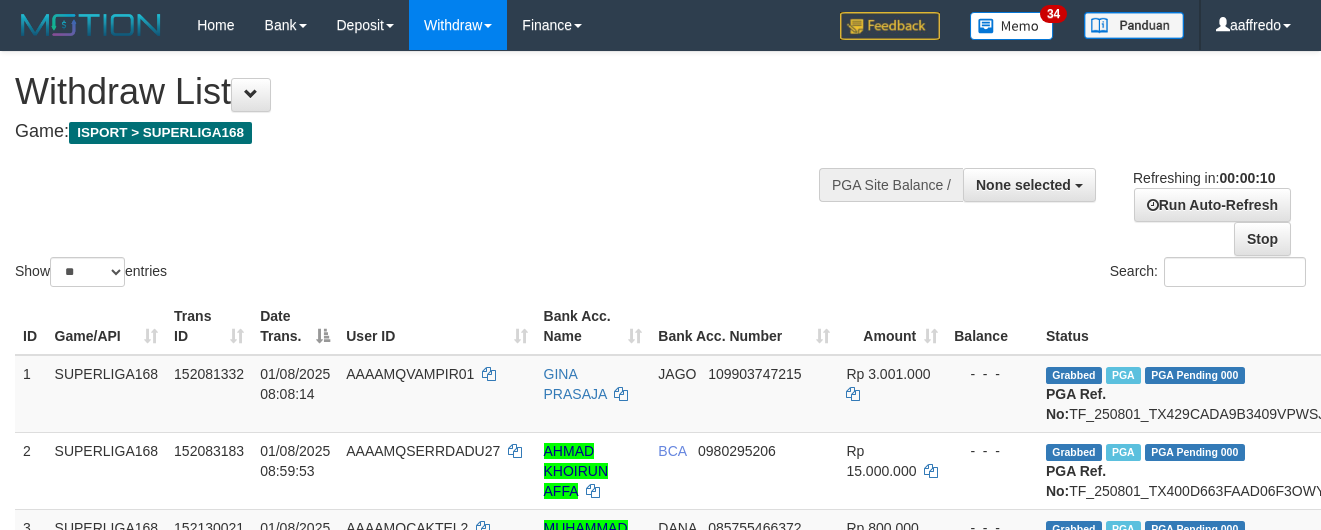 select 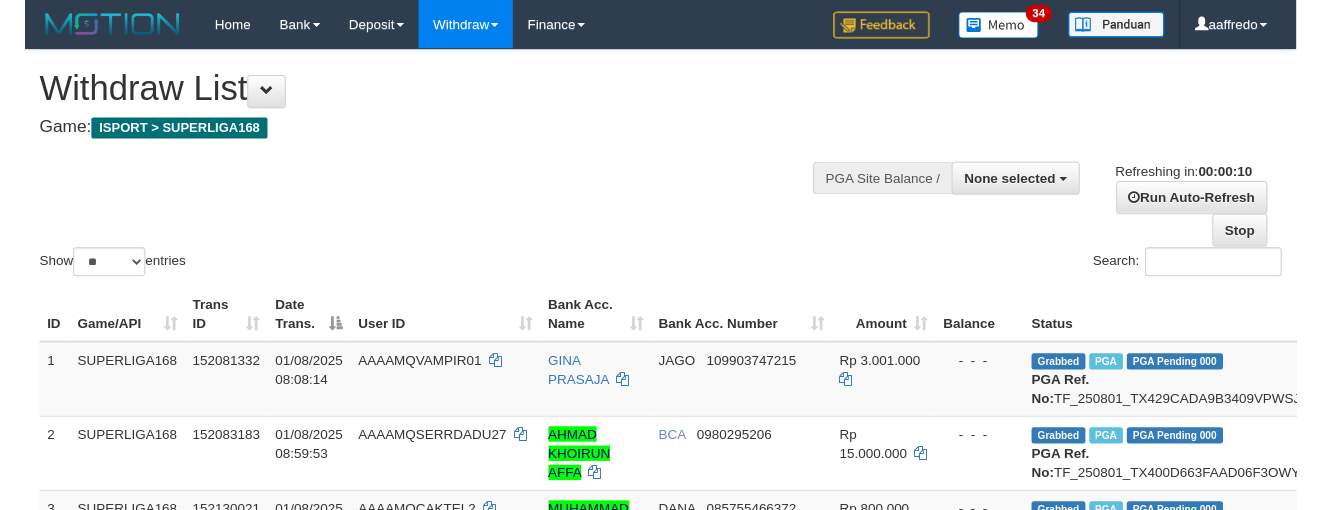 scroll, scrollTop: 0, scrollLeft: 0, axis: both 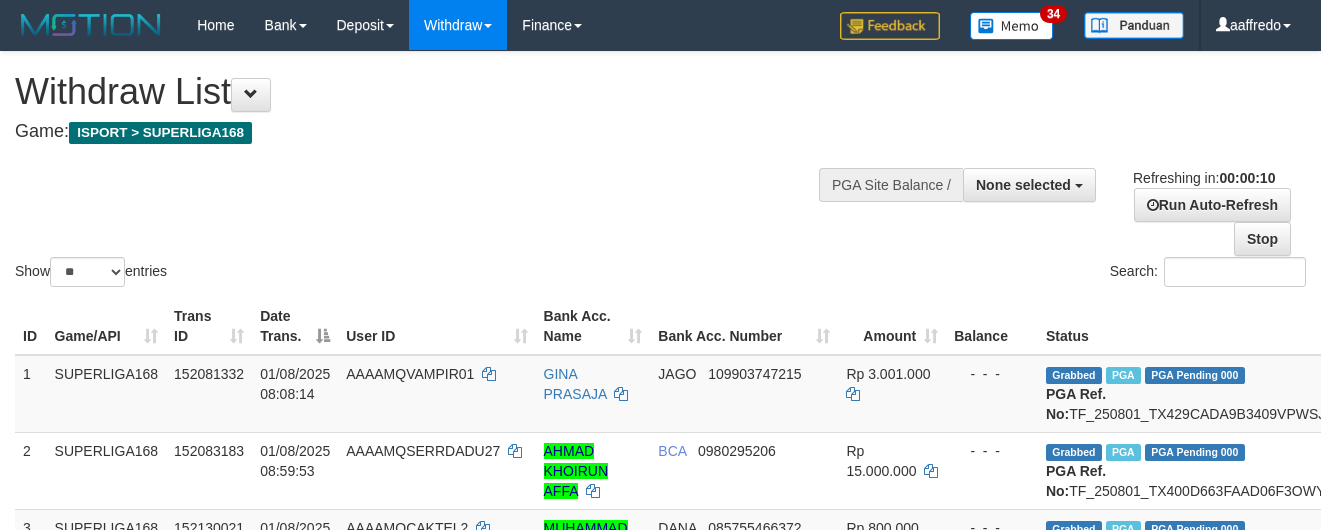 select 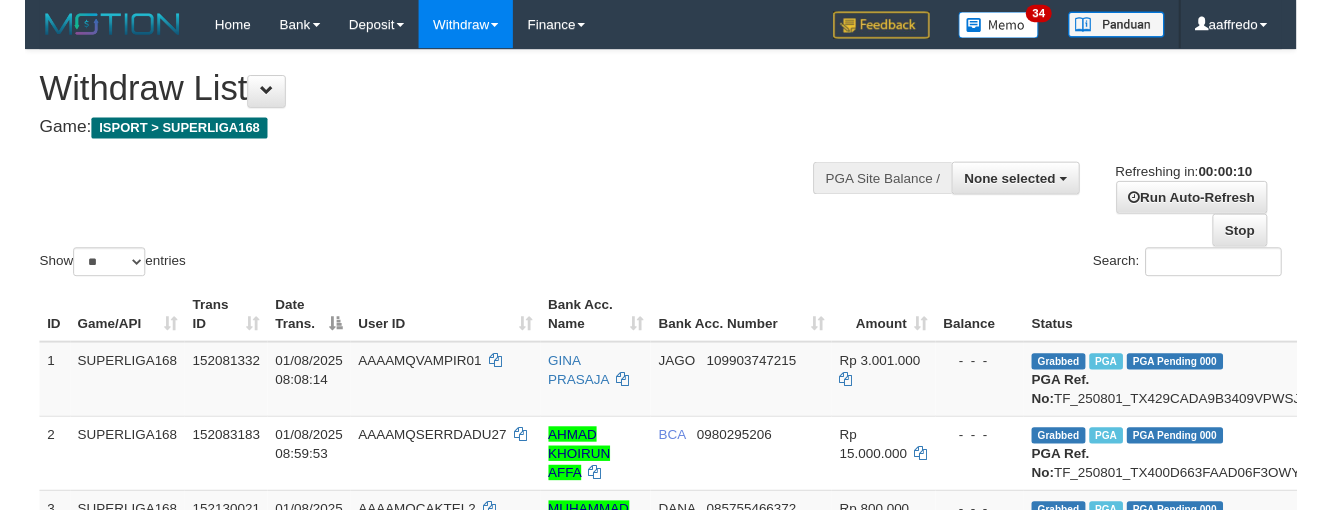 scroll, scrollTop: 0, scrollLeft: 0, axis: both 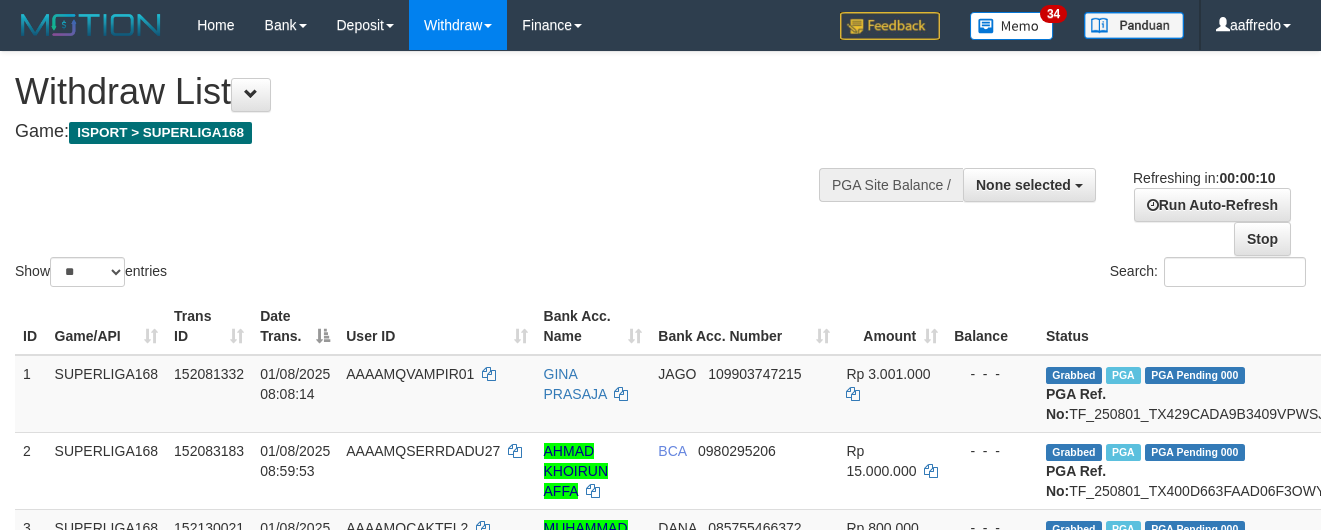 select 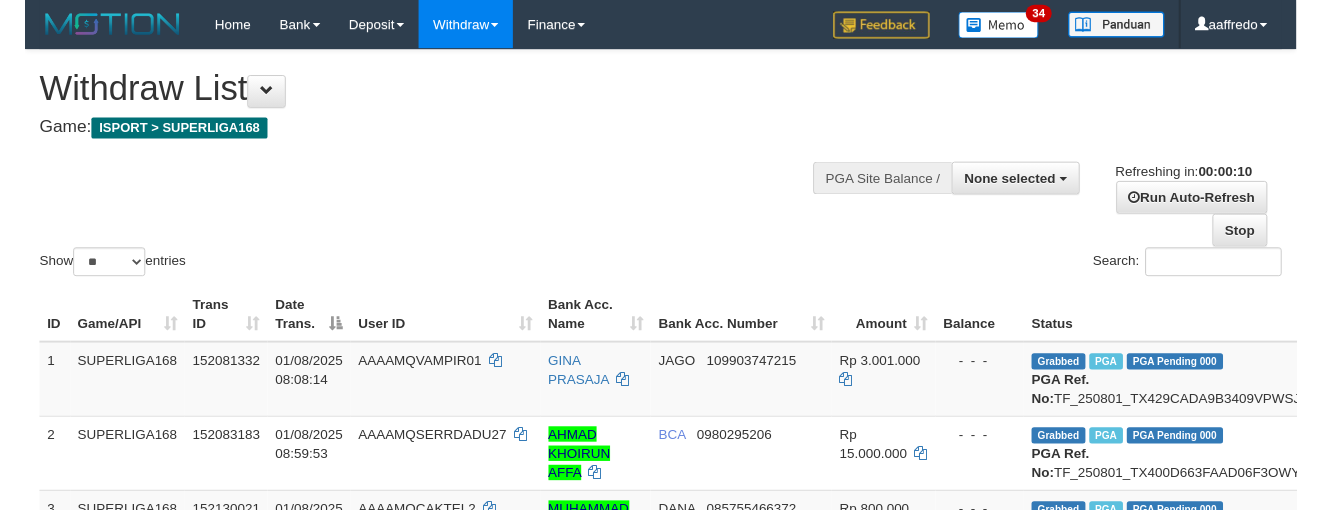 scroll, scrollTop: 0, scrollLeft: 0, axis: both 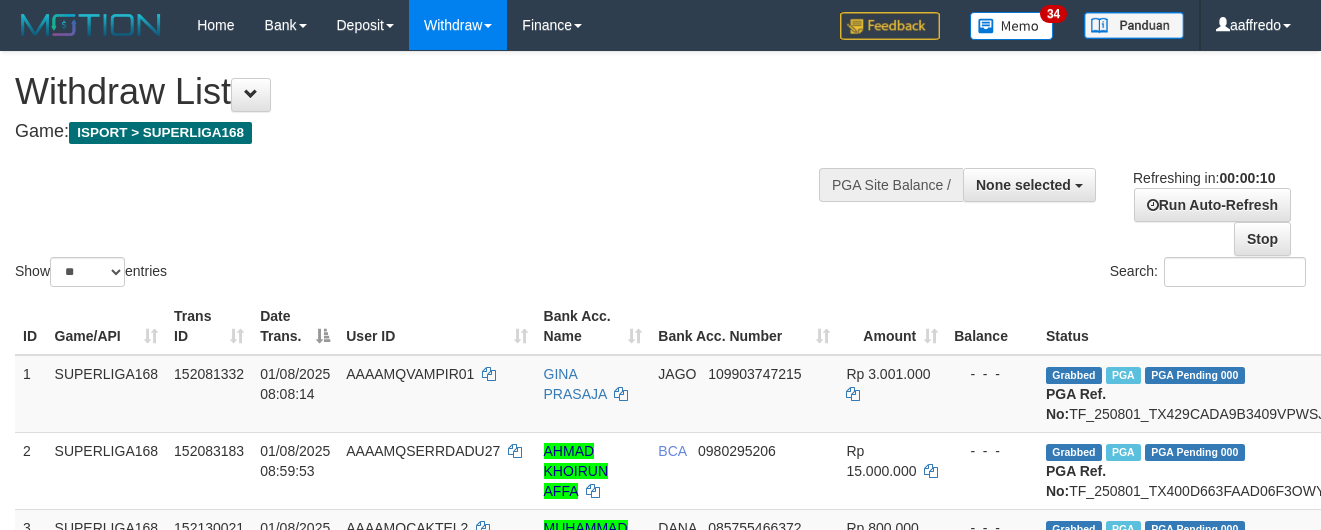 select 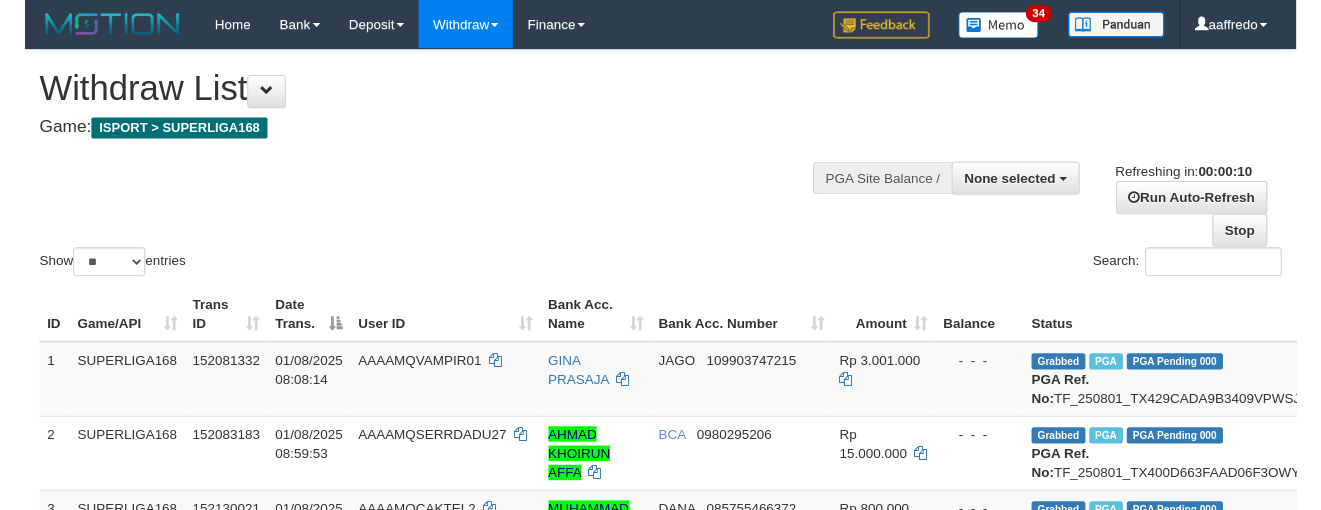scroll, scrollTop: 0, scrollLeft: 0, axis: both 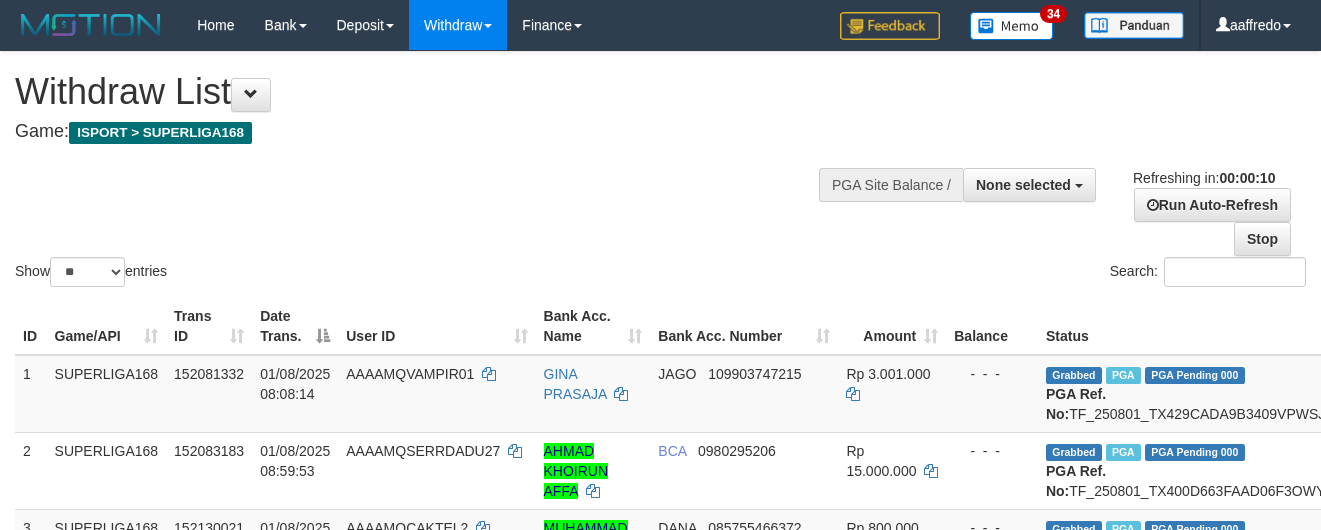 select 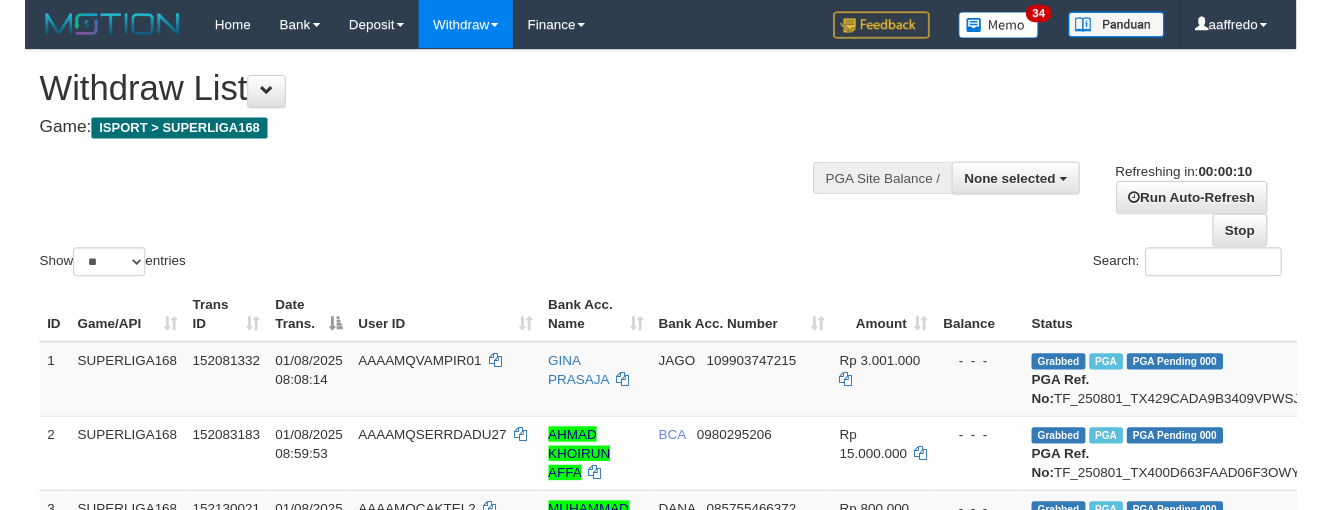 scroll, scrollTop: 0, scrollLeft: 0, axis: both 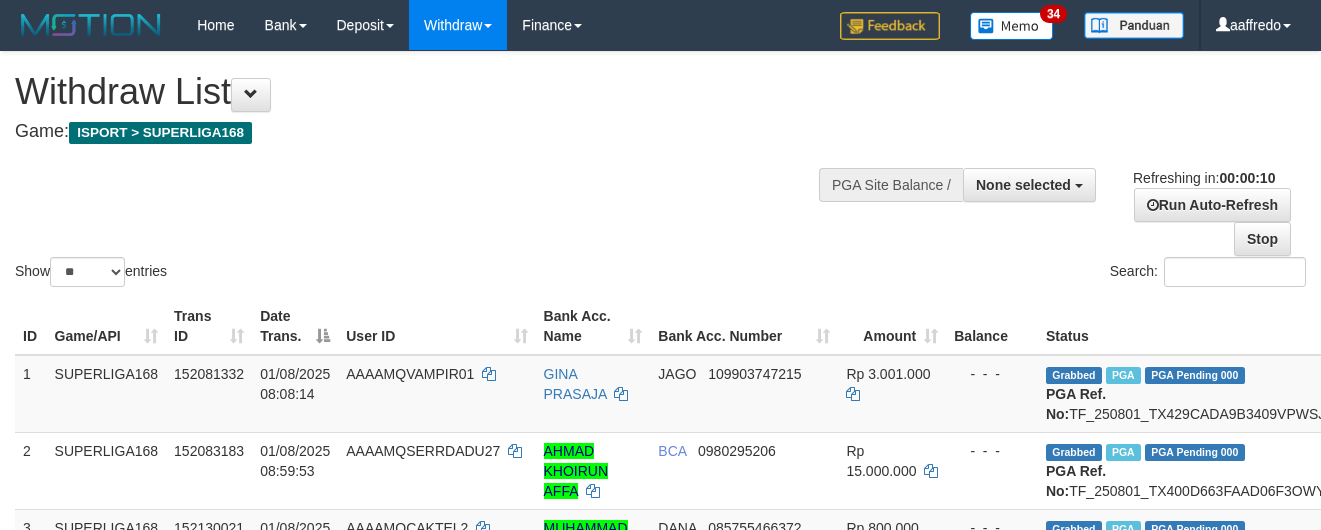 select 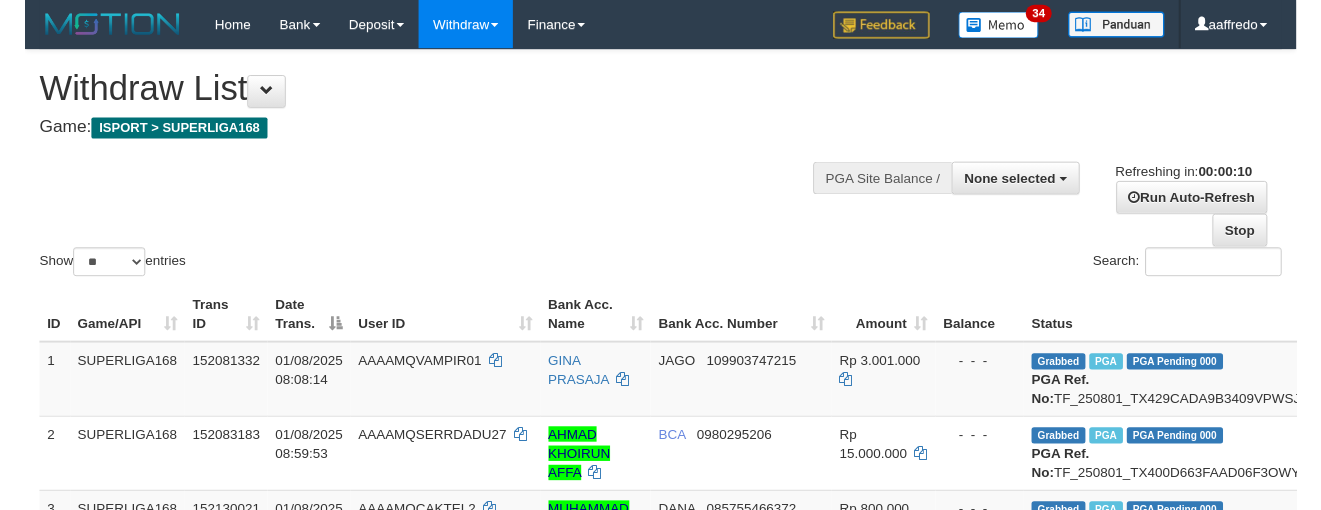 scroll, scrollTop: 0, scrollLeft: 0, axis: both 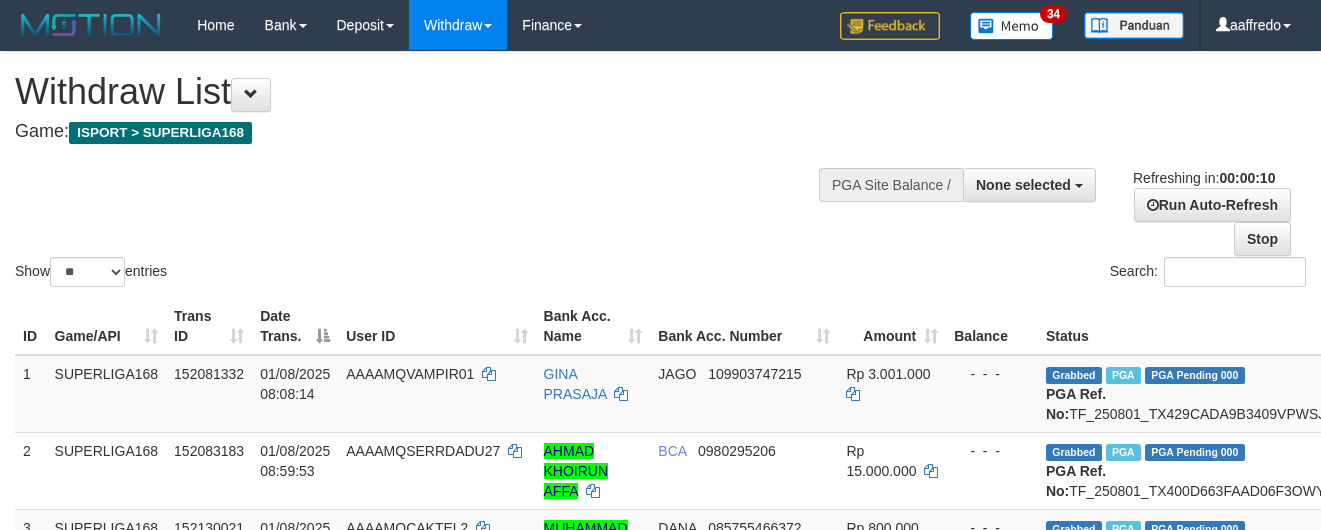 select 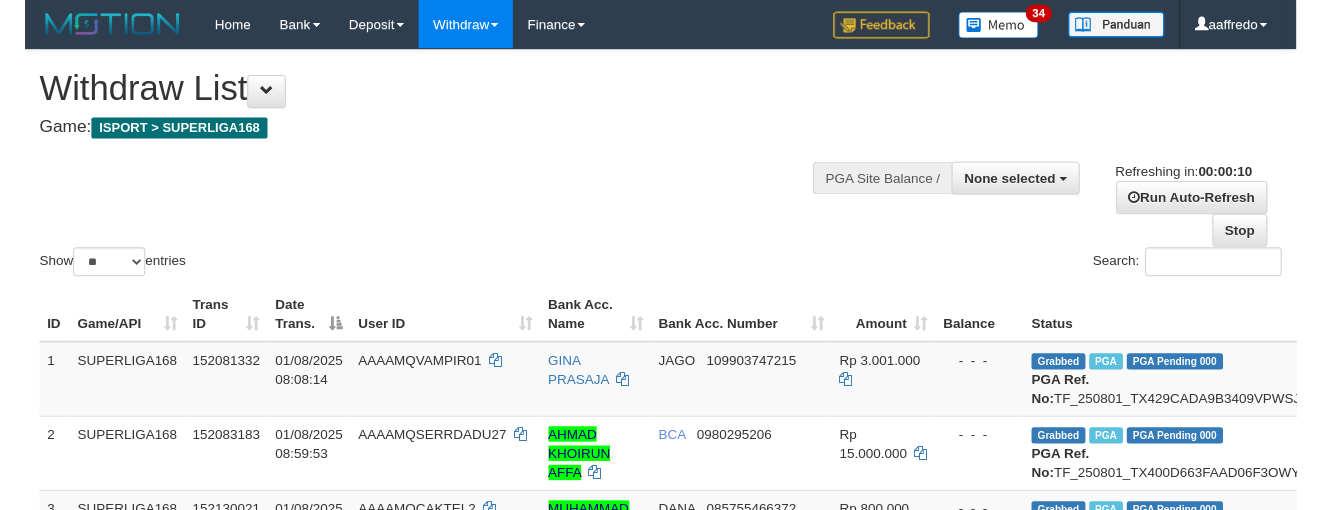 scroll, scrollTop: 0, scrollLeft: 0, axis: both 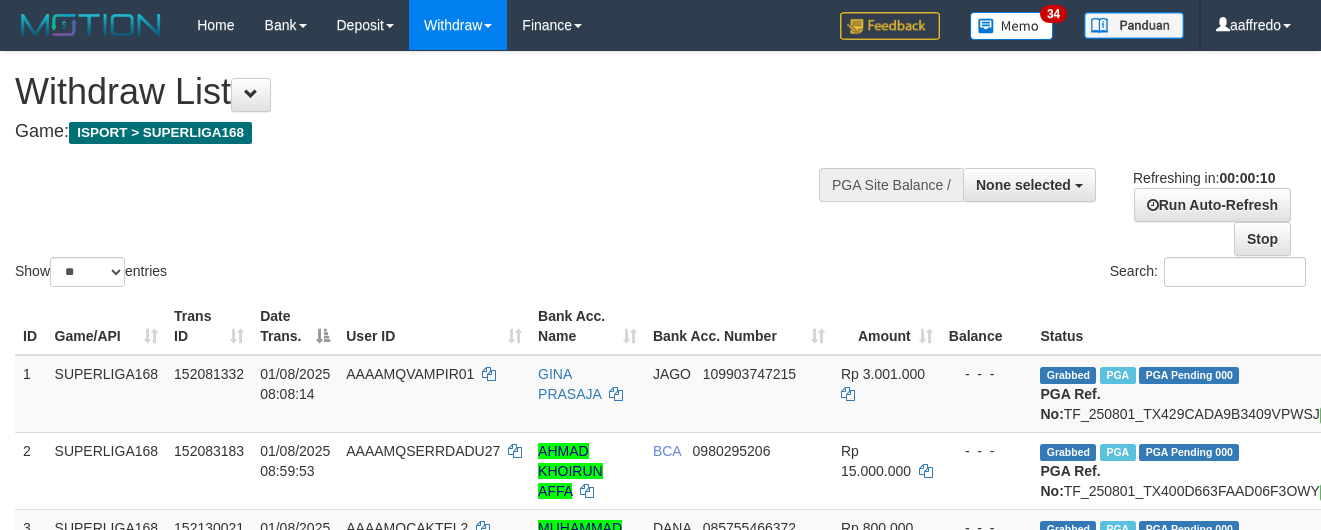 select 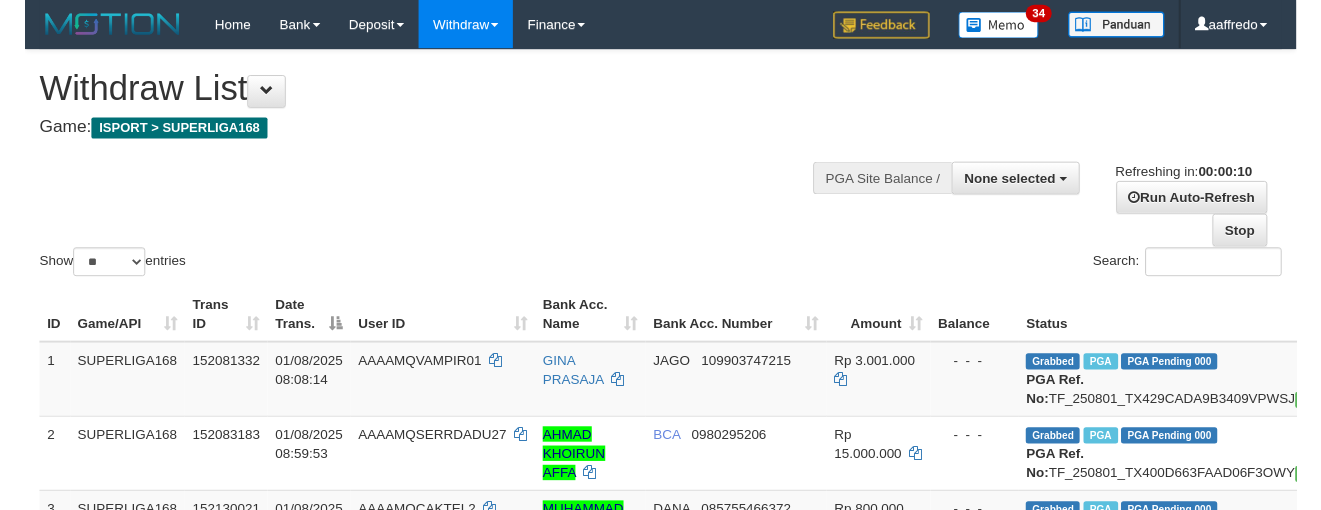 scroll, scrollTop: 0, scrollLeft: 0, axis: both 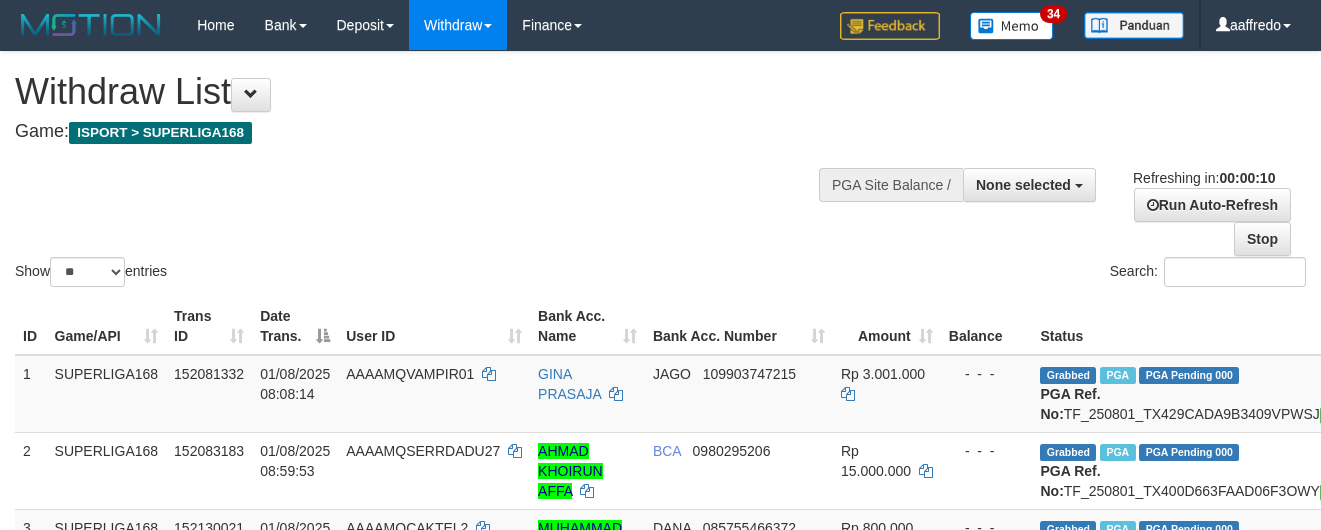select 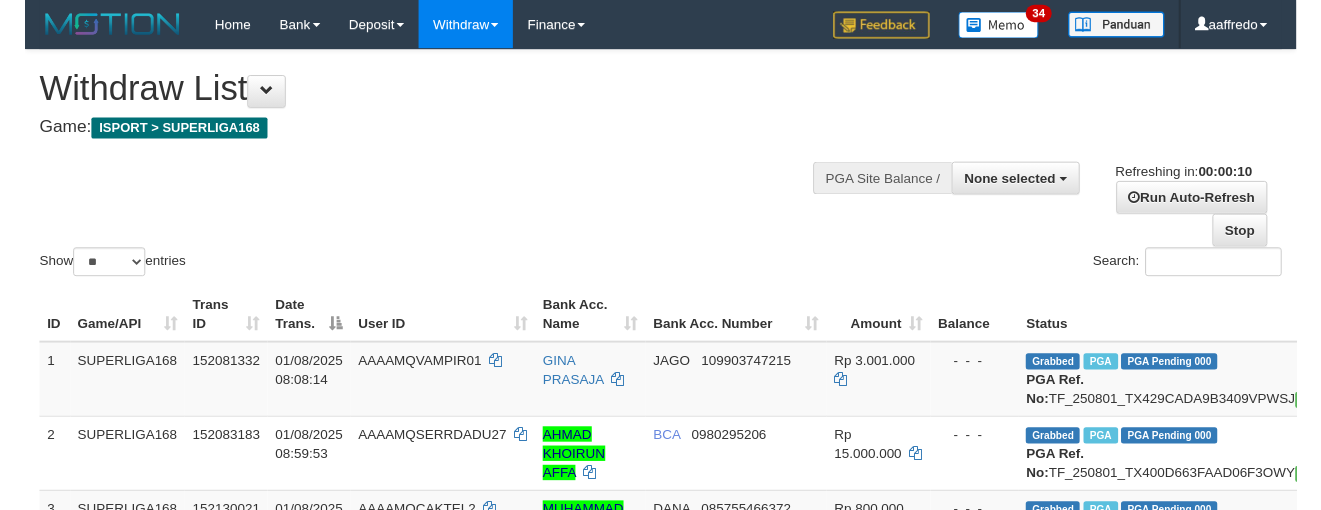 scroll, scrollTop: 0, scrollLeft: 0, axis: both 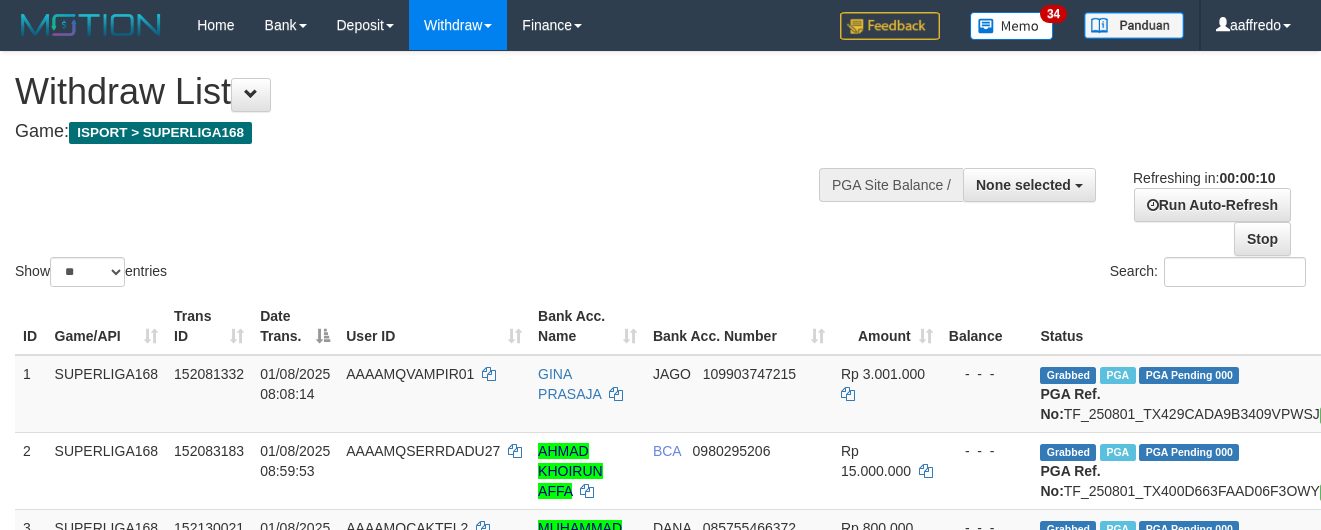 select 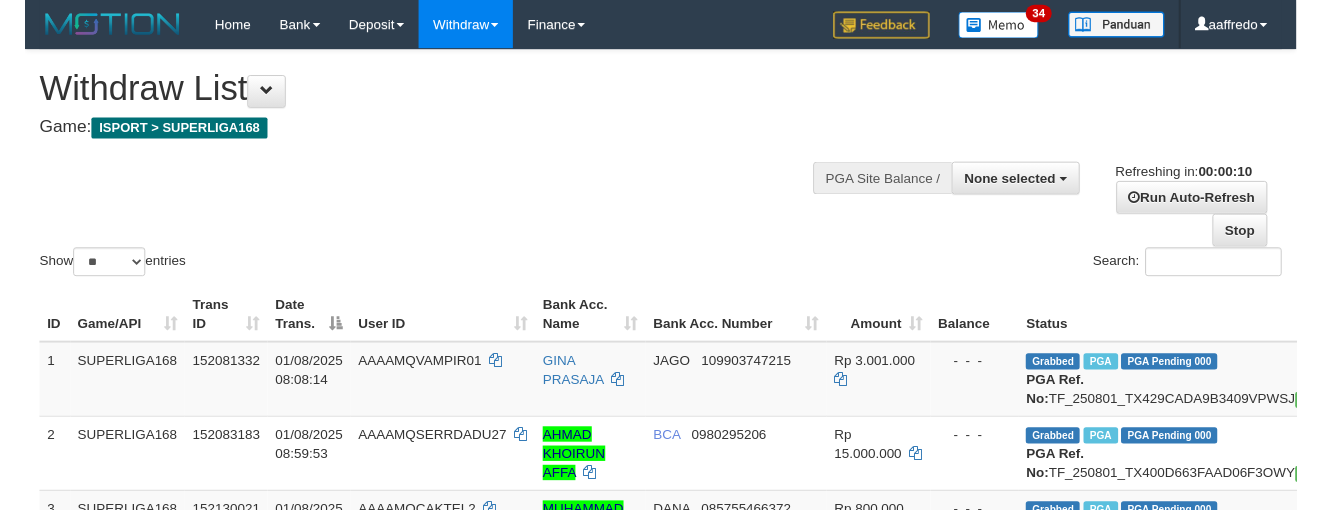 scroll, scrollTop: 0, scrollLeft: 0, axis: both 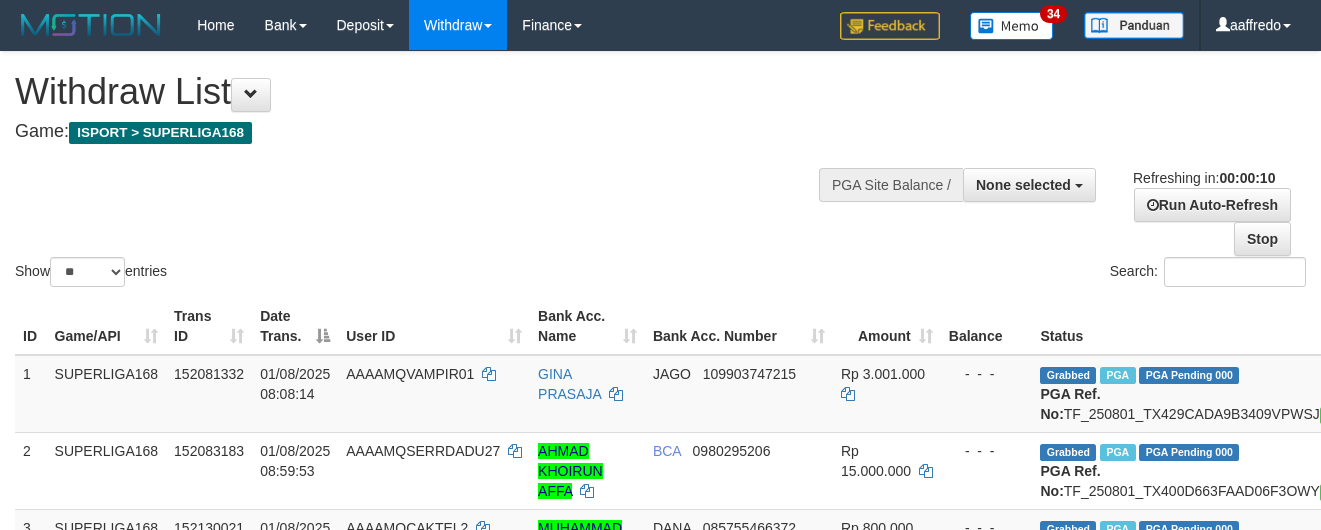 select 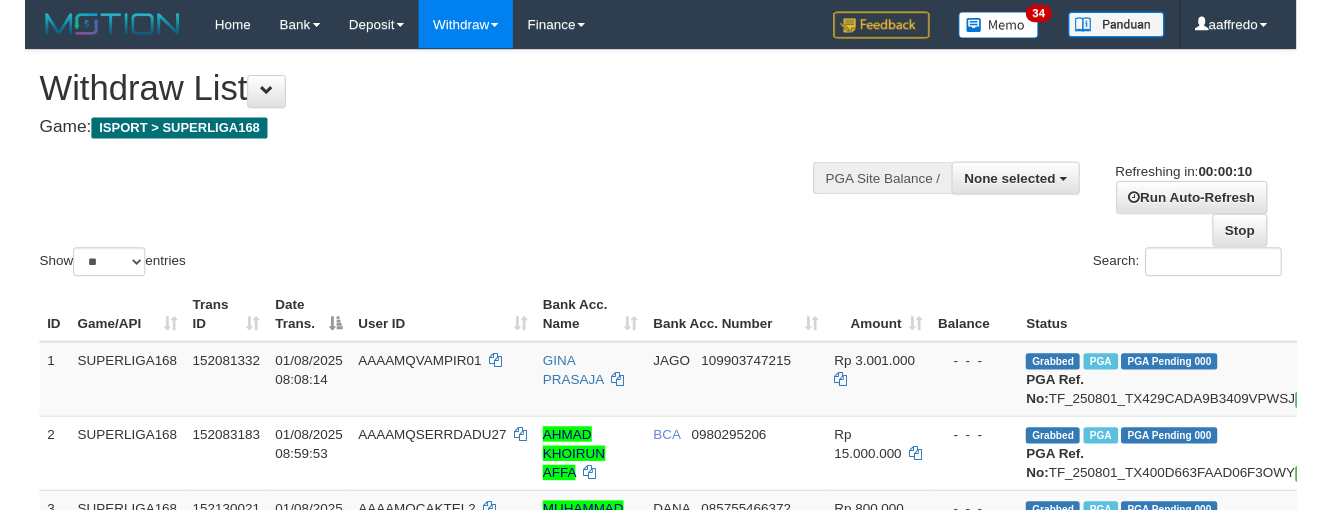 scroll, scrollTop: 0, scrollLeft: 0, axis: both 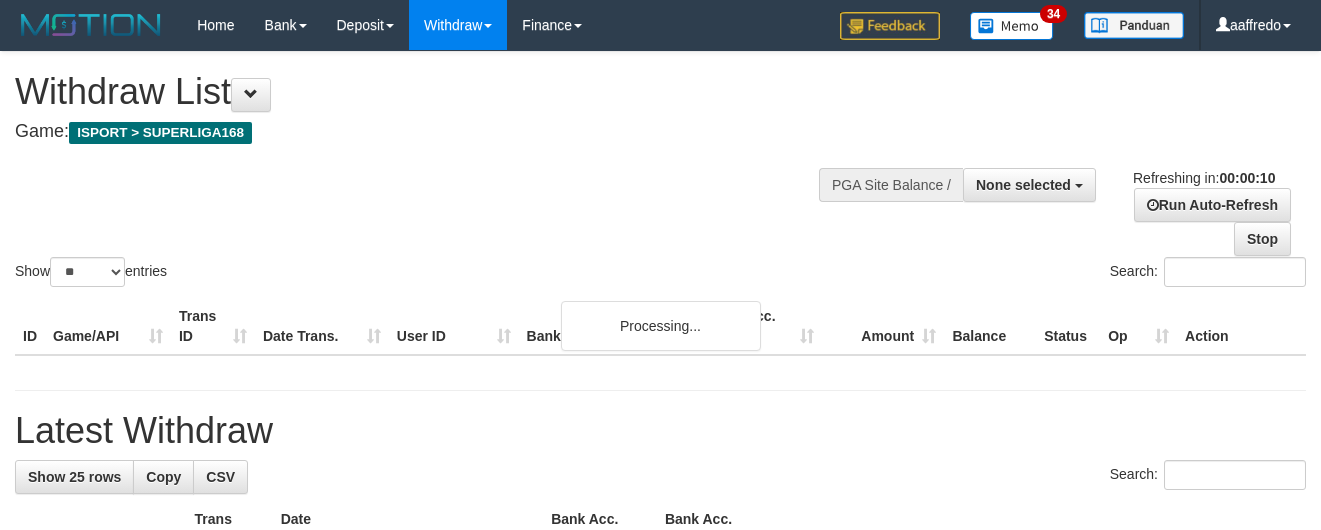 select 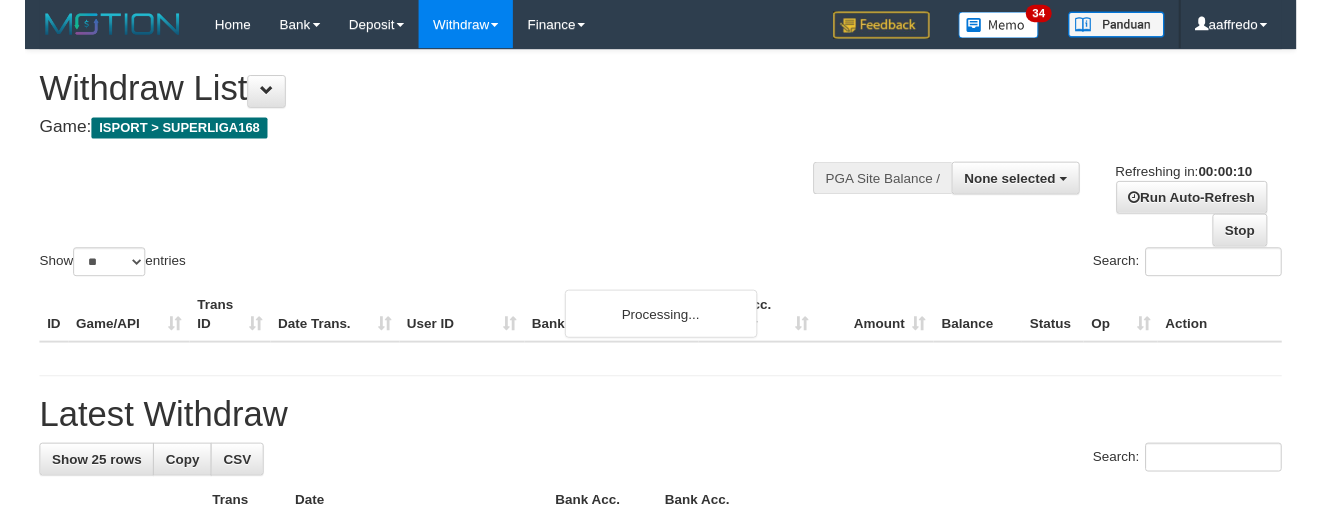 scroll, scrollTop: 0, scrollLeft: 0, axis: both 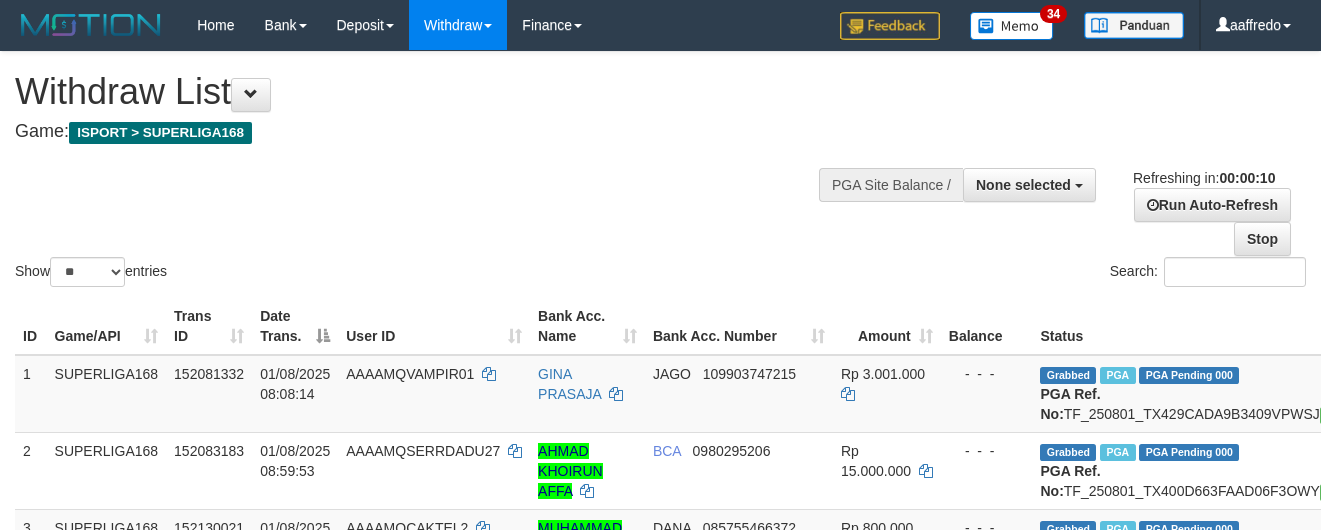 select 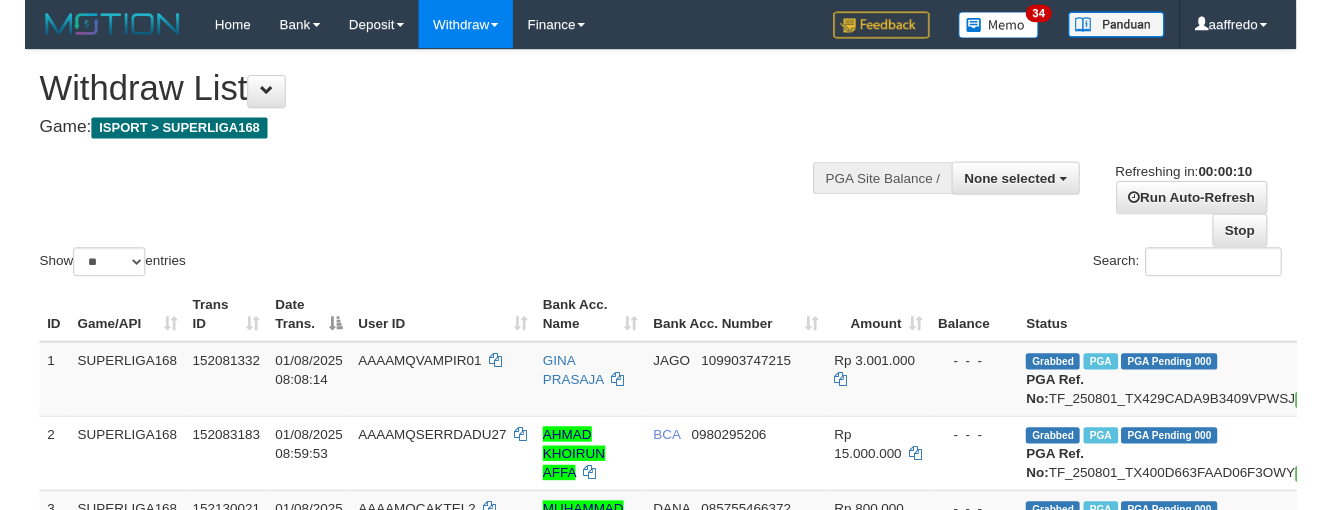 scroll, scrollTop: 0, scrollLeft: 0, axis: both 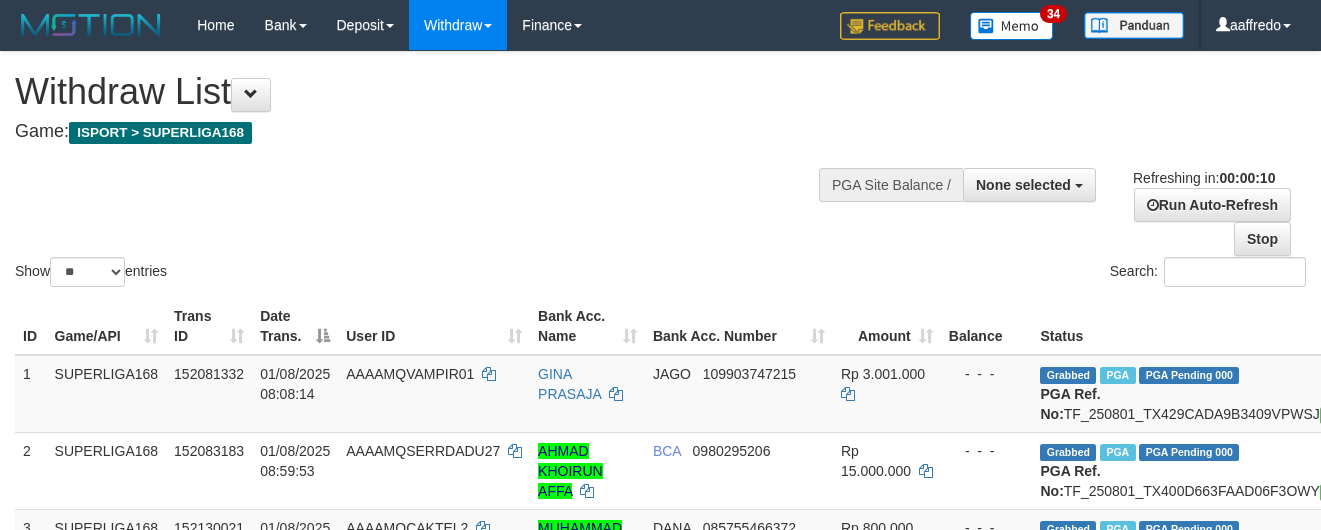 select 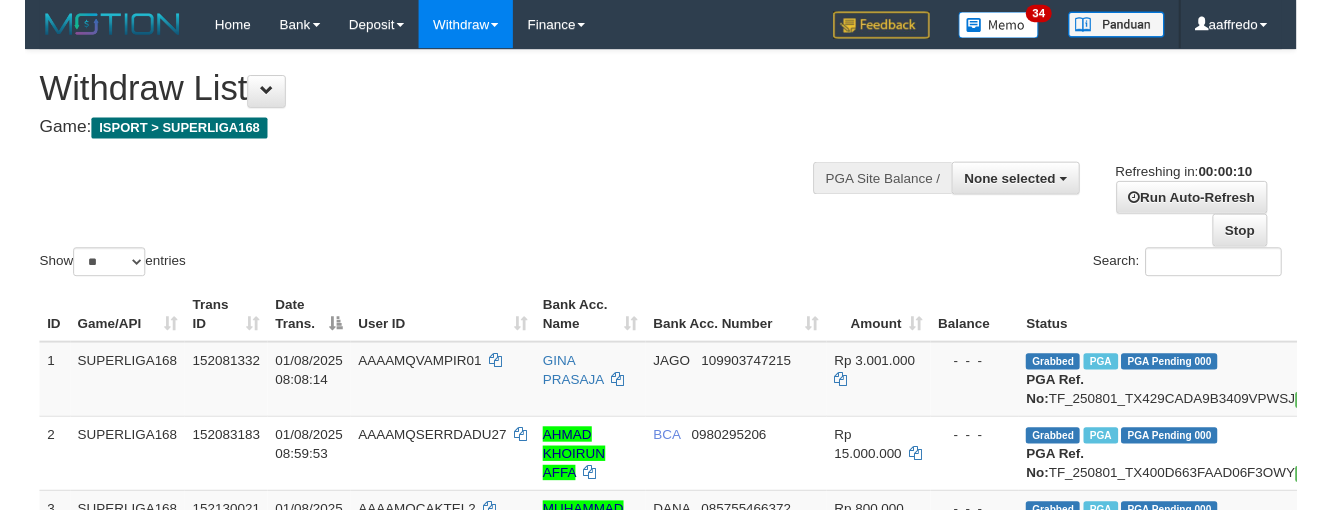 scroll, scrollTop: 0, scrollLeft: 0, axis: both 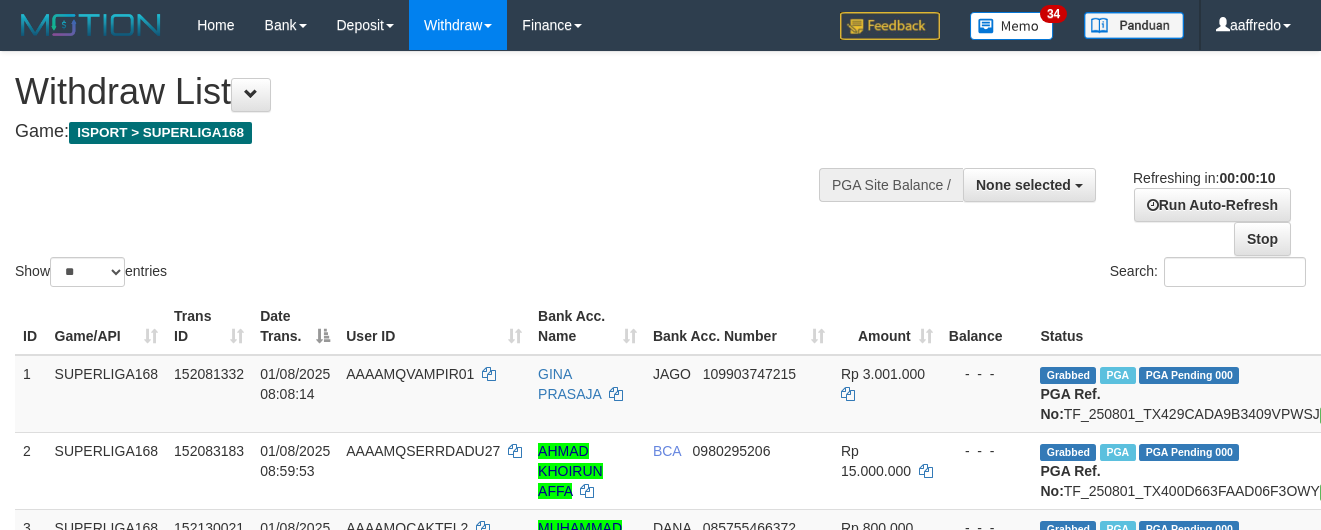 select 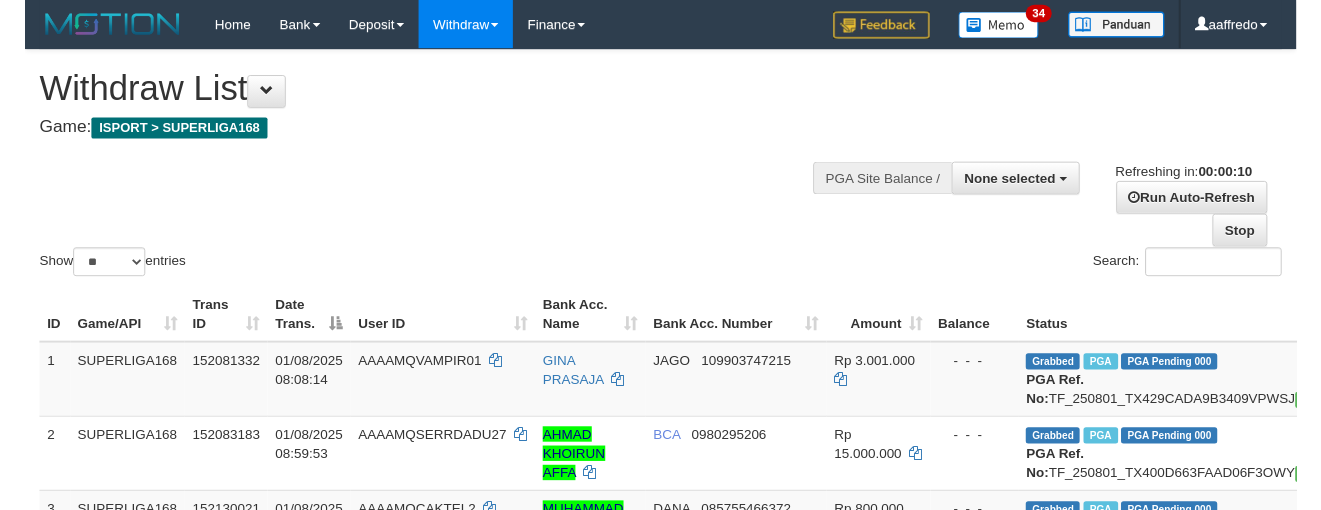 scroll, scrollTop: 0, scrollLeft: 0, axis: both 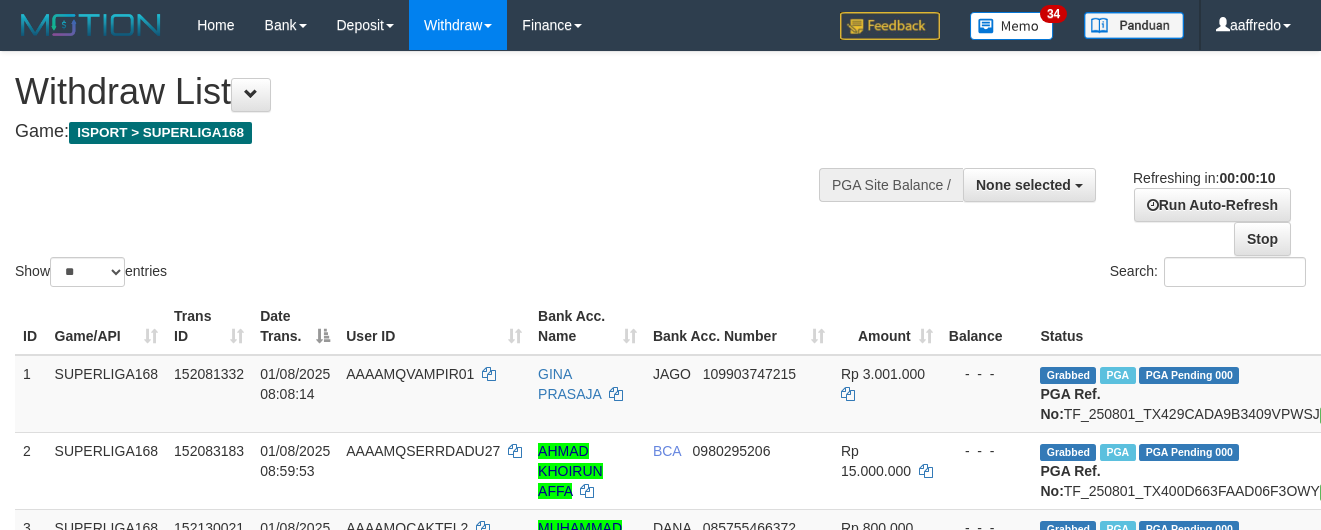 select 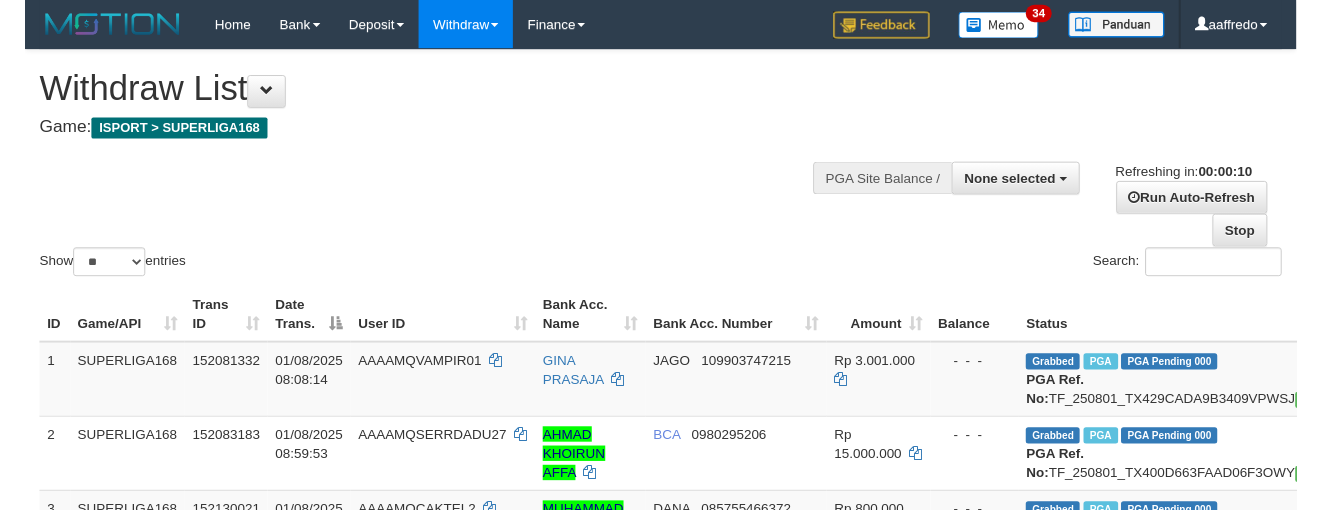 scroll, scrollTop: 0, scrollLeft: 0, axis: both 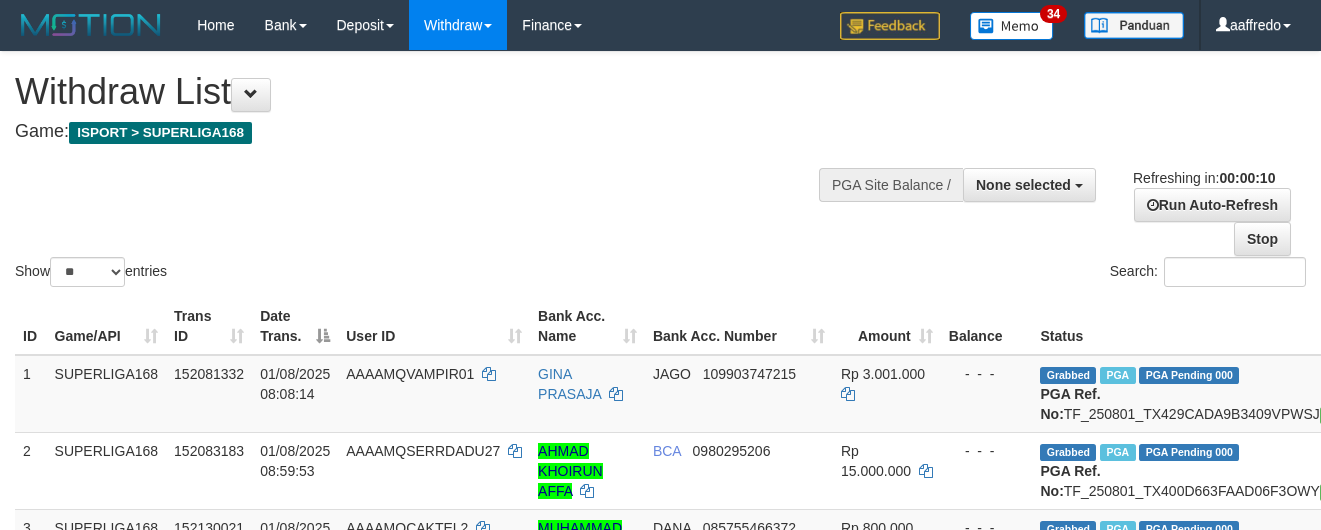 select 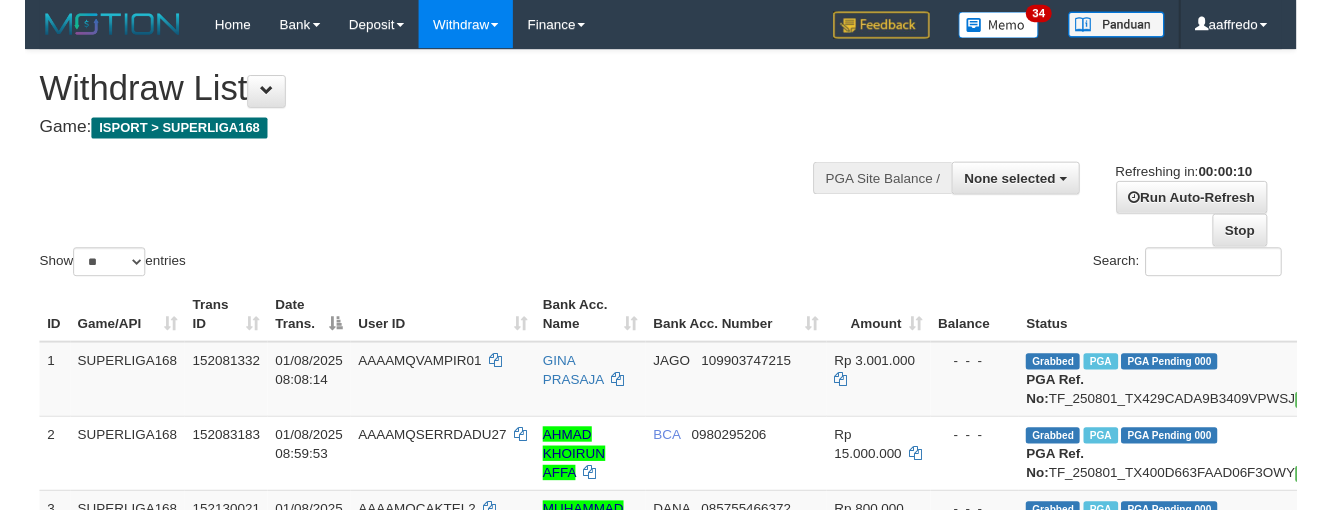 scroll, scrollTop: 0, scrollLeft: 0, axis: both 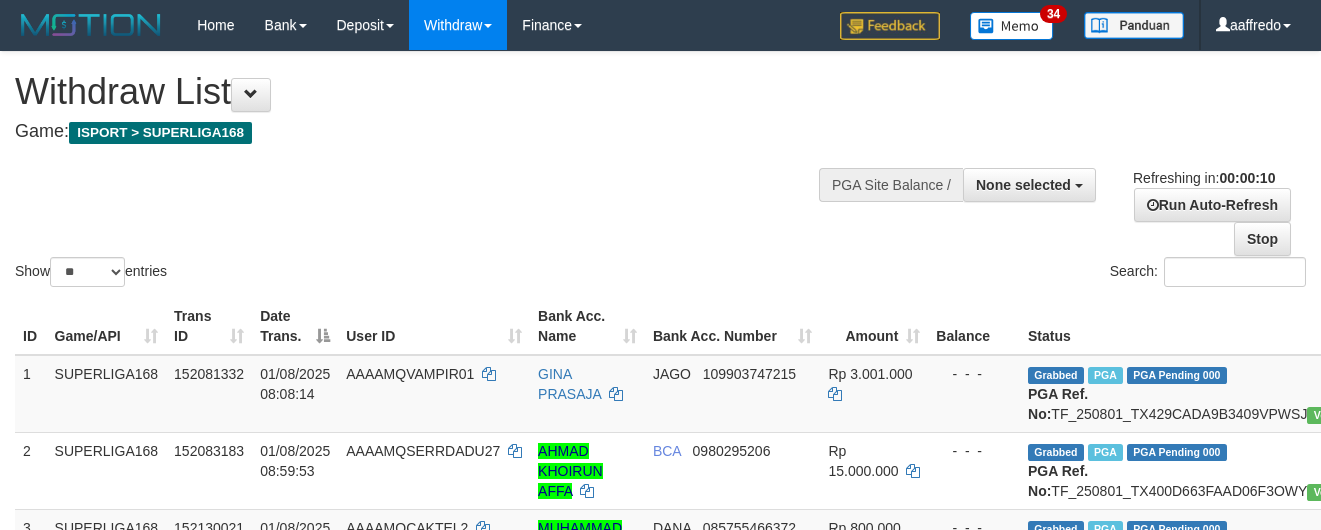 select 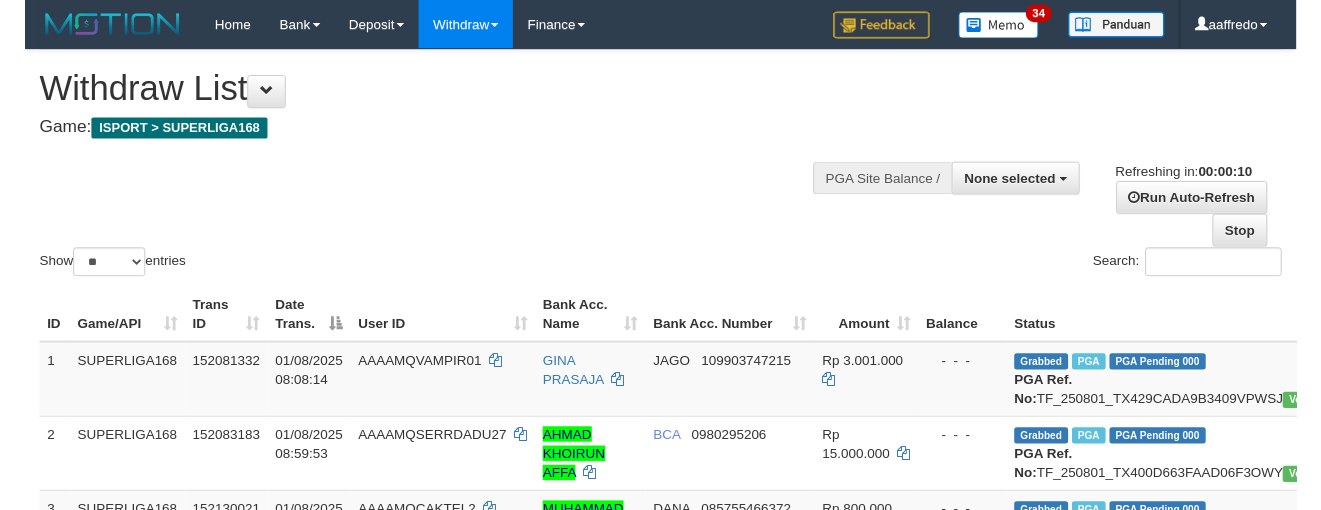 scroll, scrollTop: 0, scrollLeft: 0, axis: both 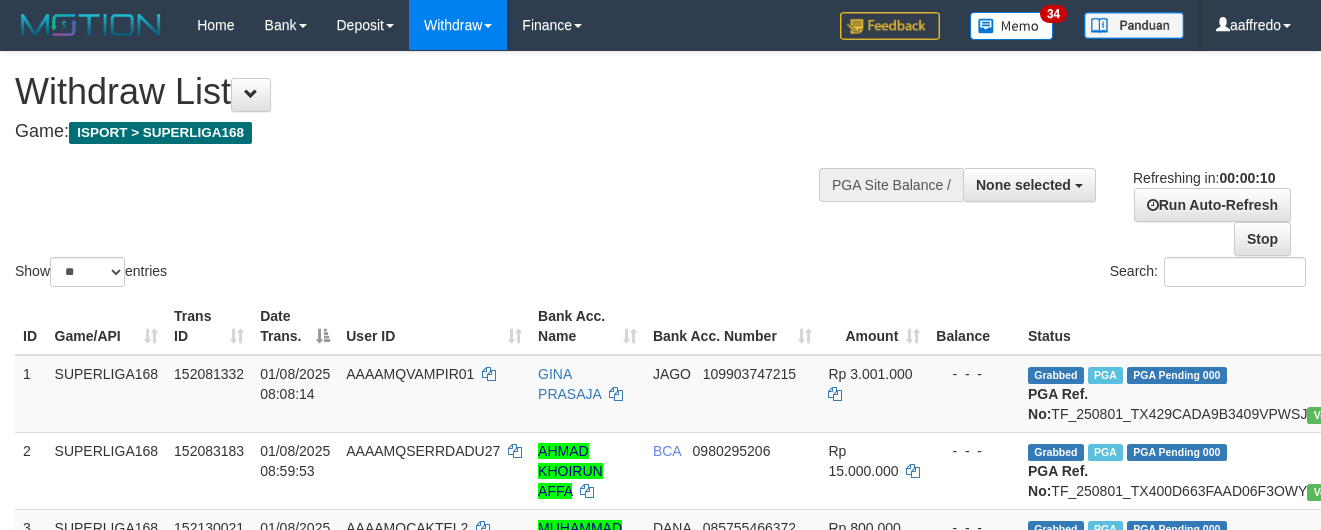 select 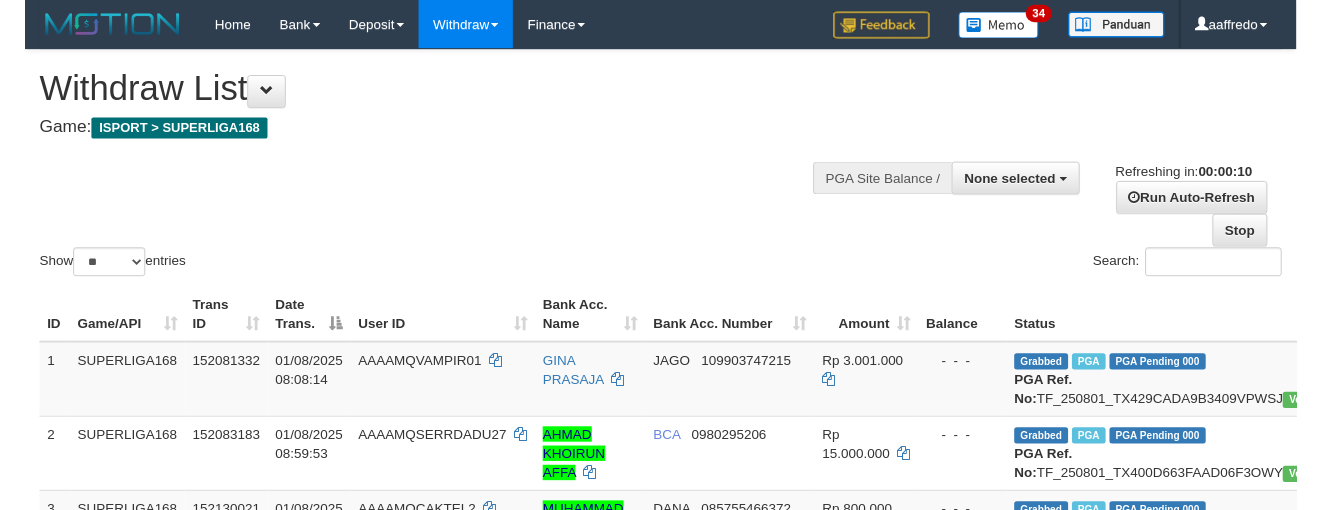 scroll, scrollTop: 0, scrollLeft: 0, axis: both 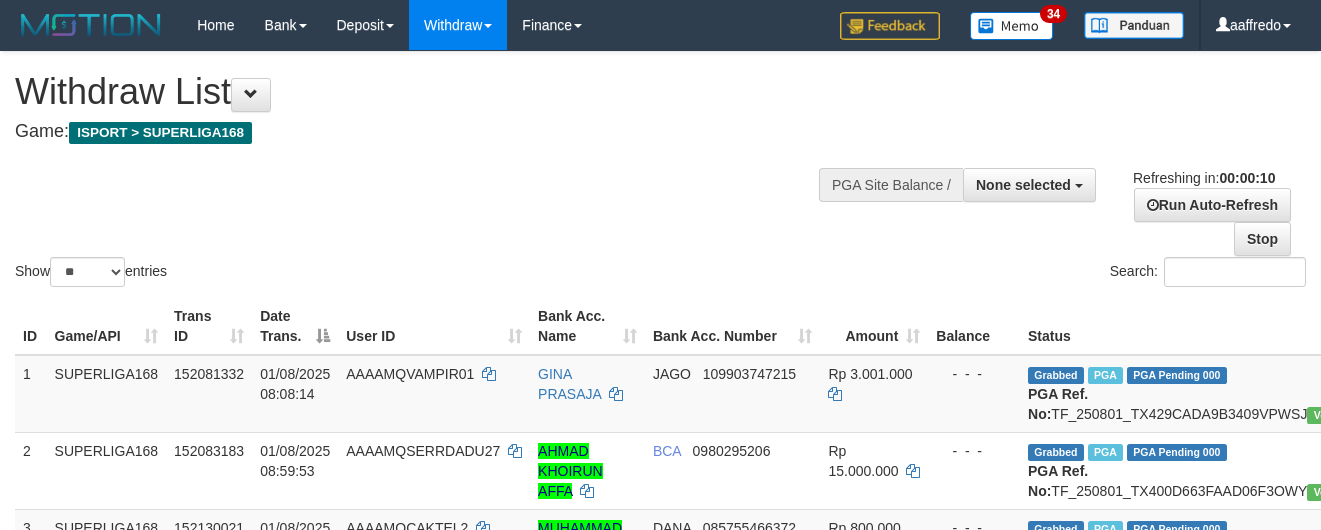 select 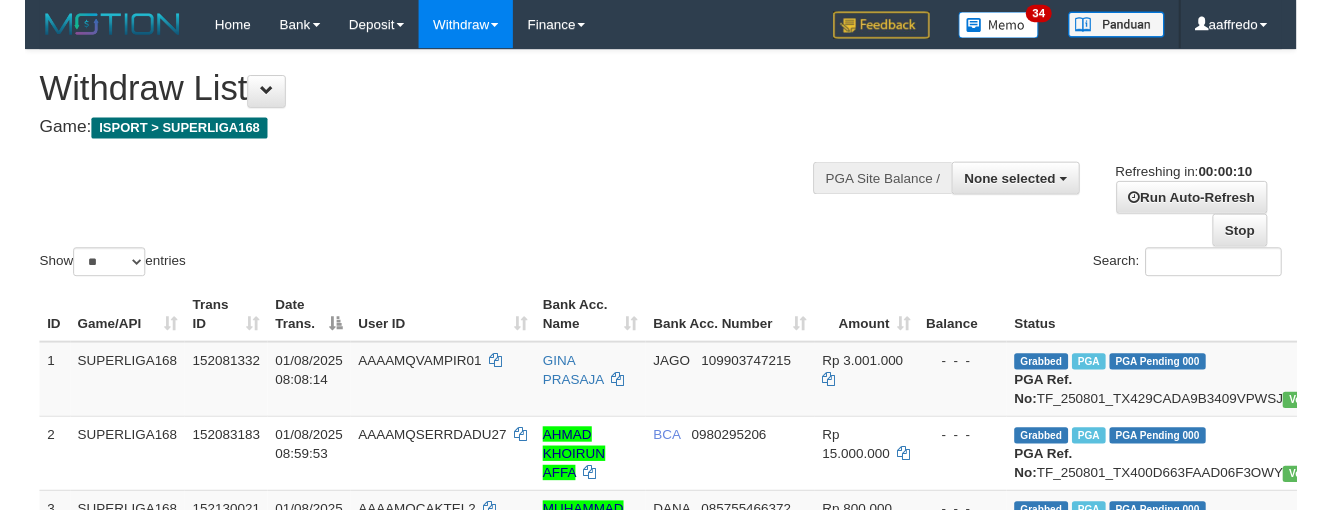 scroll, scrollTop: 0, scrollLeft: 0, axis: both 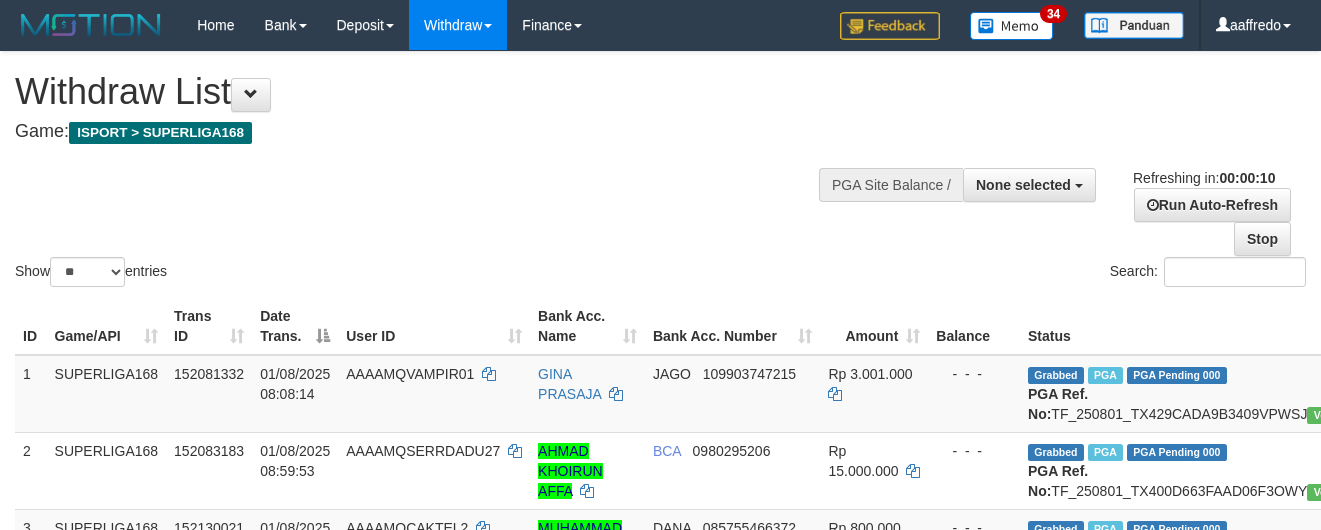 select 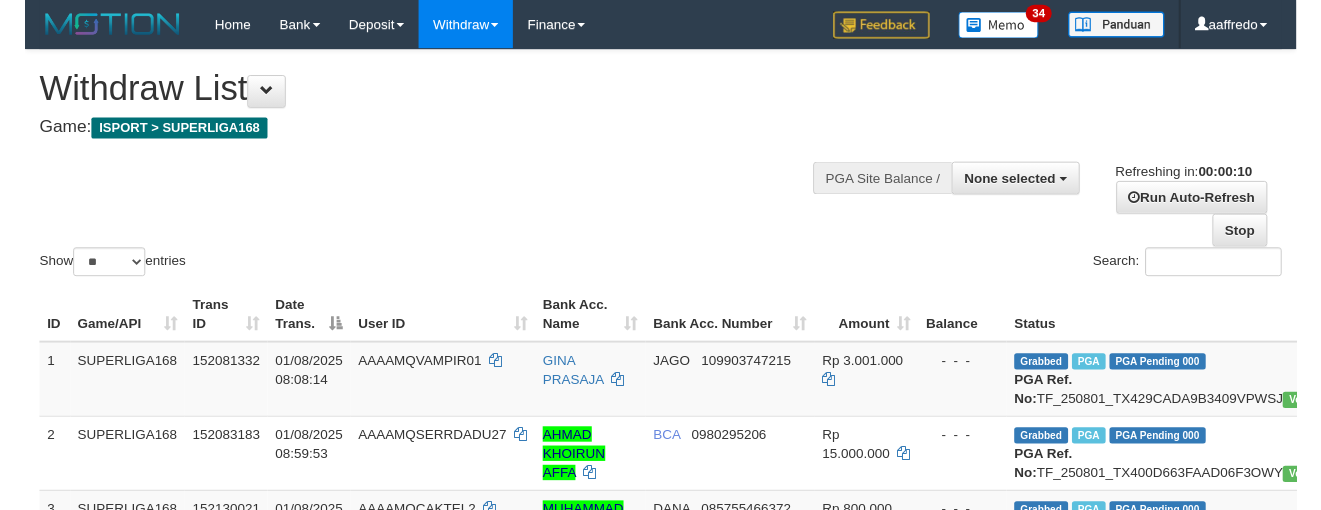 scroll, scrollTop: 0, scrollLeft: 0, axis: both 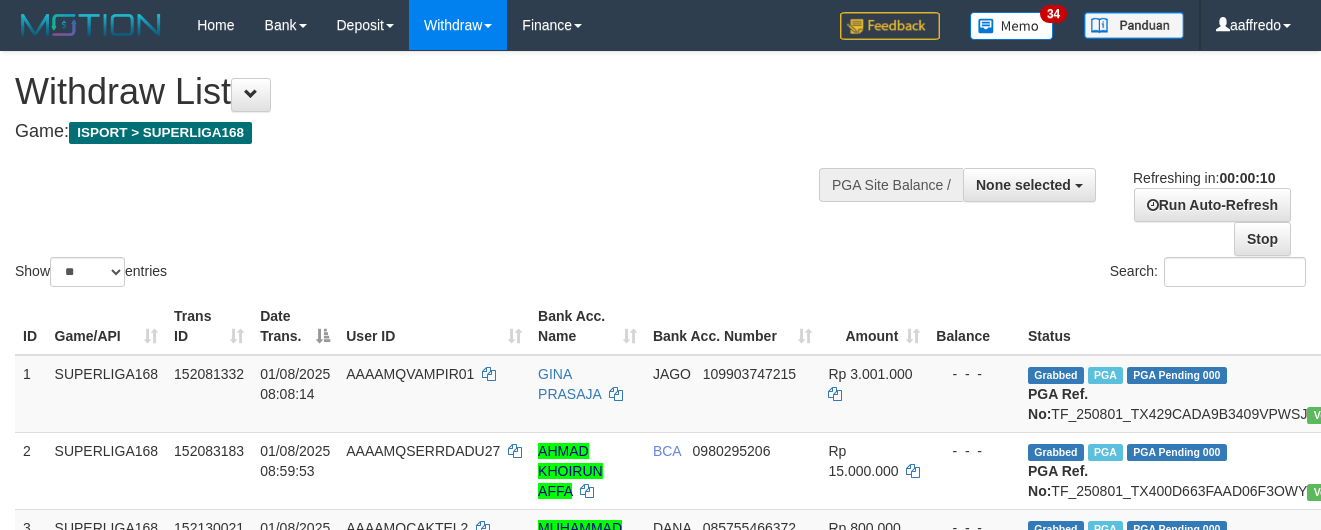 select 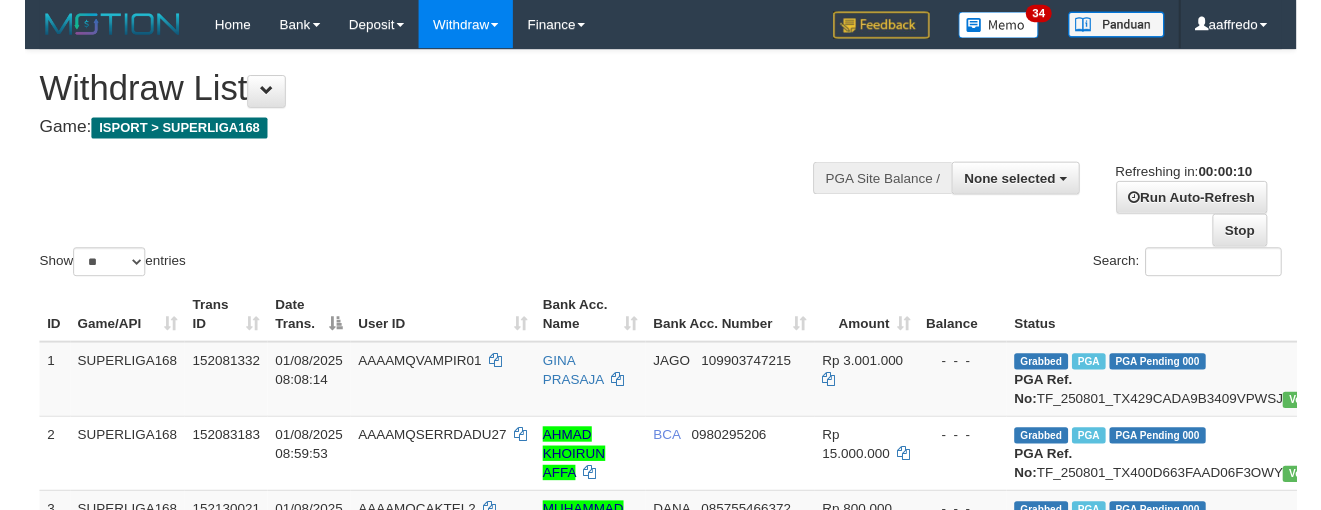 scroll, scrollTop: 0, scrollLeft: 0, axis: both 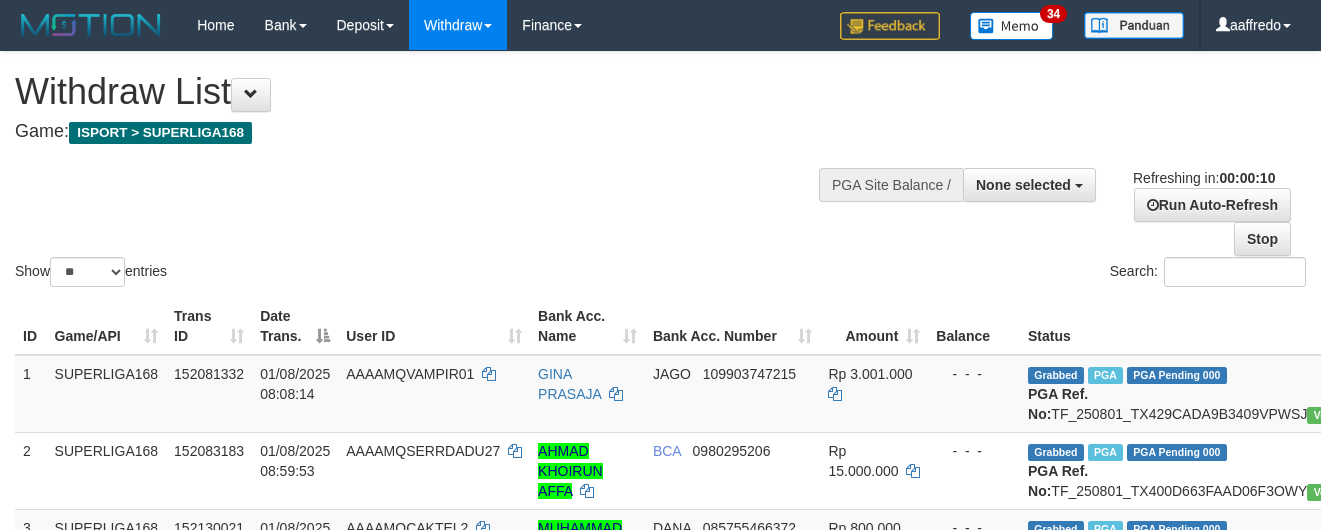 select 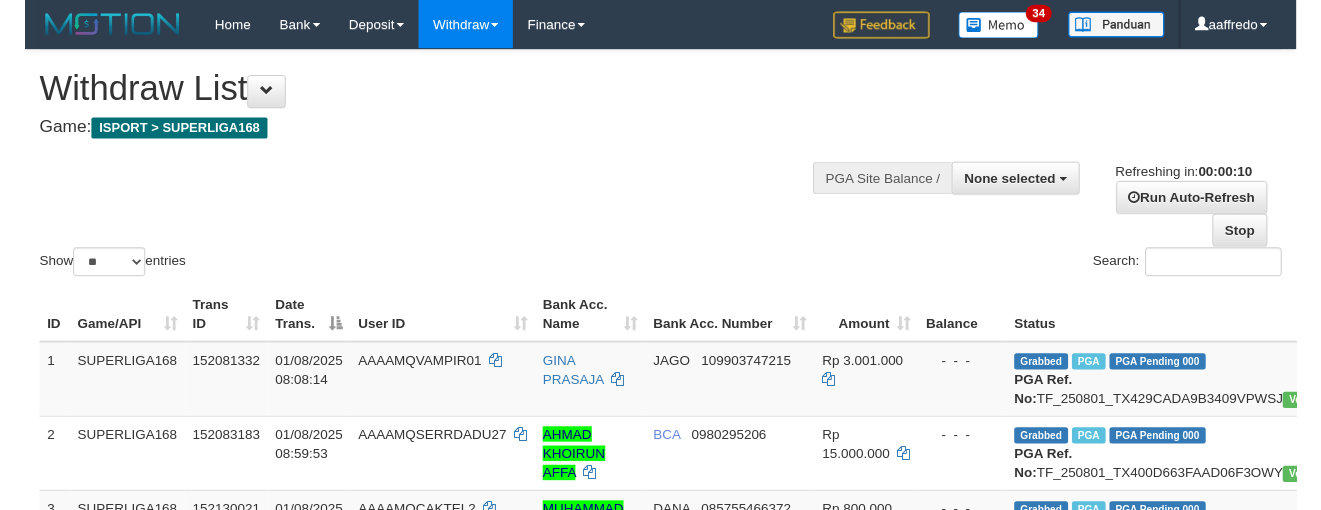 scroll, scrollTop: 0, scrollLeft: 0, axis: both 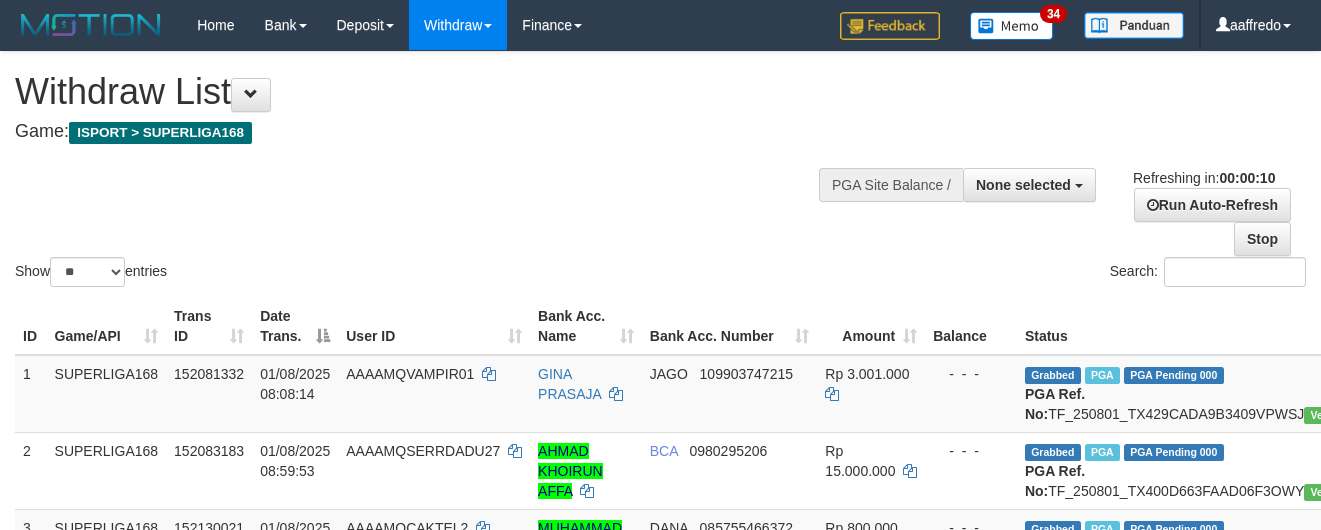 select 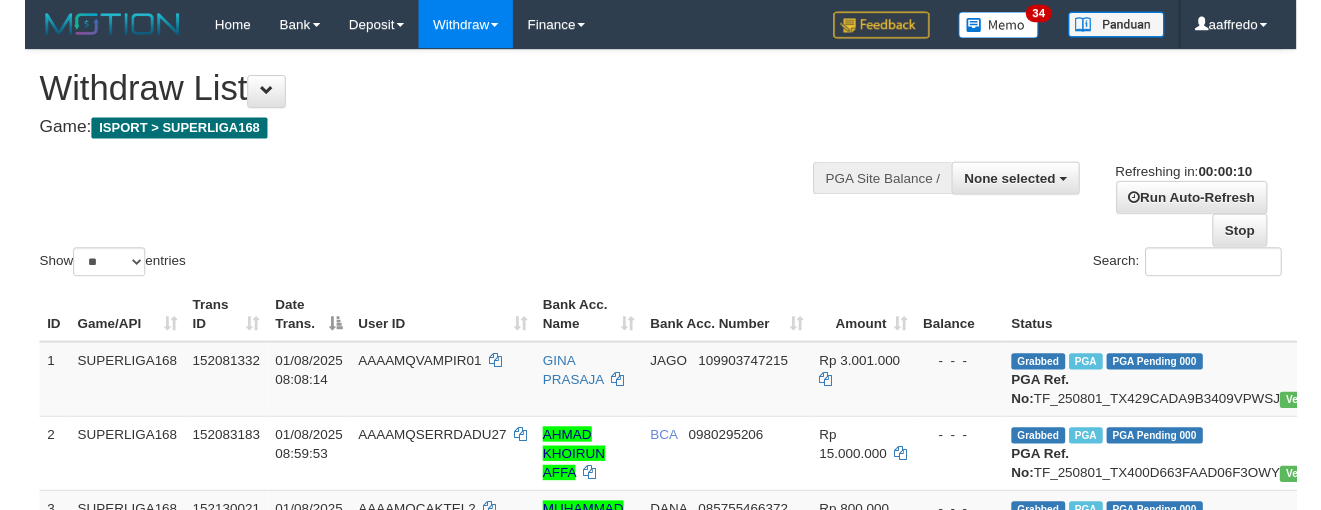 scroll, scrollTop: 0, scrollLeft: 0, axis: both 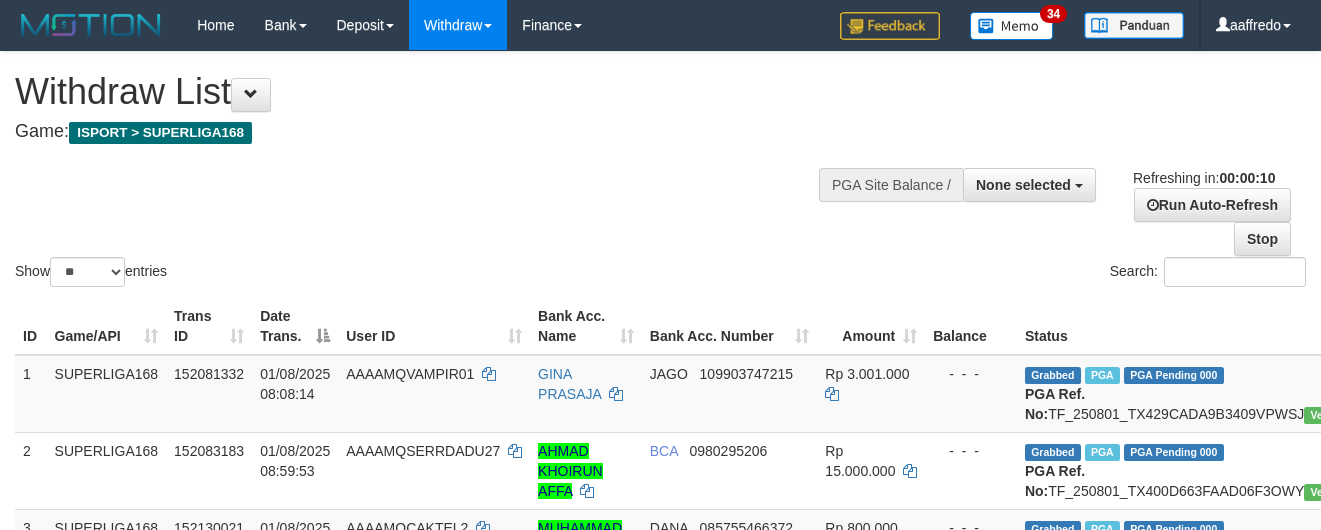 select 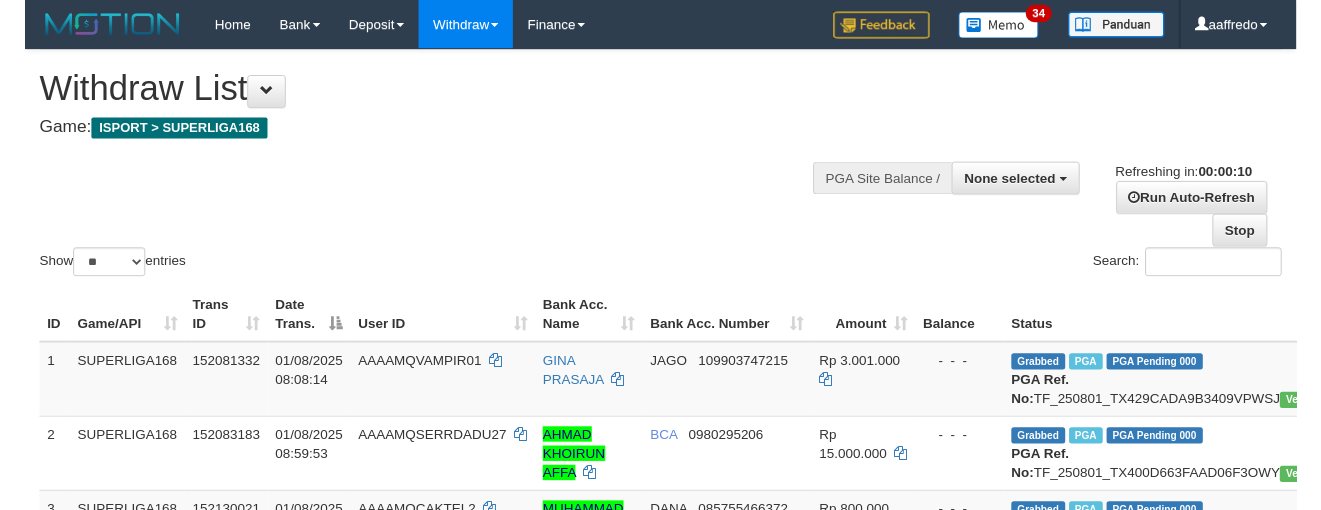 scroll, scrollTop: 0, scrollLeft: 0, axis: both 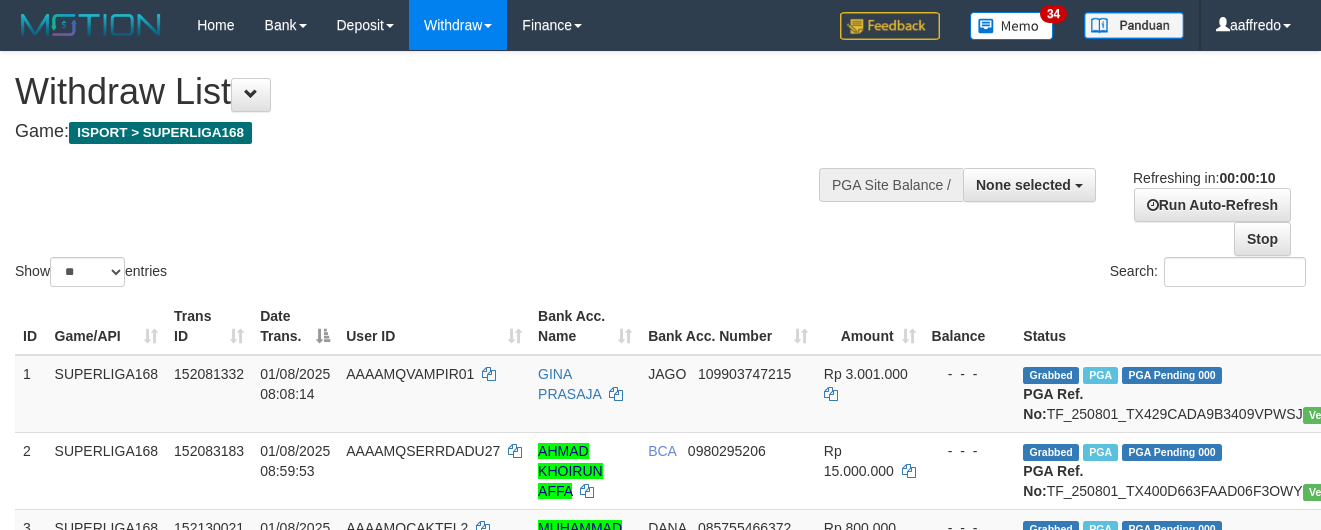 select 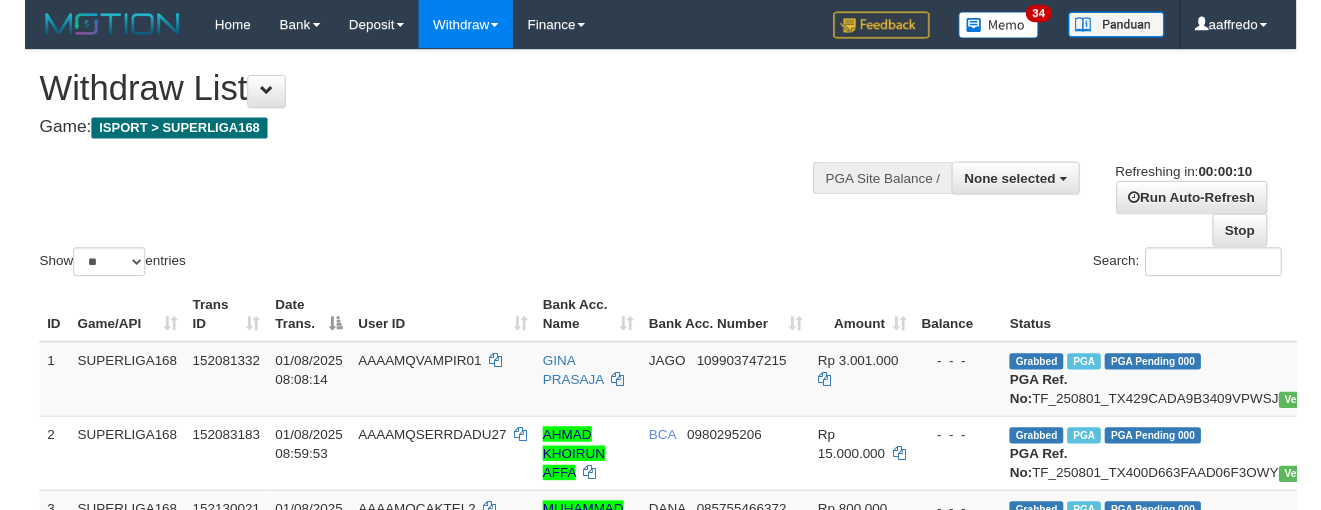 scroll, scrollTop: 0, scrollLeft: 0, axis: both 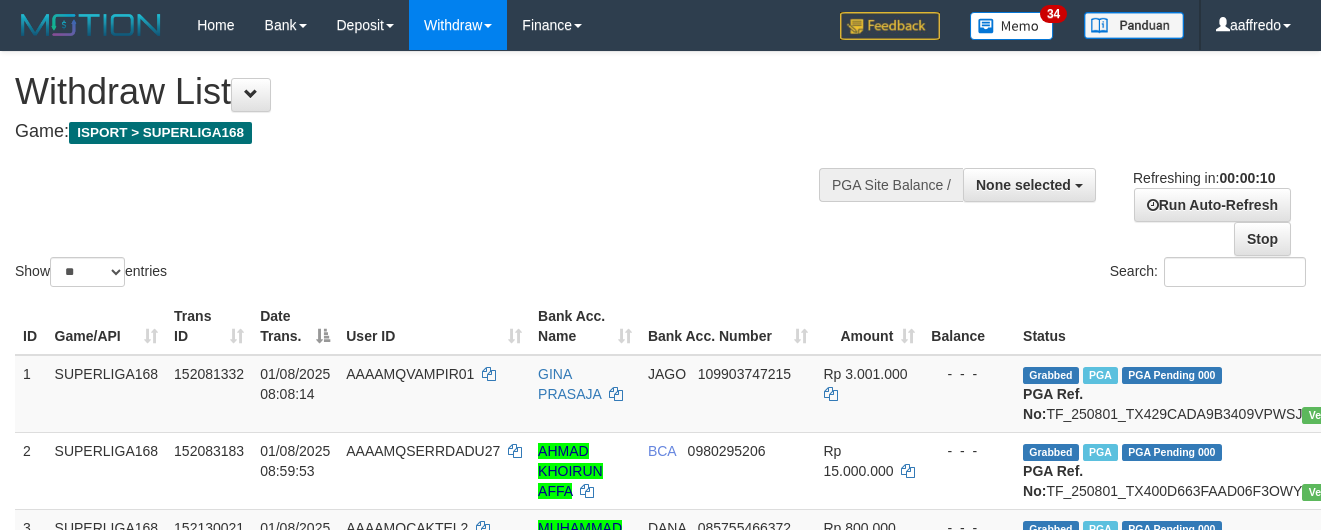 select 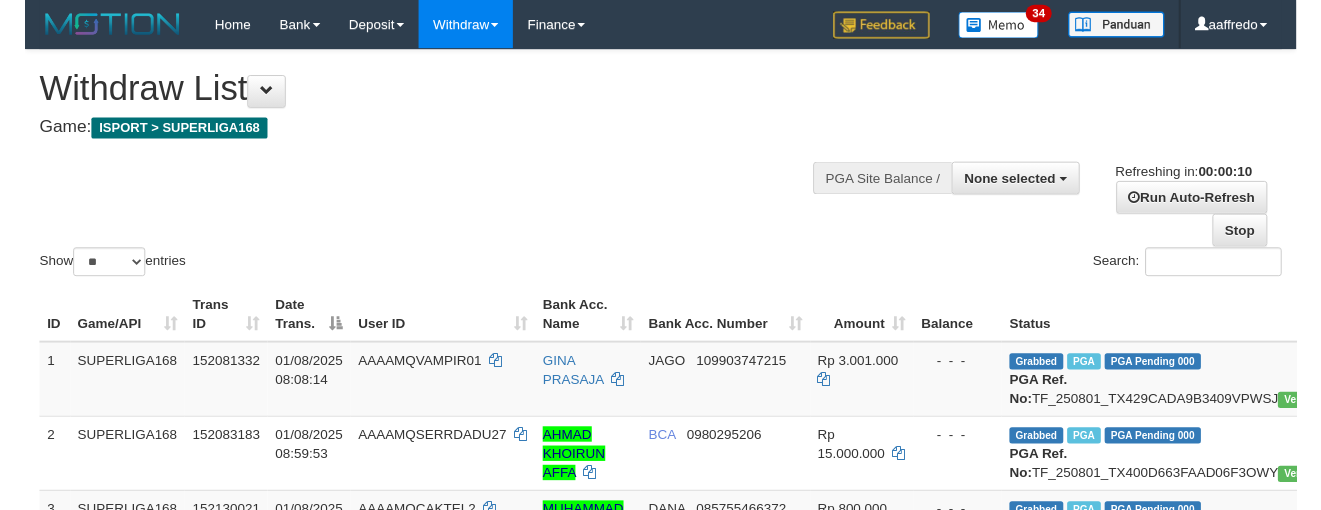 scroll, scrollTop: 0, scrollLeft: 0, axis: both 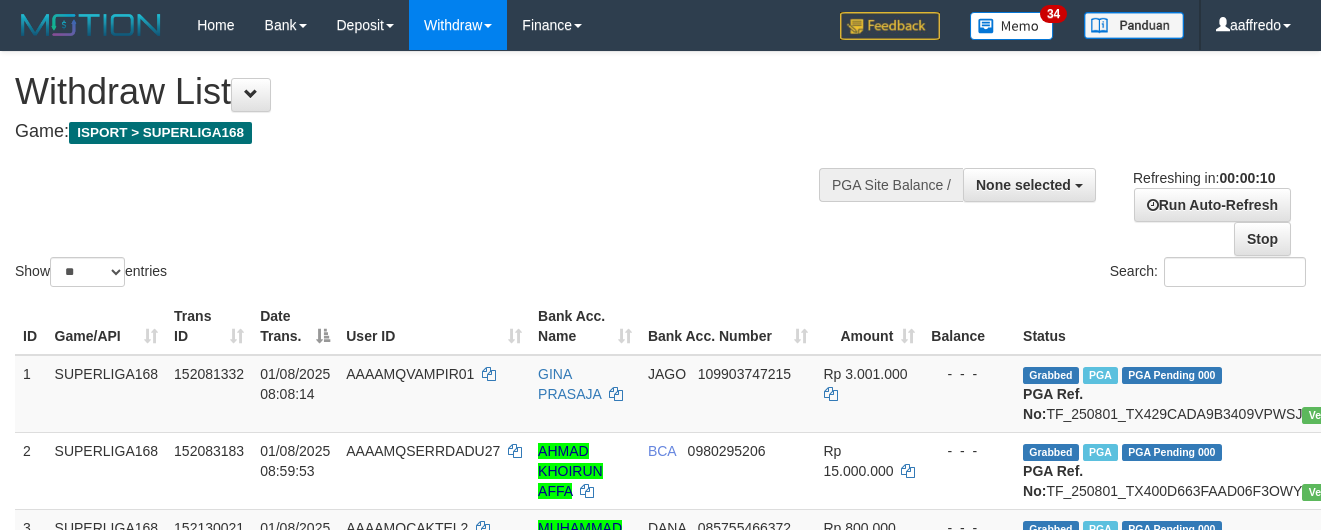 select 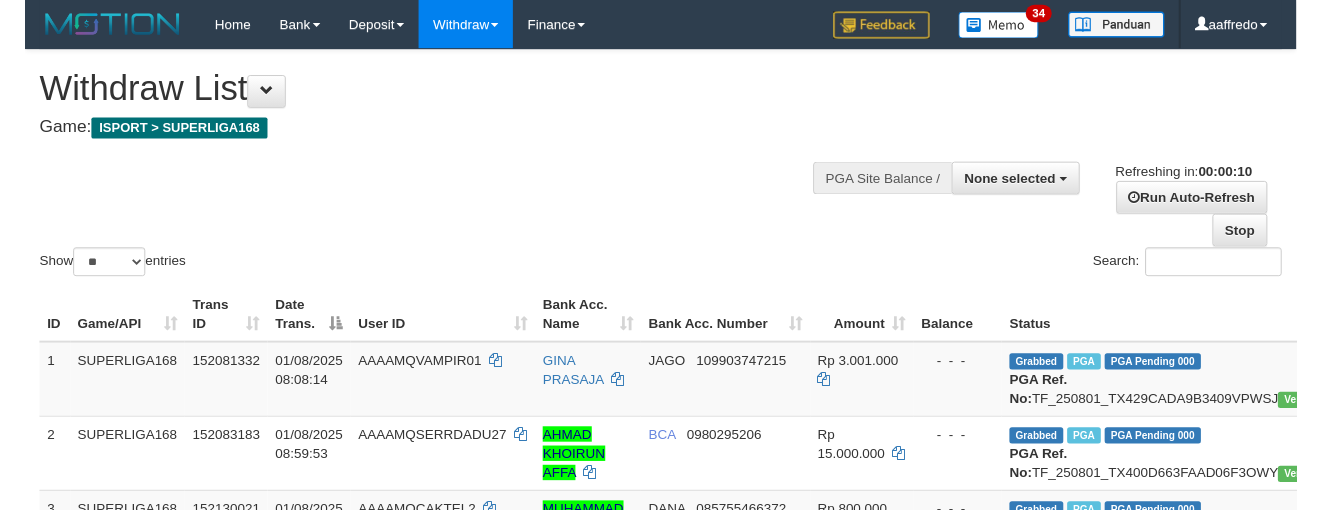 scroll, scrollTop: 0, scrollLeft: 0, axis: both 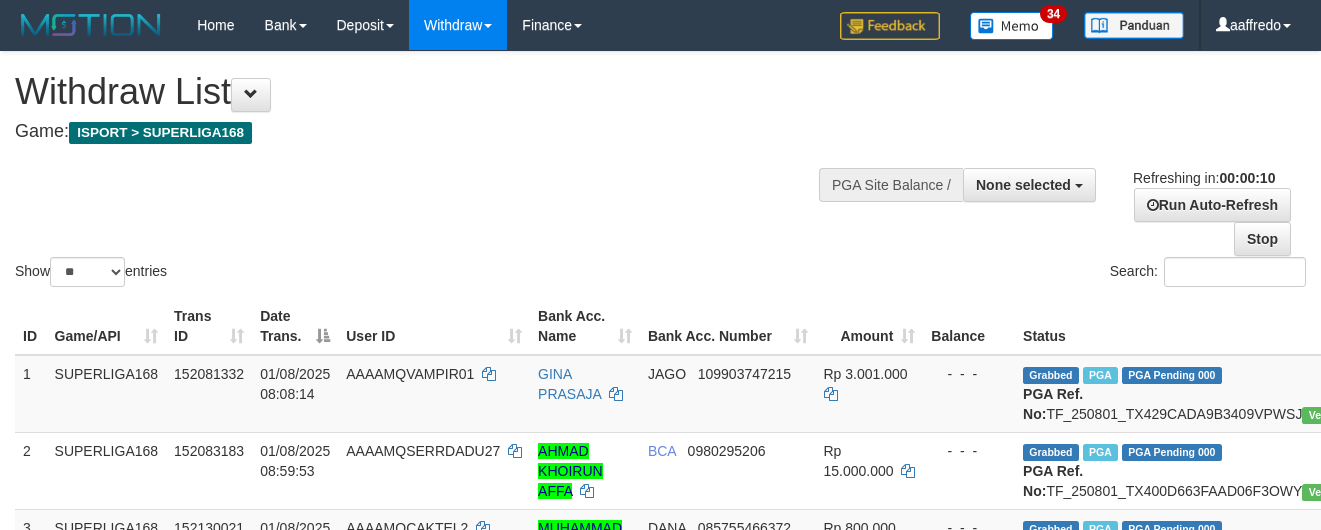 select 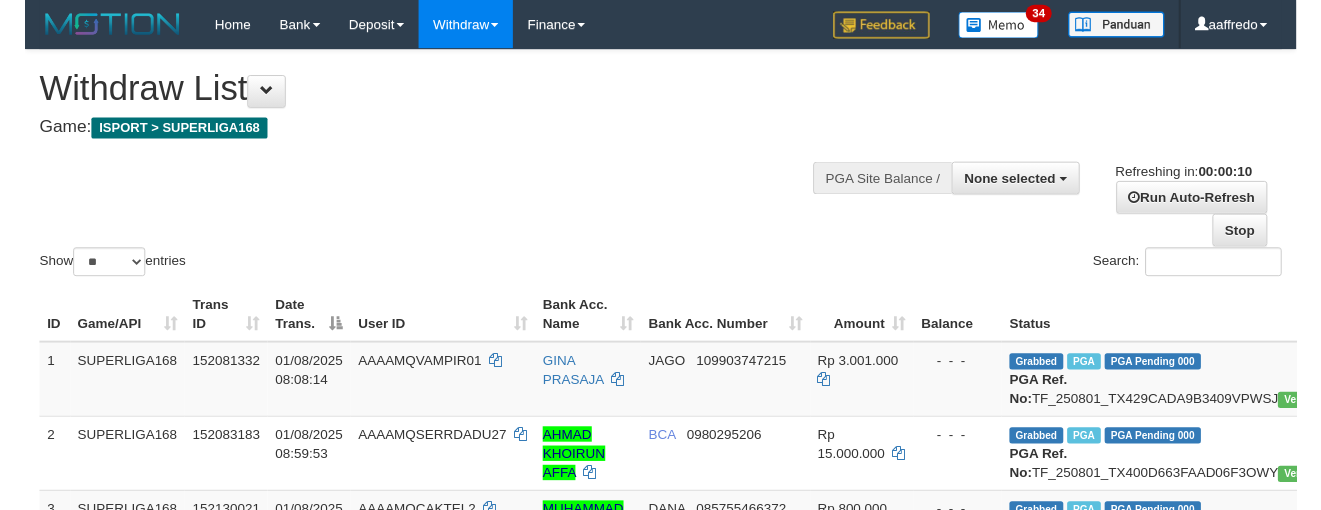 scroll, scrollTop: 0, scrollLeft: 0, axis: both 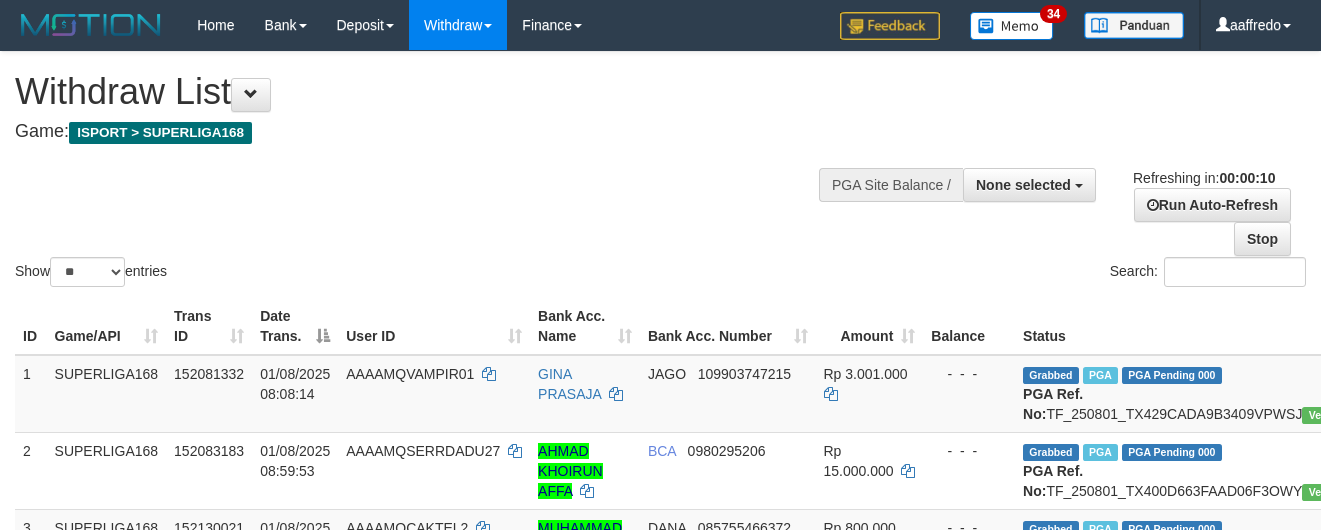 select 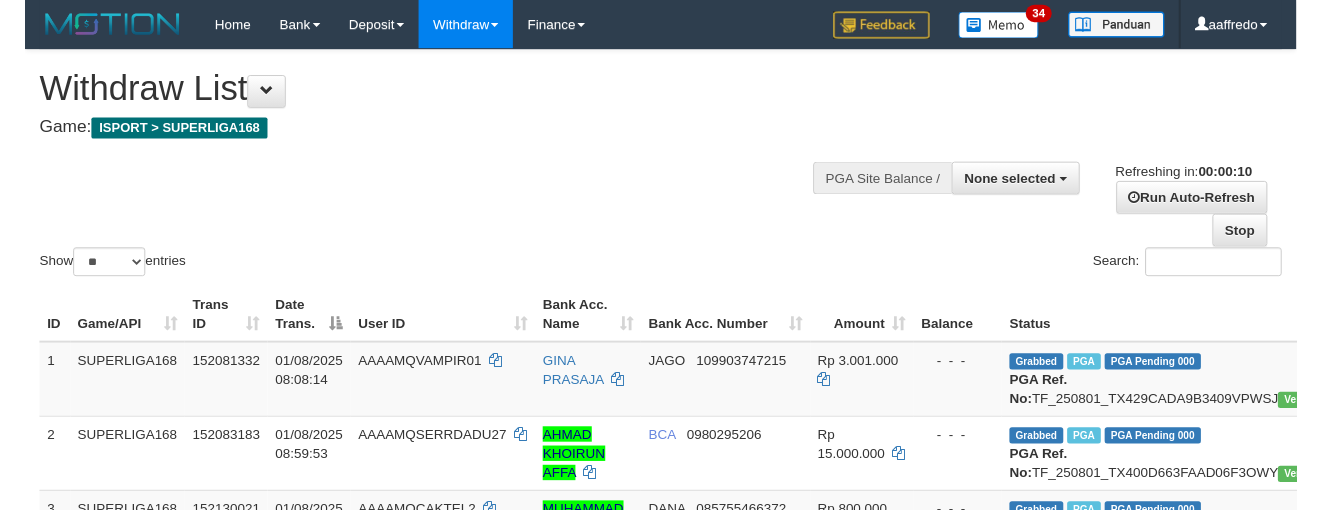 scroll, scrollTop: 0, scrollLeft: 0, axis: both 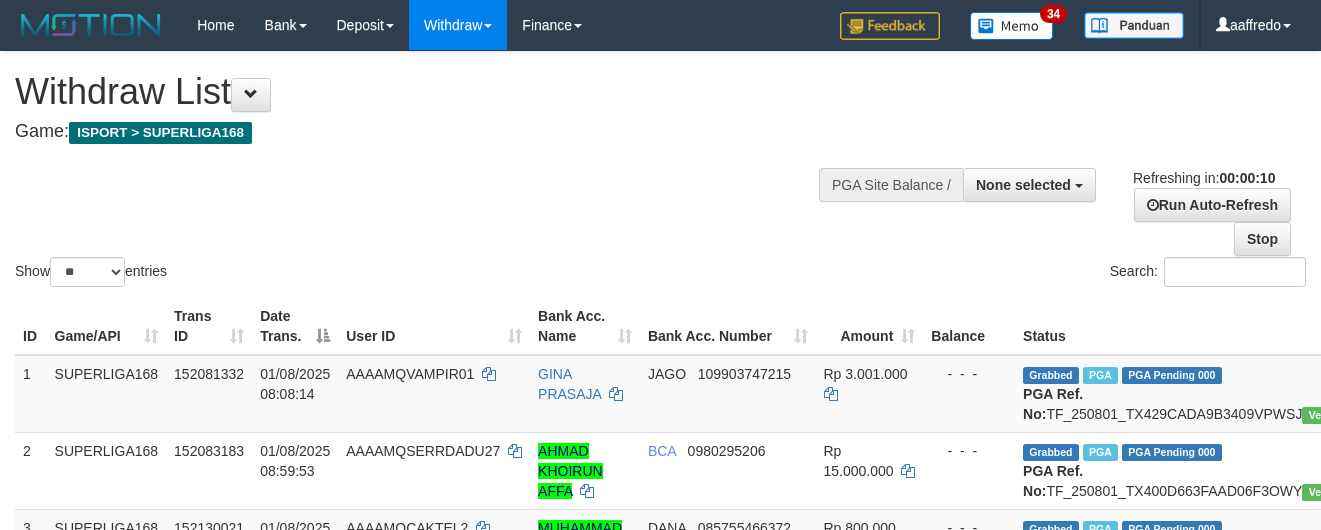 select 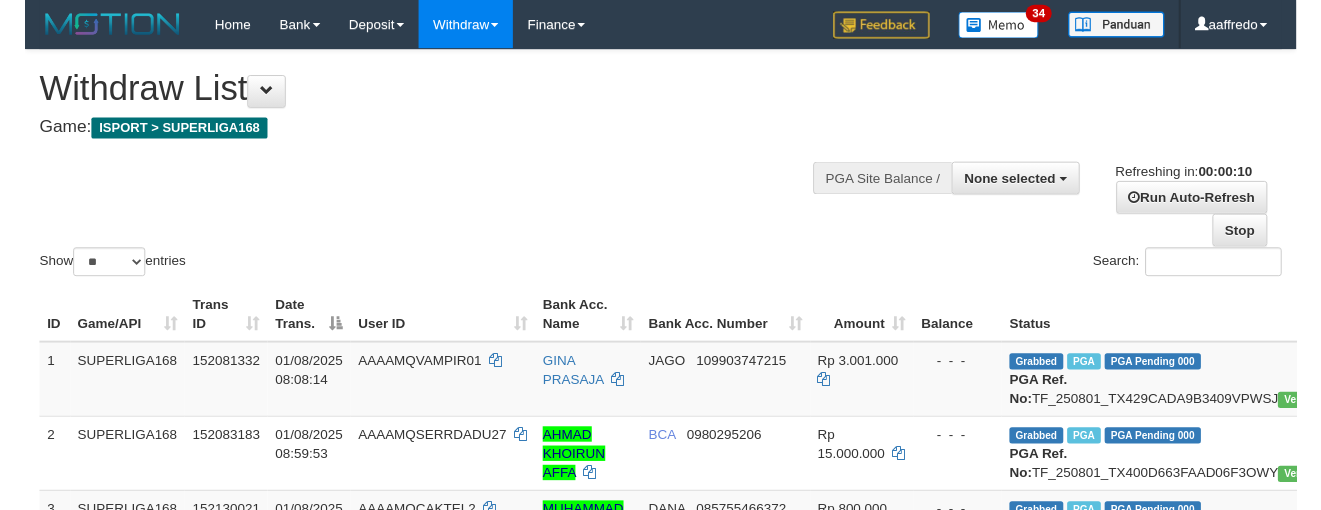 scroll, scrollTop: 0, scrollLeft: 0, axis: both 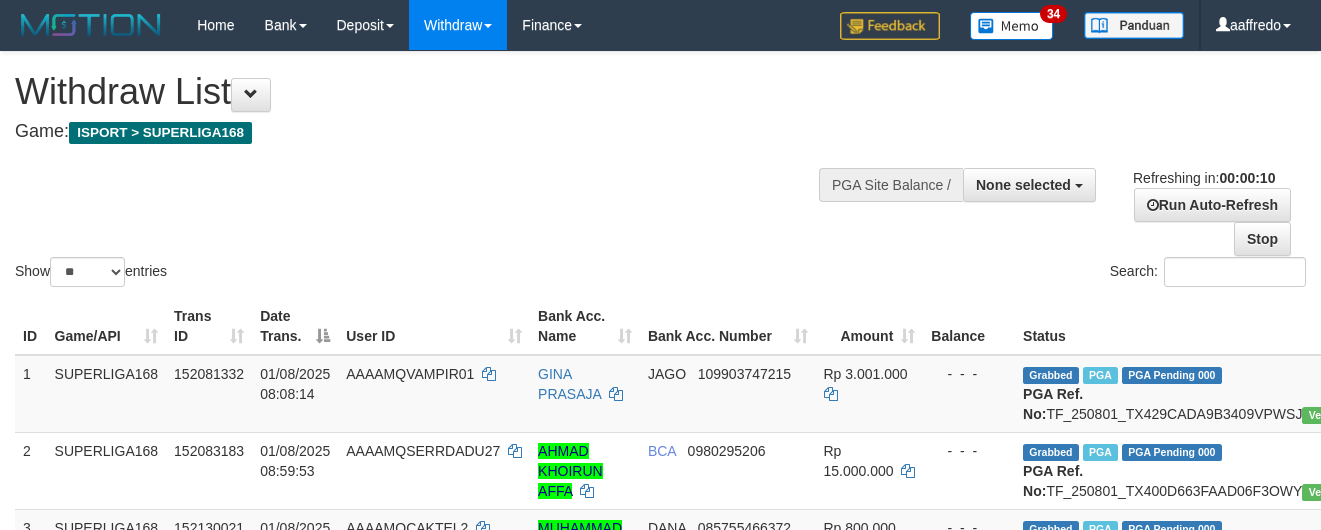 select 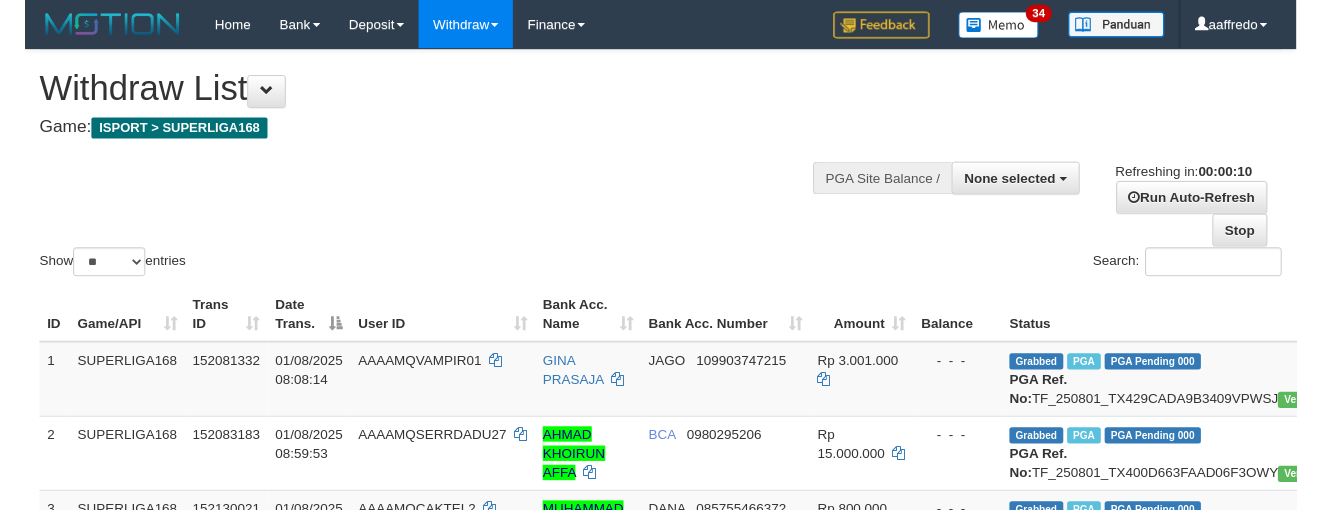 scroll, scrollTop: 0, scrollLeft: 0, axis: both 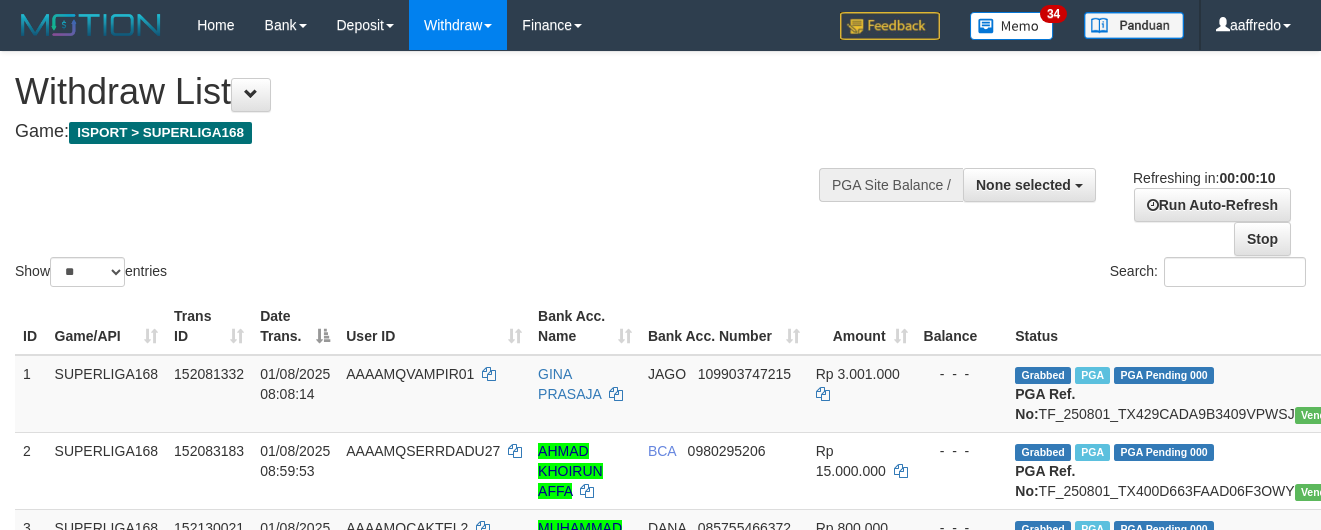 select 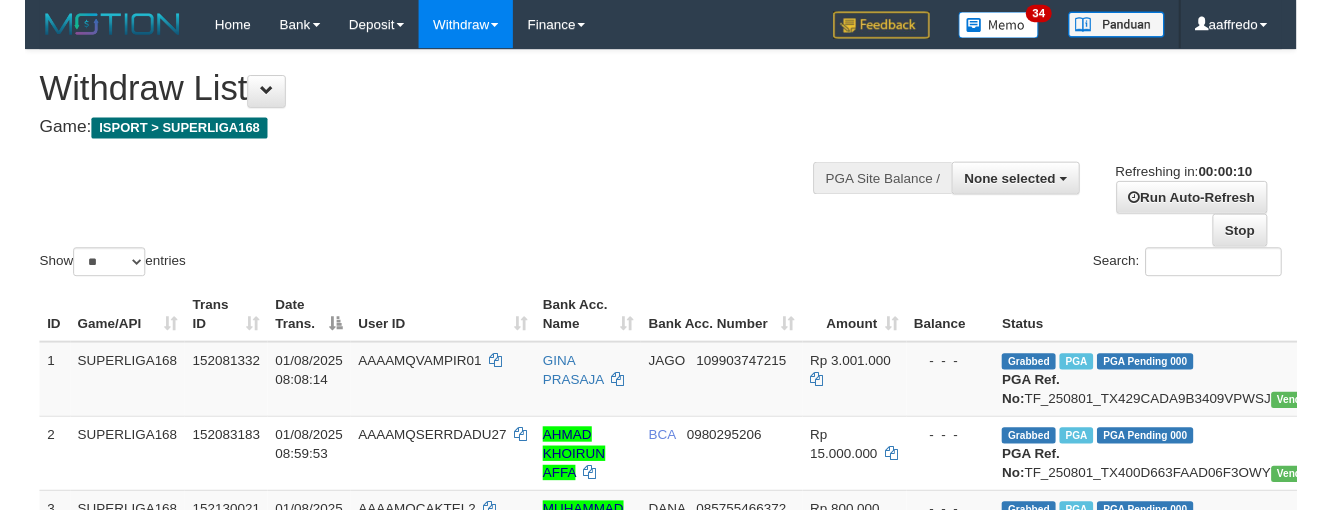 scroll, scrollTop: 0, scrollLeft: 0, axis: both 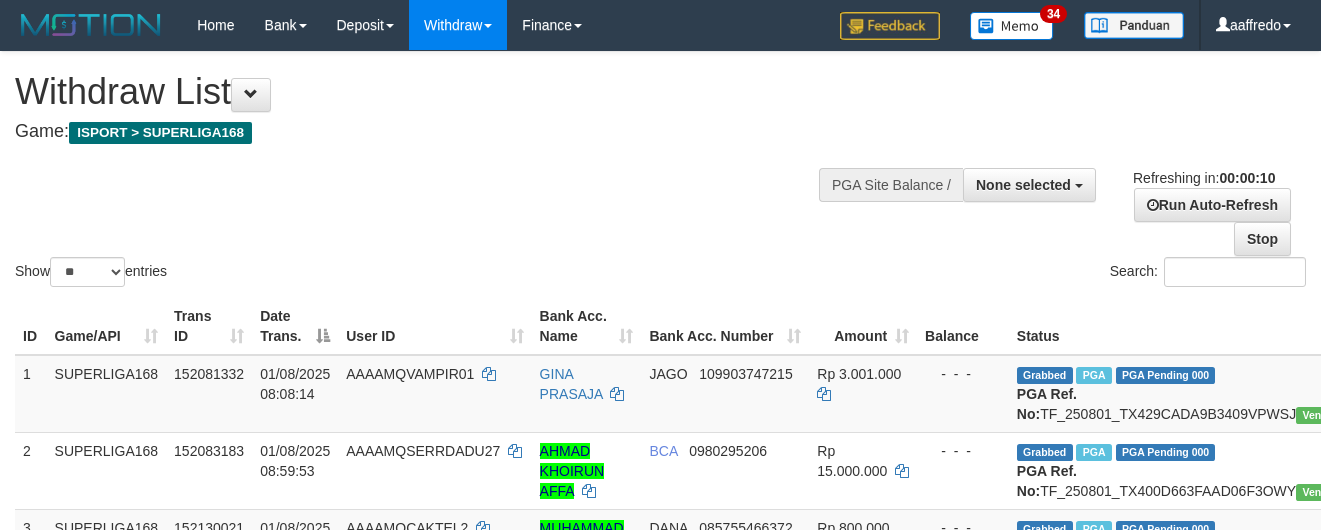select 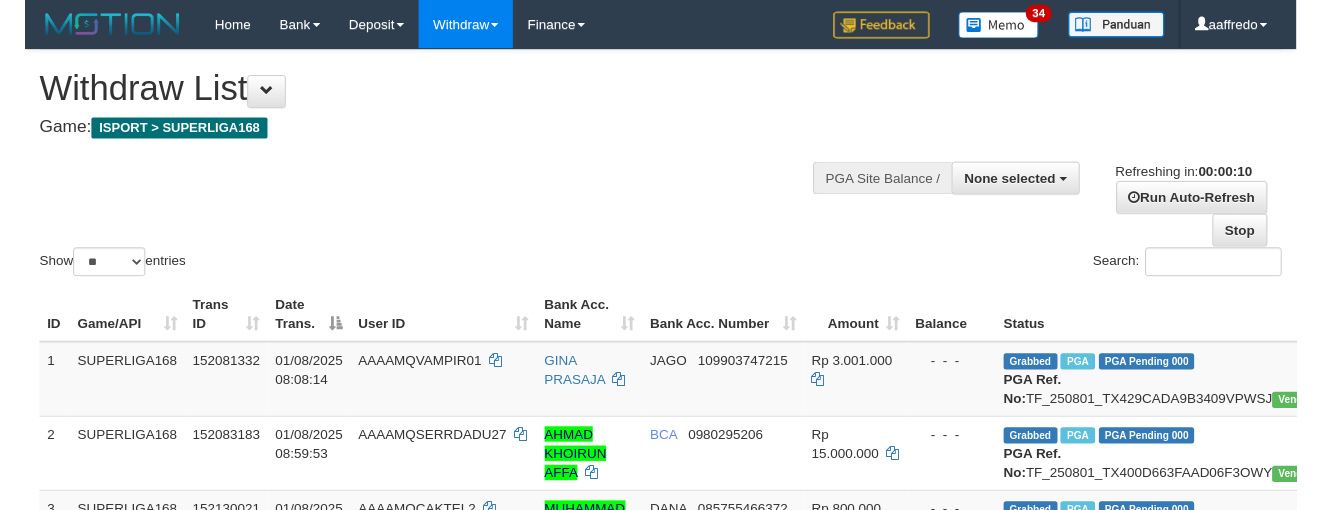 scroll, scrollTop: 0, scrollLeft: 0, axis: both 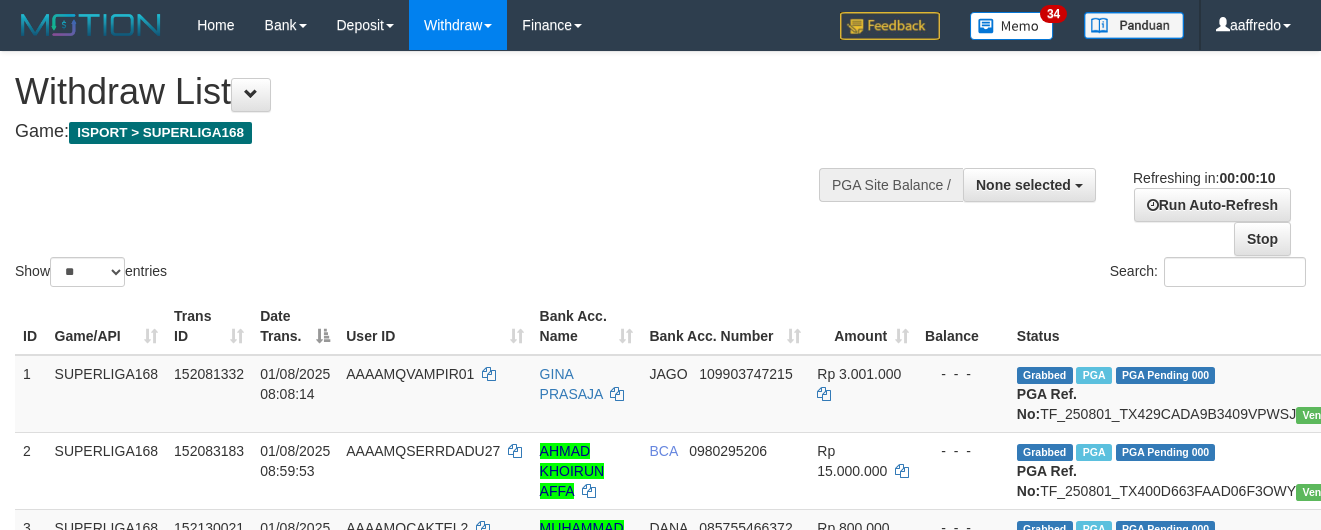 select 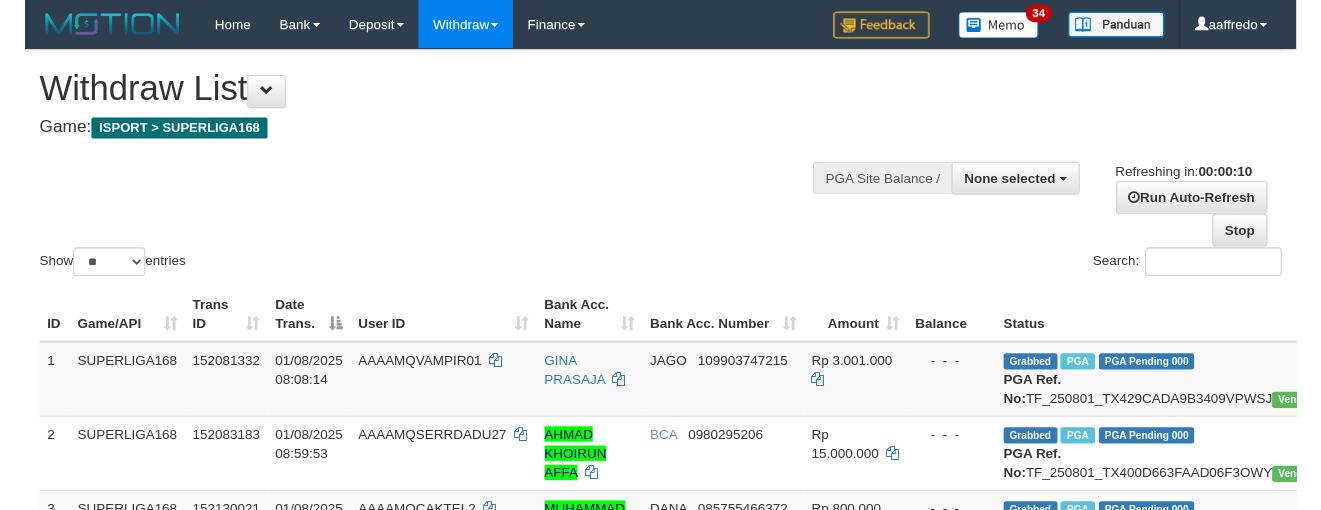 scroll, scrollTop: 0, scrollLeft: 0, axis: both 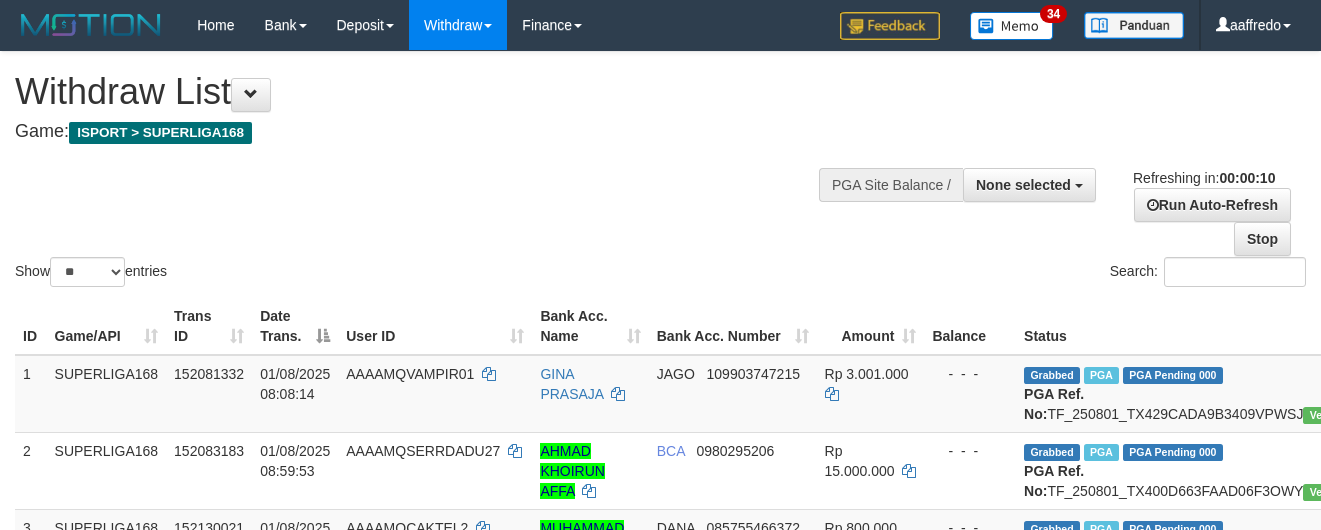 select 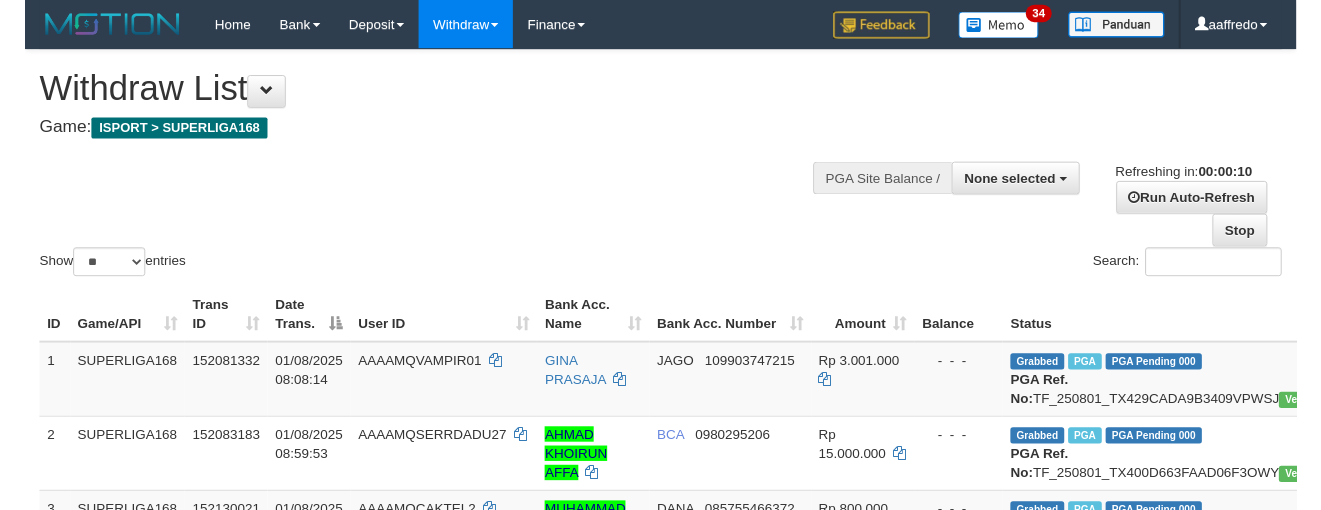 scroll, scrollTop: 0, scrollLeft: 0, axis: both 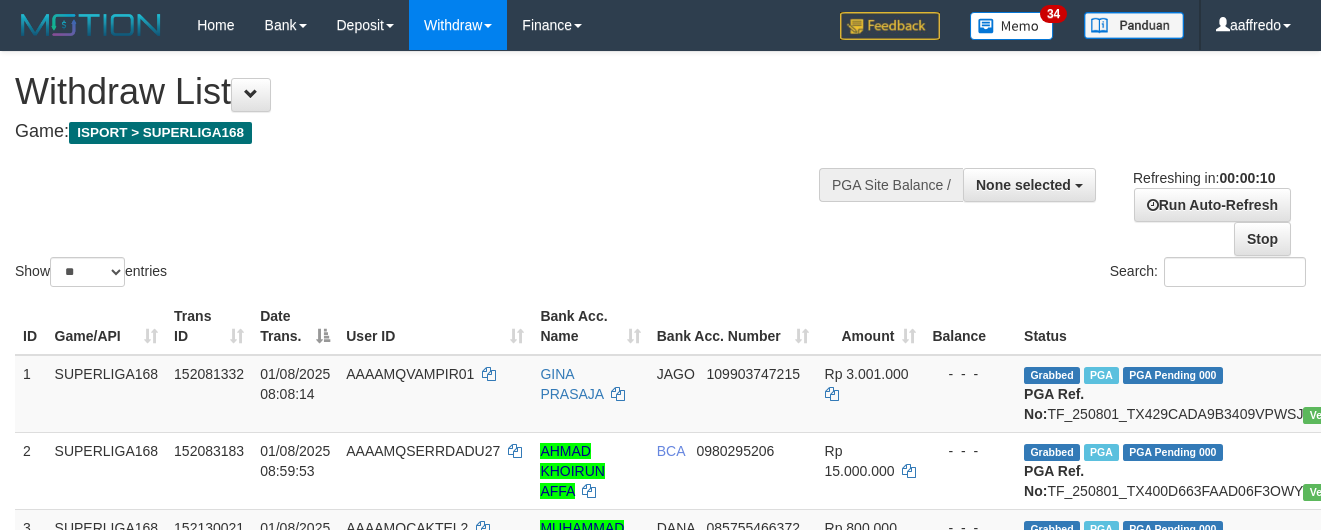 select 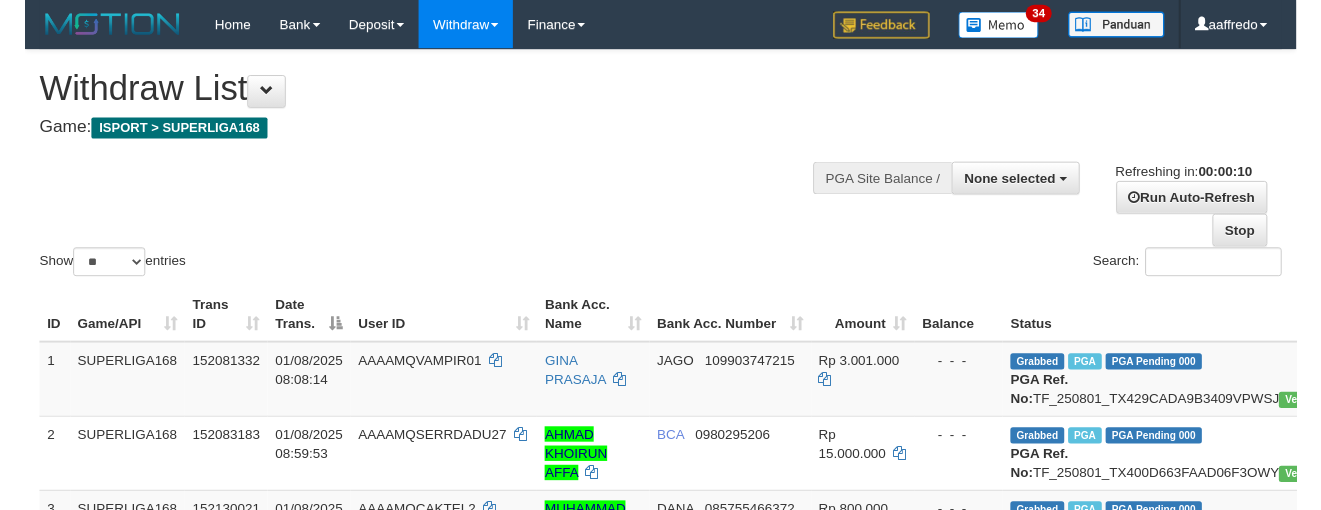 scroll, scrollTop: 0, scrollLeft: 0, axis: both 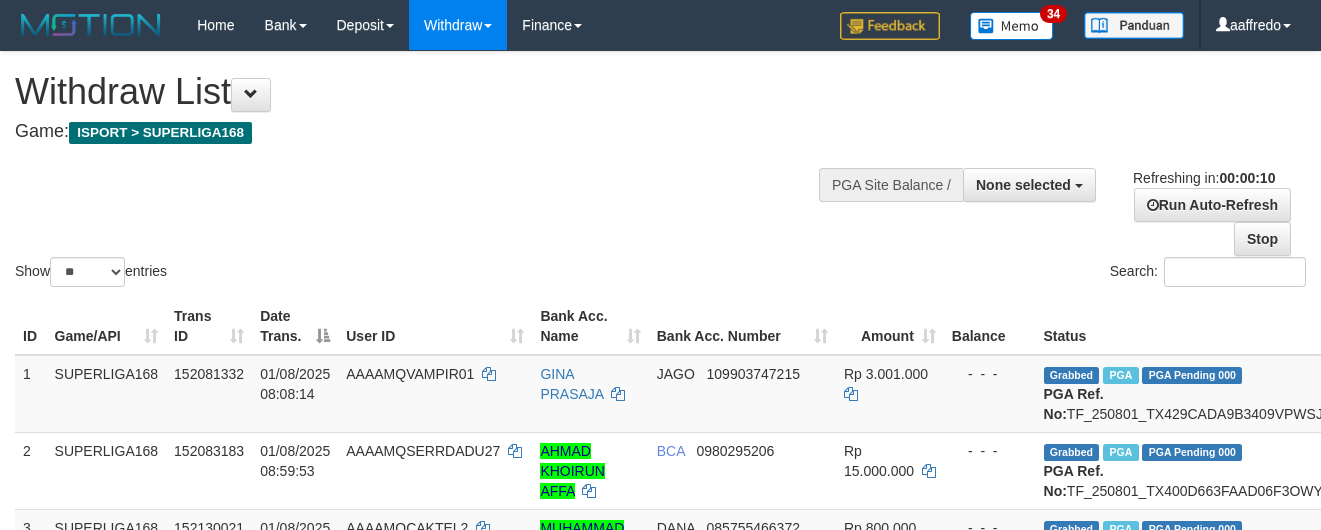 select 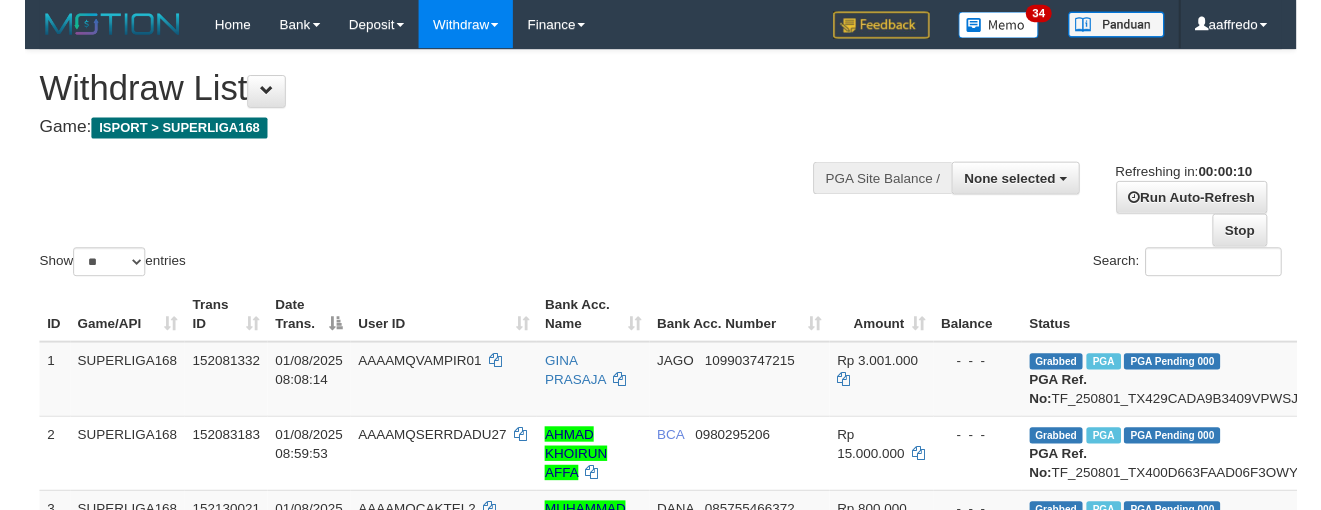 scroll, scrollTop: 0, scrollLeft: 0, axis: both 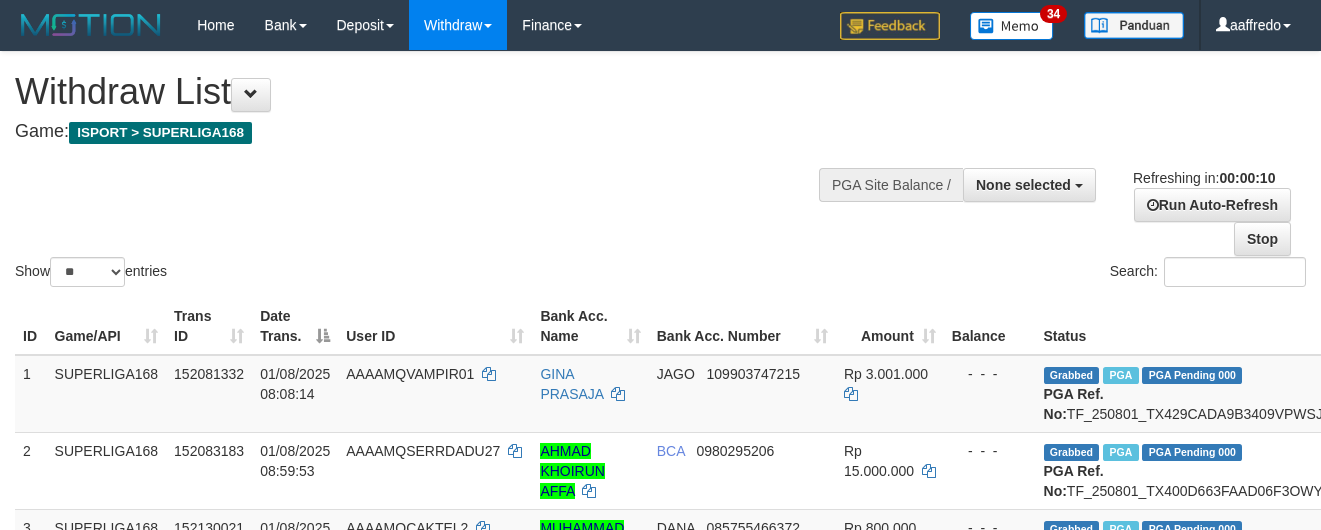 select 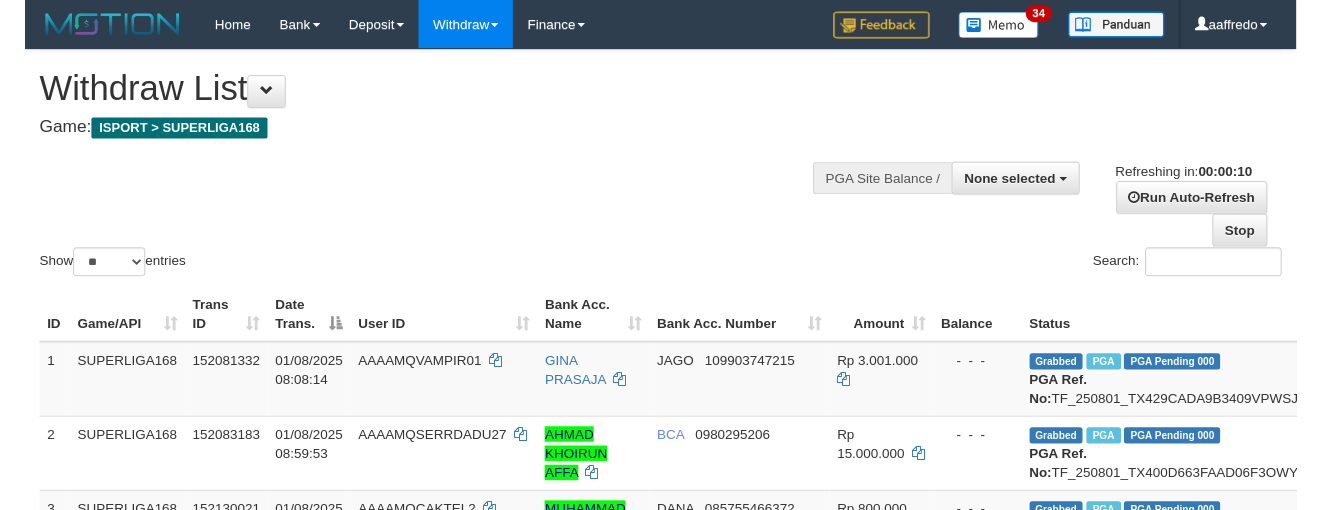 scroll, scrollTop: 0, scrollLeft: 0, axis: both 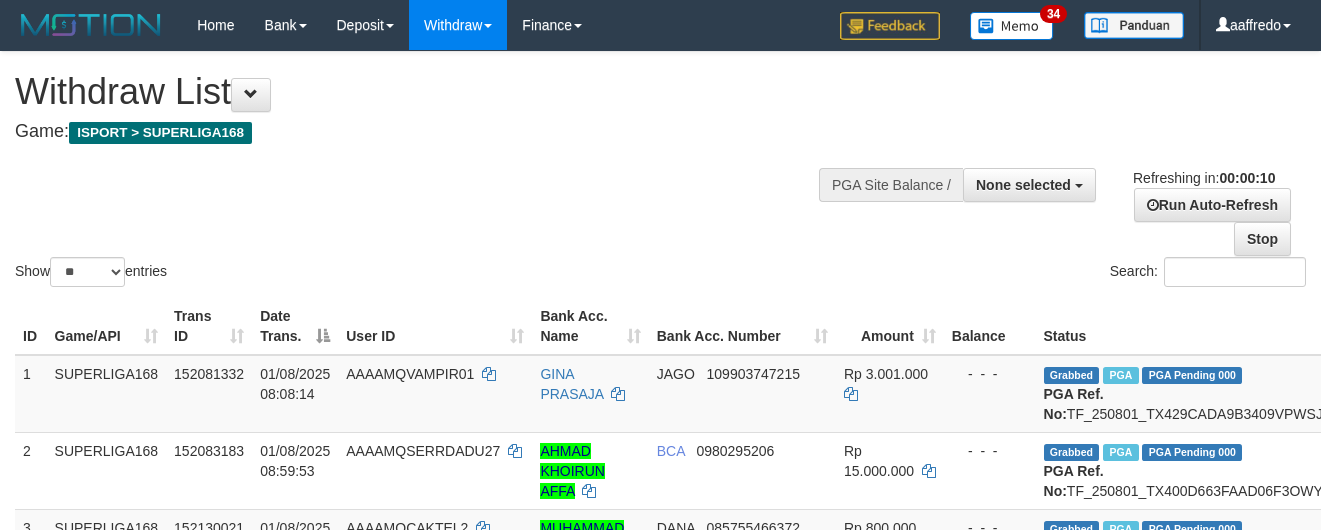 select 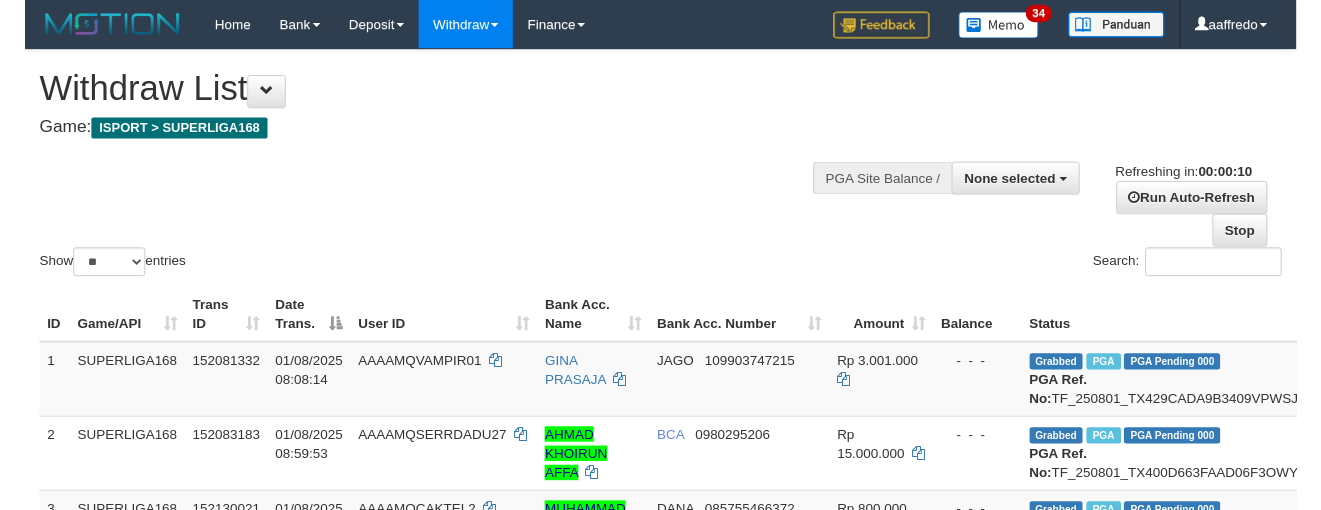 scroll, scrollTop: 0, scrollLeft: 0, axis: both 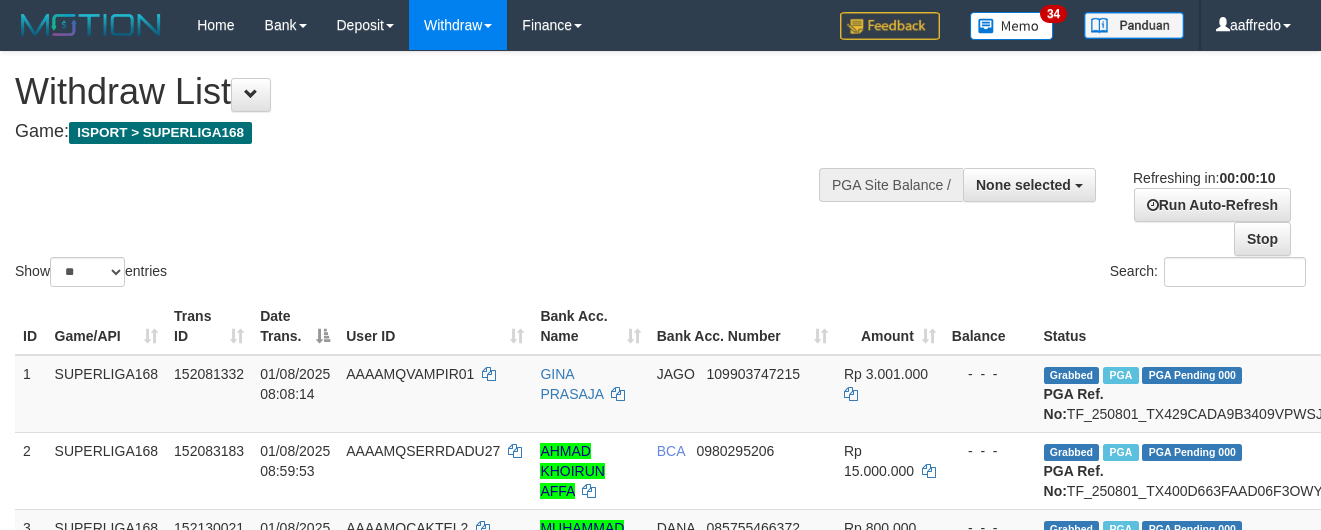 select 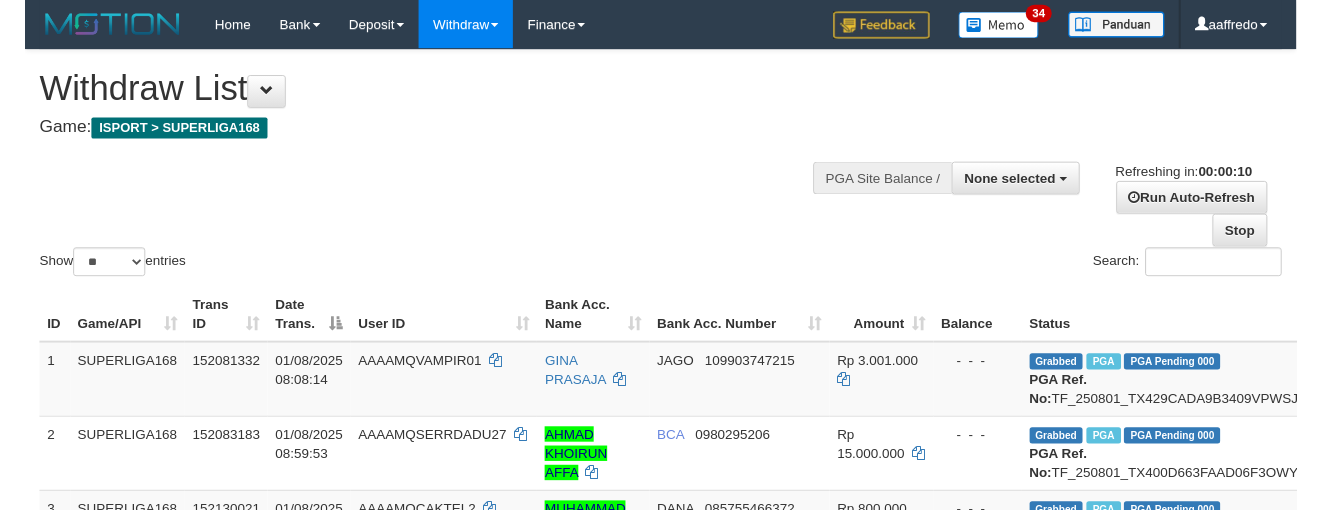 scroll, scrollTop: 0, scrollLeft: 0, axis: both 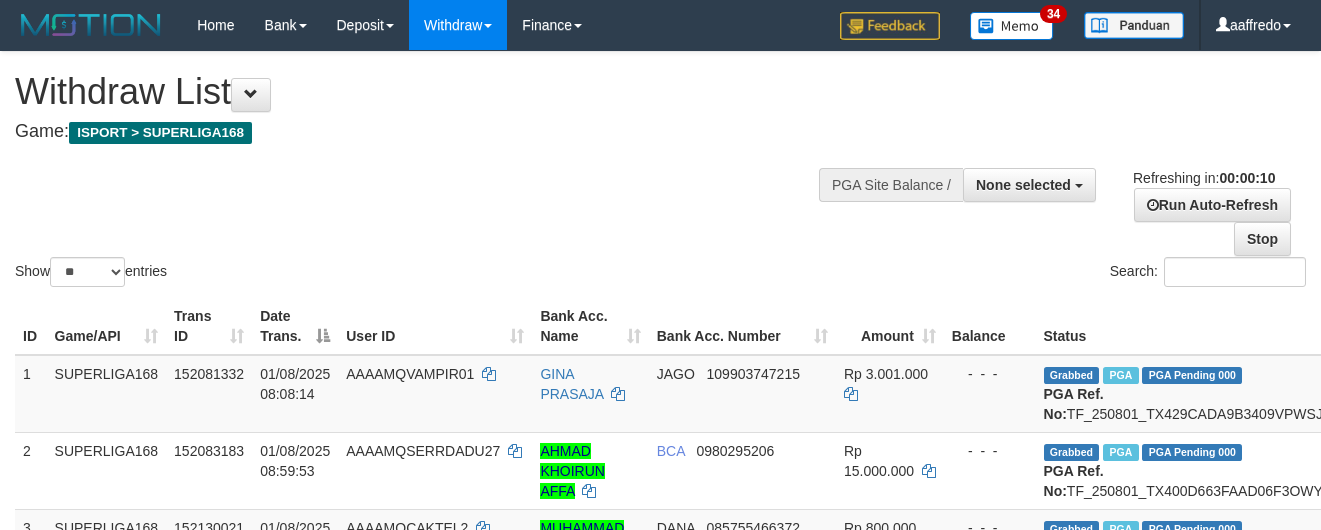 select 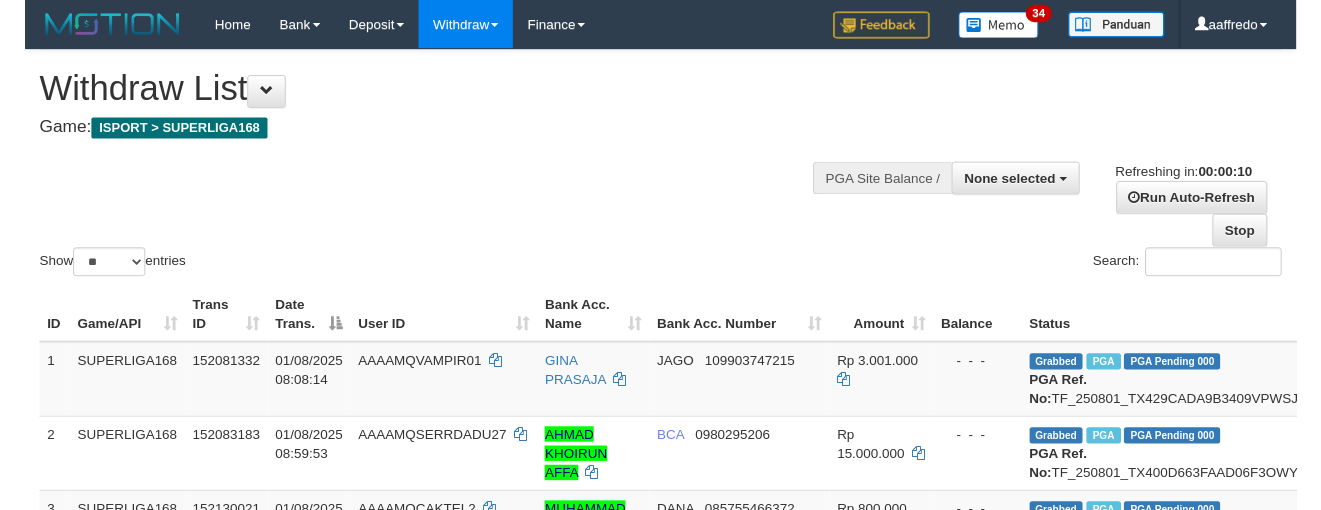 scroll, scrollTop: 0, scrollLeft: 0, axis: both 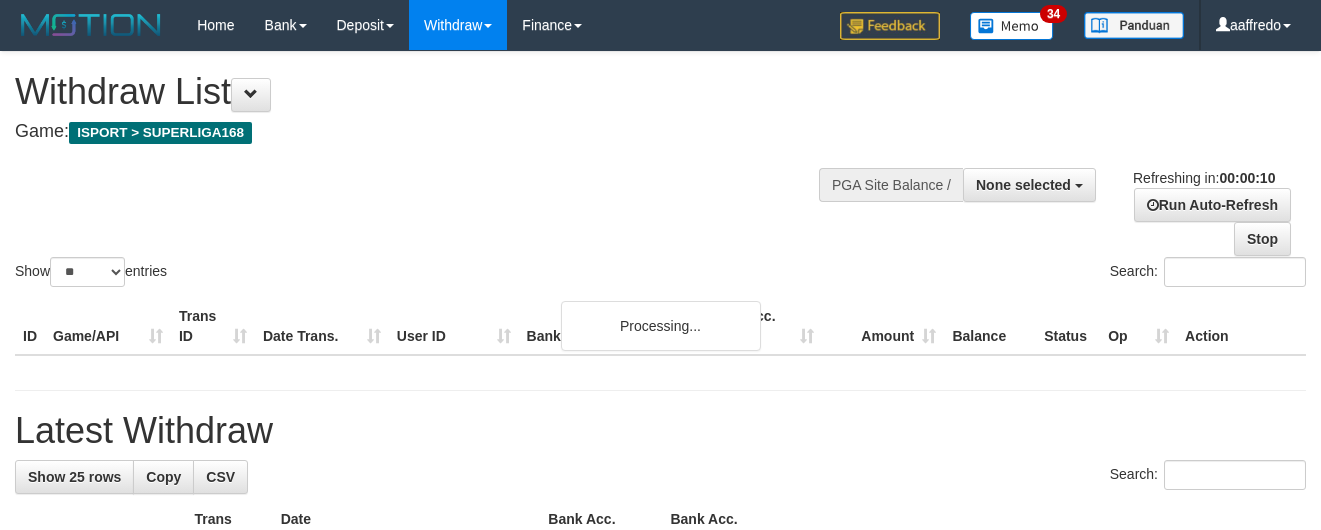 select 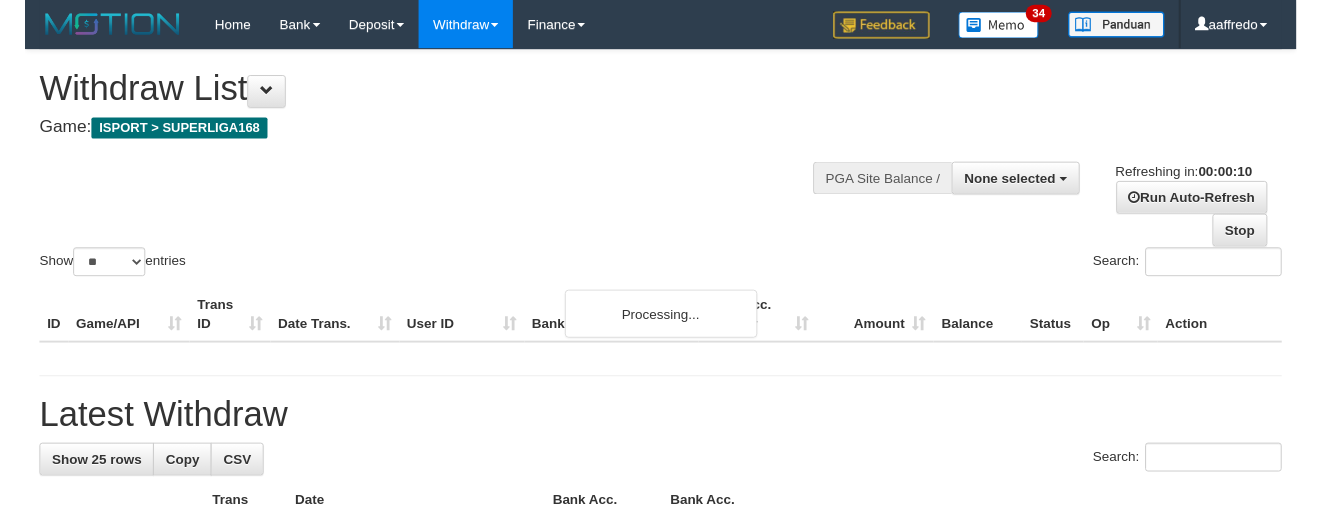 scroll, scrollTop: 0, scrollLeft: 0, axis: both 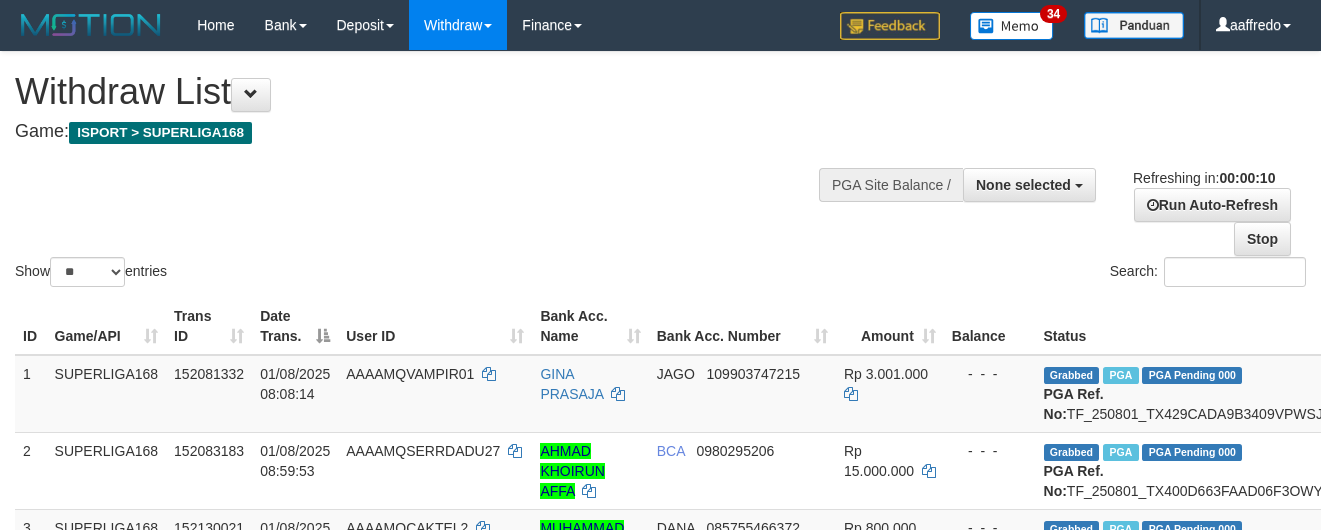 select 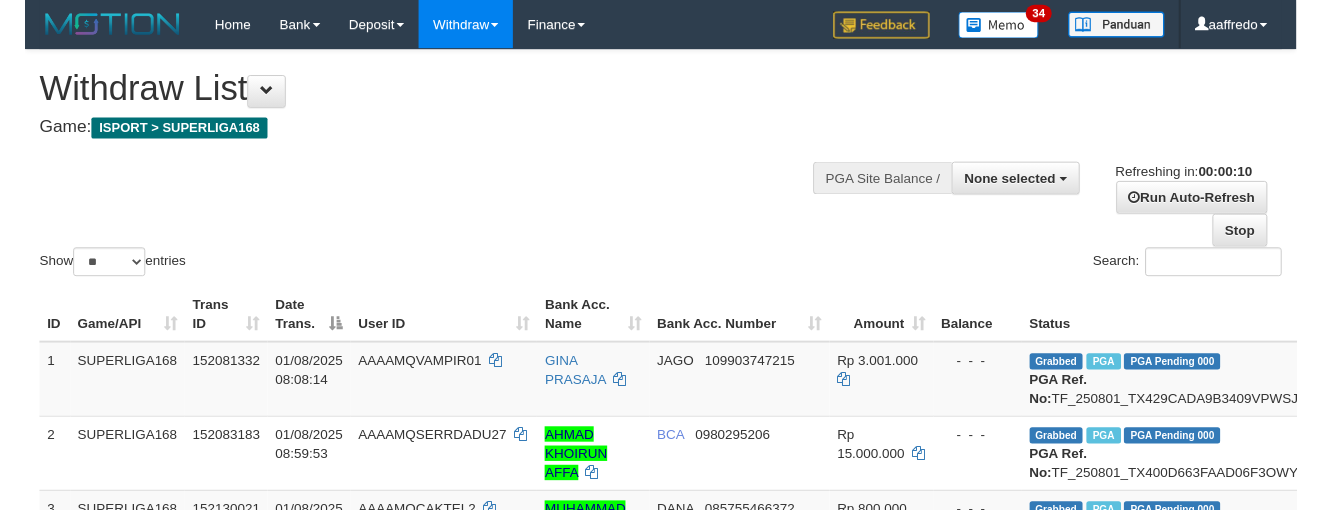 scroll, scrollTop: 0, scrollLeft: 0, axis: both 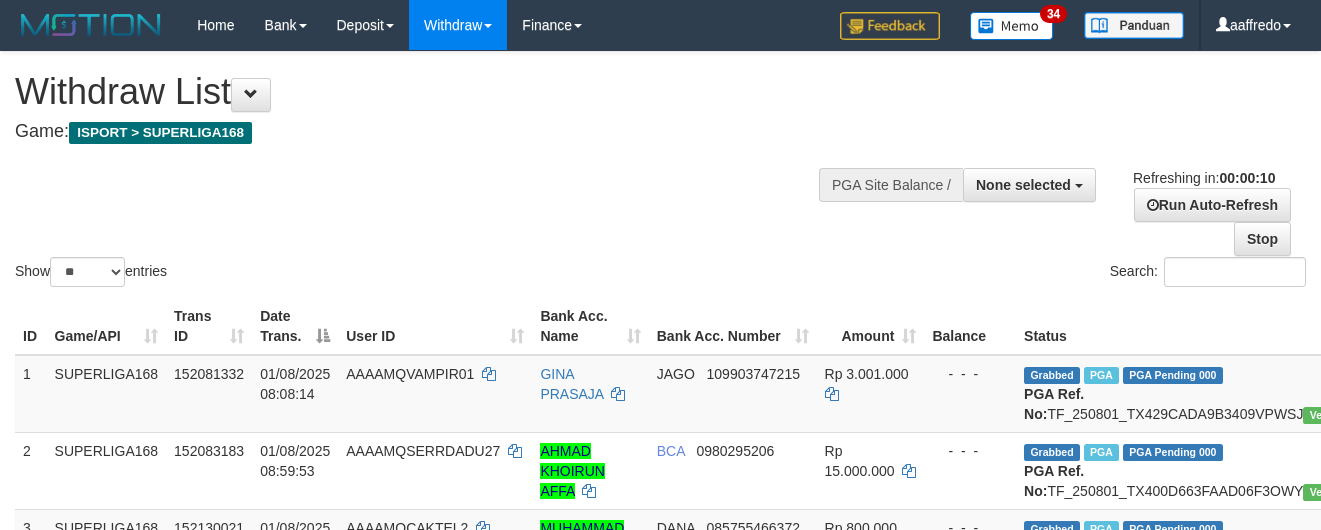 select 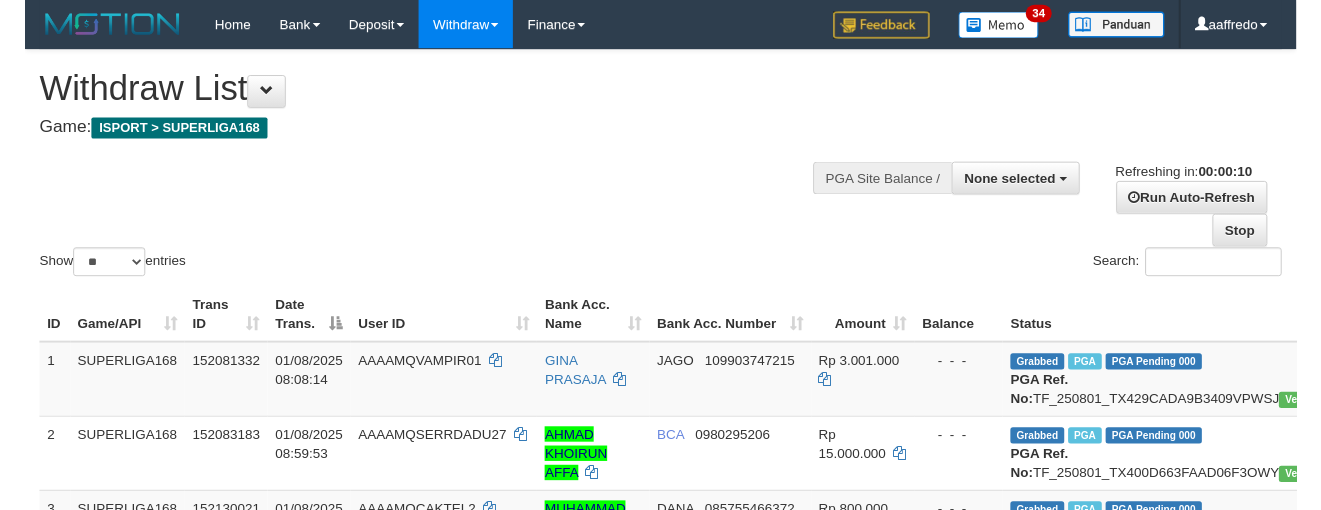 scroll, scrollTop: 0, scrollLeft: 0, axis: both 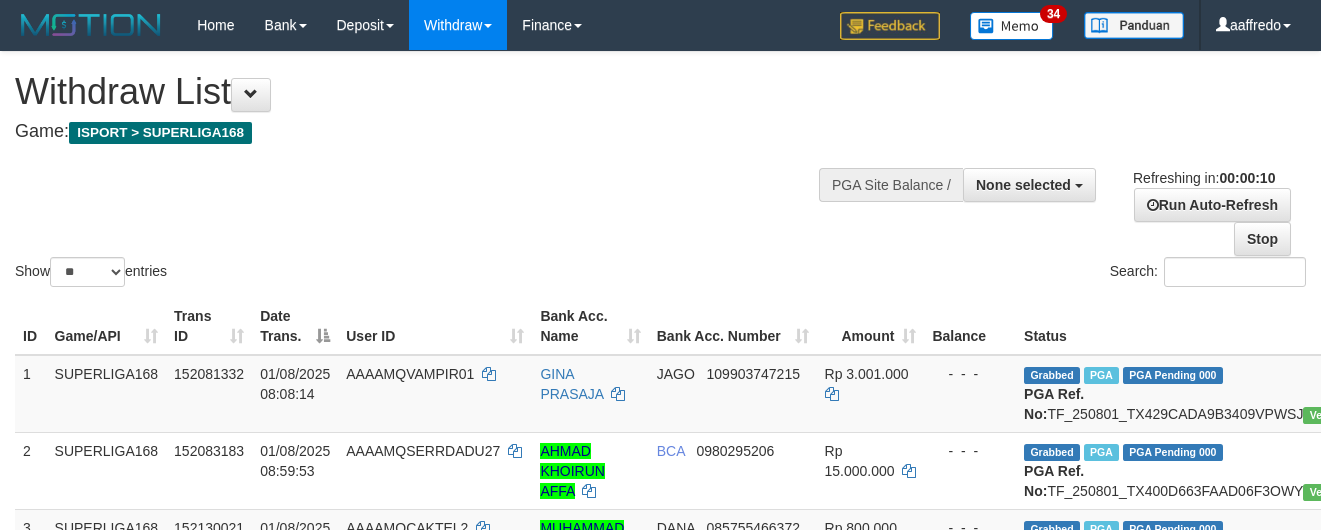 select 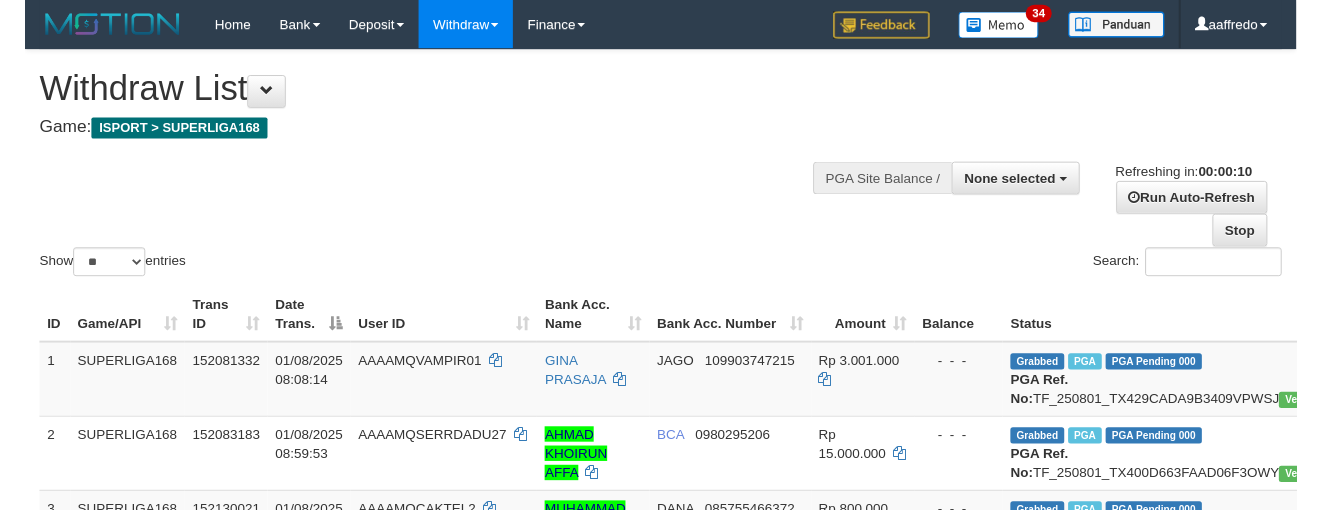 scroll, scrollTop: 0, scrollLeft: 0, axis: both 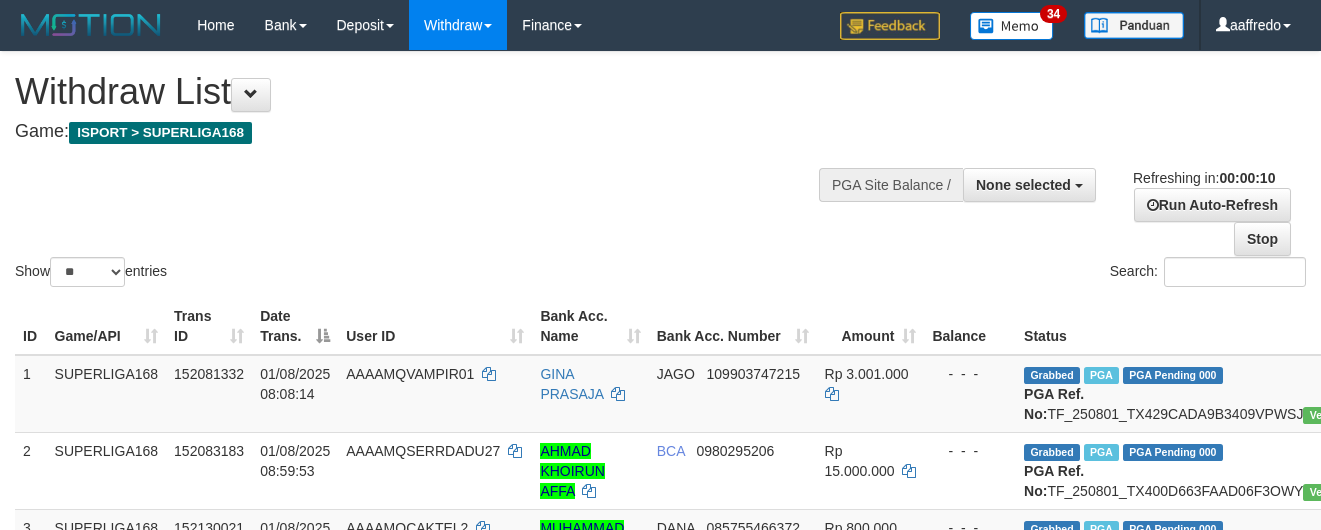 select 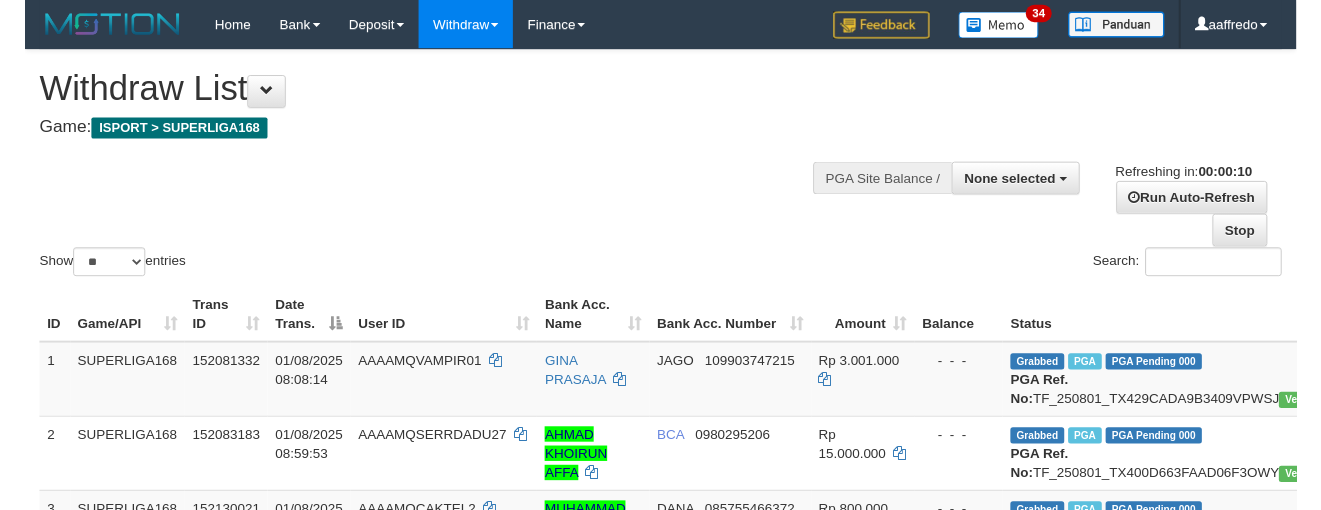 scroll, scrollTop: 0, scrollLeft: 0, axis: both 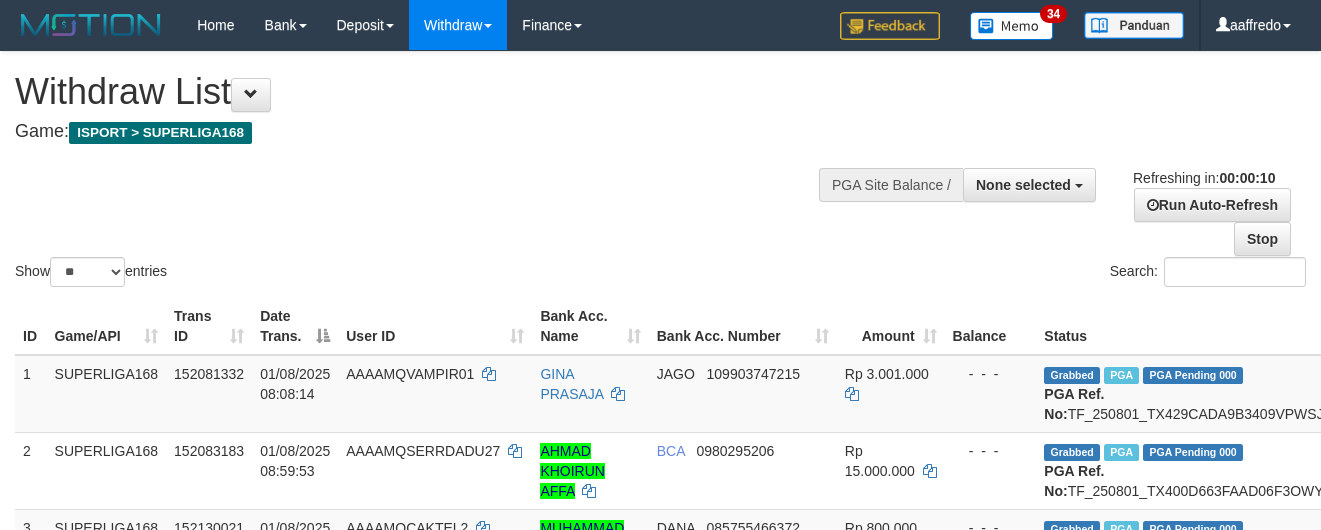 select 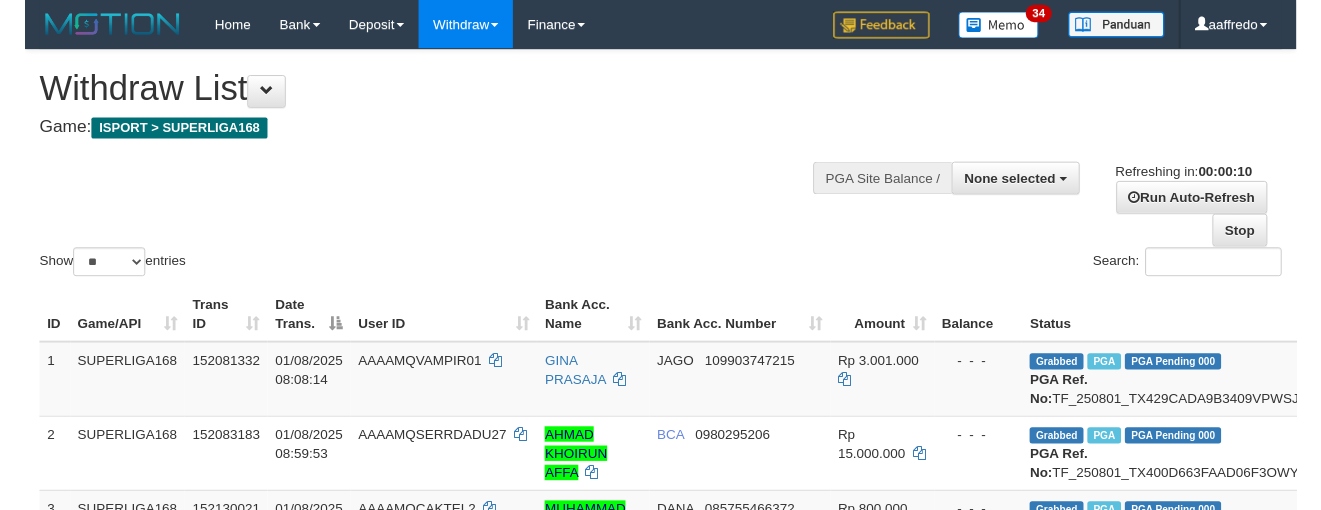 scroll, scrollTop: 0, scrollLeft: 0, axis: both 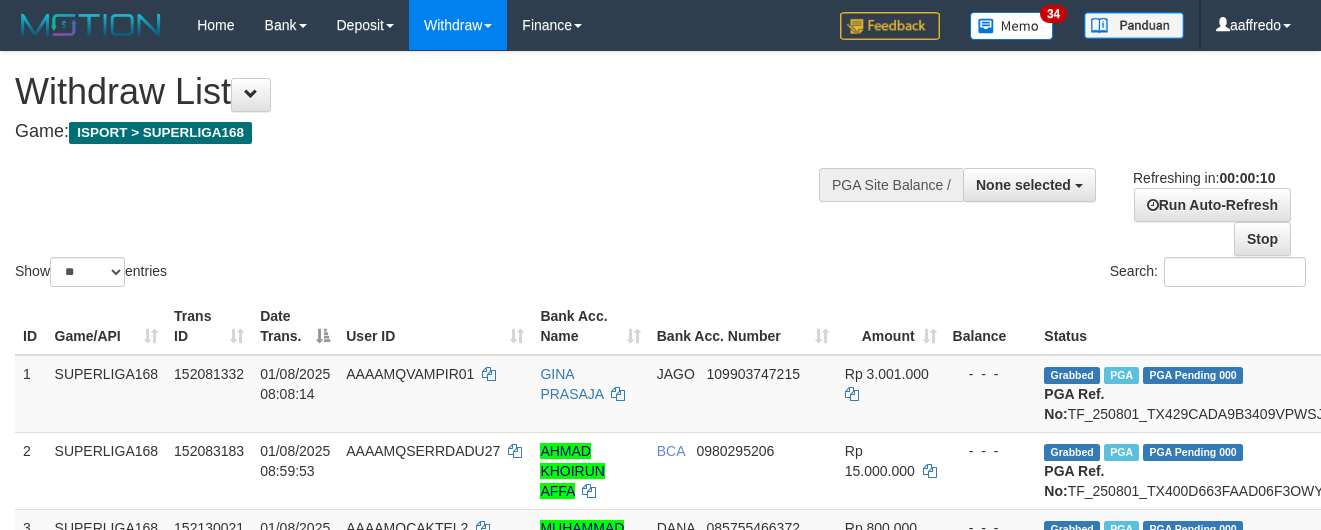 select 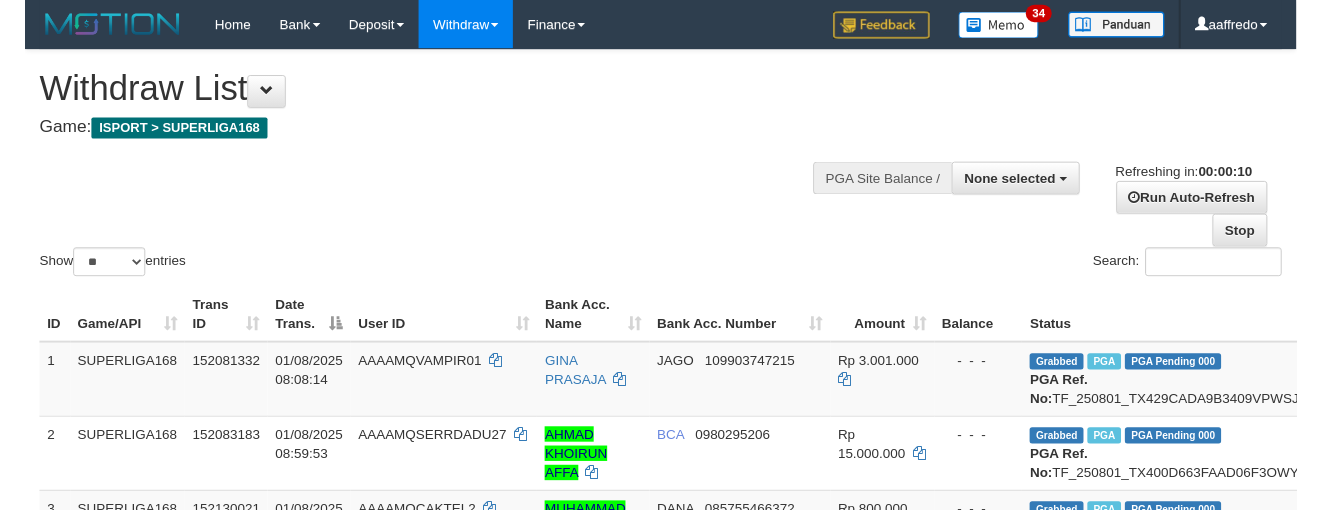 scroll, scrollTop: 0, scrollLeft: 0, axis: both 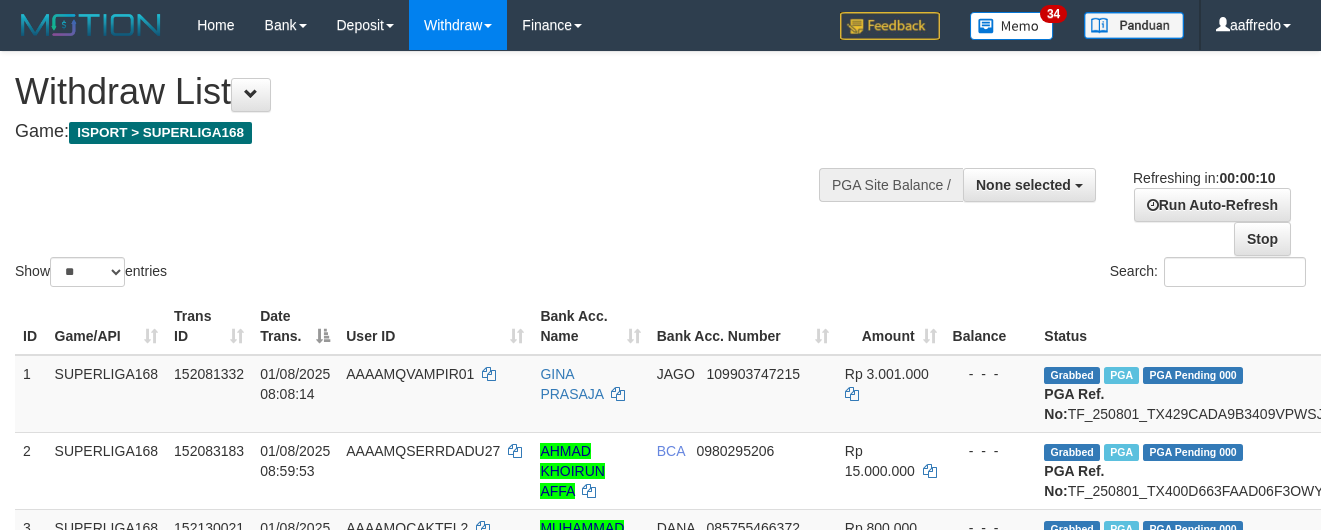 select 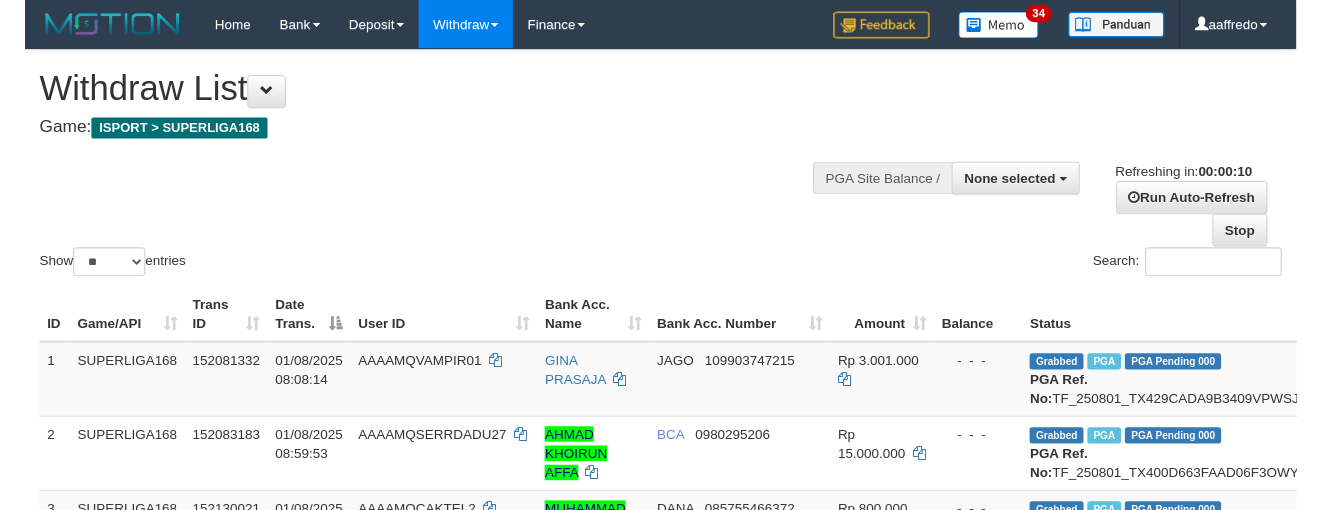 scroll, scrollTop: 0, scrollLeft: 0, axis: both 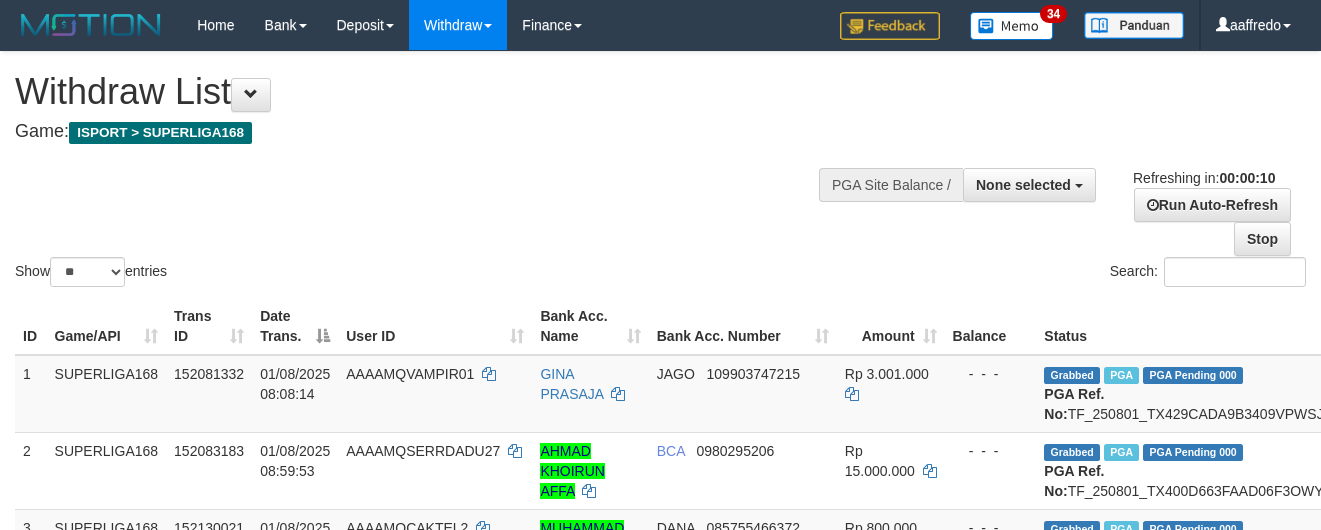 select 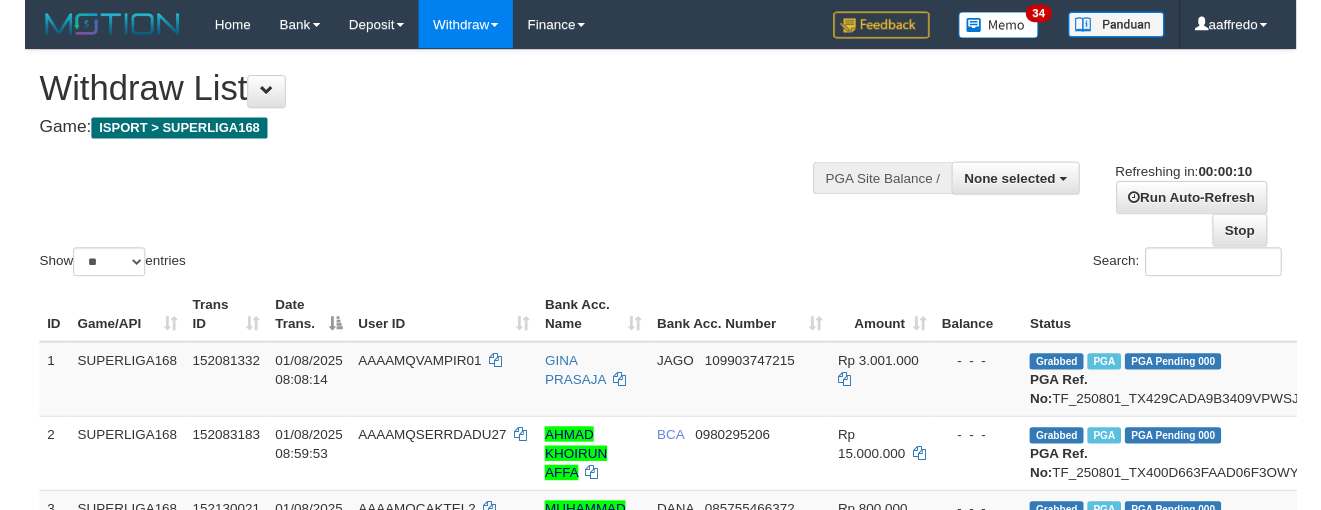 scroll, scrollTop: 0, scrollLeft: 0, axis: both 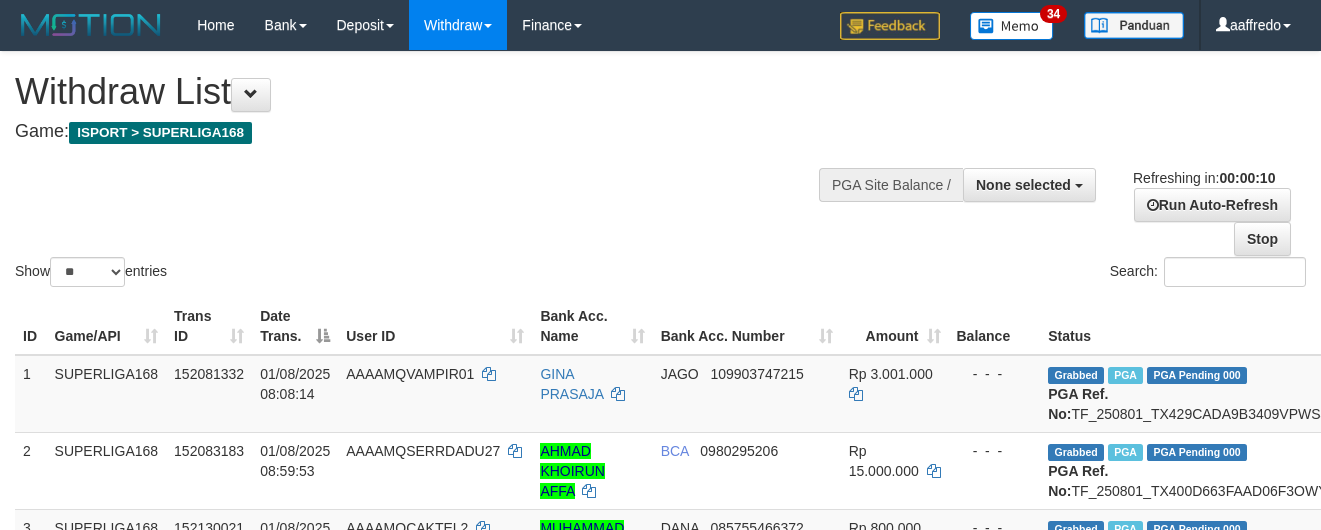 select 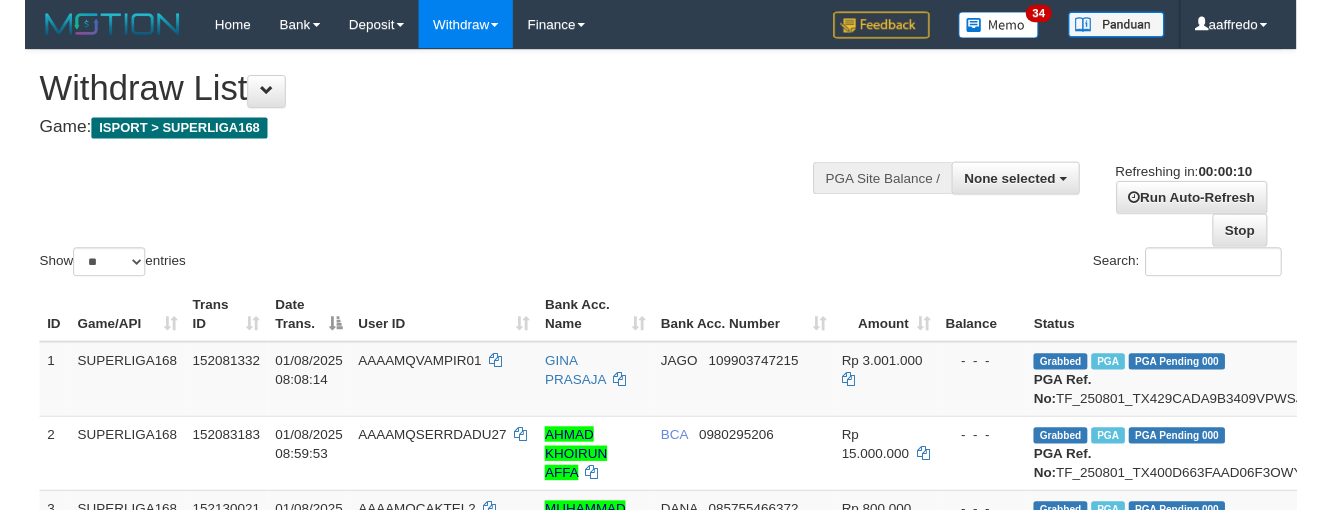scroll, scrollTop: 0, scrollLeft: 0, axis: both 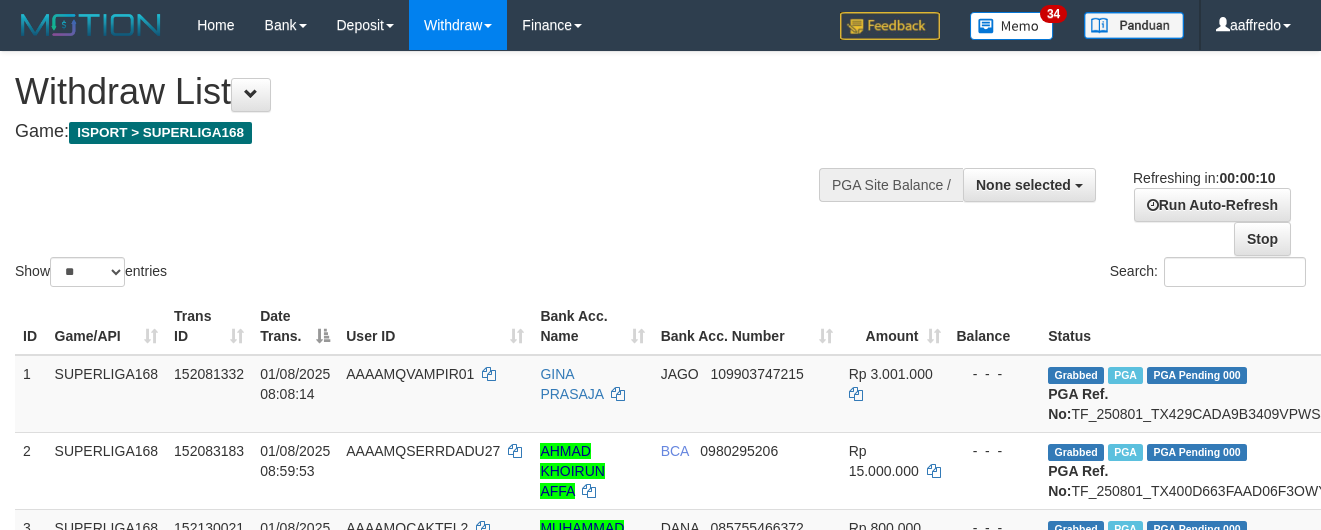 select 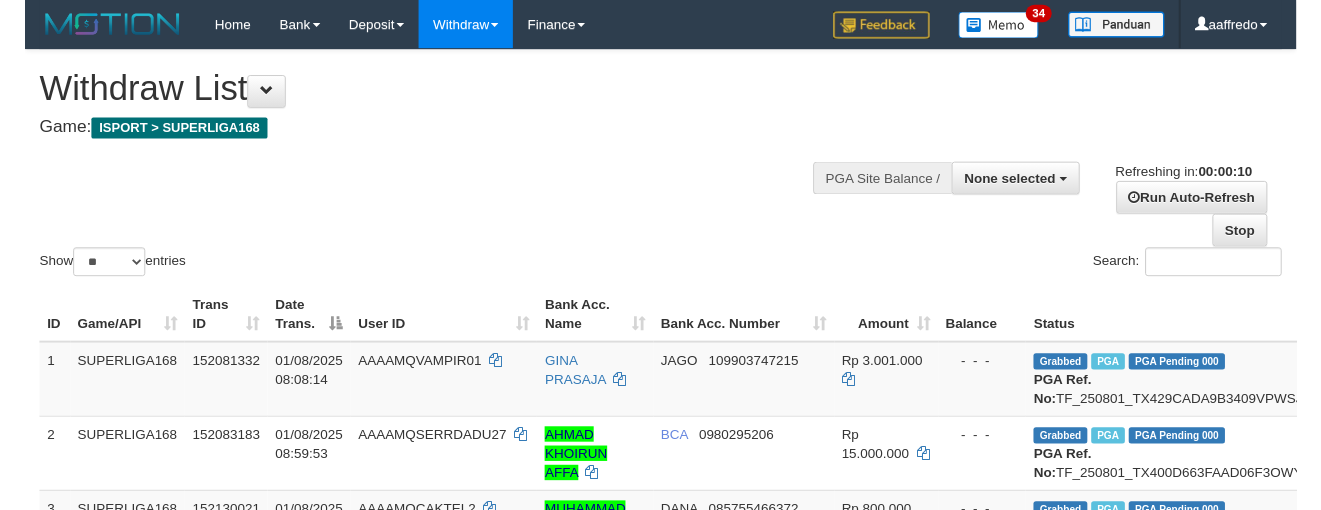 scroll, scrollTop: 0, scrollLeft: 0, axis: both 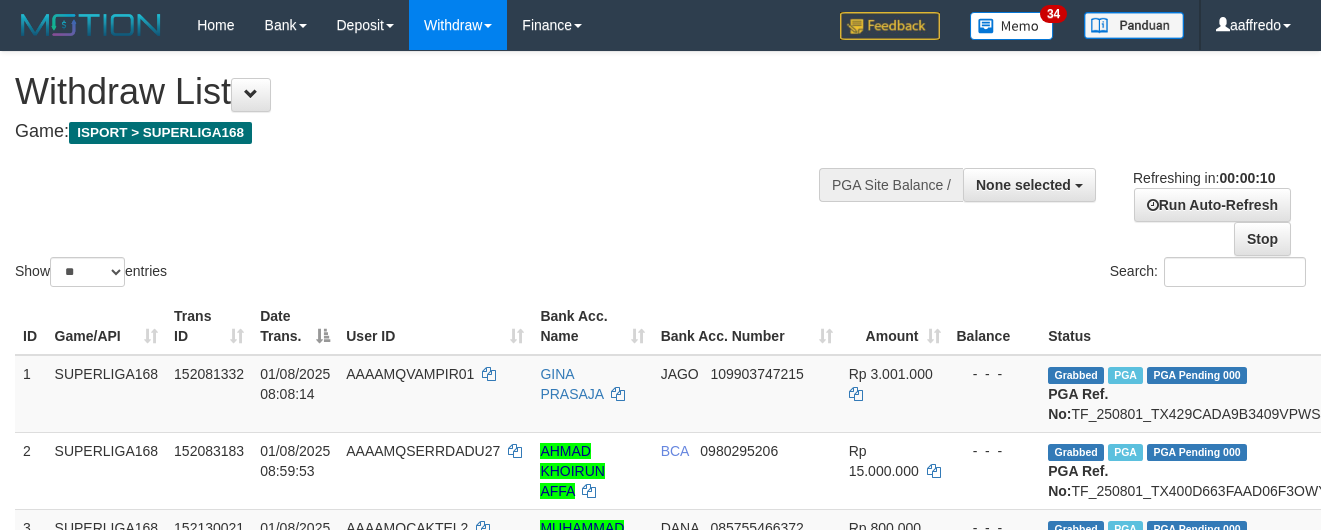 select 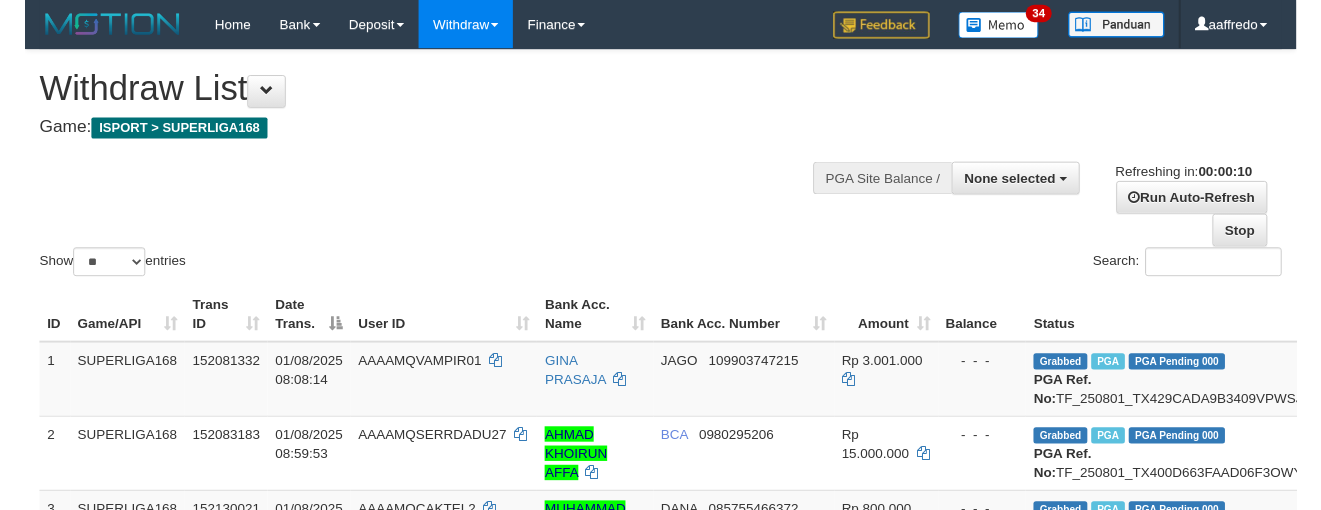 scroll, scrollTop: 0, scrollLeft: 0, axis: both 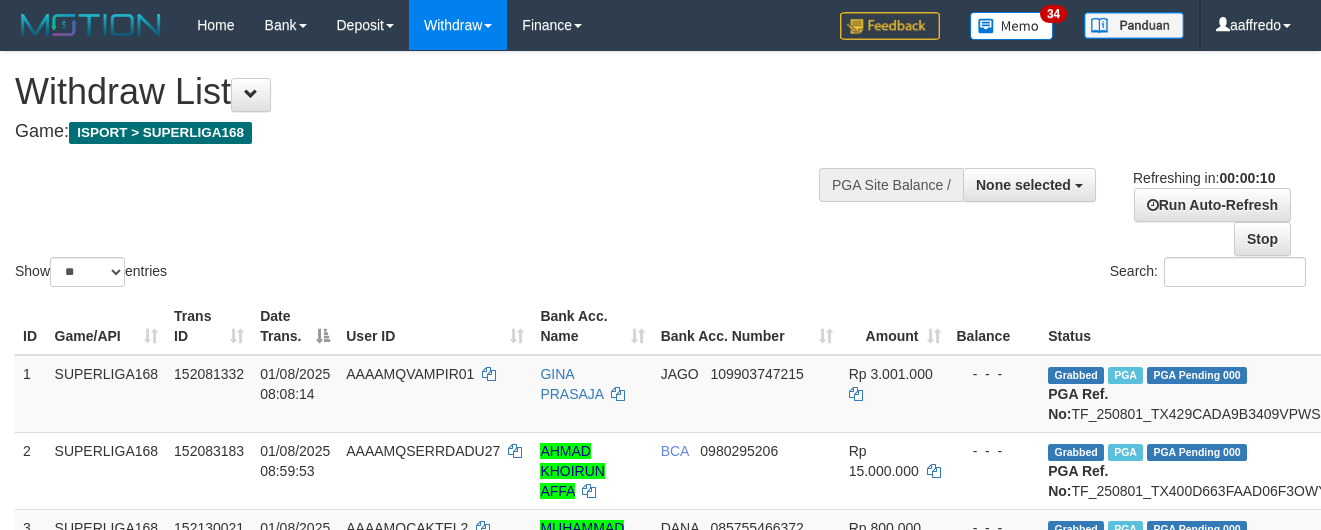 select 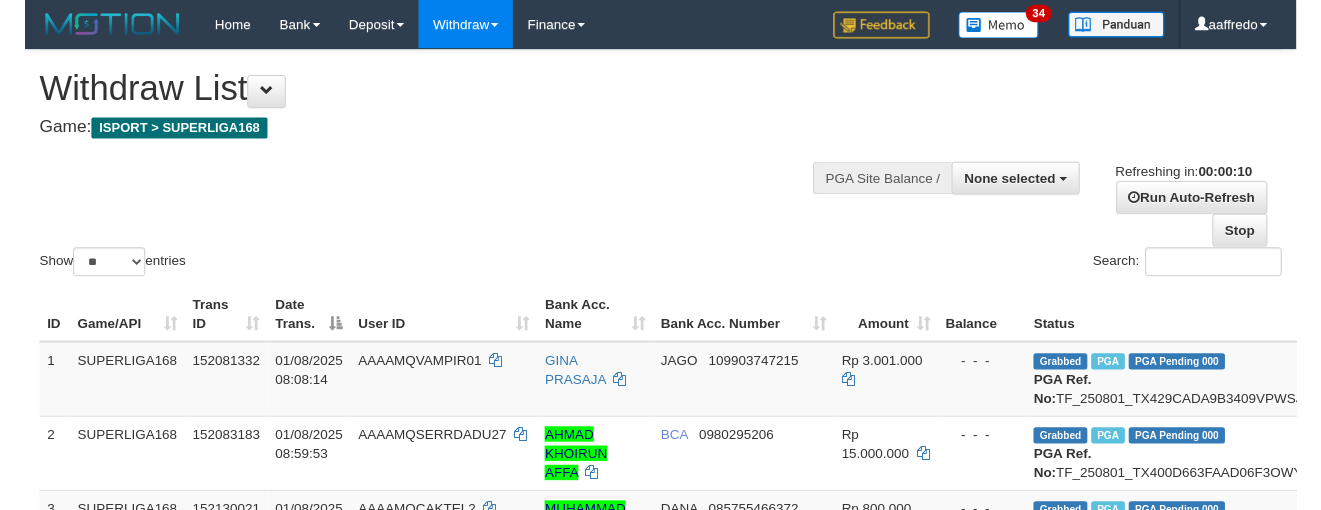 scroll, scrollTop: 0, scrollLeft: 0, axis: both 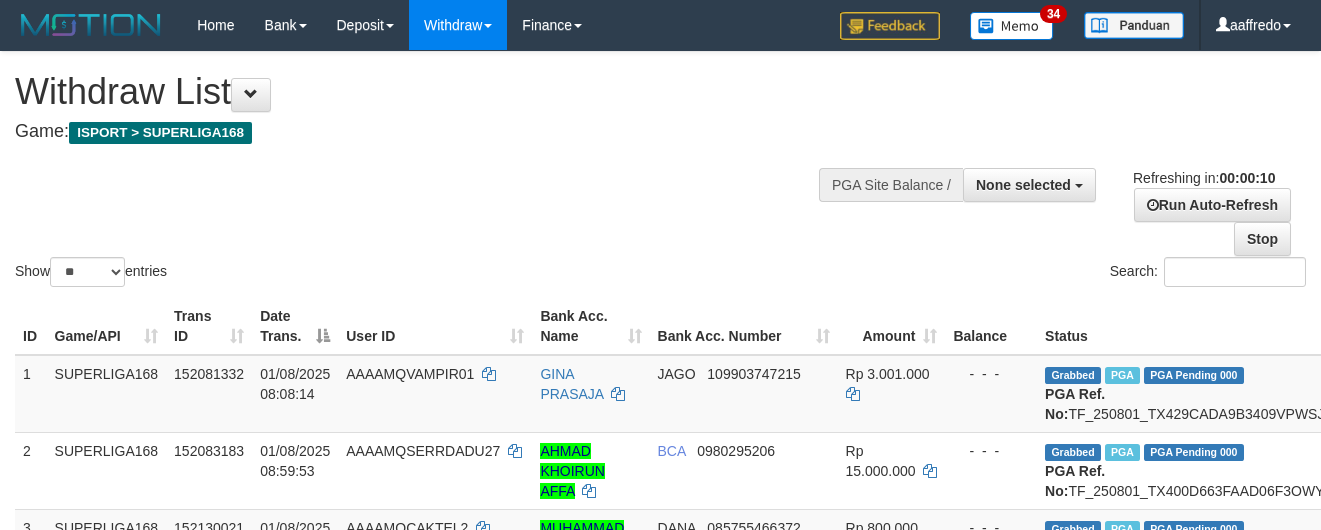 select 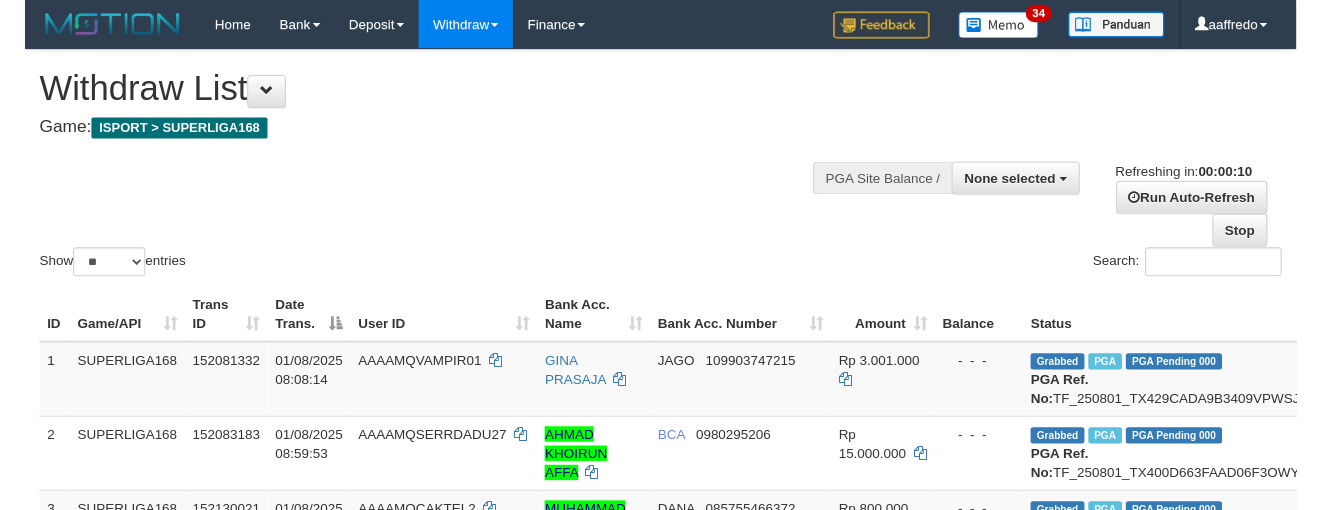scroll, scrollTop: 0, scrollLeft: 0, axis: both 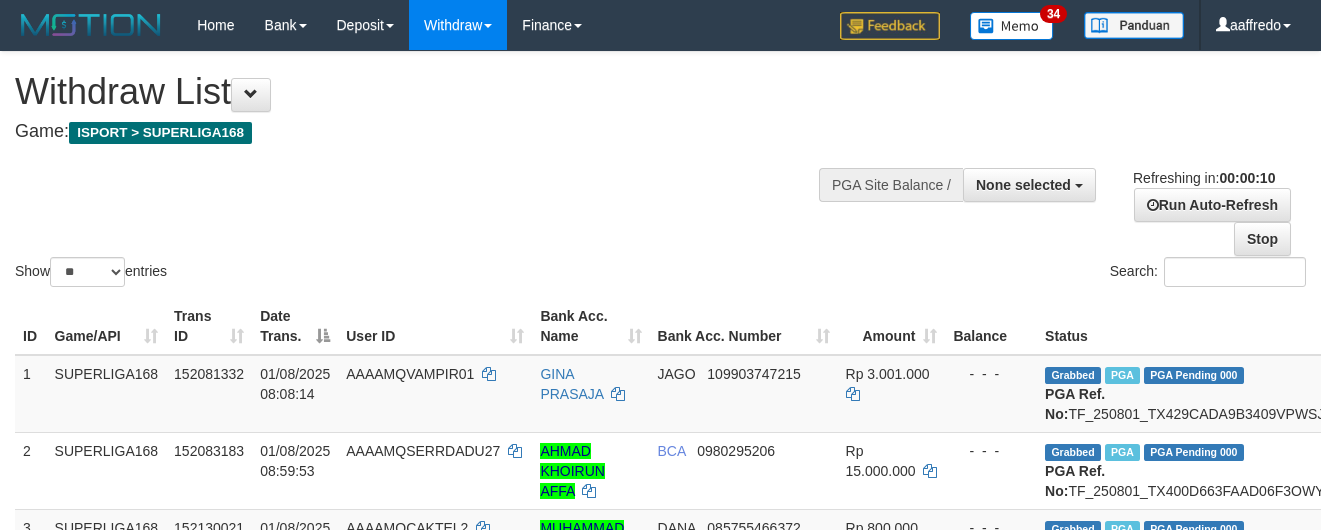 select 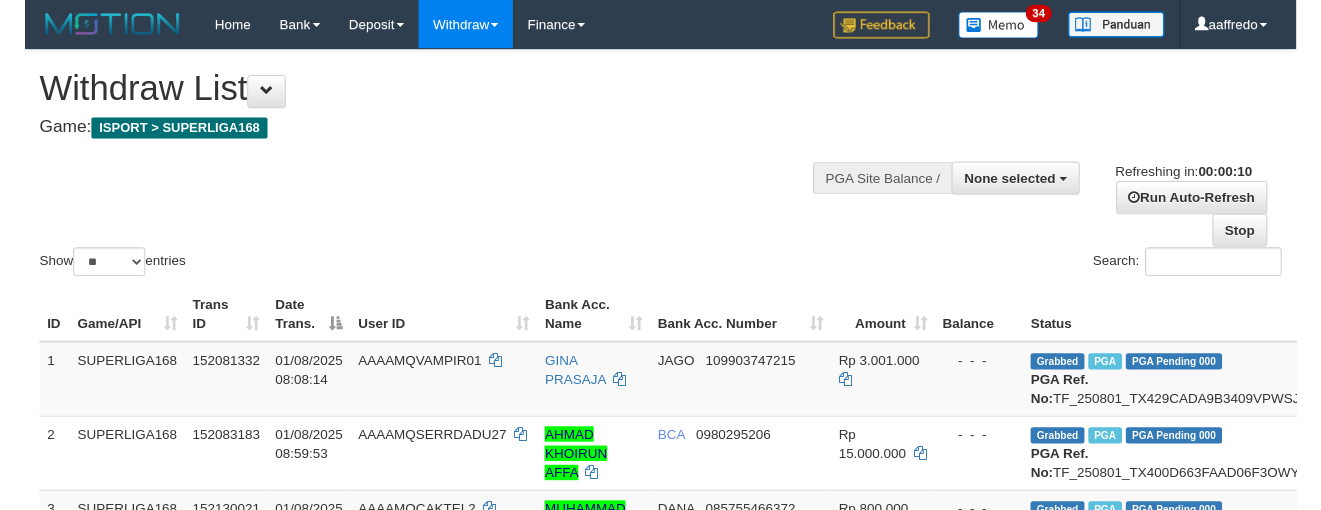 scroll, scrollTop: 0, scrollLeft: 0, axis: both 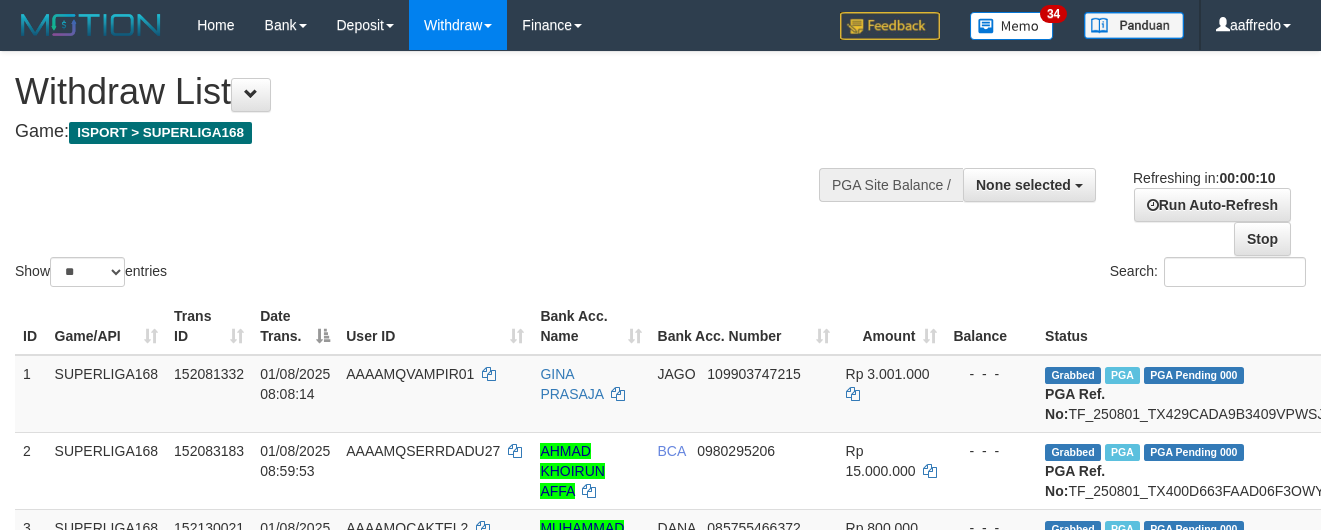 select 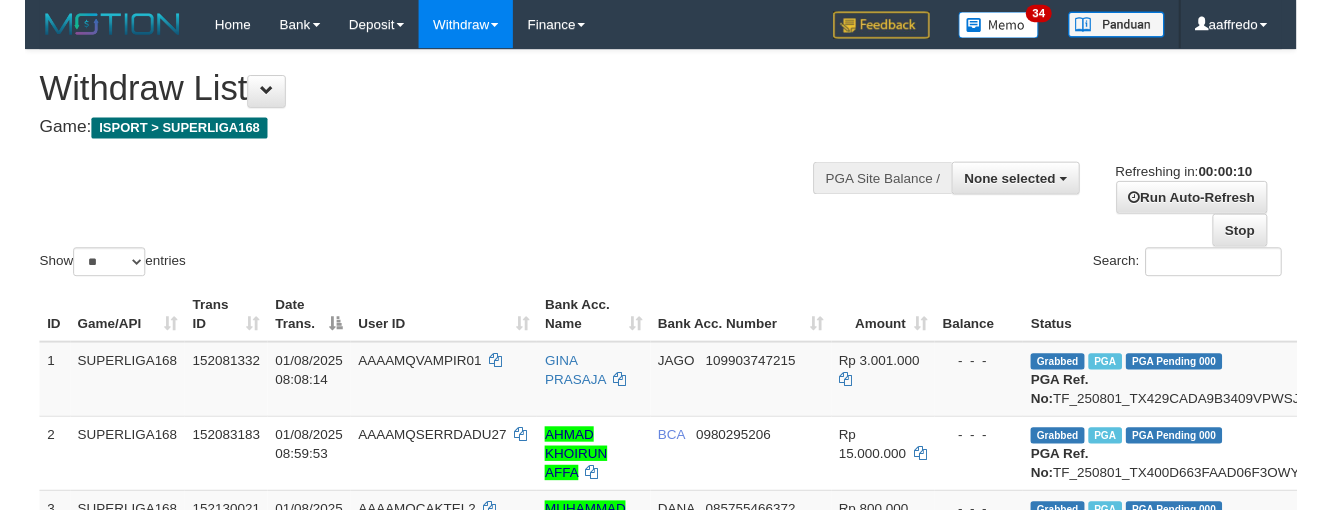scroll, scrollTop: 0, scrollLeft: 0, axis: both 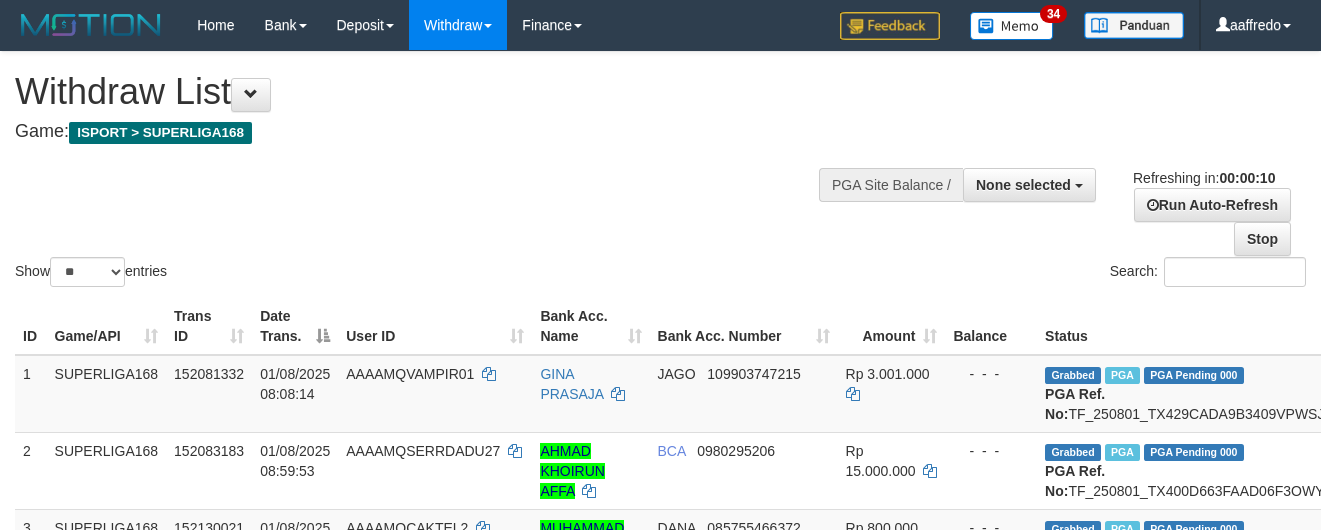 select 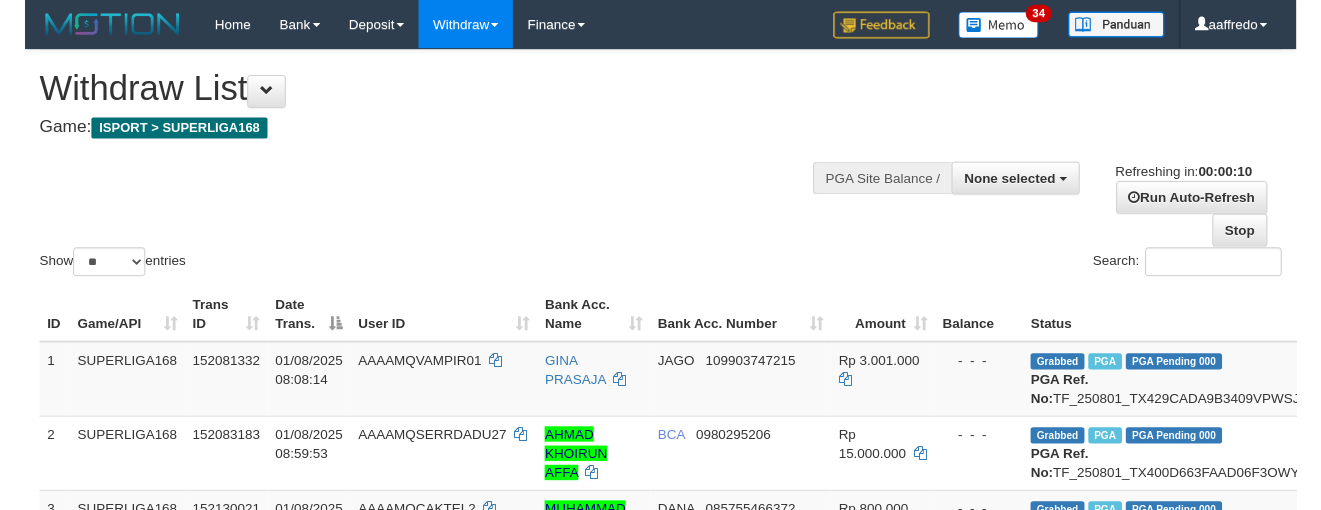 scroll, scrollTop: 0, scrollLeft: 0, axis: both 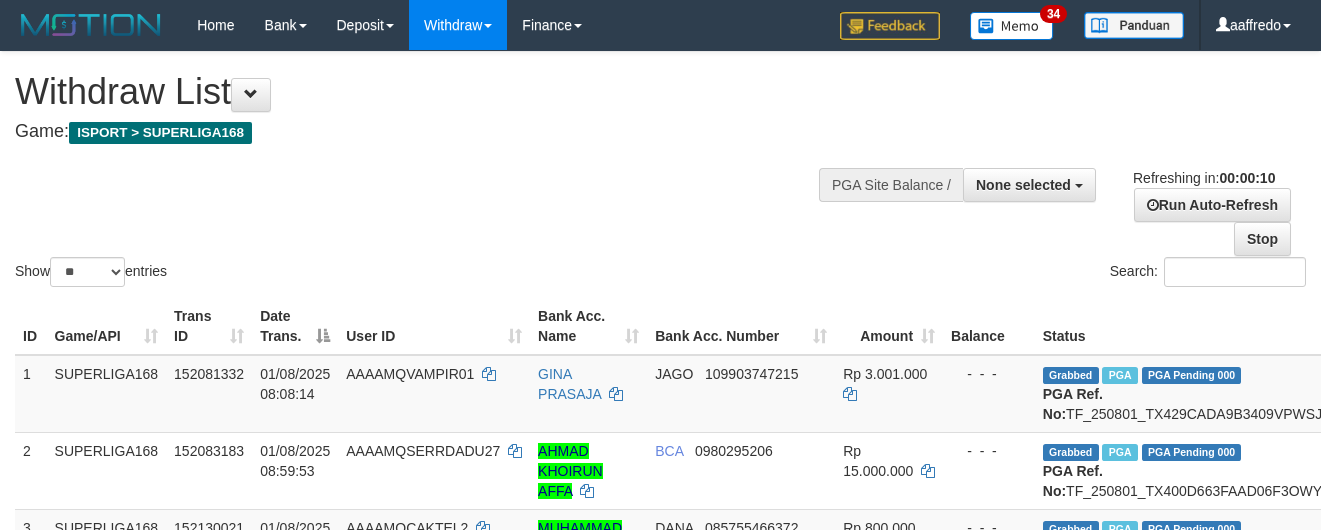 select 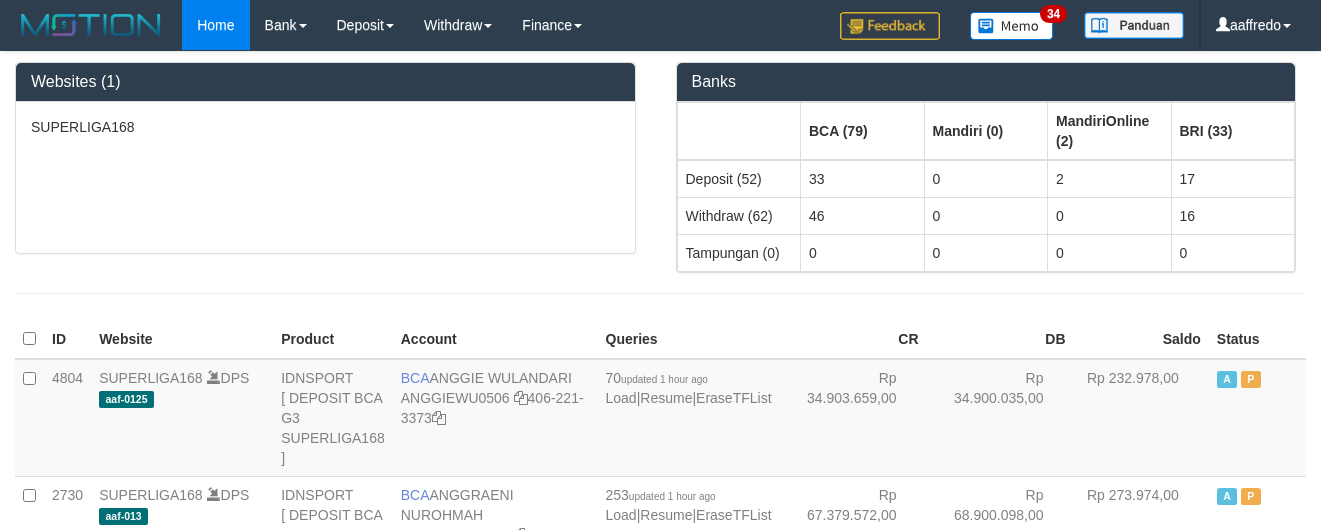 scroll, scrollTop: 0, scrollLeft: 0, axis: both 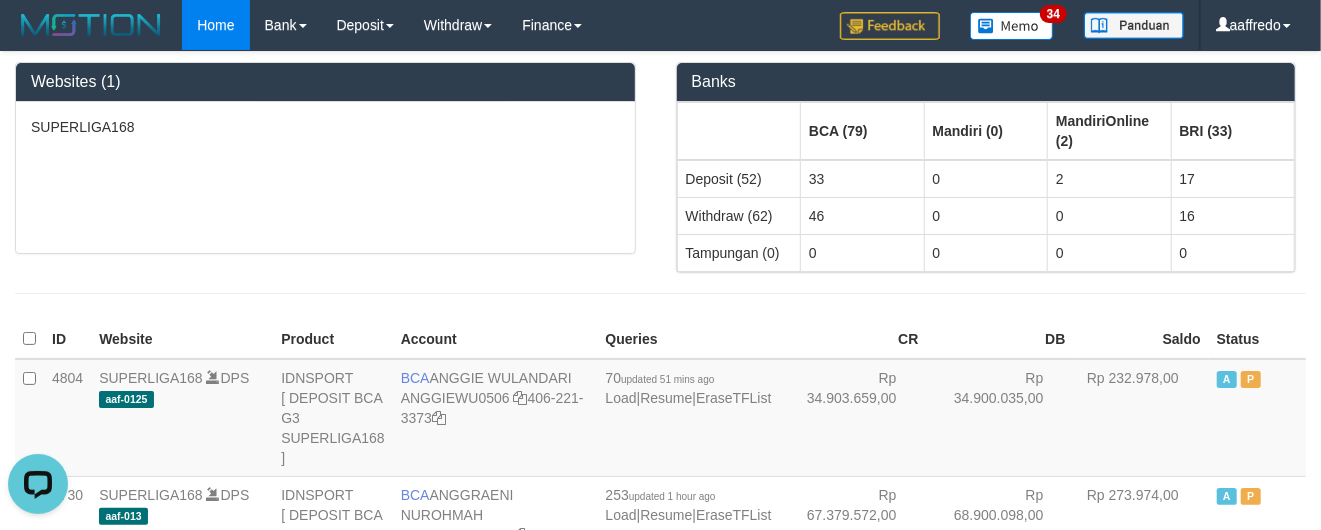 click on "Account" at bounding box center [495, 339] 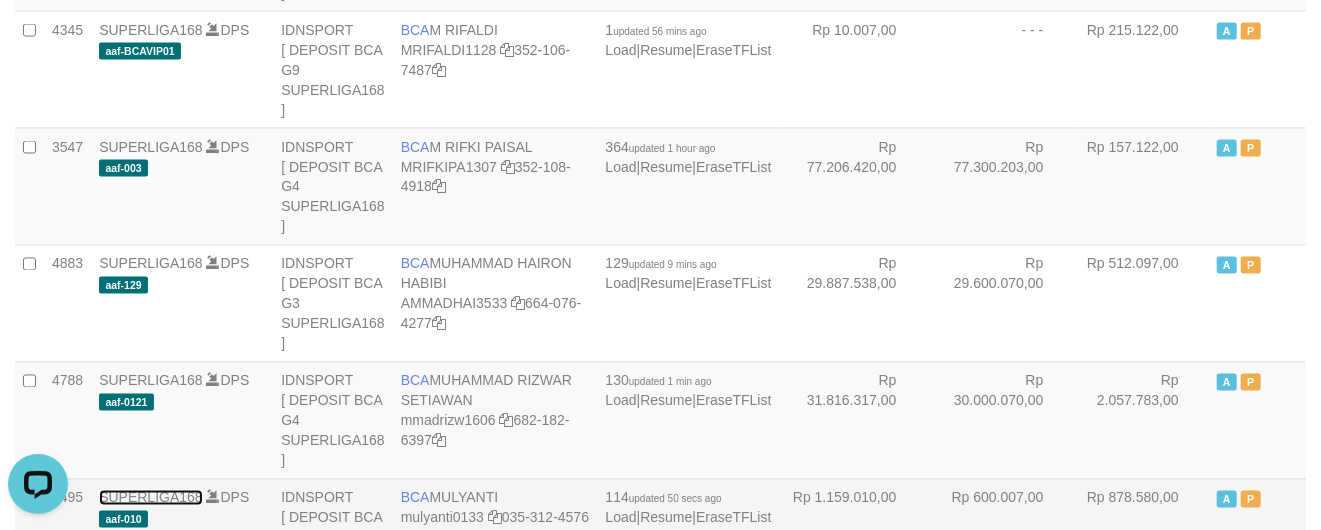 drag, startPoint x: 181, startPoint y: 224, endPoint x: 197, endPoint y: 238, distance: 21.260292 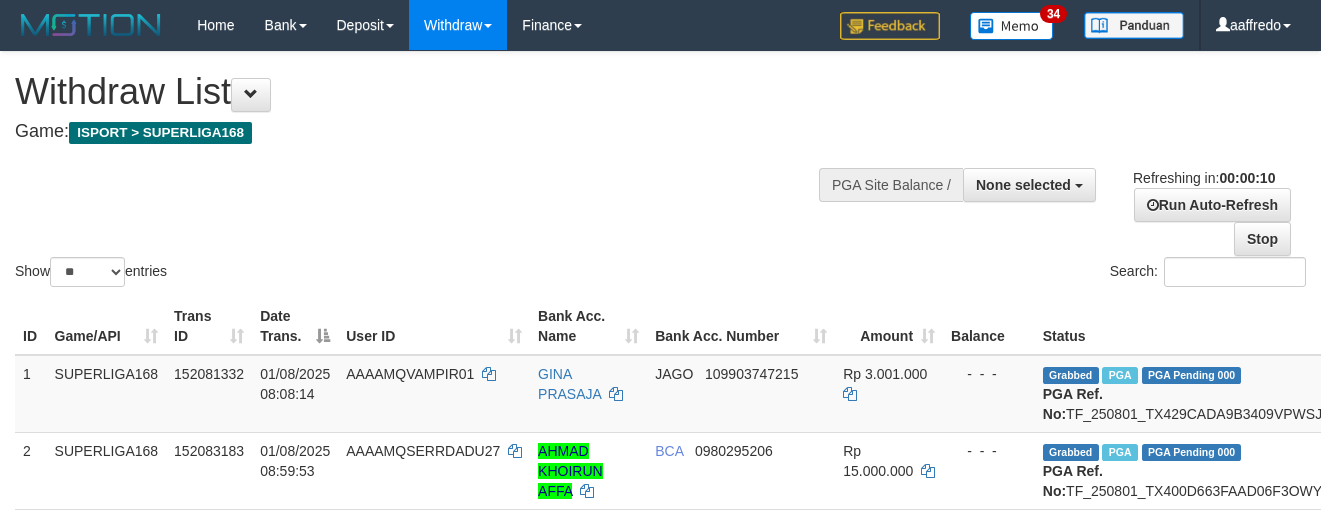 select 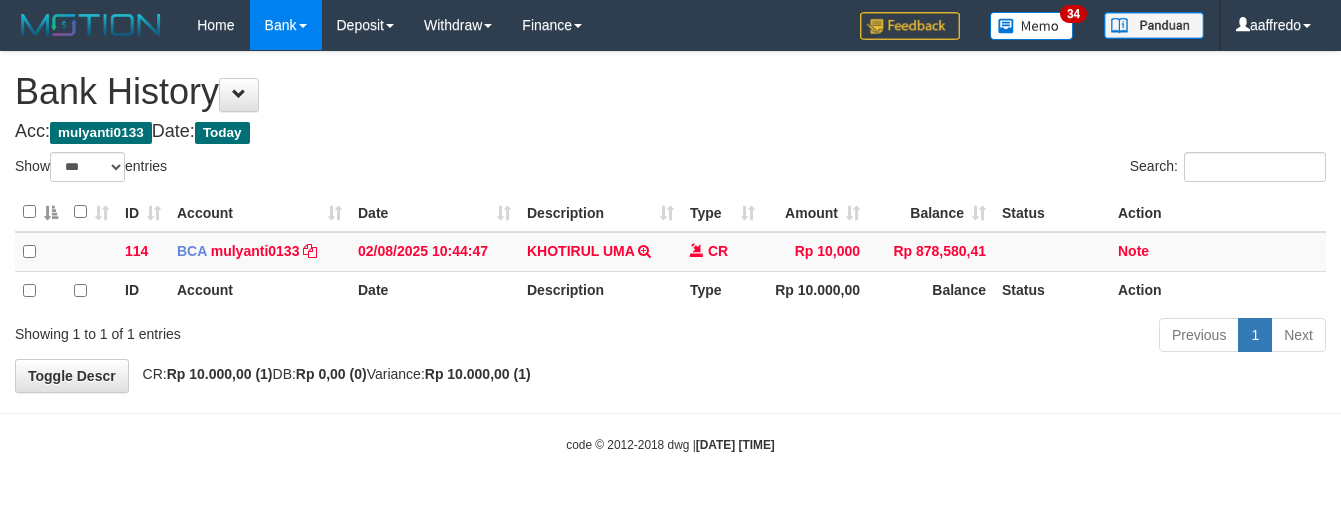 select on "***" 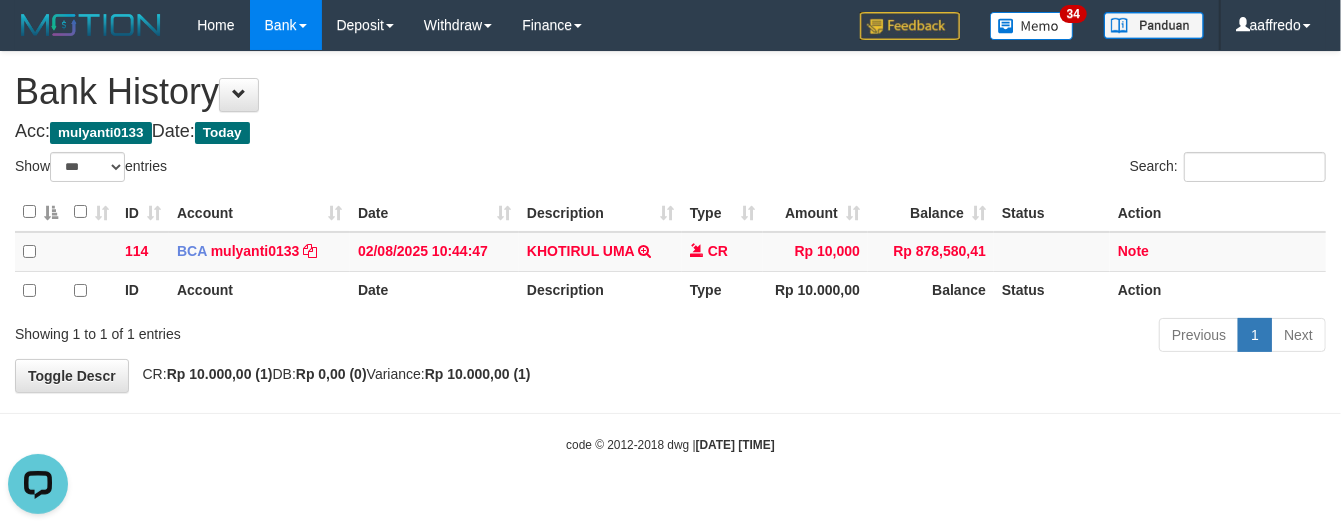 scroll, scrollTop: 0, scrollLeft: 0, axis: both 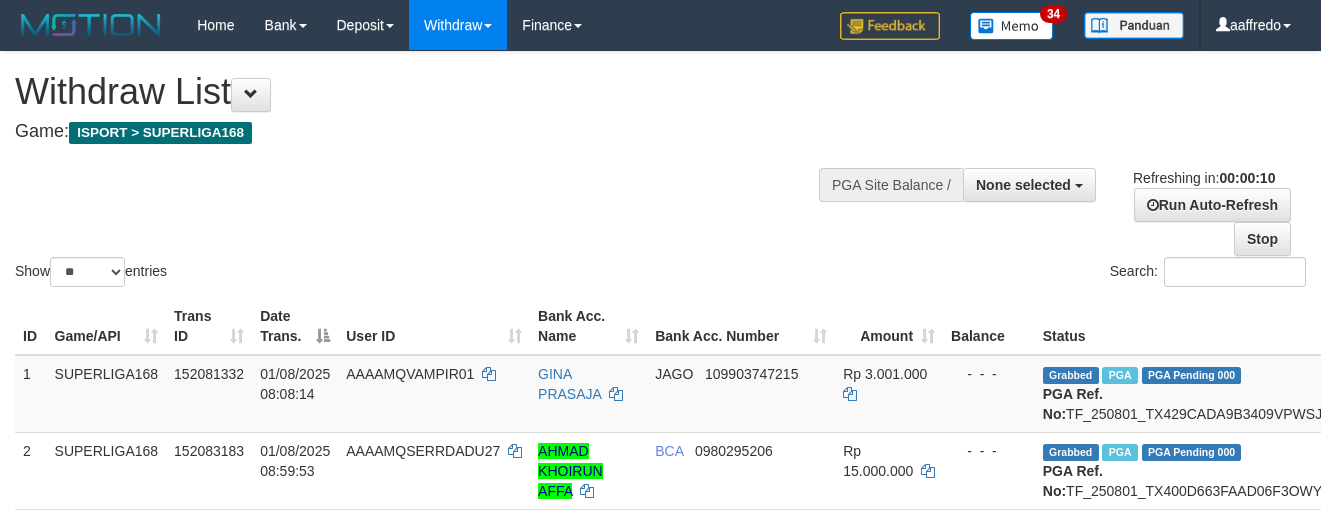 select 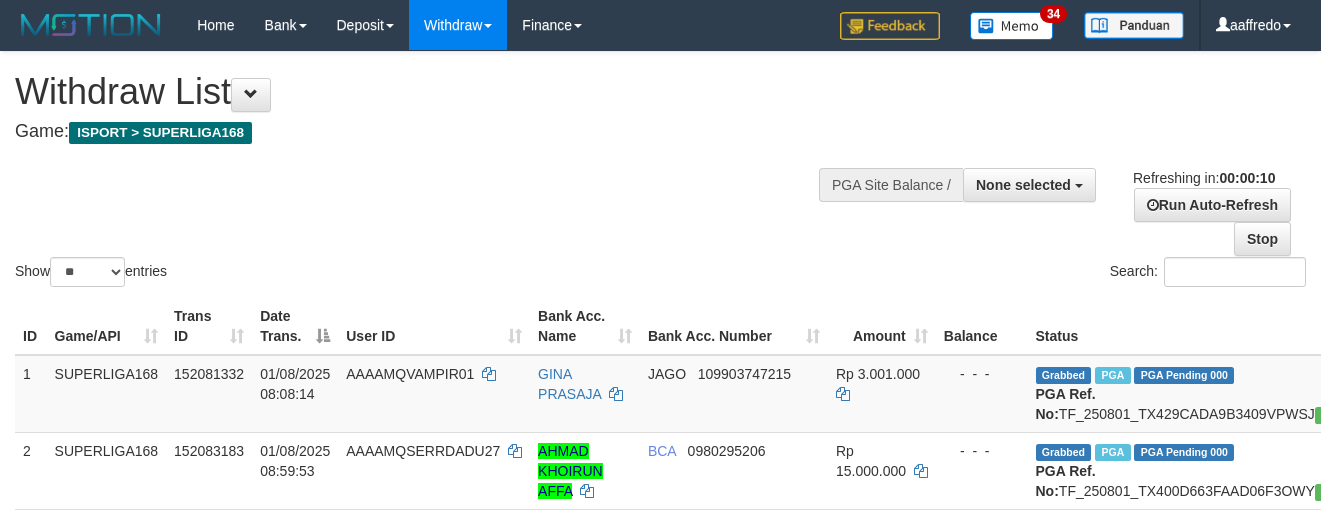 select 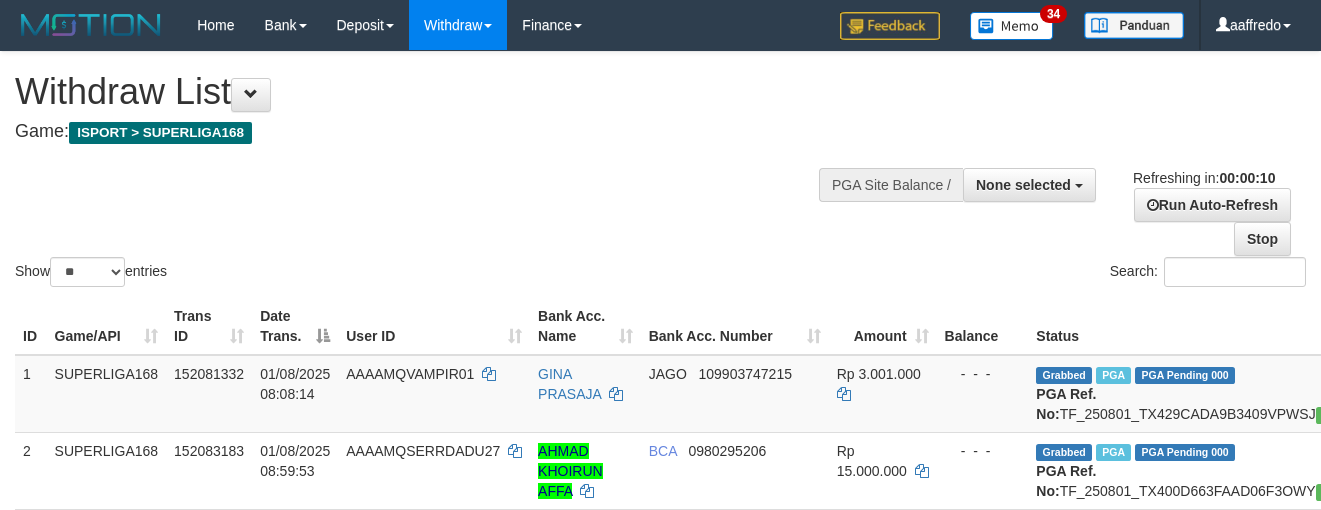select 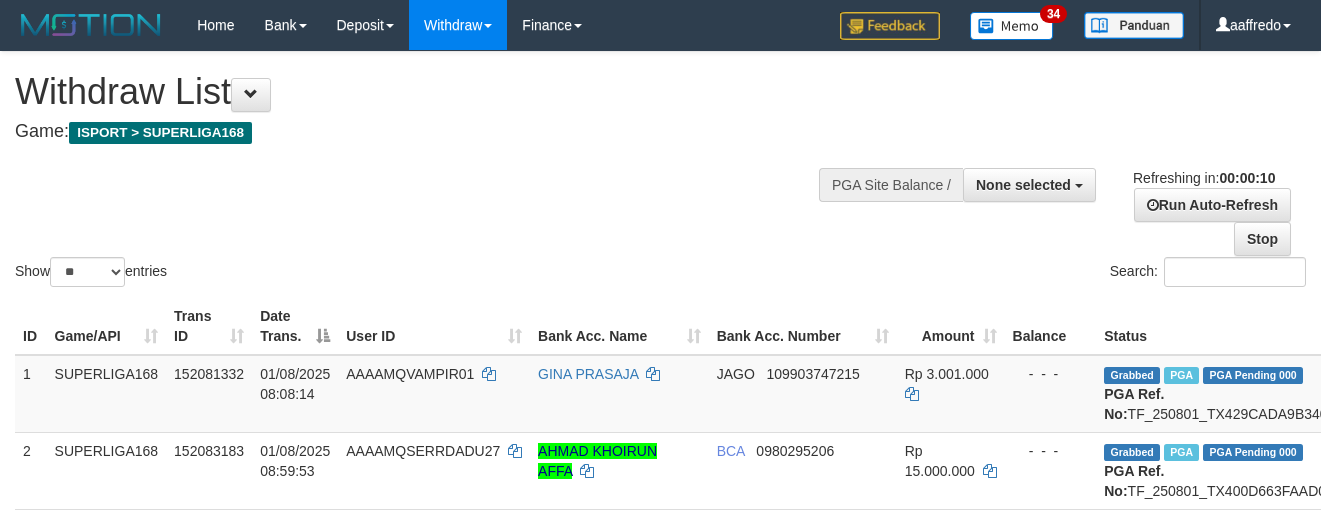 select 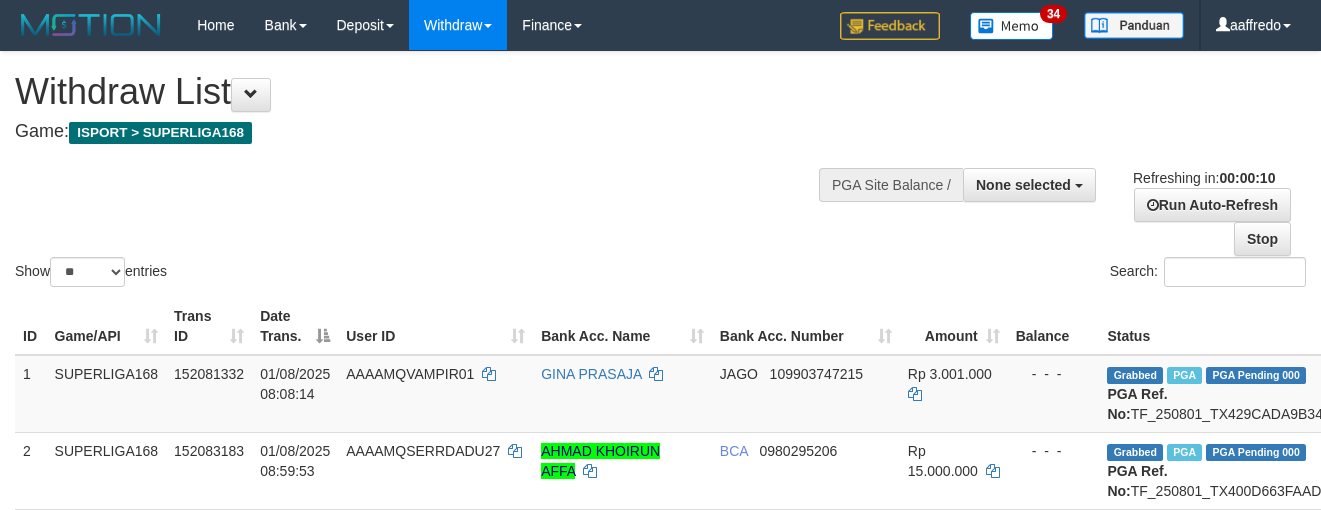select 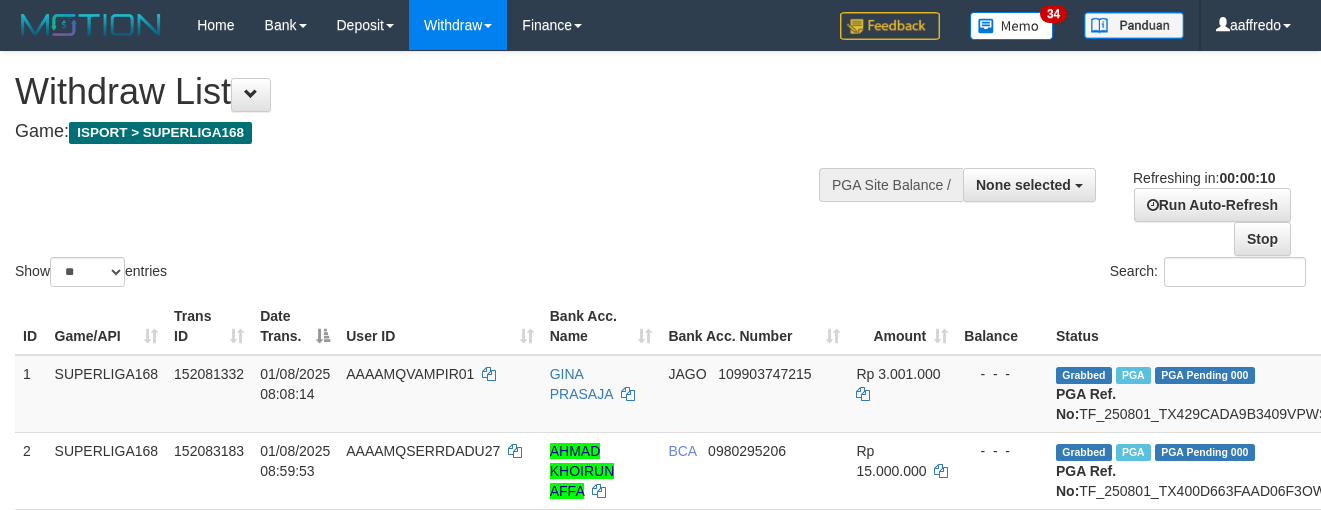 select 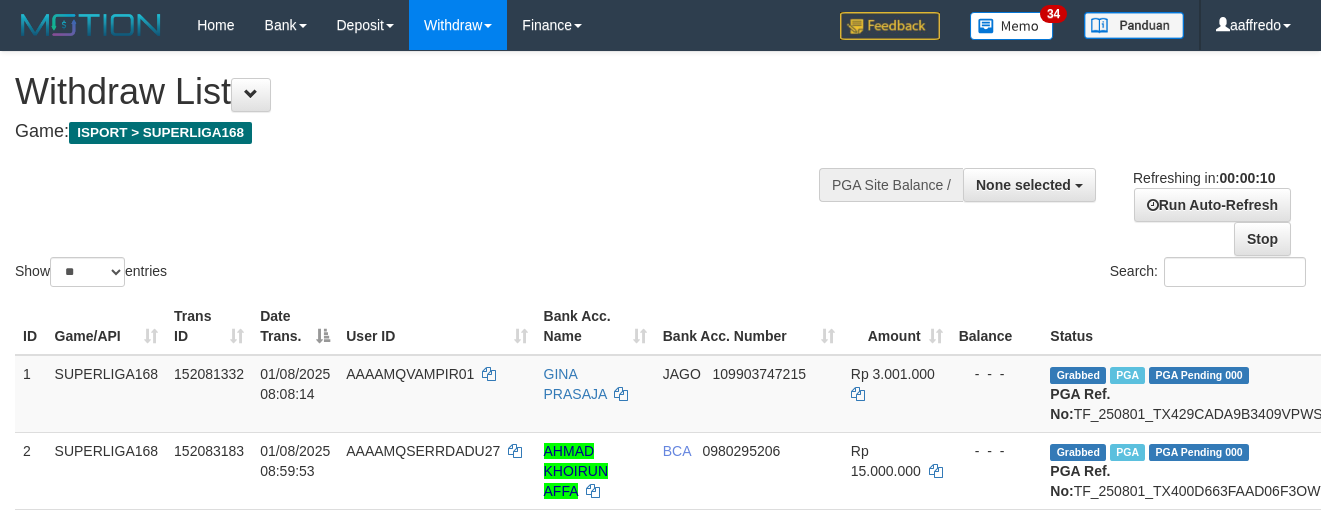 select 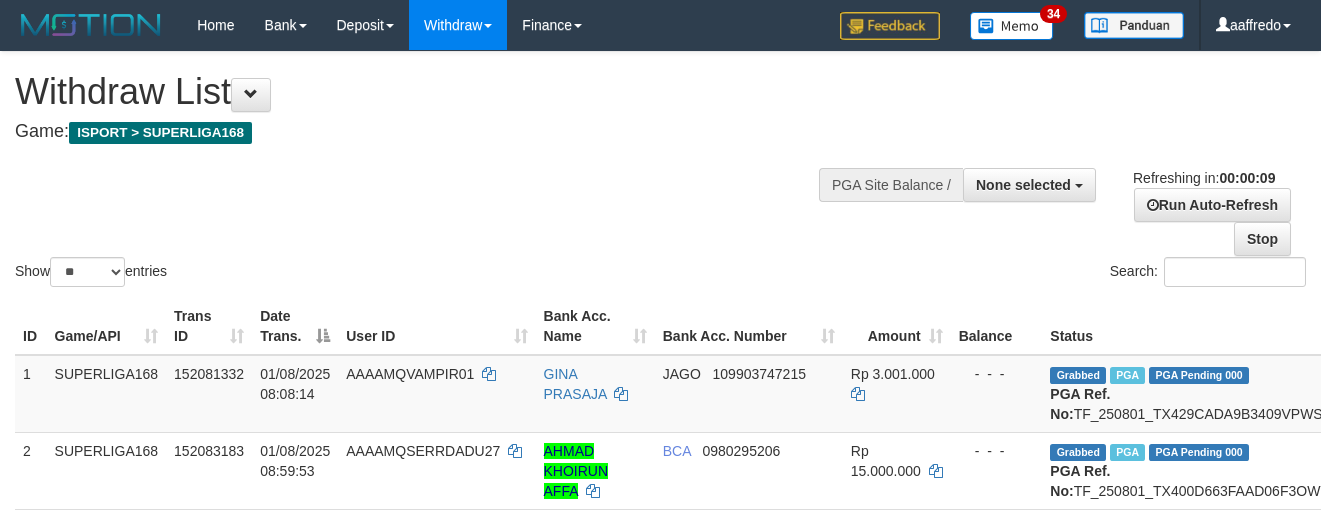 select 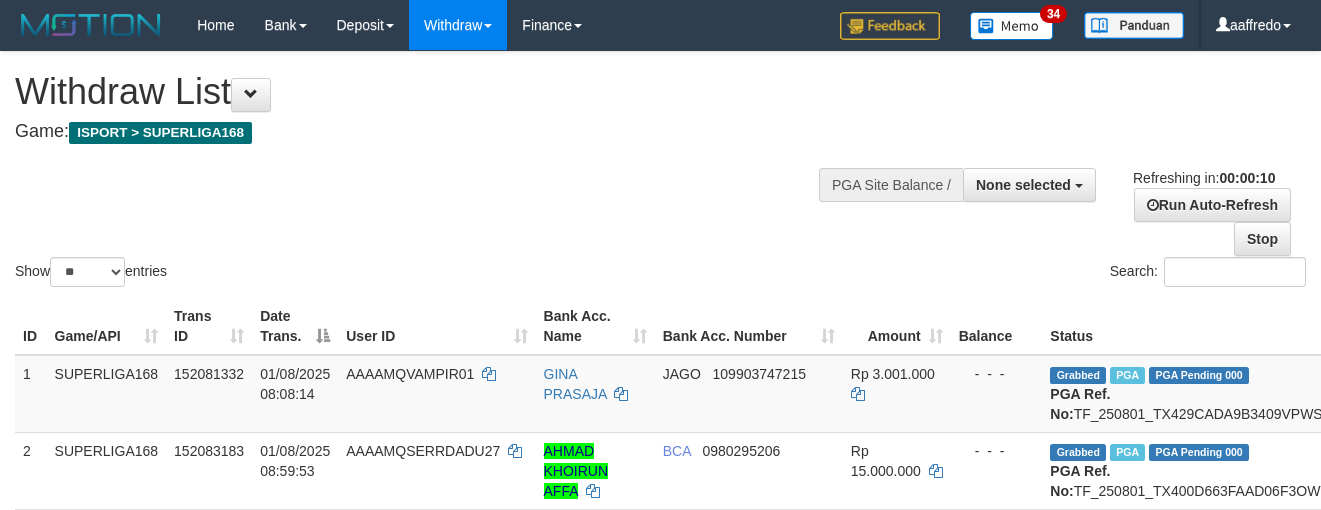select 